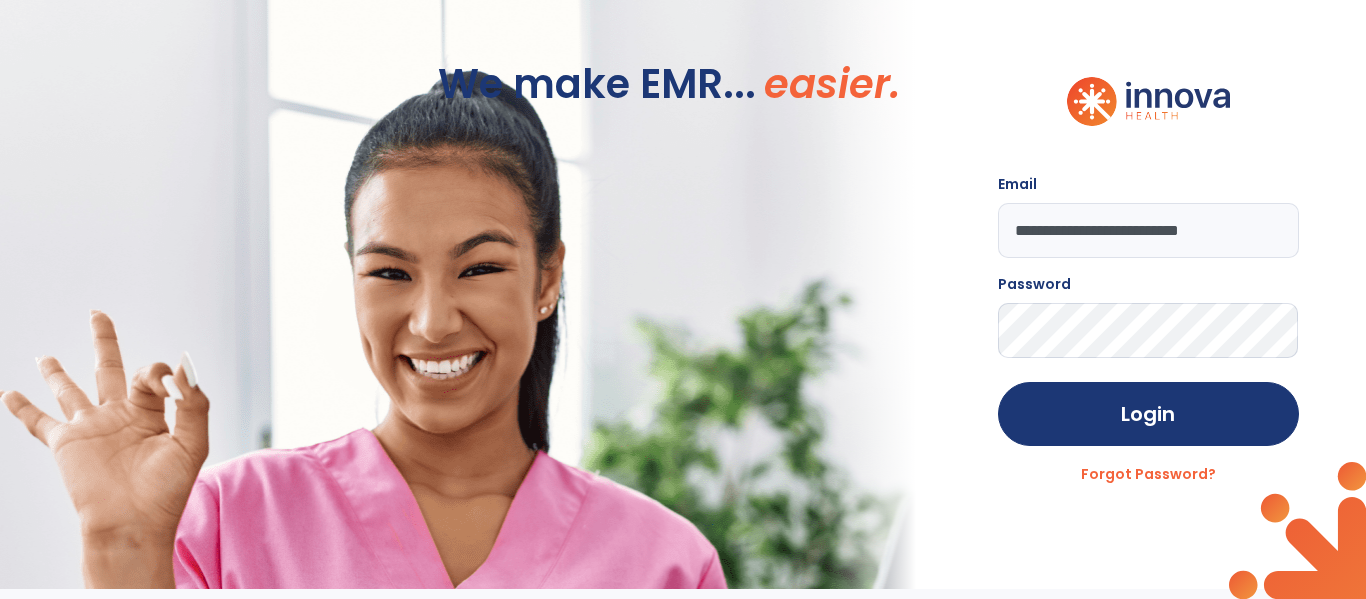 scroll, scrollTop: 0, scrollLeft: 0, axis: both 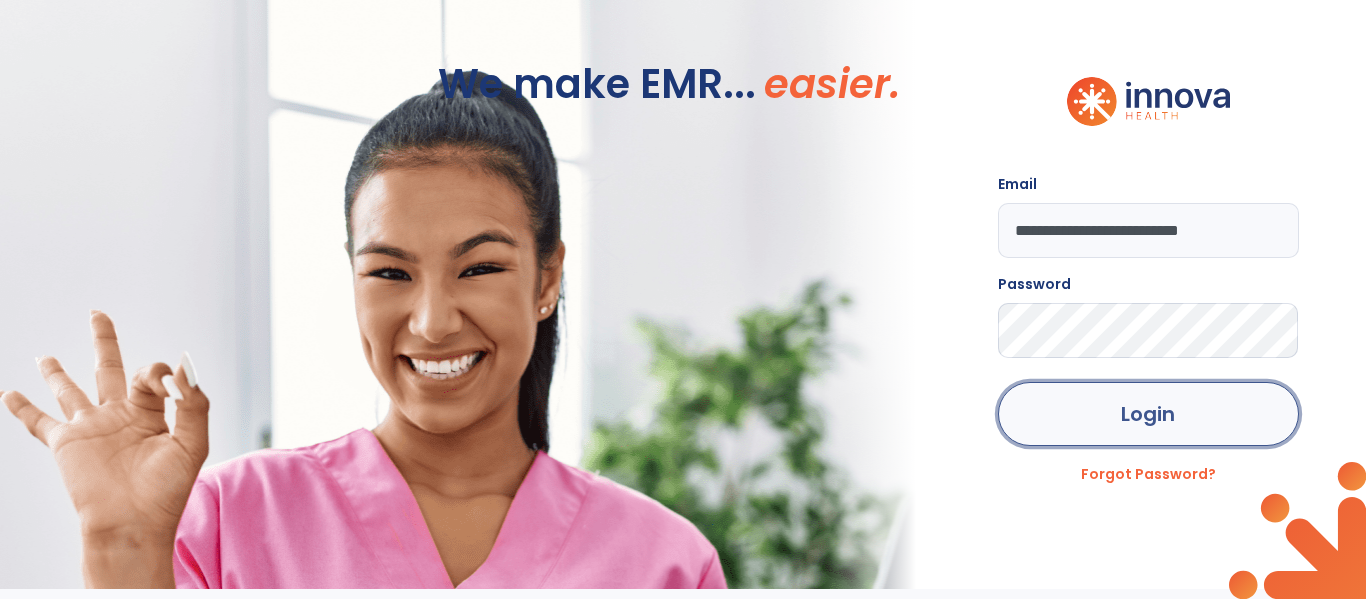 click on "Login" 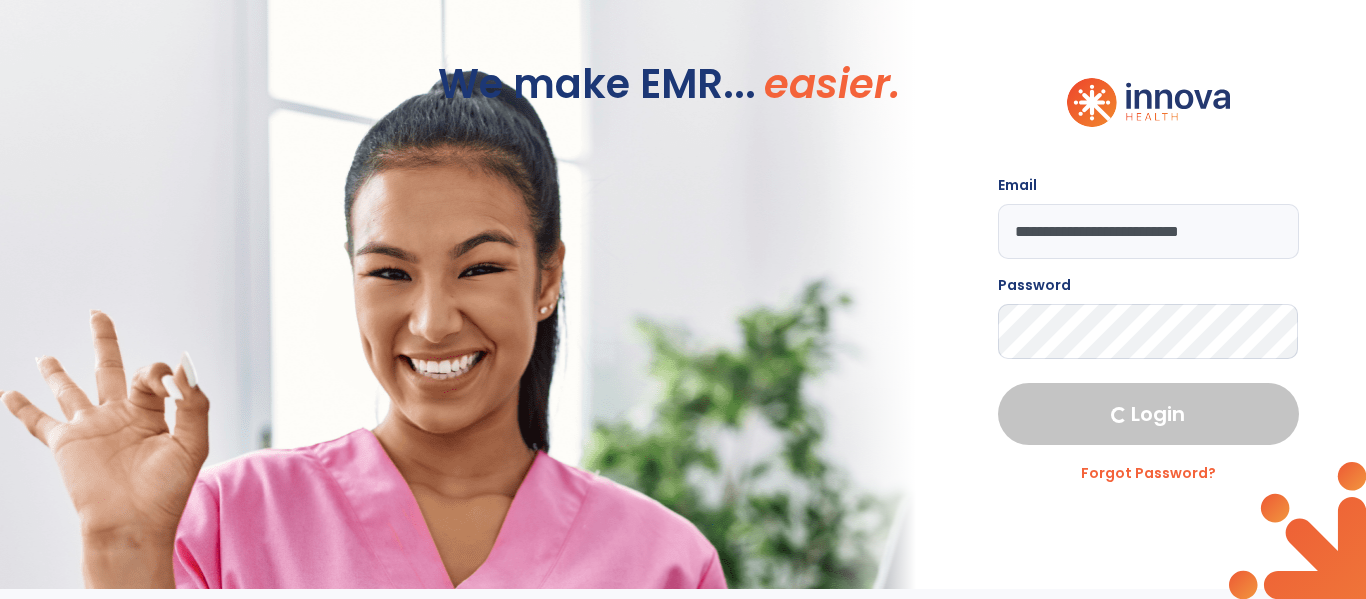select on "****" 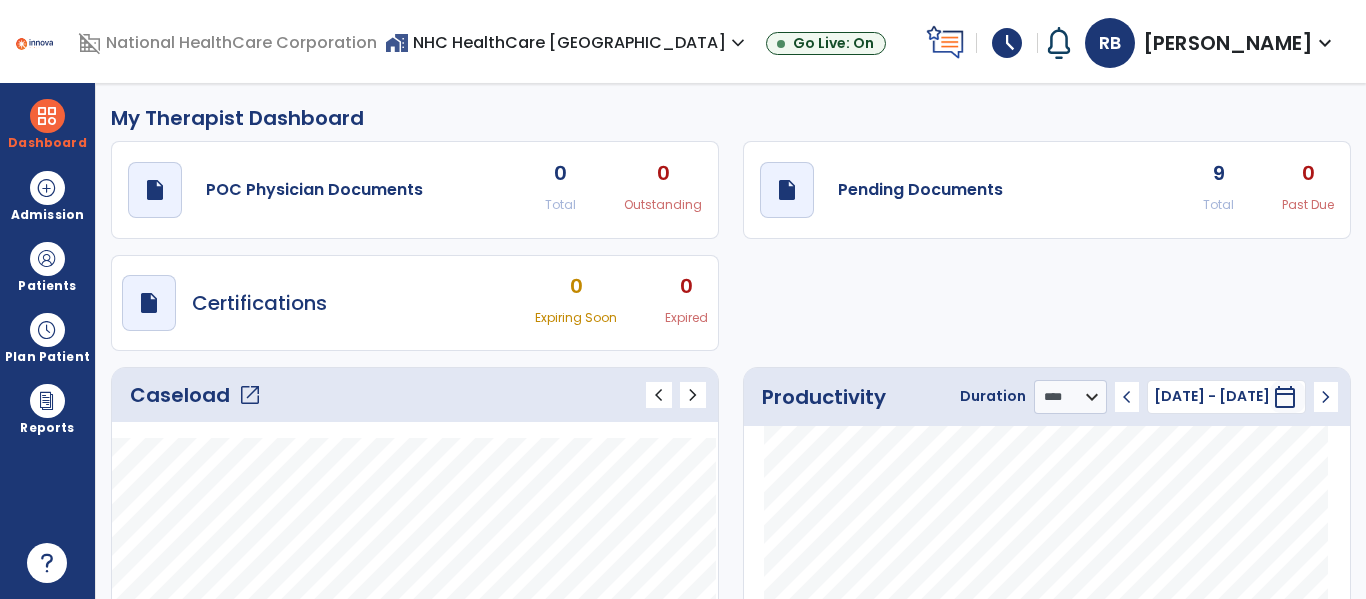 click on "9 Total" 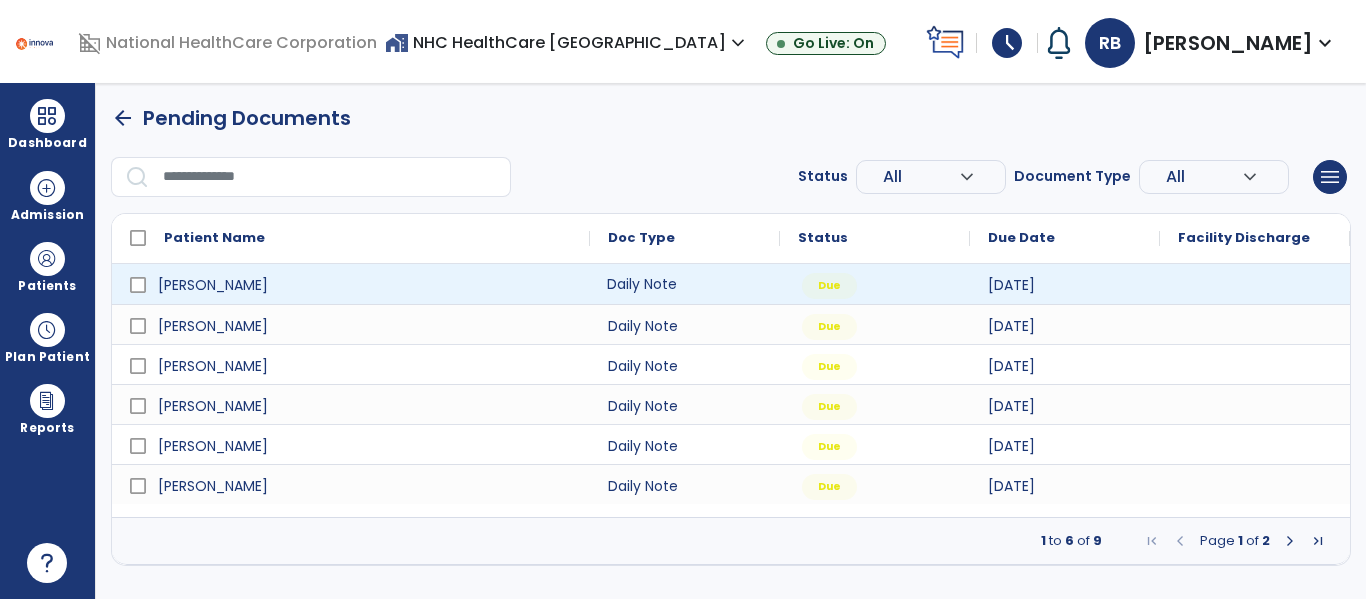click on "Daily Note" at bounding box center (685, 284) 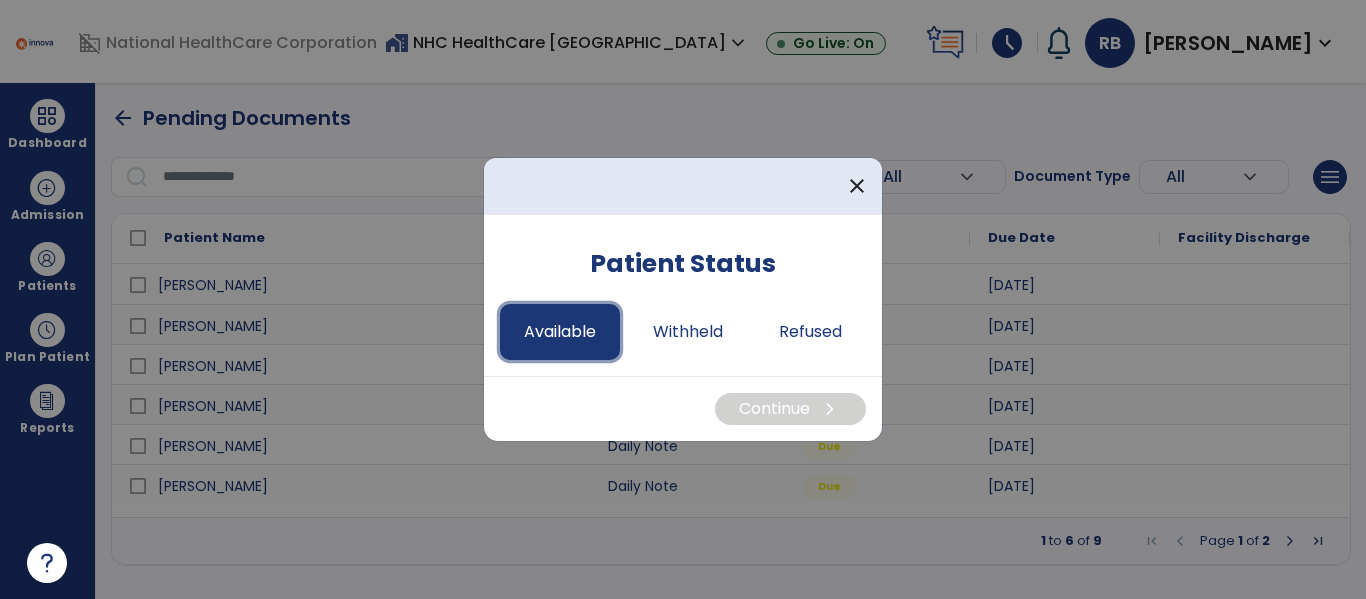 click on "Available" at bounding box center (560, 332) 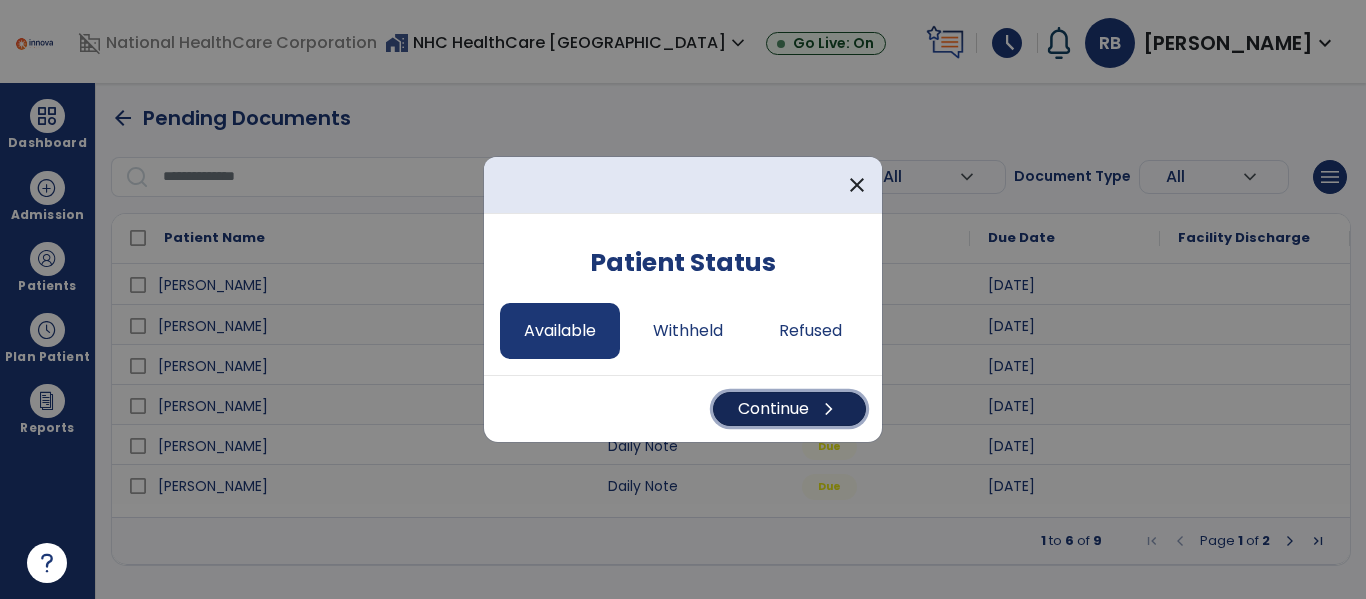click on "Continue   chevron_right" at bounding box center (789, 409) 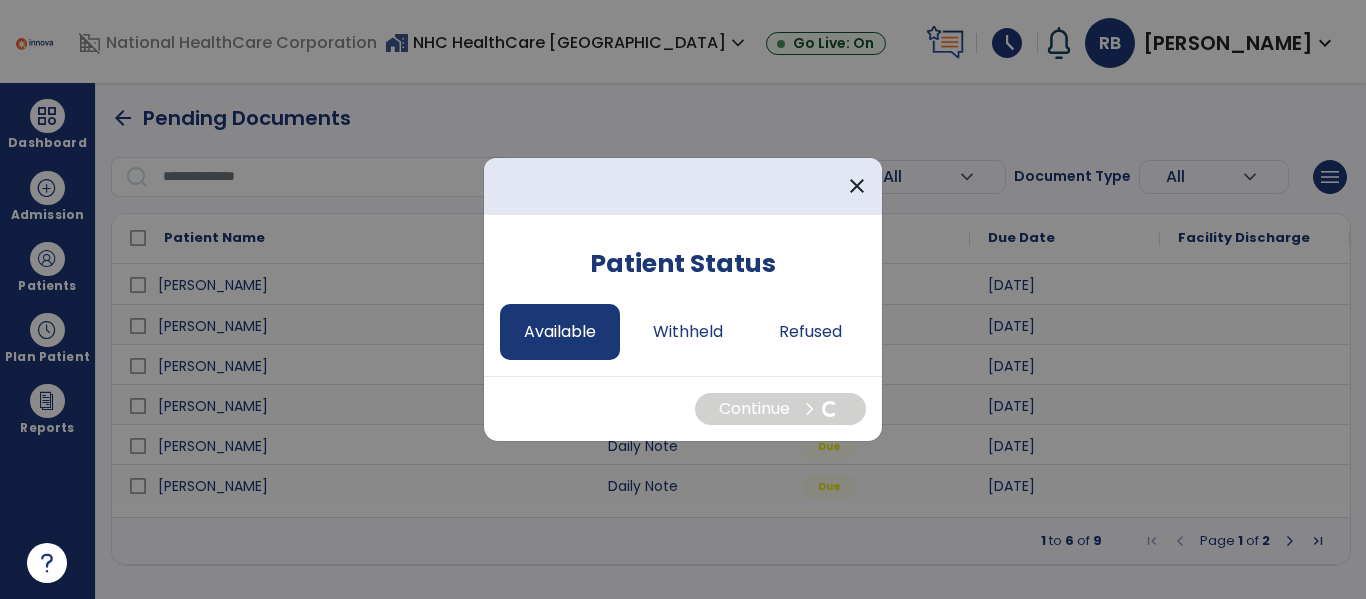 select on "*" 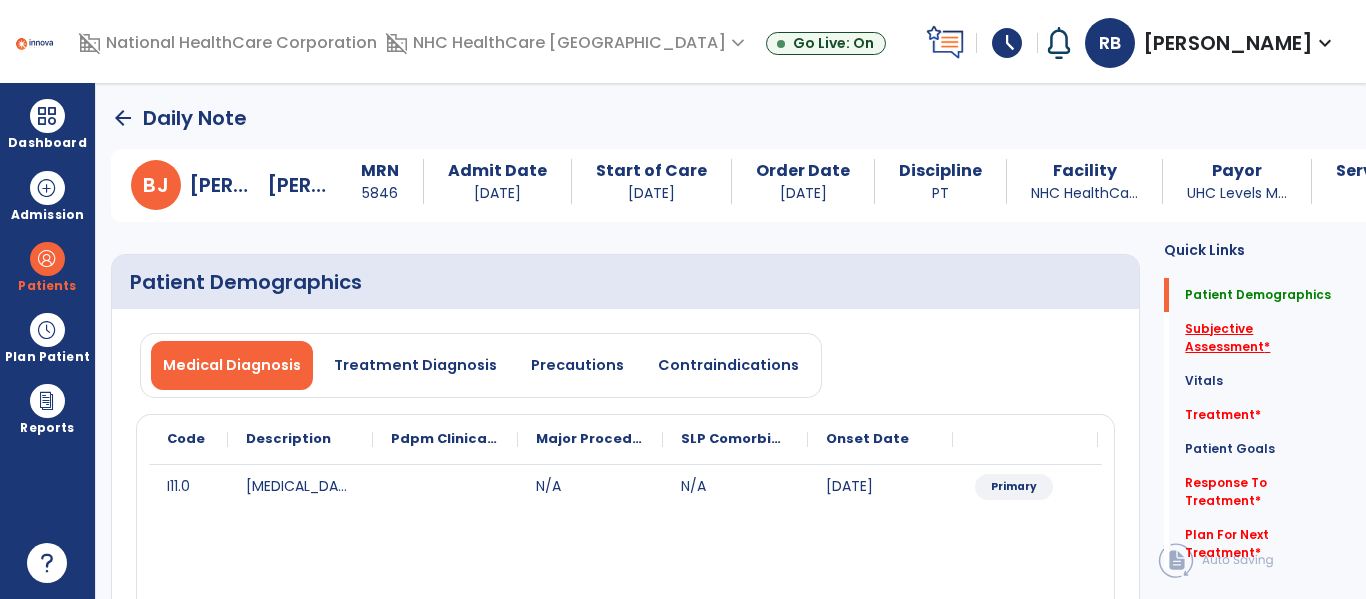 click on "Subjective Assessment   *" 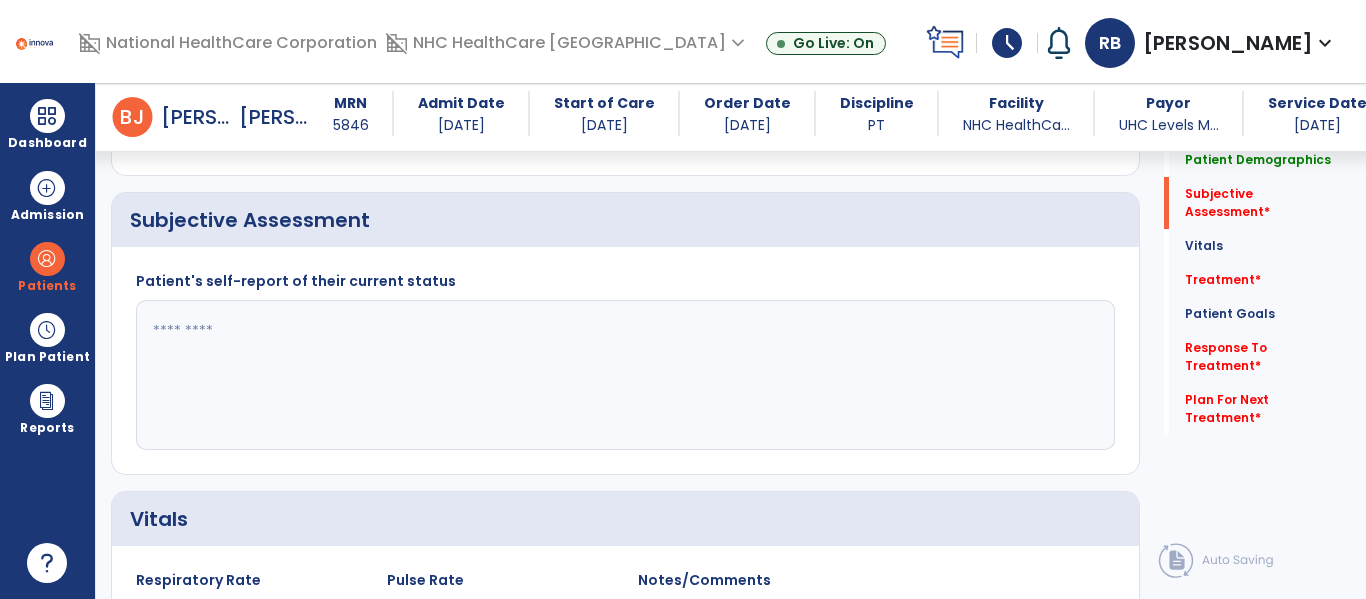 scroll, scrollTop: 457, scrollLeft: 0, axis: vertical 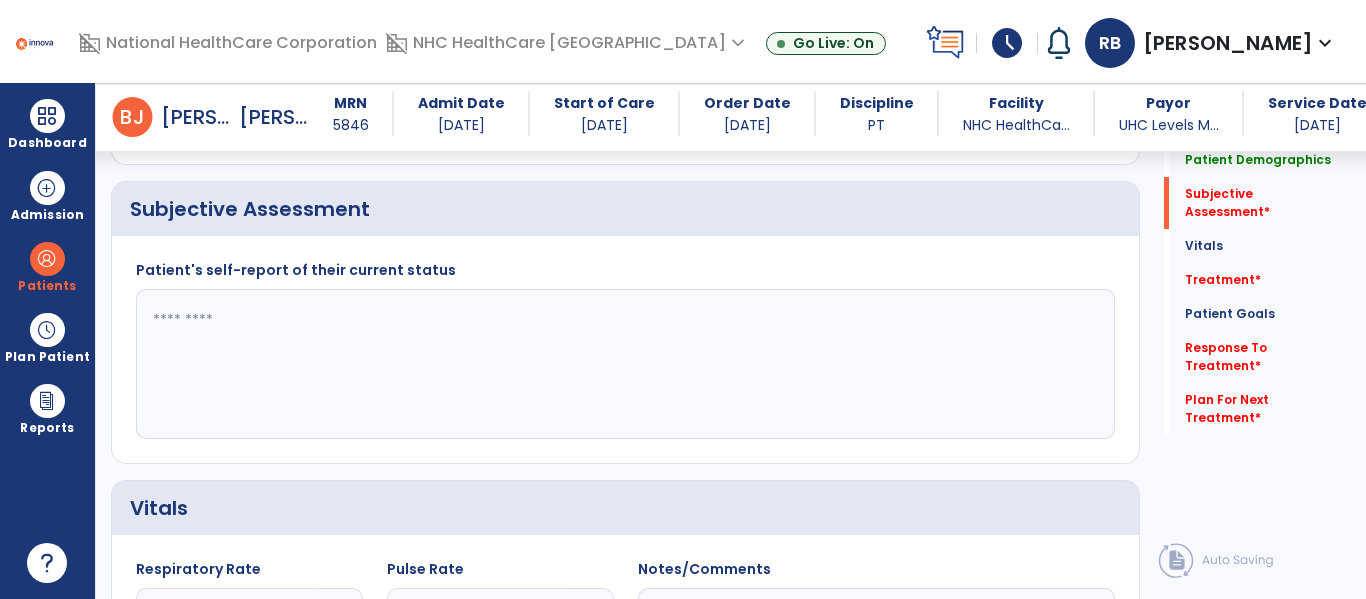 click 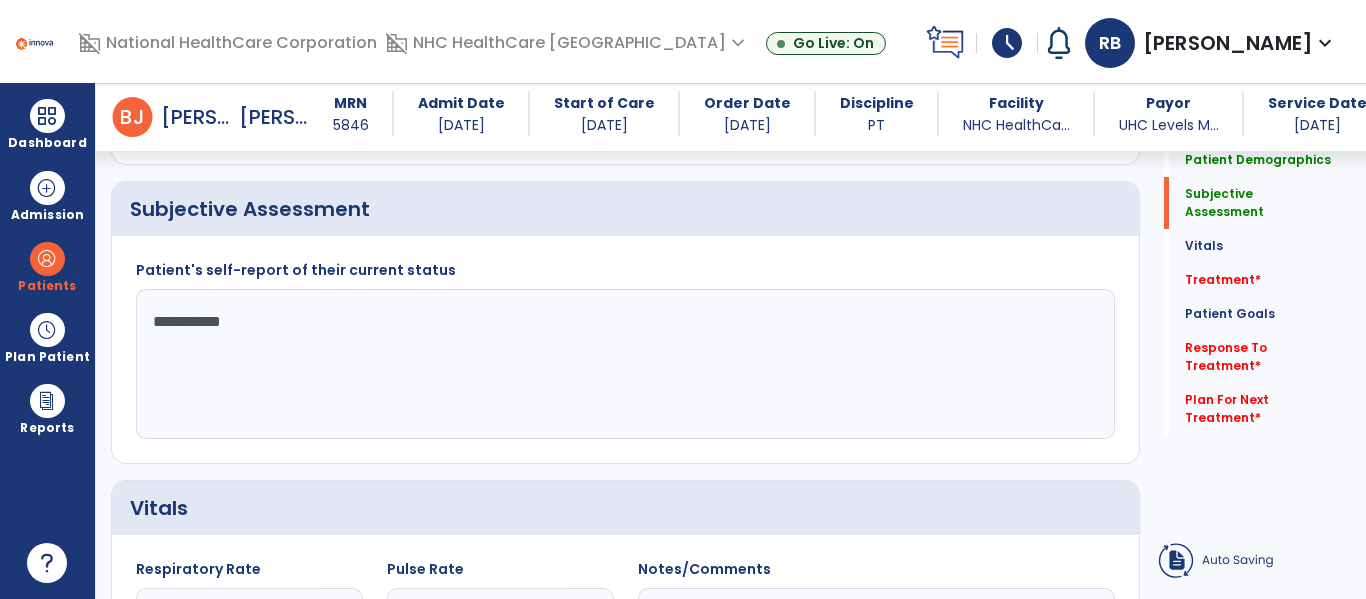 type on "**********" 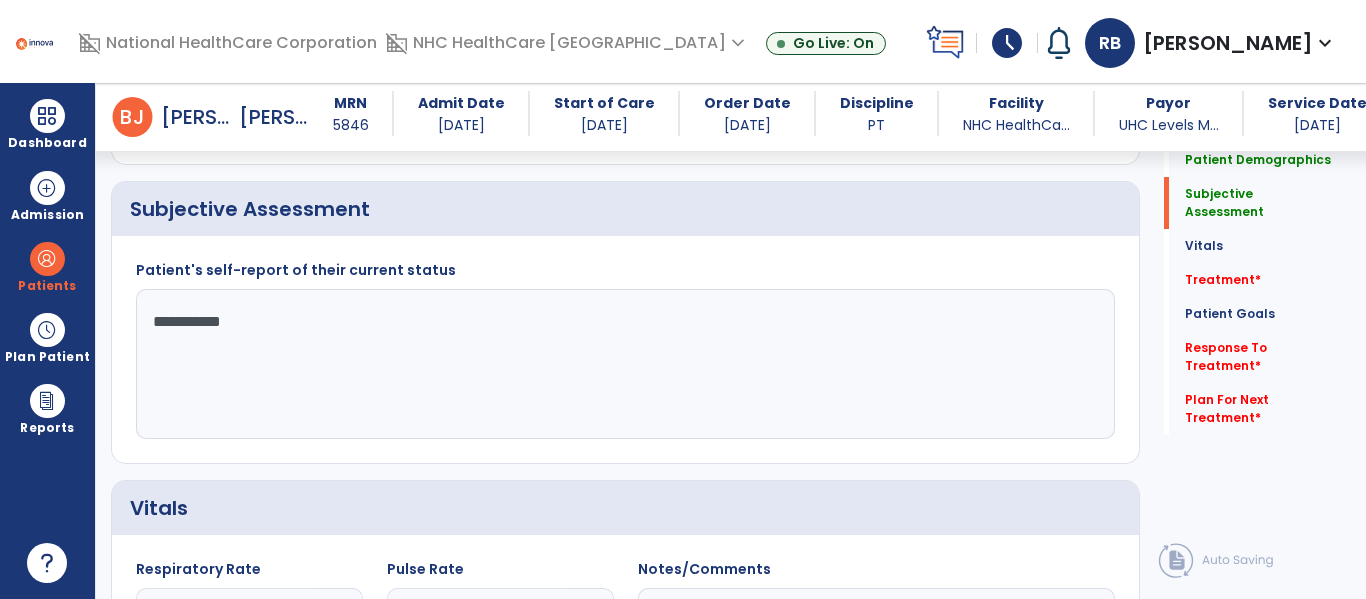 click on "Treatment   *  Treatment   *" 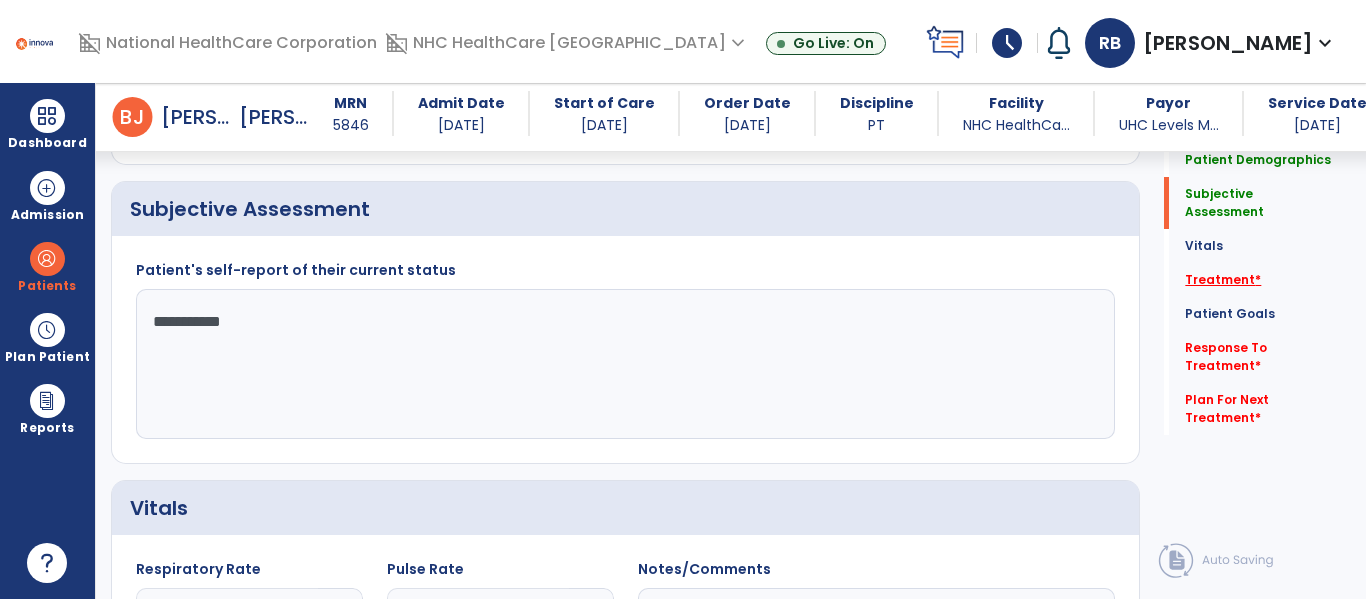 click on "Treatment   *" 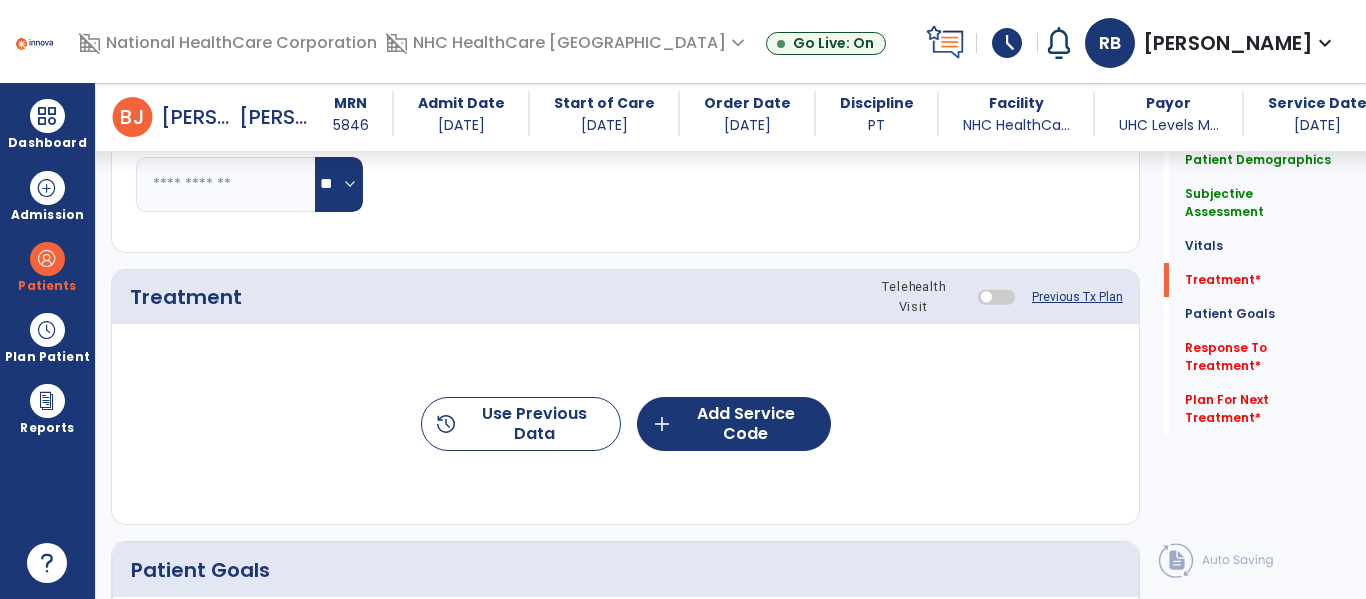 scroll, scrollTop: 1147, scrollLeft: 0, axis: vertical 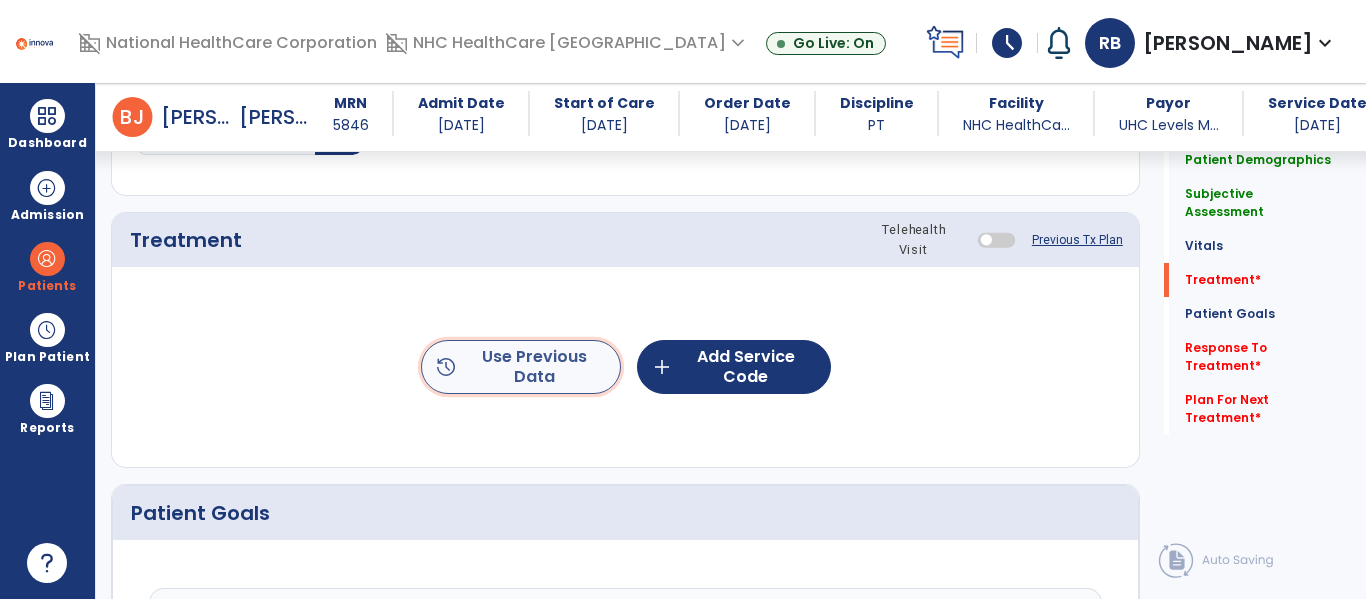 click on "history  Use Previous Data" 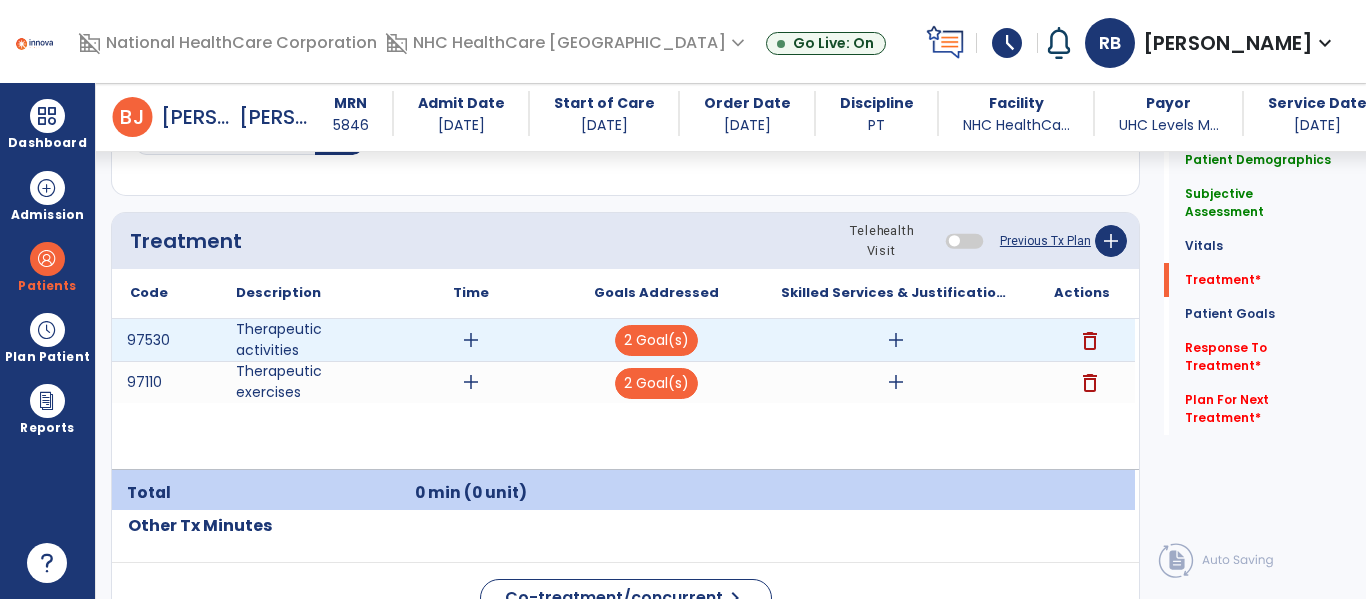 click on "add" at bounding box center (896, 340) 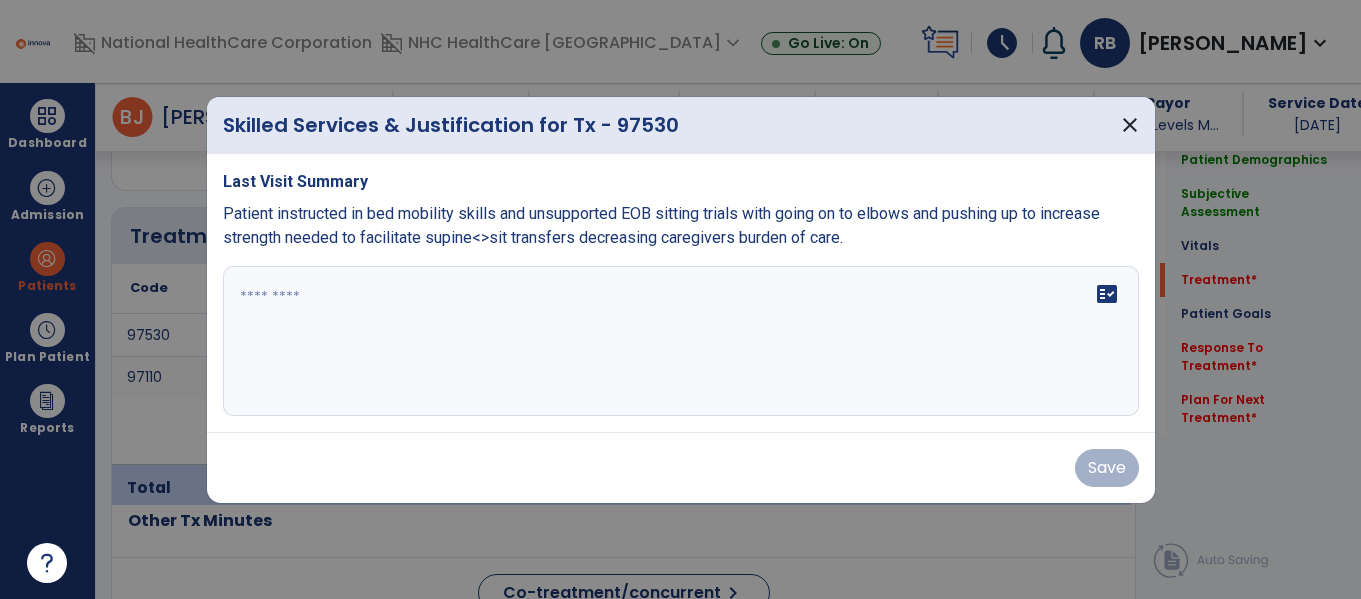 scroll, scrollTop: 1147, scrollLeft: 0, axis: vertical 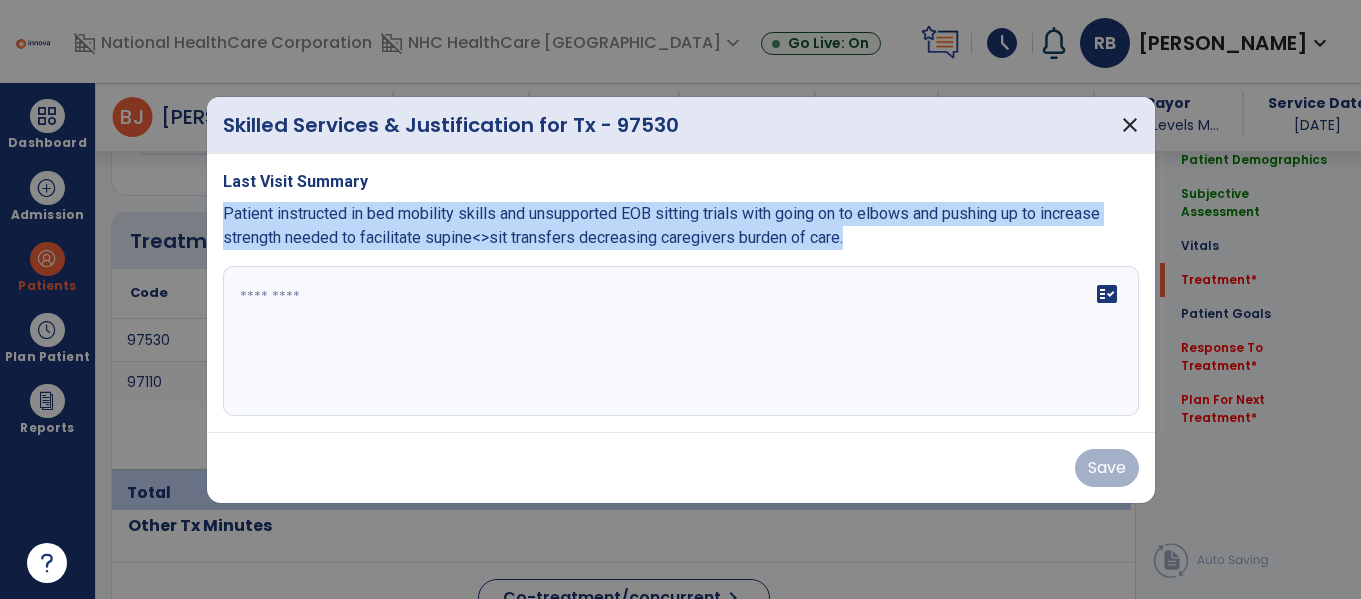 drag, startPoint x: 225, startPoint y: 209, endPoint x: 916, endPoint y: 277, distance: 694.3378 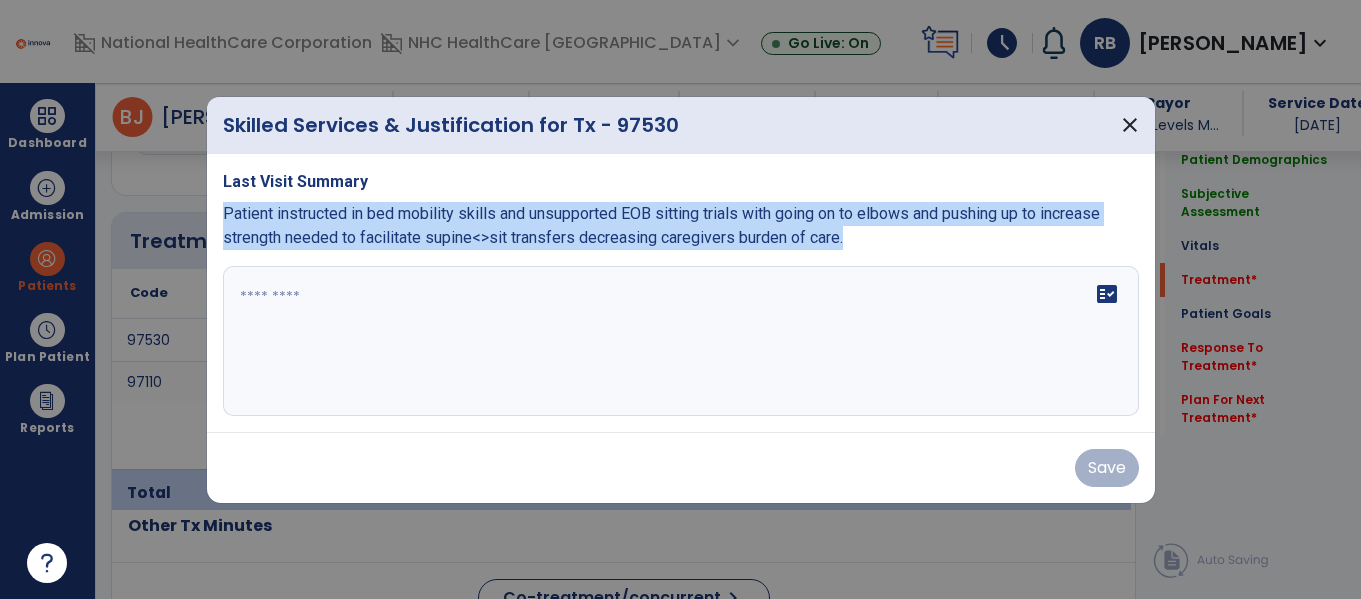 click on "Last Visit Summary Patient instructed in bed mobility skills and unsupported EOB sitting trials with going on to elbows and pushing up to increase strength needed to facilitate supine<>sit transfers decreasing caregivers burden of care.    fact_check" at bounding box center (681, 293) 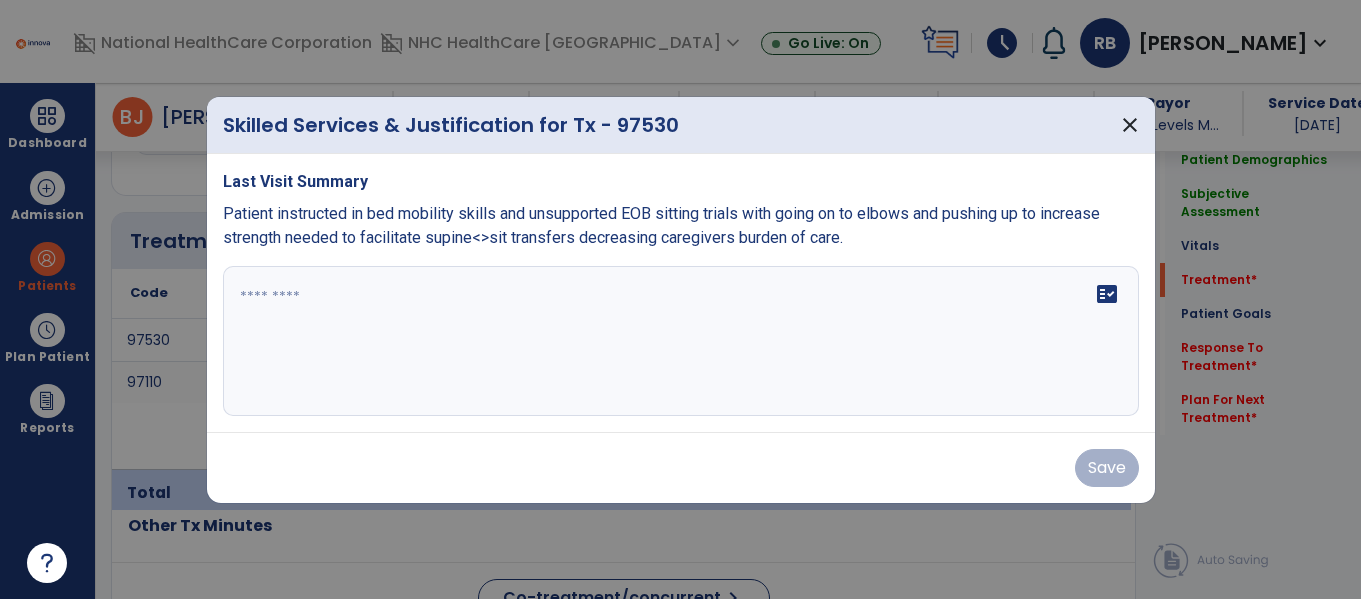 click at bounding box center [681, 341] 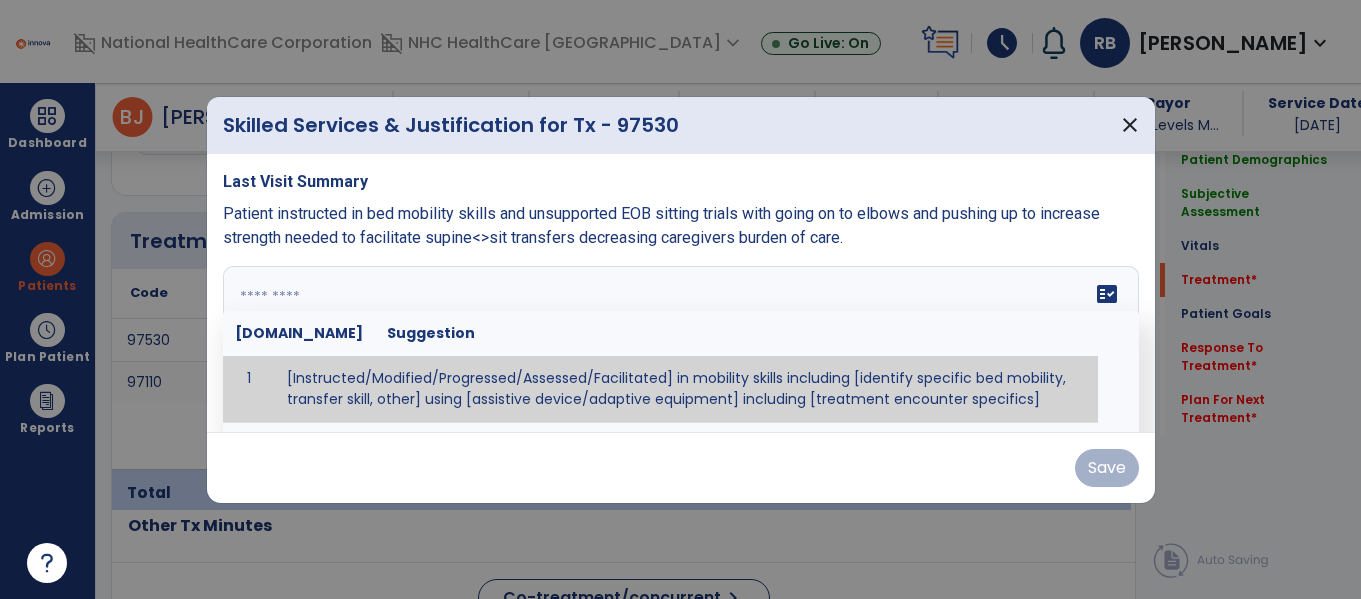 click at bounding box center (678, 341) 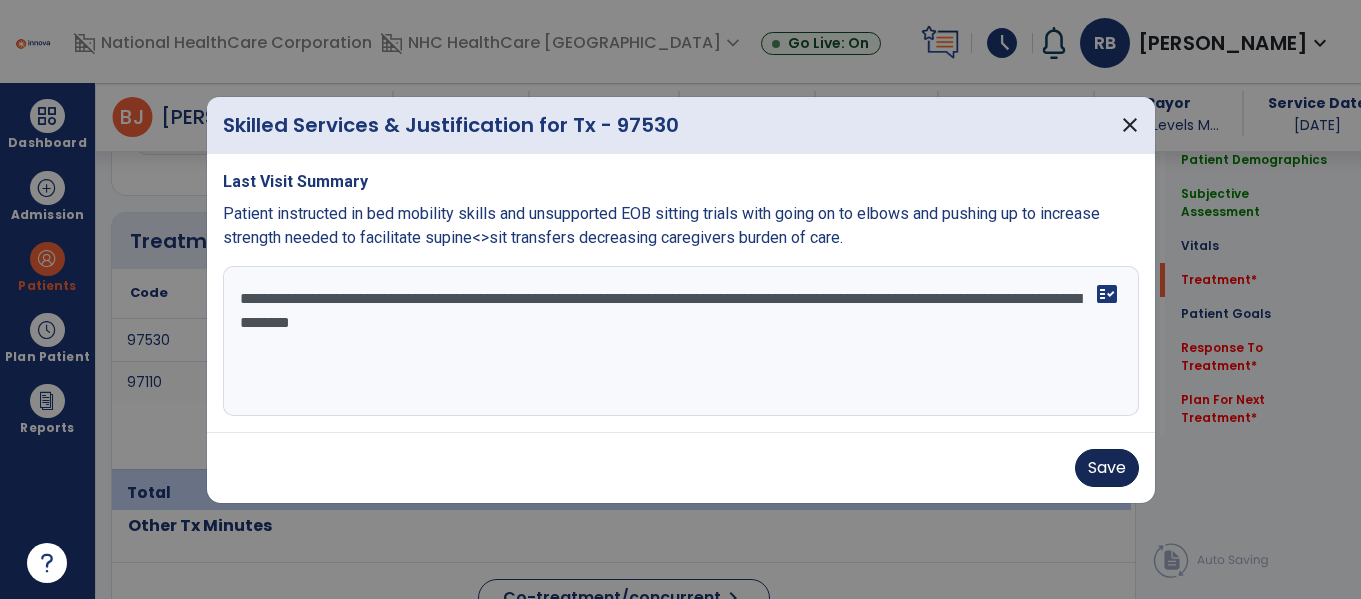 type on "**********" 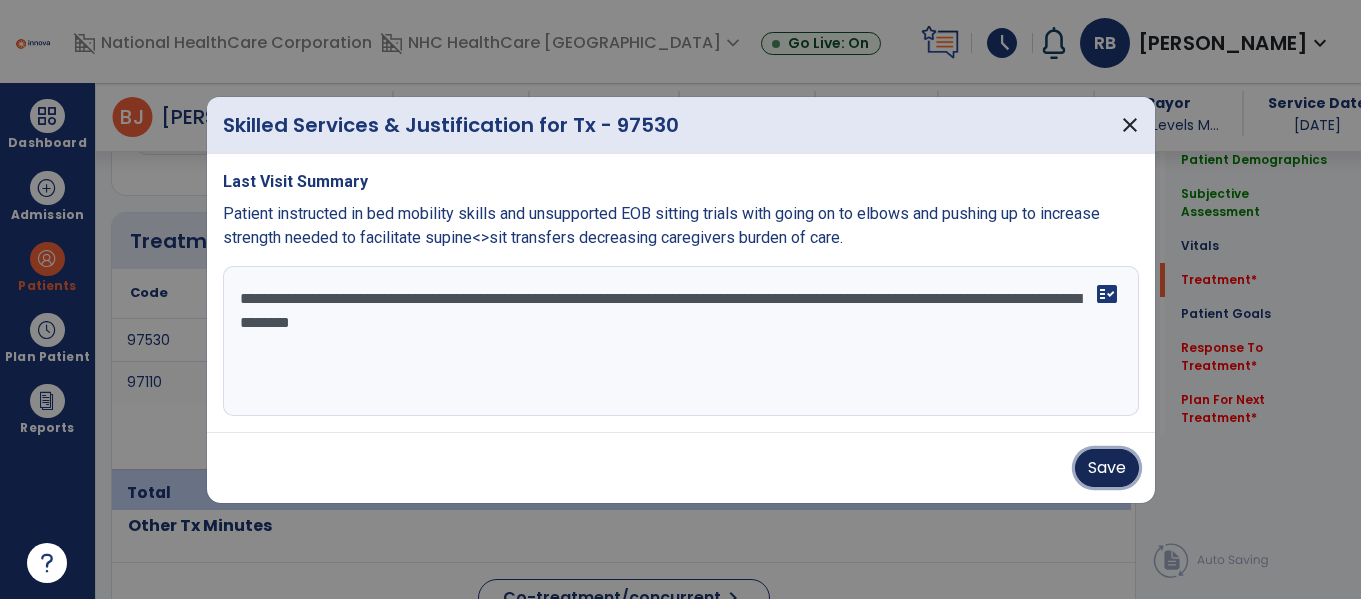 click on "Save" at bounding box center (1107, 468) 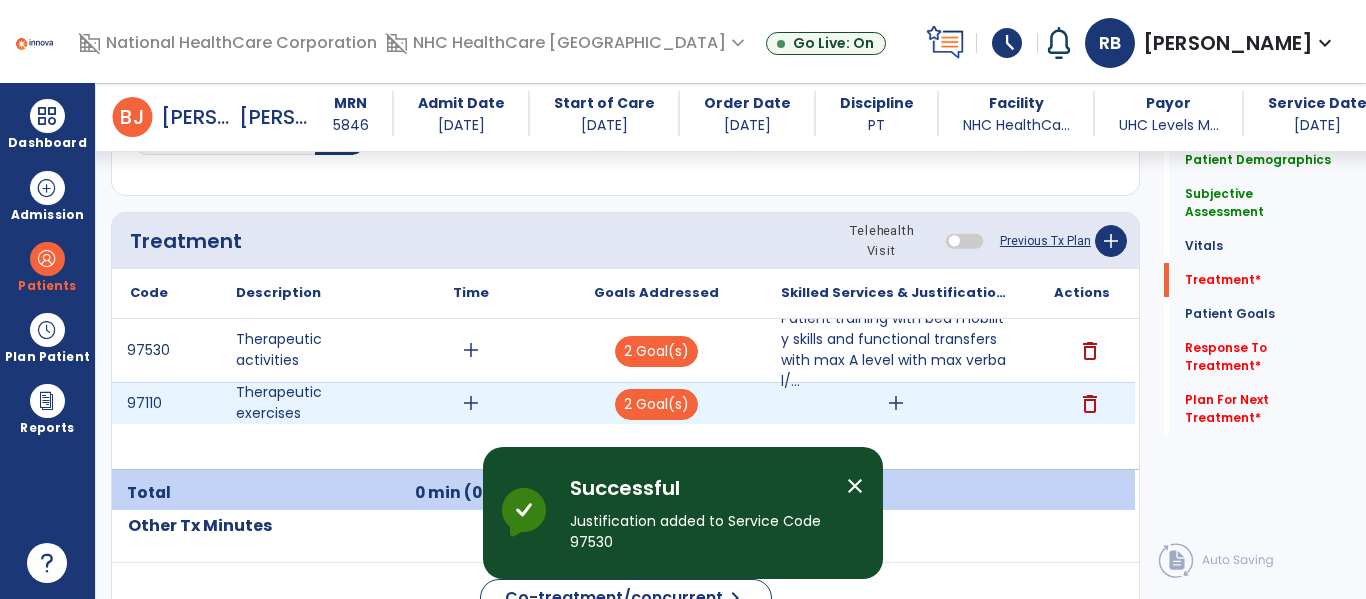 click on "add" at bounding box center (896, 403) 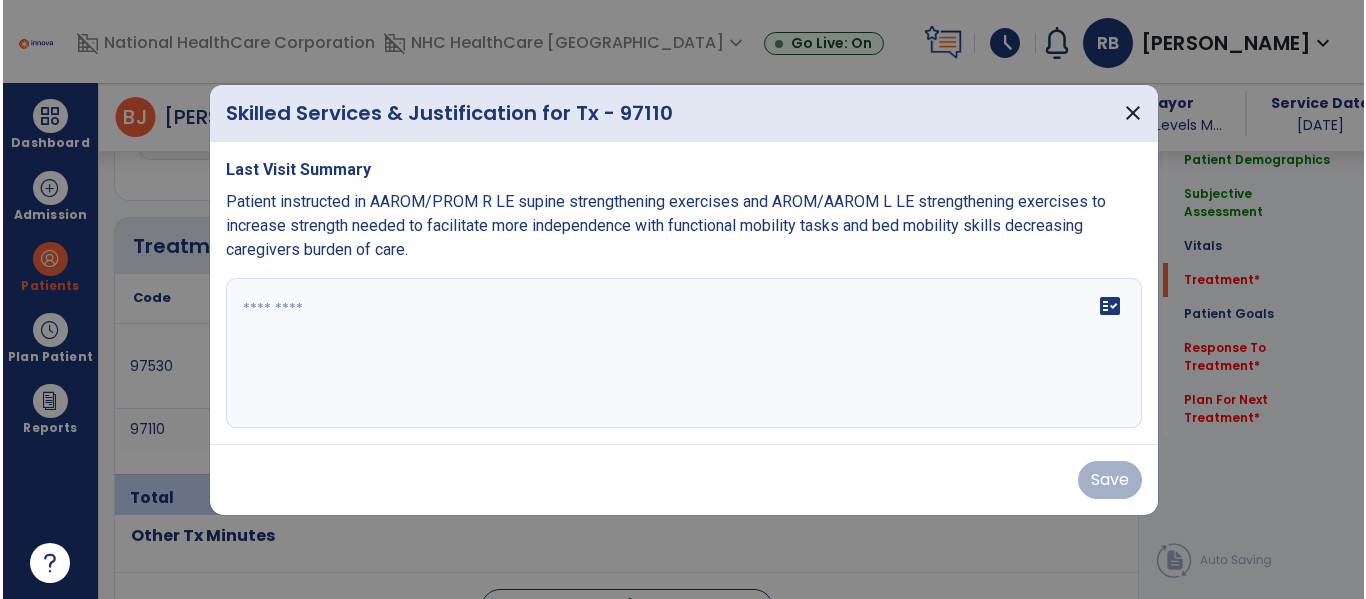 scroll, scrollTop: 1147, scrollLeft: 0, axis: vertical 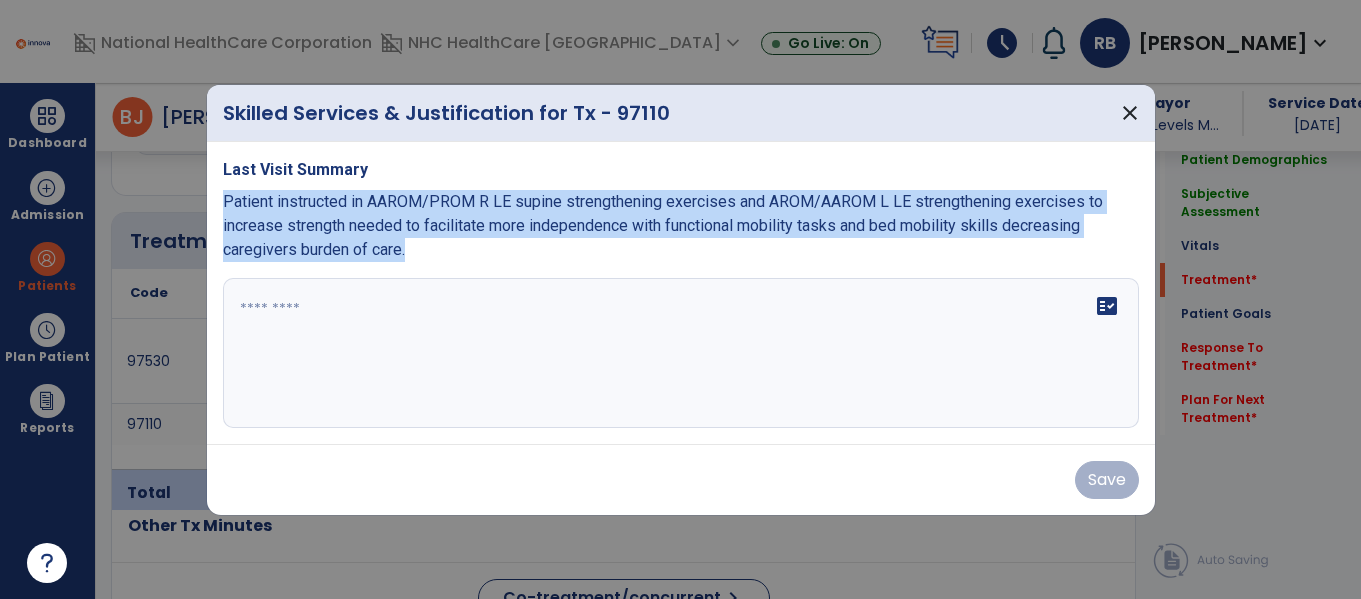 drag, startPoint x: 224, startPoint y: 205, endPoint x: 508, endPoint y: 240, distance: 286.14856 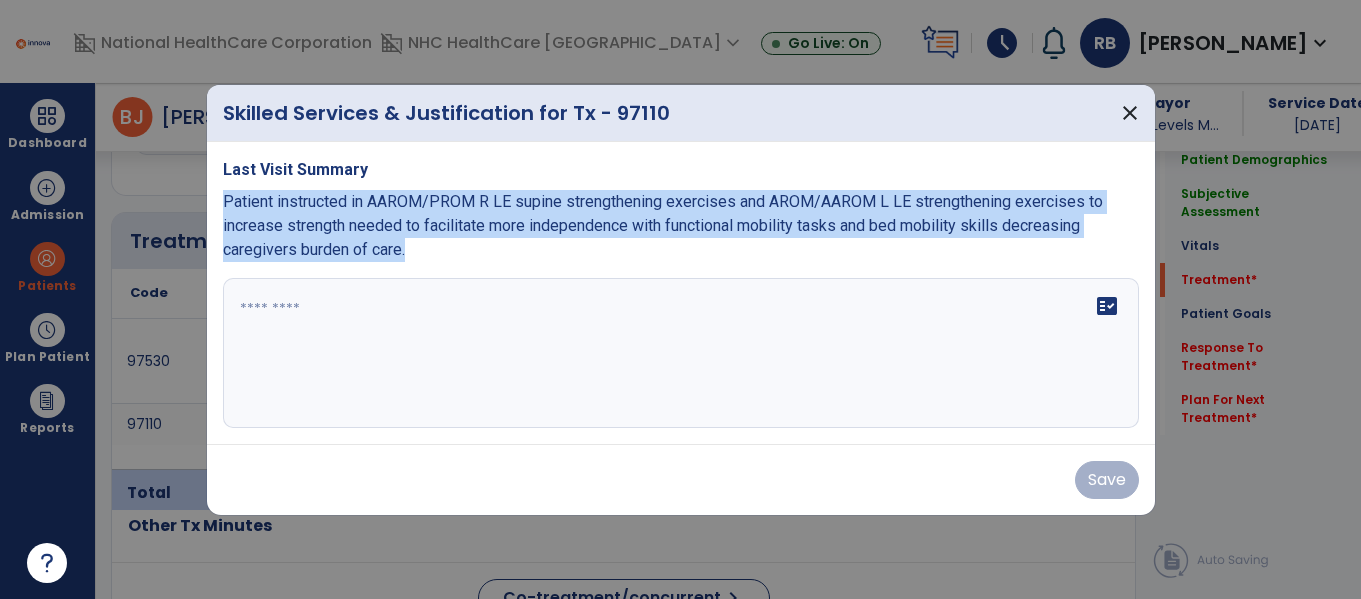 click on "Patient instructed in AAROM/PROM R LE supine strengthening exercises and AROM/AAROM L LE strengthening exercises to increase strength needed to facilitate more independence with functional mobility tasks and bed mobility skills decreasing caregivers burden of care." at bounding box center (681, 226) 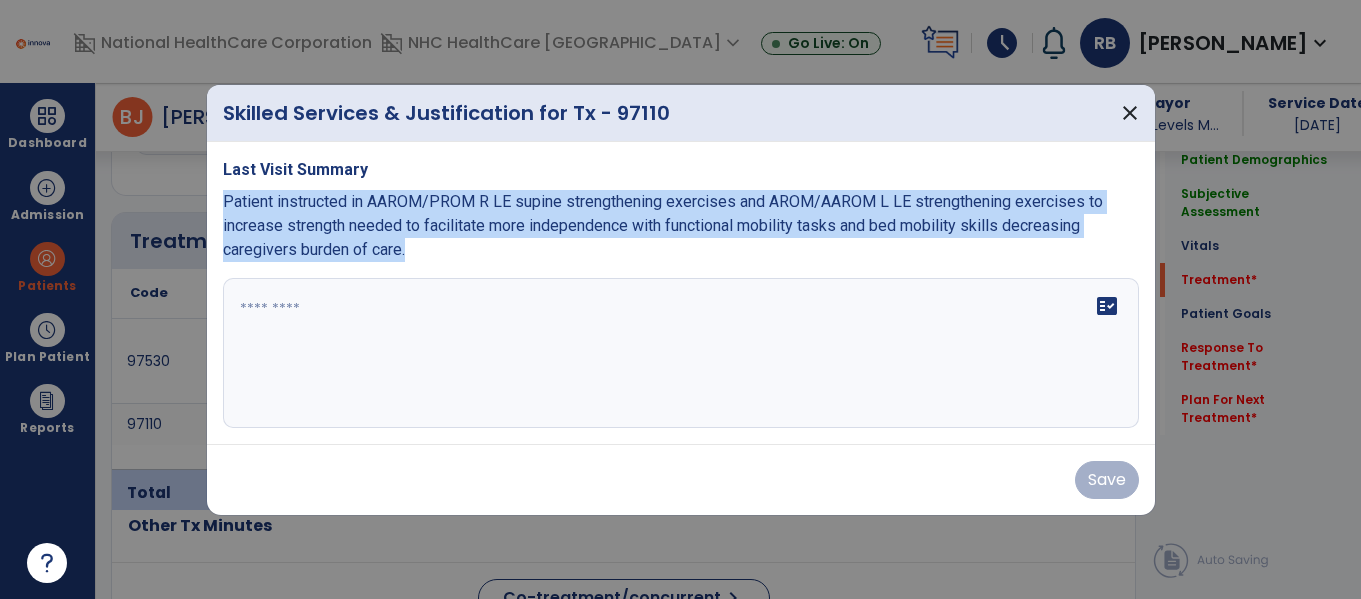 copy on "Patient instructed in AAROM/PROM R LE supine strengthening exercises and AROM/AAROM L LE strengthening exercises to increase strength needed to facilitate more independence with functional mobility tasks and bed mobility skills decreasing caregivers burden of care." 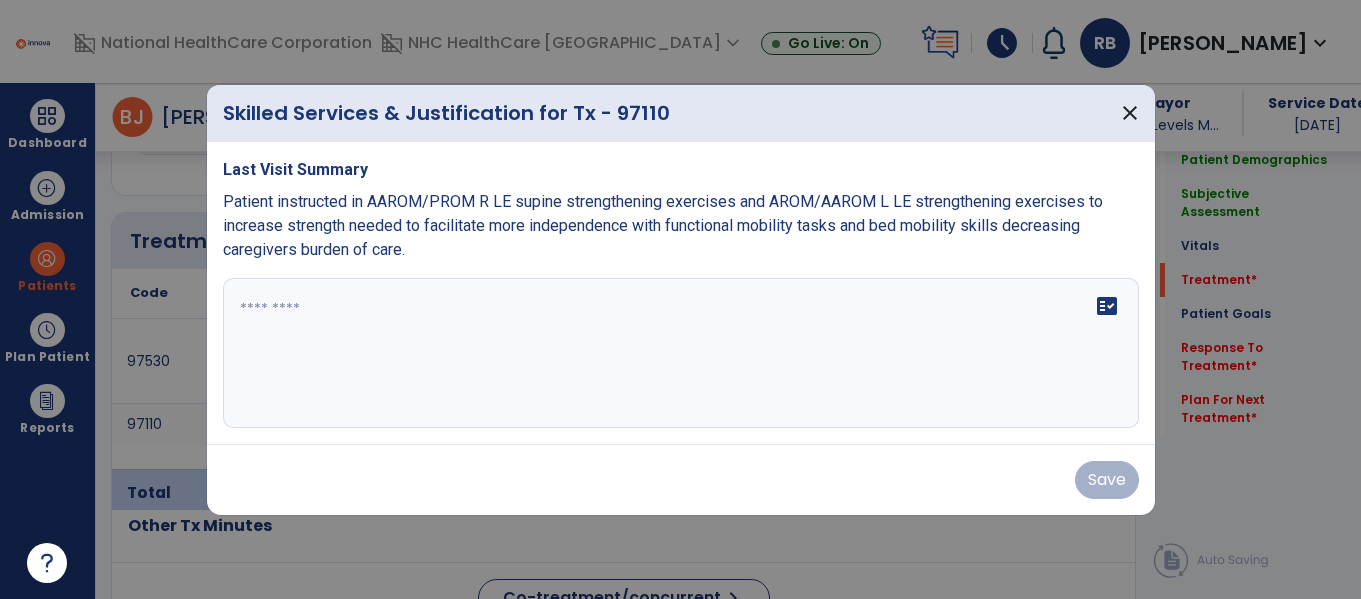 click at bounding box center [681, 353] 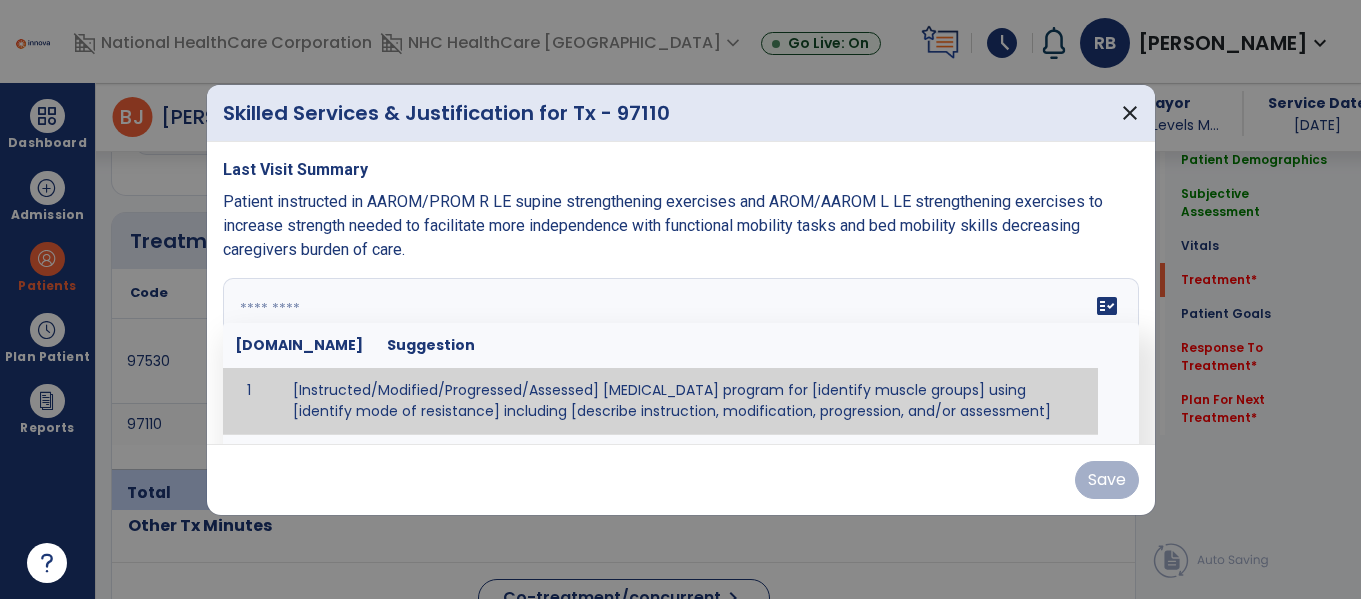 click at bounding box center [678, 353] 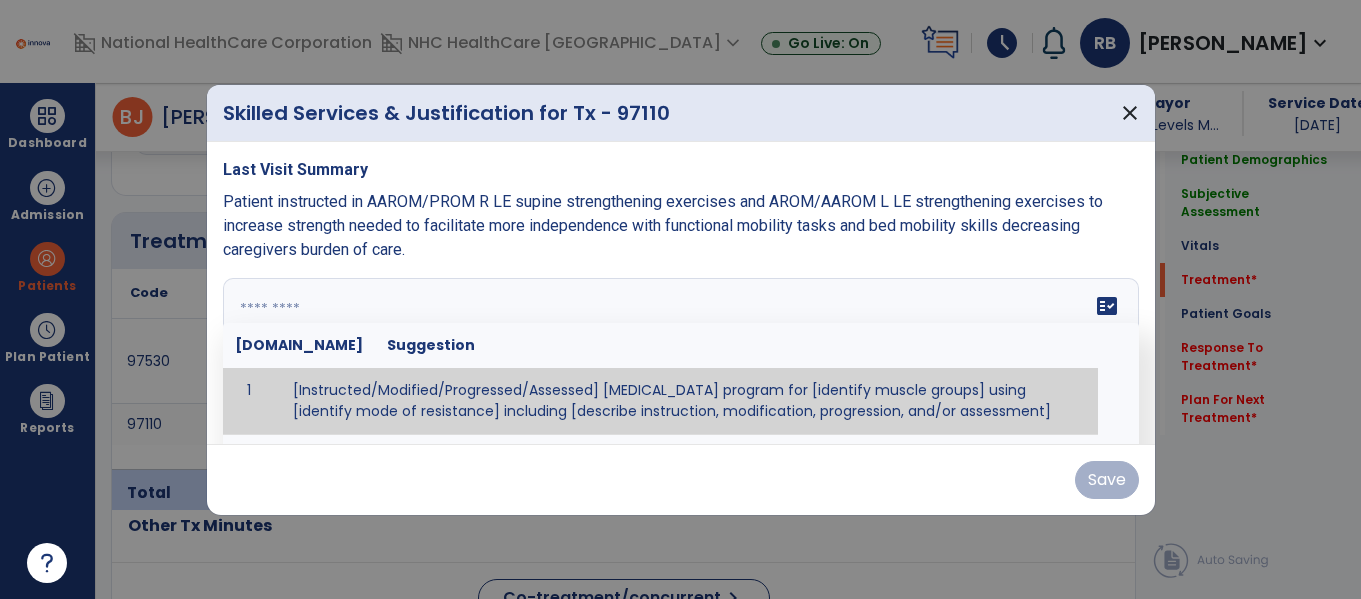 paste on "**********" 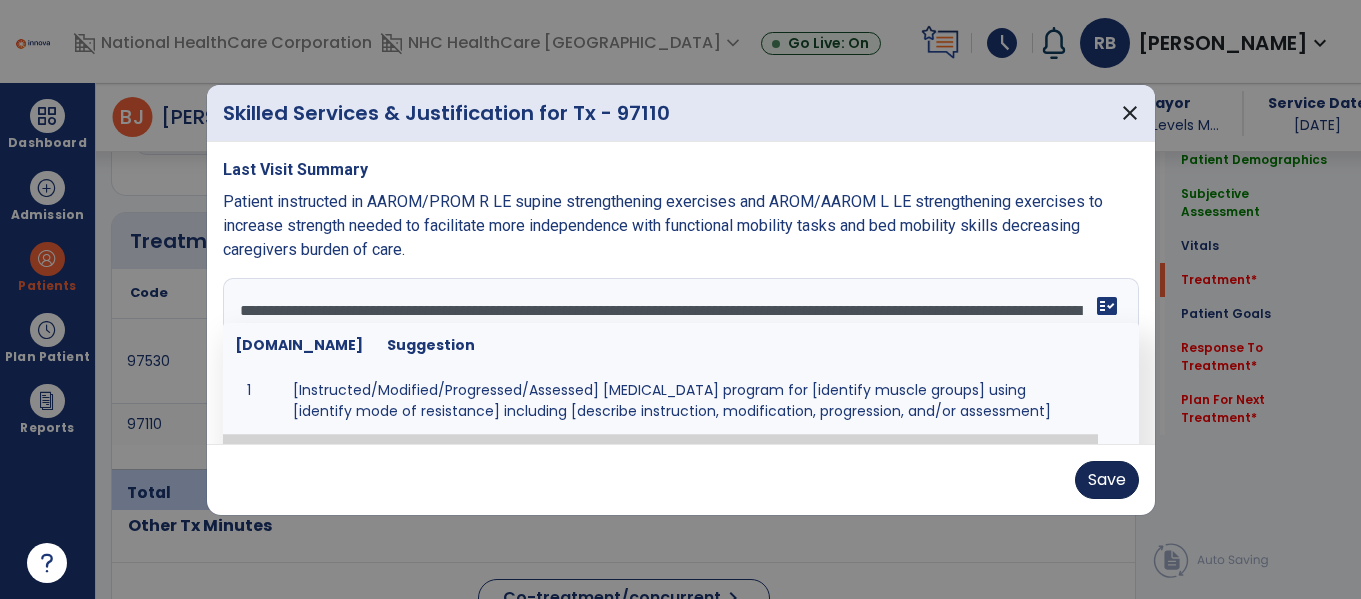 type on "**********" 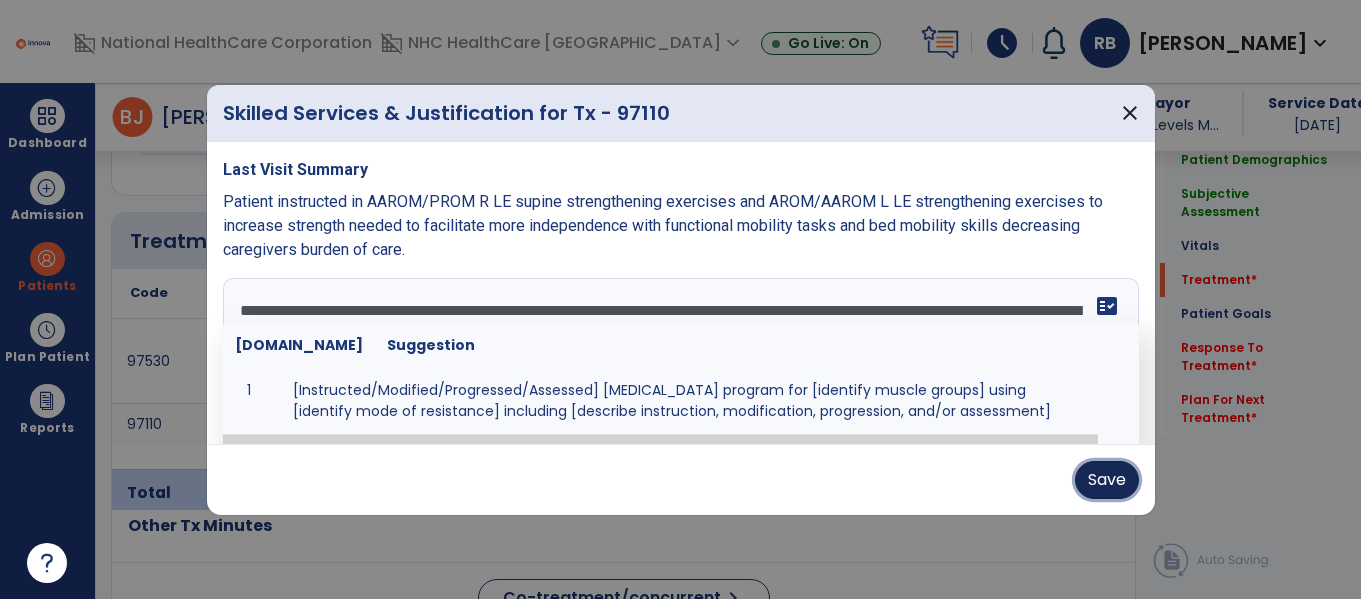 click on "Save" at bounding box center [1107, 480] 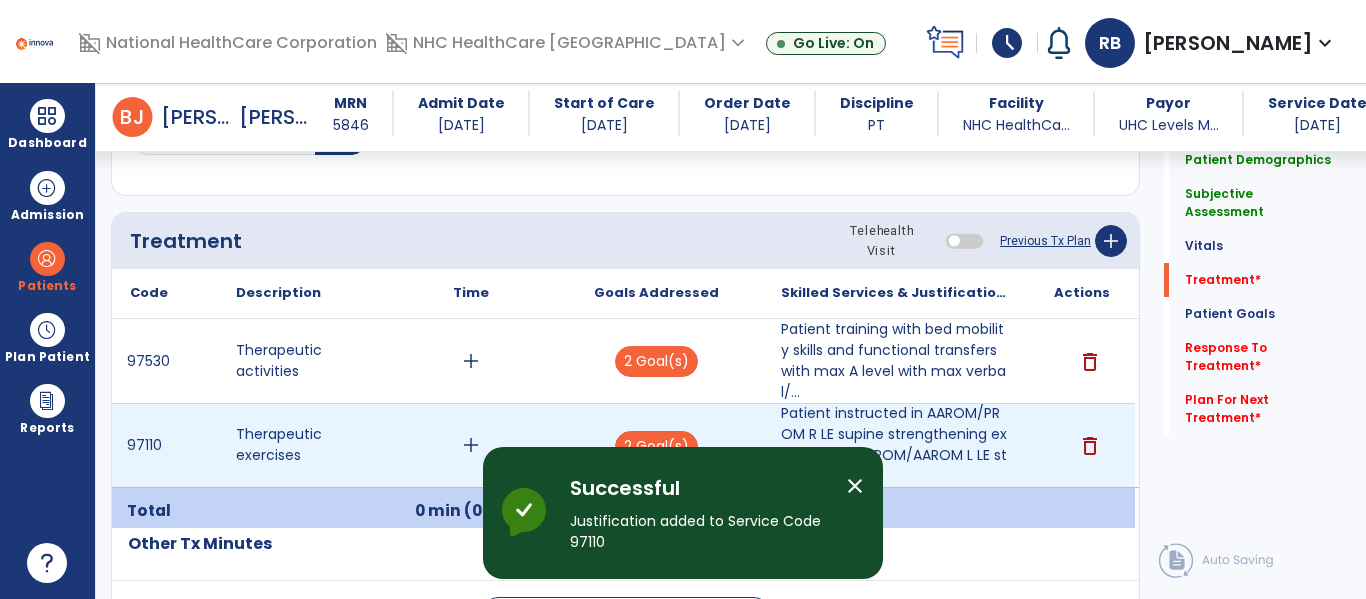 click on "add" at bounding box center [471, 445] 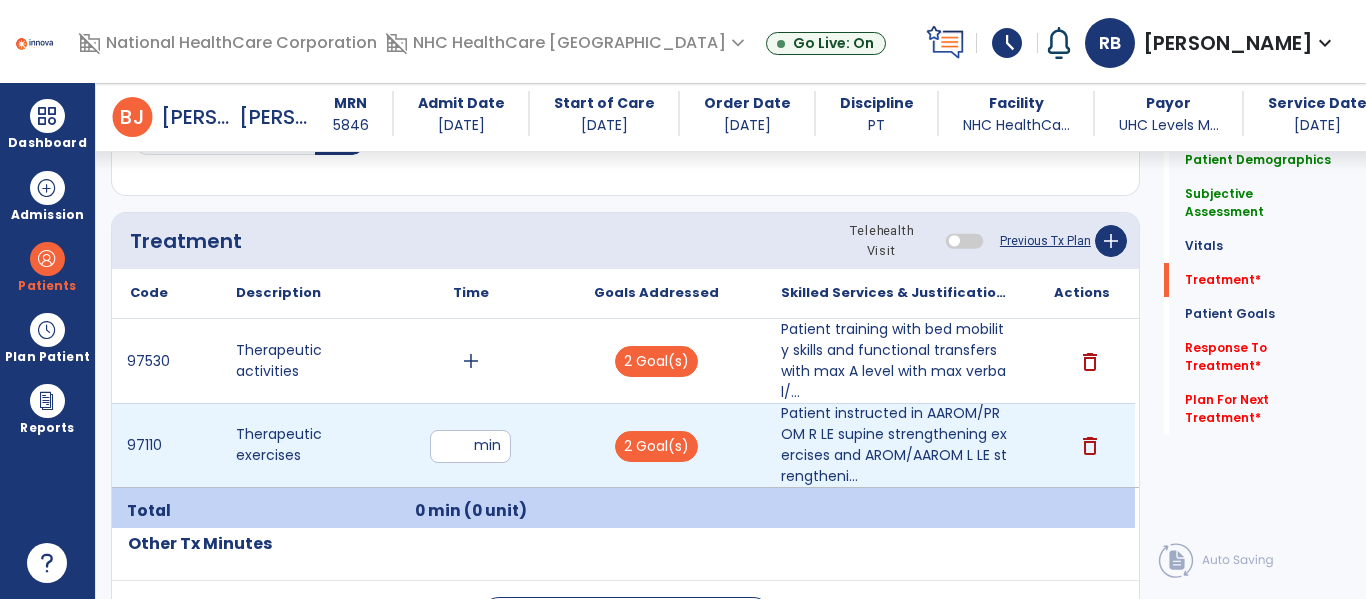 type on "**" 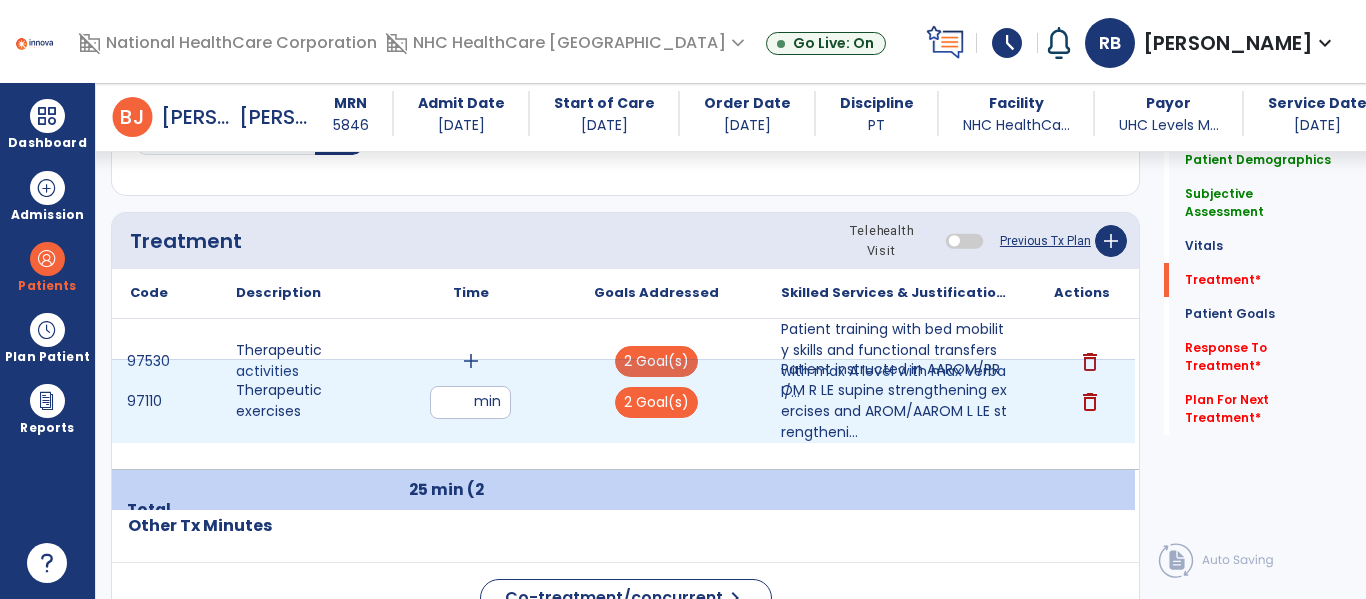 click on "add" at bounding box center [470, 361] 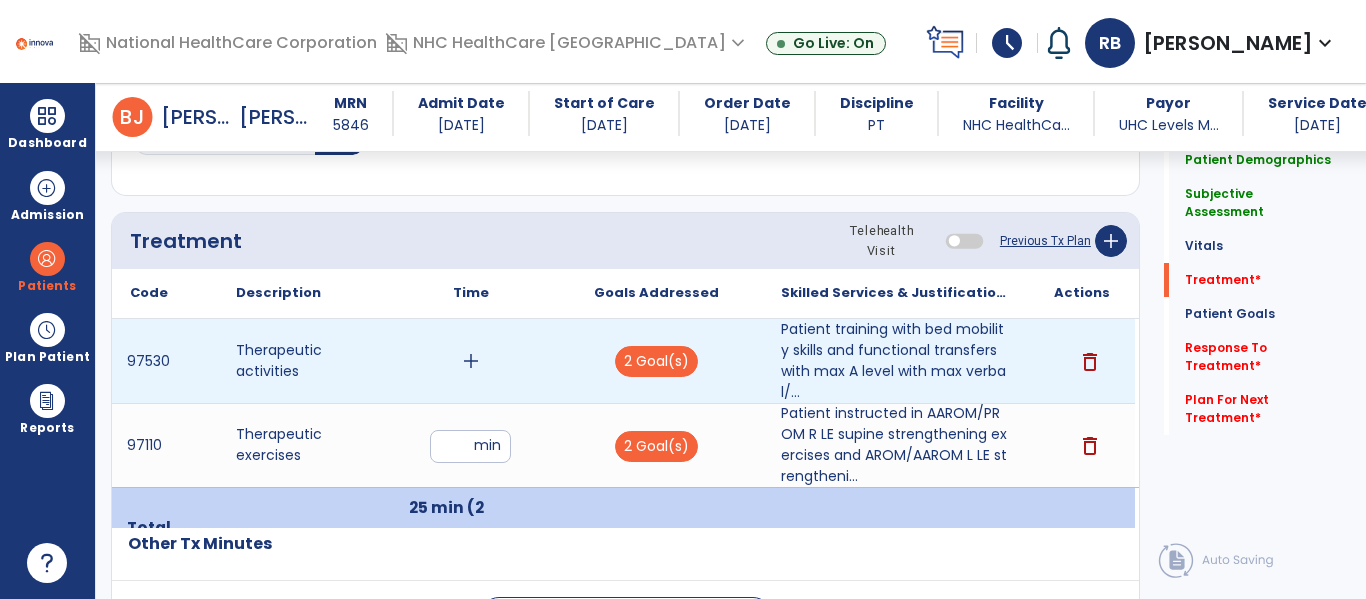click on "add" at bounding box center [470, 361] 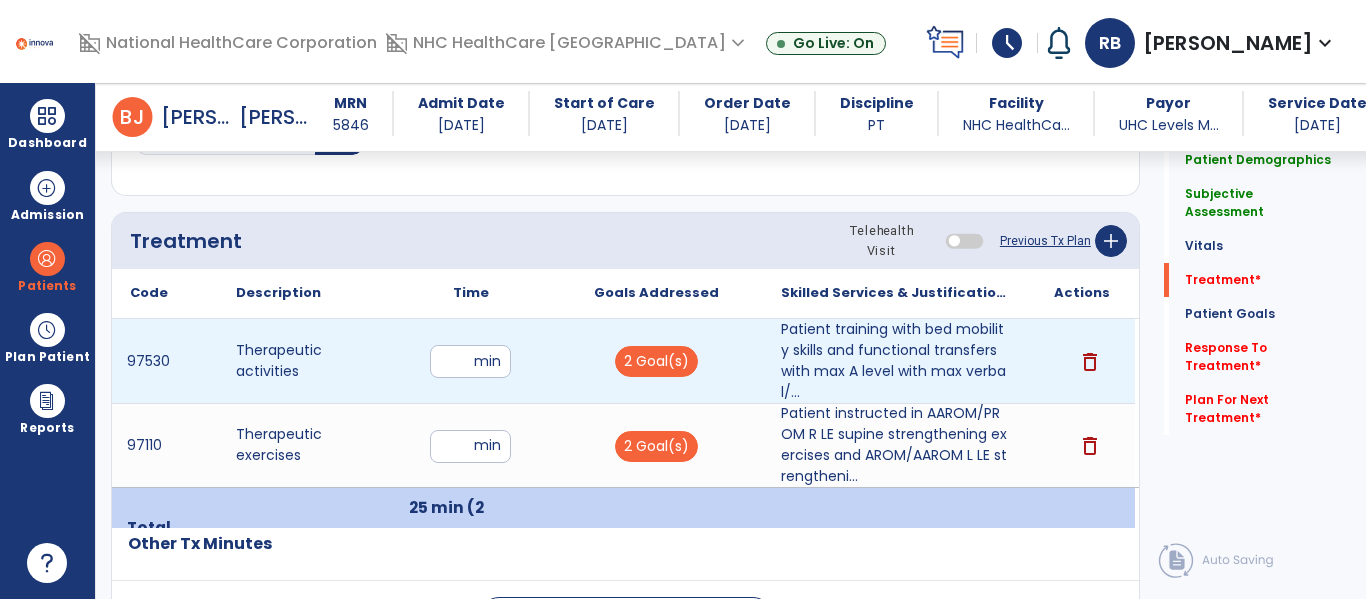 type on "**" 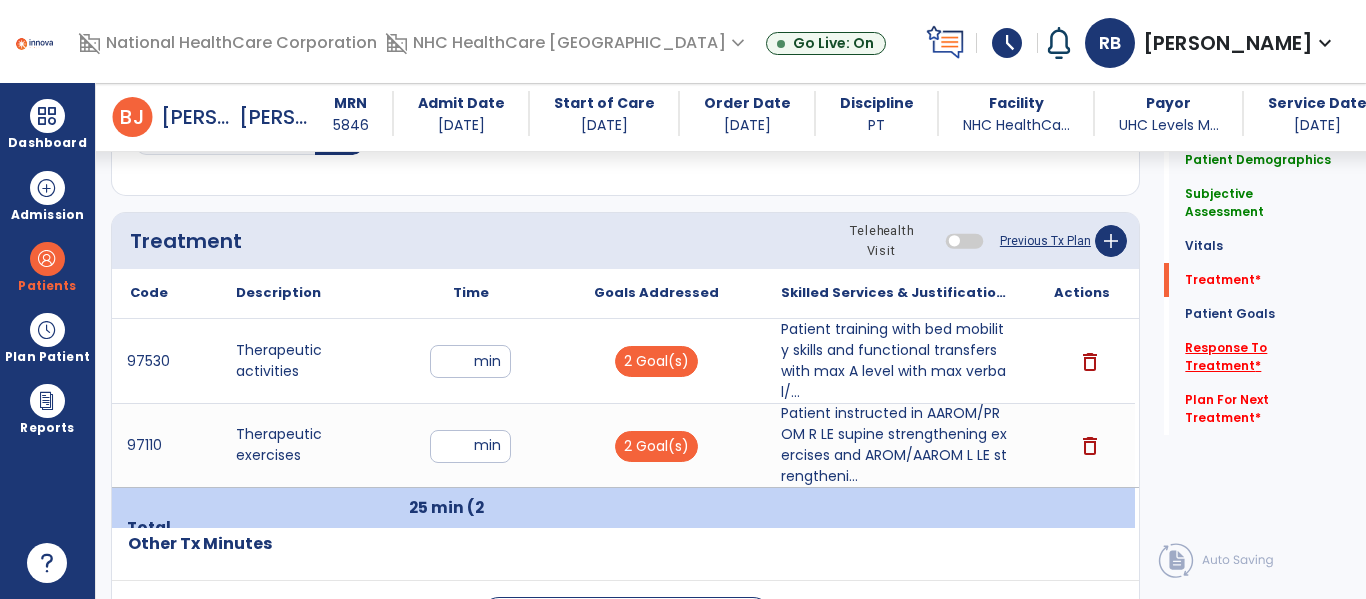 click on "Response To Treatment   *" 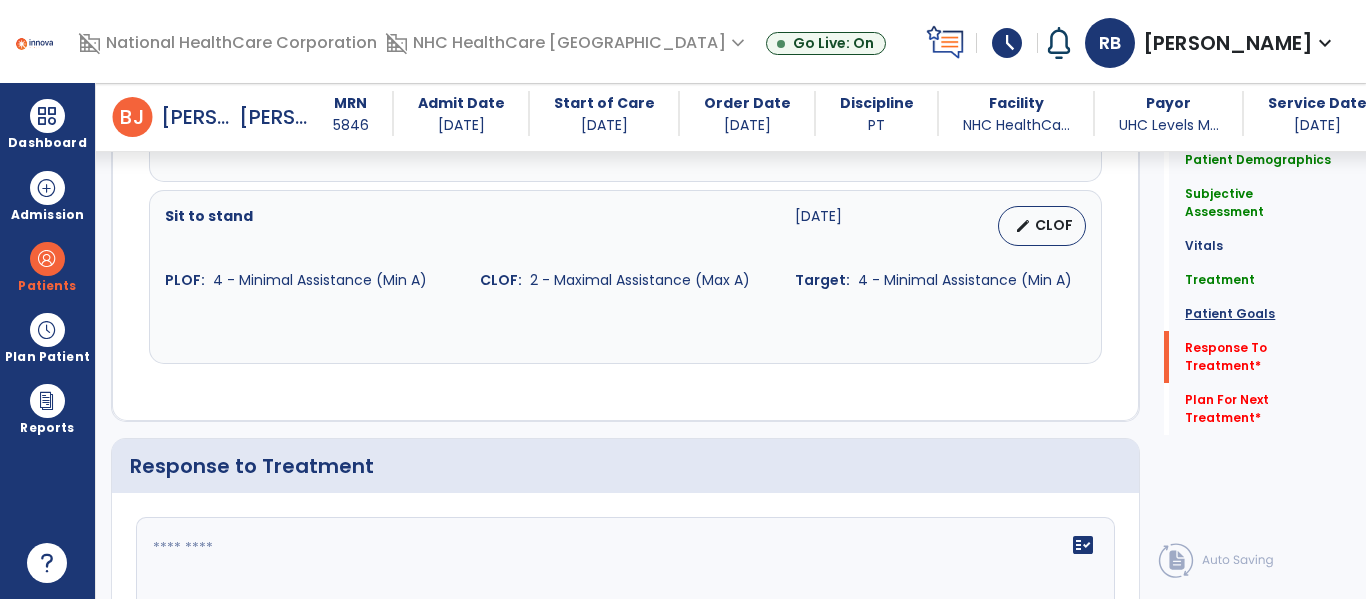 scroll, scrollTop: 2300, scrollLeft: 0, axis: vertical 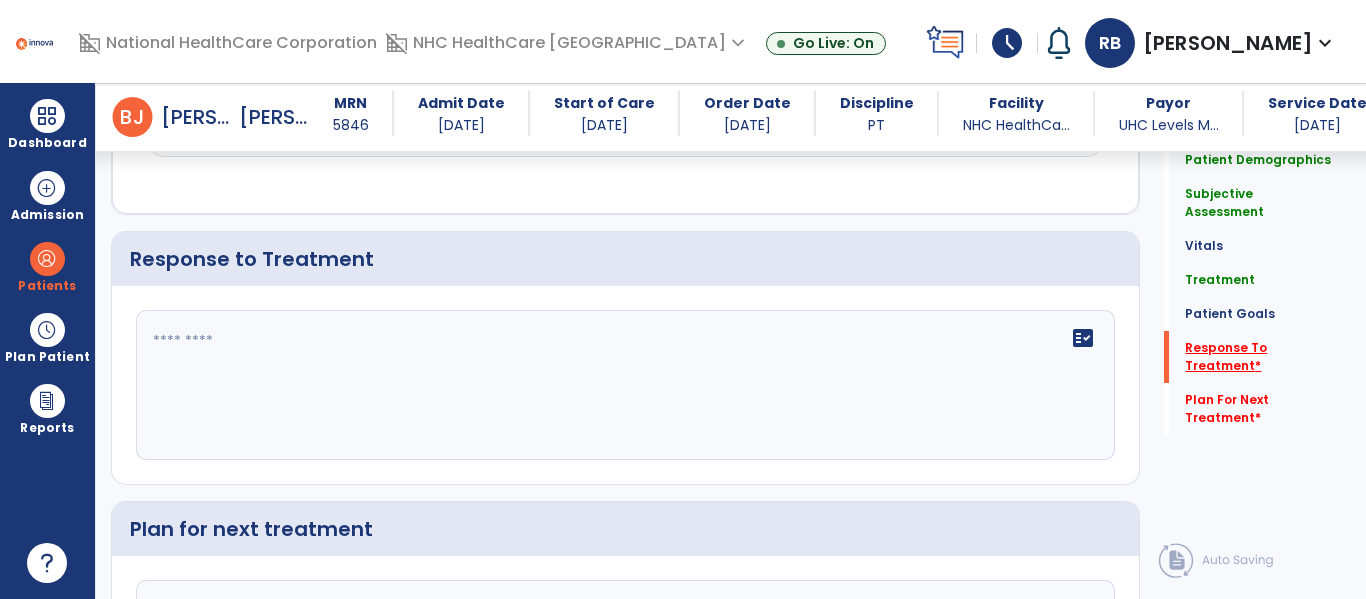 click on "Response To Treatment   *" 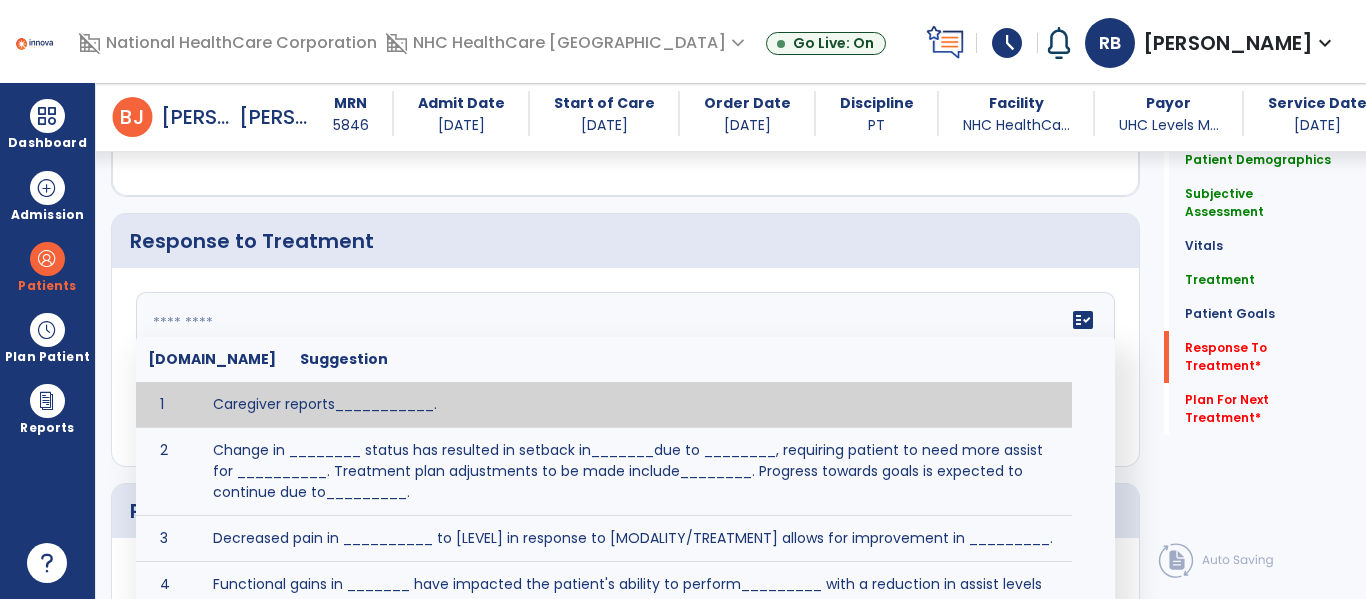 click on "fact_check  [DOMAIN_NAME] Suggestion 1 Caregiver reports___________. 2 Change in ________ status has resulted in setback in_______due to ________, requiring patient to need more assist for __________.   Treatment plan adjustments to be made include________.  Progress towards goals is expected to continue due to_________. 3 Decreased pain in __________ to [LEVEL] in response to [MODALITY/TREATMENT] allows for improvement in _________. 4 Functional gains in _______ have impacted the patient's ability to perform_________ with a reduction in assist levels to_________. 5 Functional progress this week has been significant due to__________. 6 Gains in ________ have improved the patient's ability to perform ______with decreased levels of assist to___________. 7 Improvement in ________allows patient to tolerate higher levels of challenges in_________. 8 Pain in [AREA] has decreased to [LEVEL] in response to [TREATMENT/MODALITY], allowing fore ease in completing__________. 9 10 11 12 13 14 15 16 17 18 19 20 21" 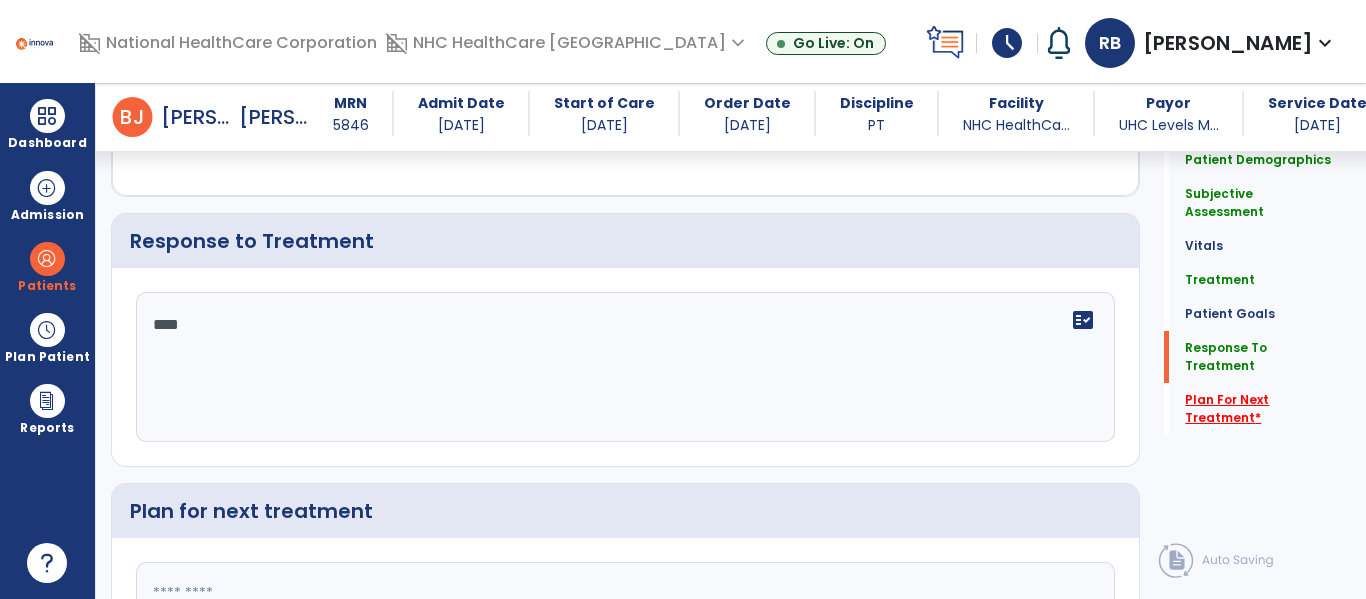 type on "****" 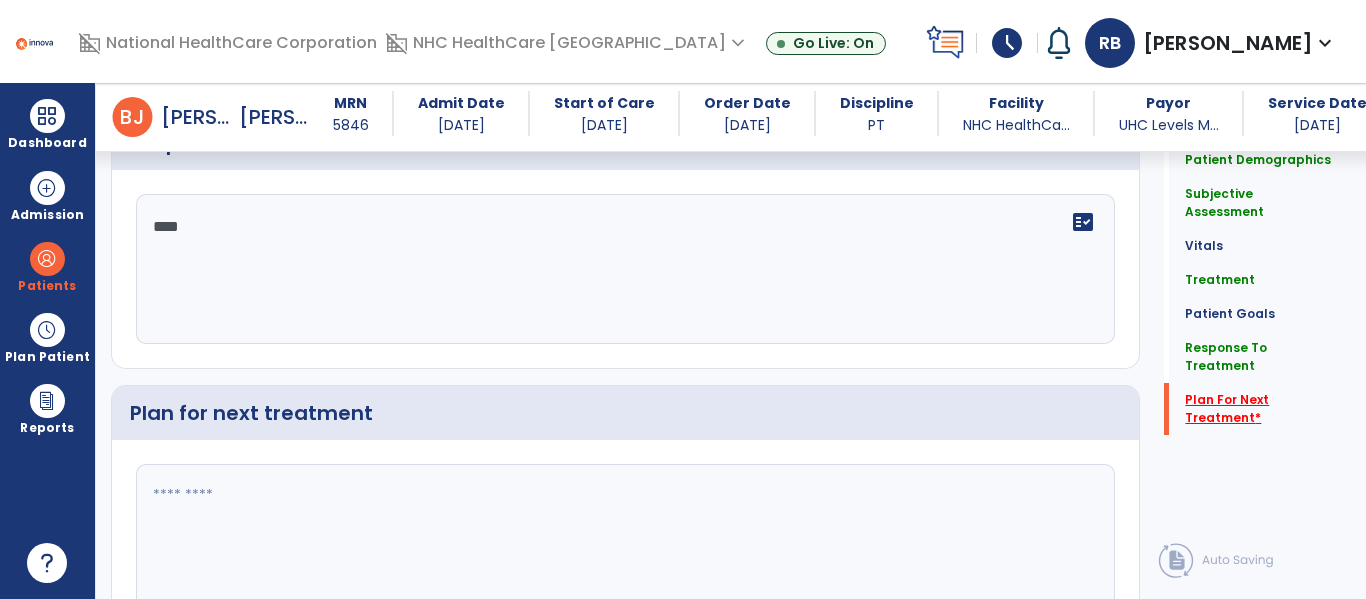 scroll, scrollTop: 2523, scrollLeft: 0, axis: vertical 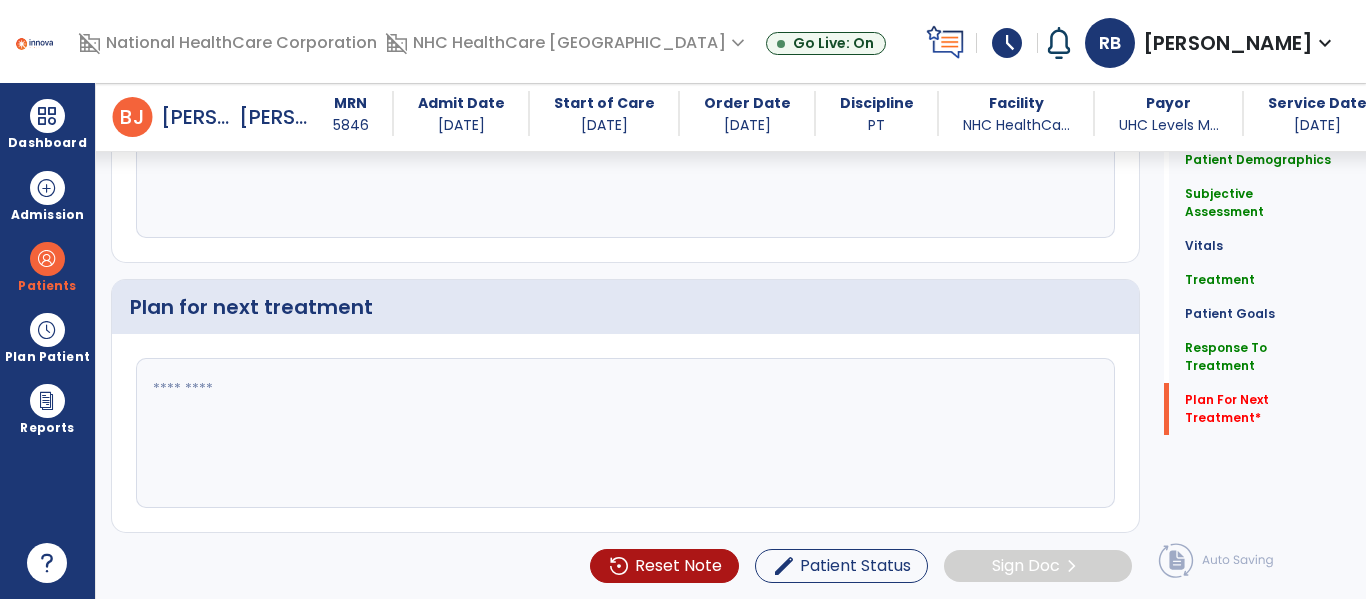 click 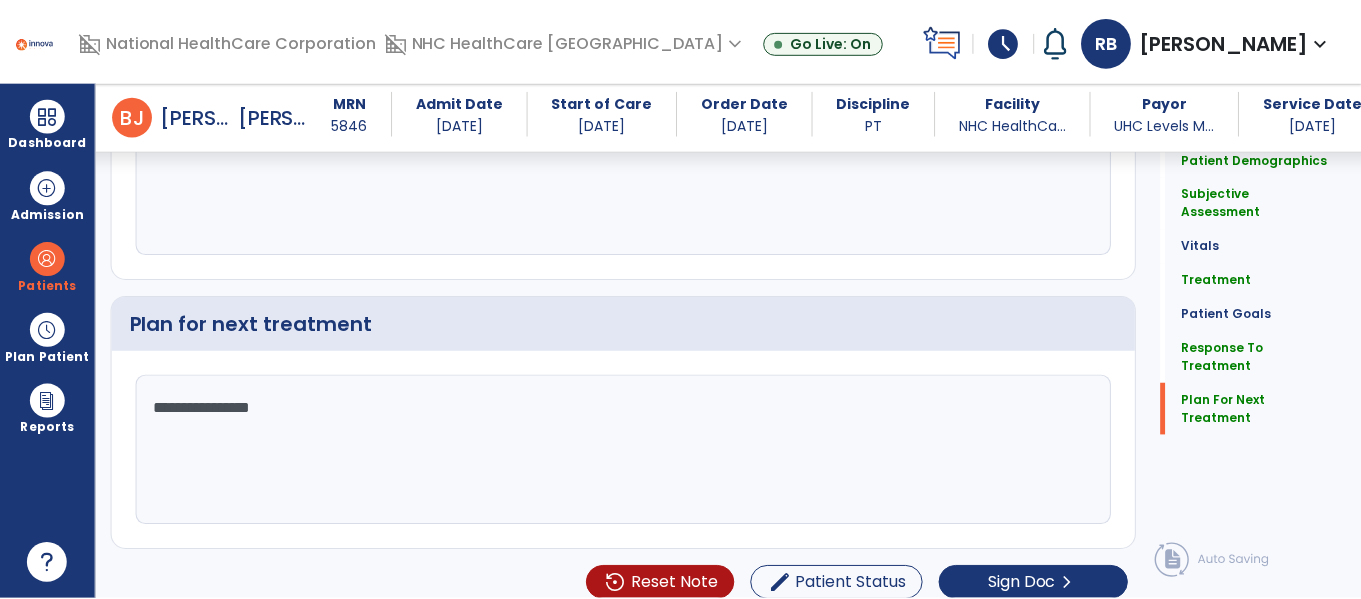 scroll, scrollTop: 2523, scrollLeft: 0, axis: vertical 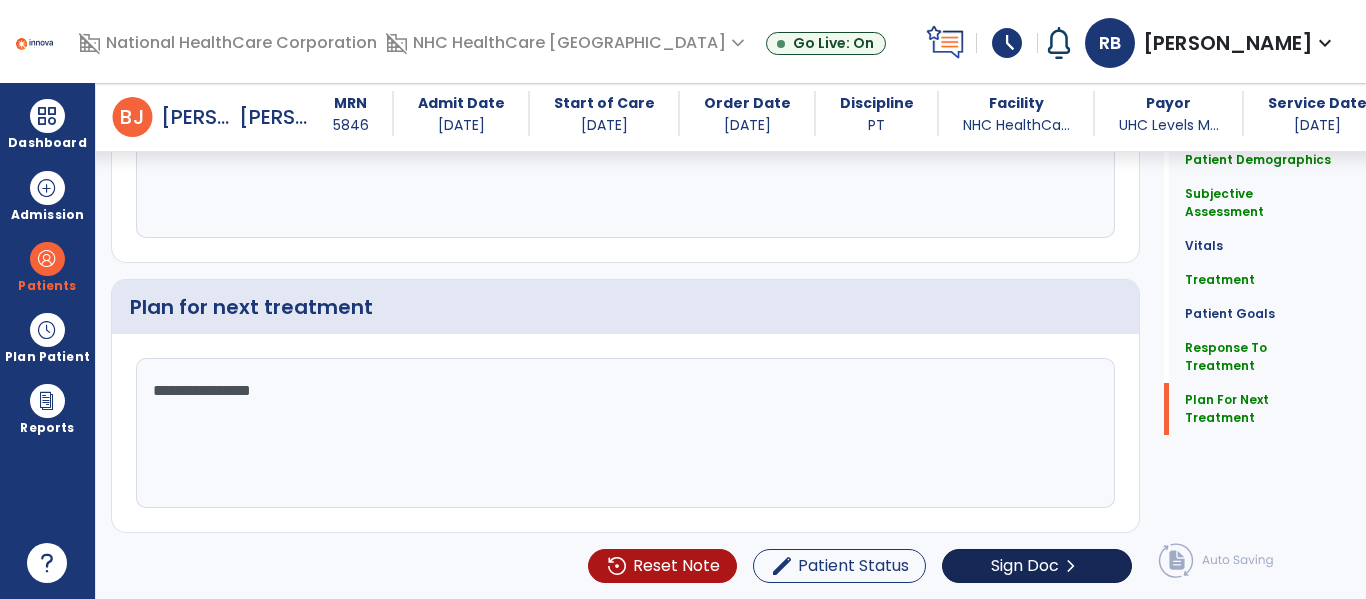 type on "**********" 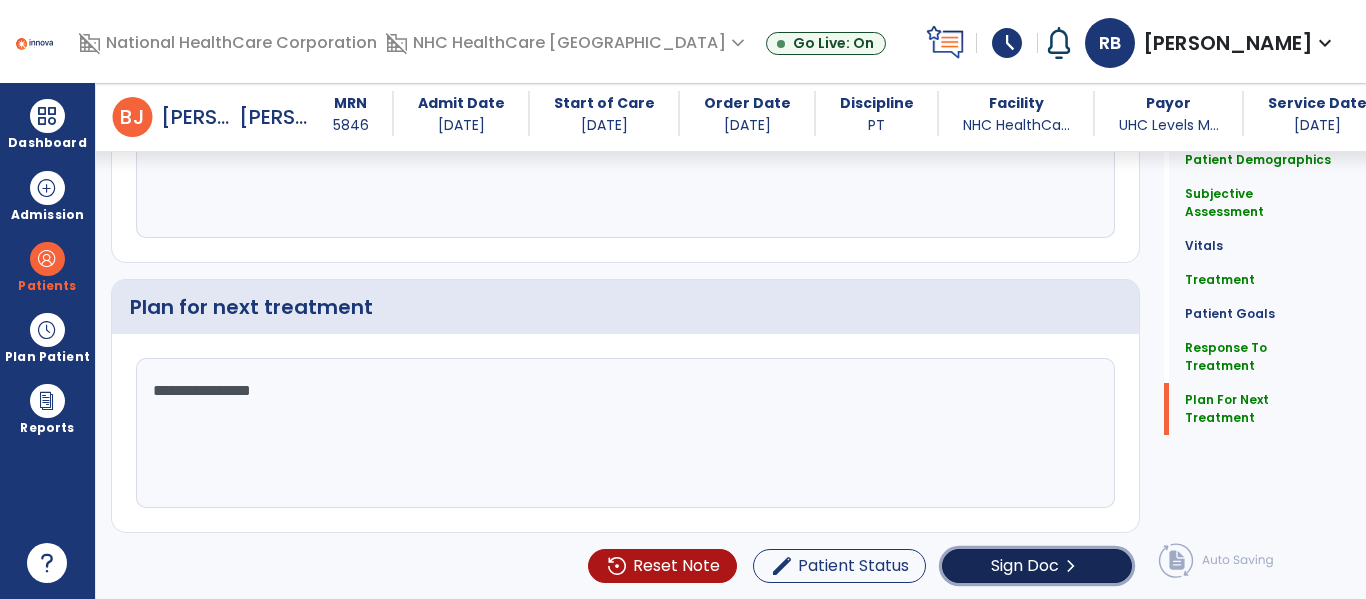 click on "chevron_right" 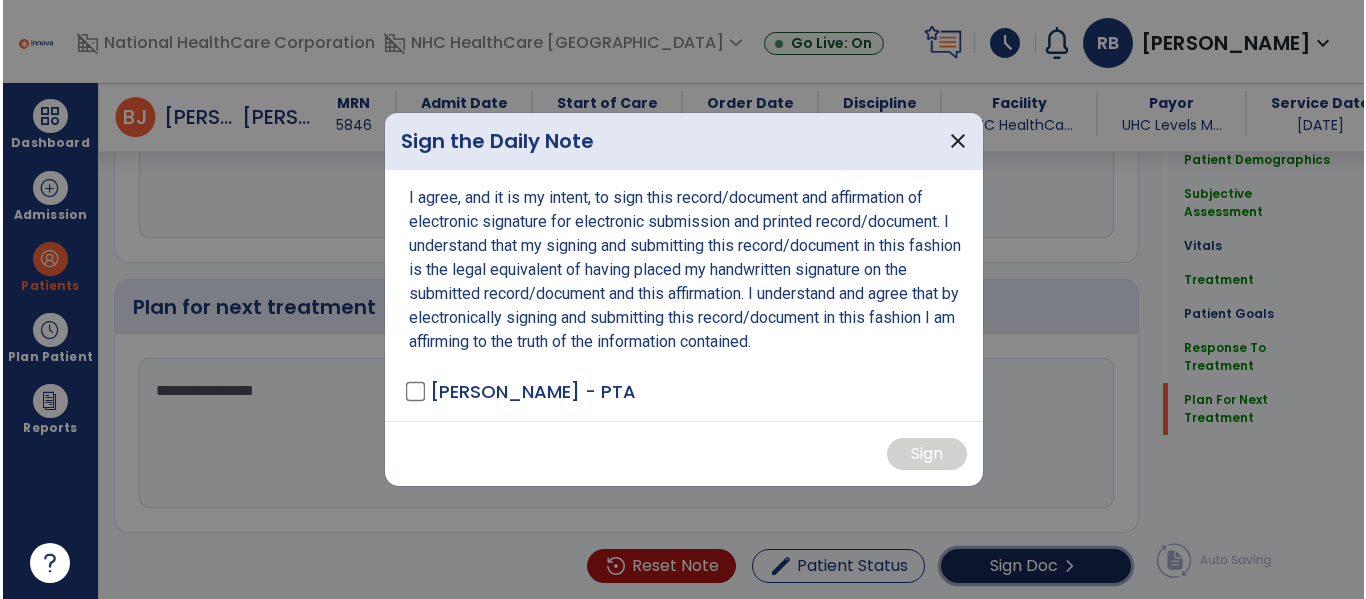scroll, scrollTop: 2523, scrollLeft: 0, axis: vertical 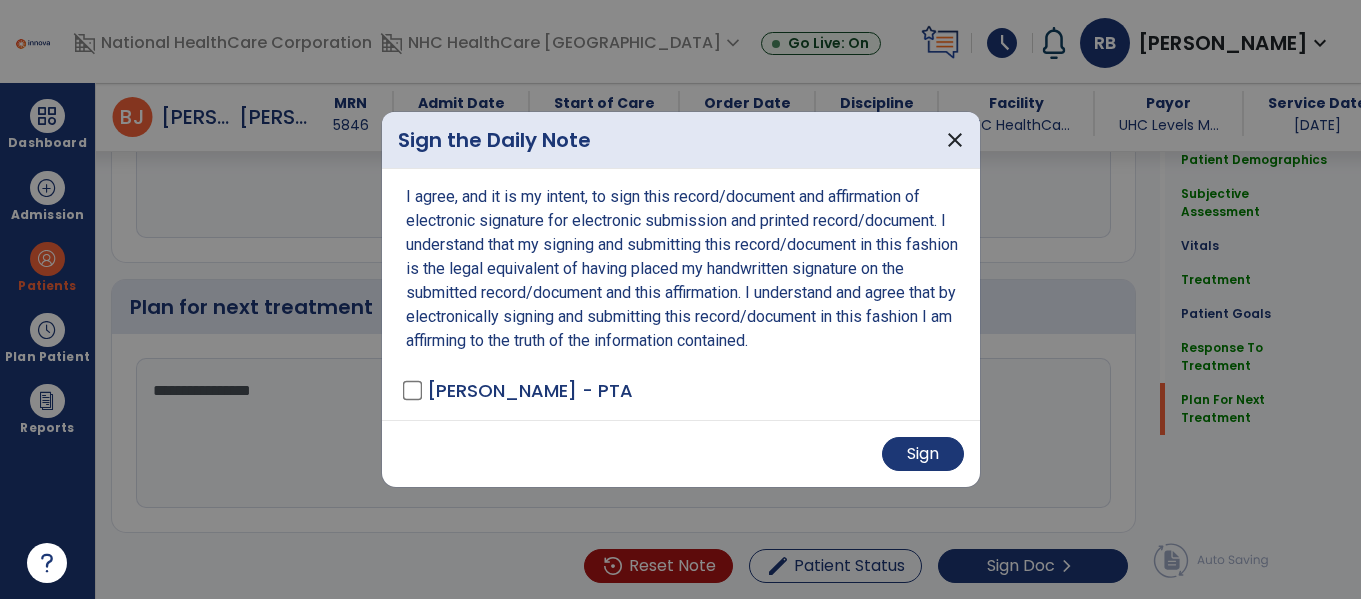 click on "I agree, and it is my intent, to sign this record/document and affirmation of electronic signature for electronic submission and printed record/document. I understand that my signing and submitting this record/document in this fashion is the legal equivalent of having placed my handwritten signature on the submitted record/document and this affirmation. I understand and agree that by electronically signing and submitting this record/document in this fashion I am affirming to the truth of the information contained.  [PERSON_NAME]  - PTA" at bounding box center (681, 294) 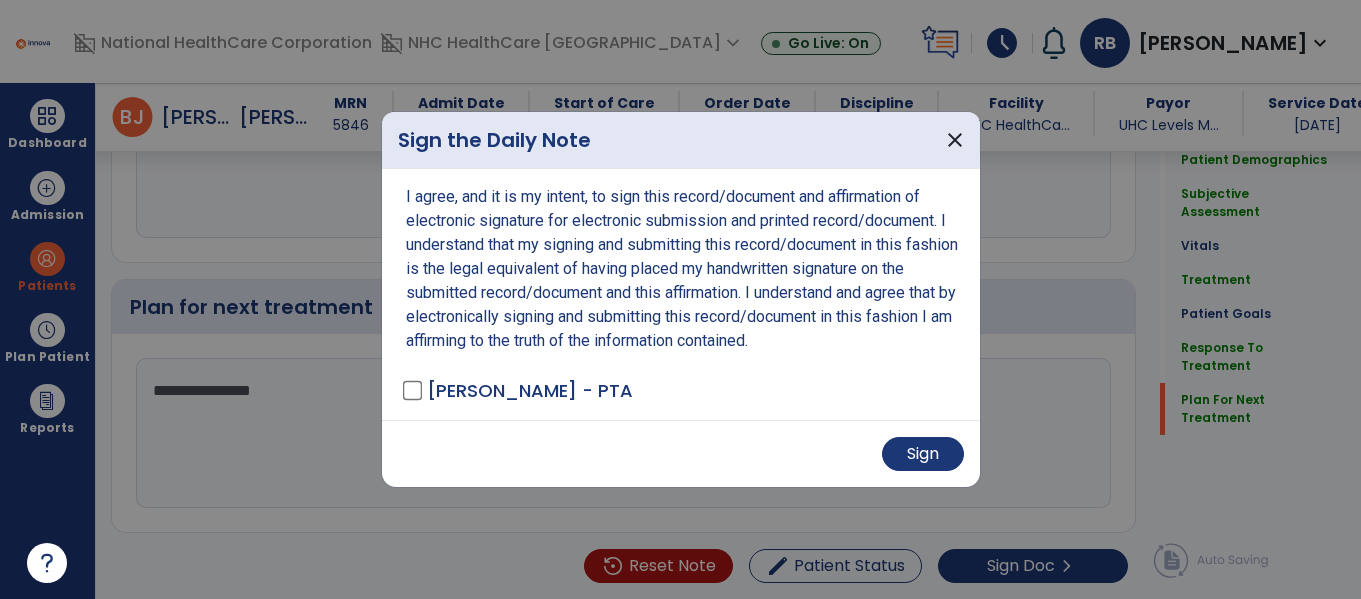 click on "I agree, and it is my intent, to sign this record/document and affirmation of electronic signature for electronic submission and printed record/document. I understand that my signing and submitting this record/document in this fashion is the legal equivalent of having placed my handwritten signature on the submitted record/document and this affirmation. I understand and agree that by electronically signing and submitting this record/document in this fashion I am affirming to the truth of the information contained." at bounding box center (683, 269) 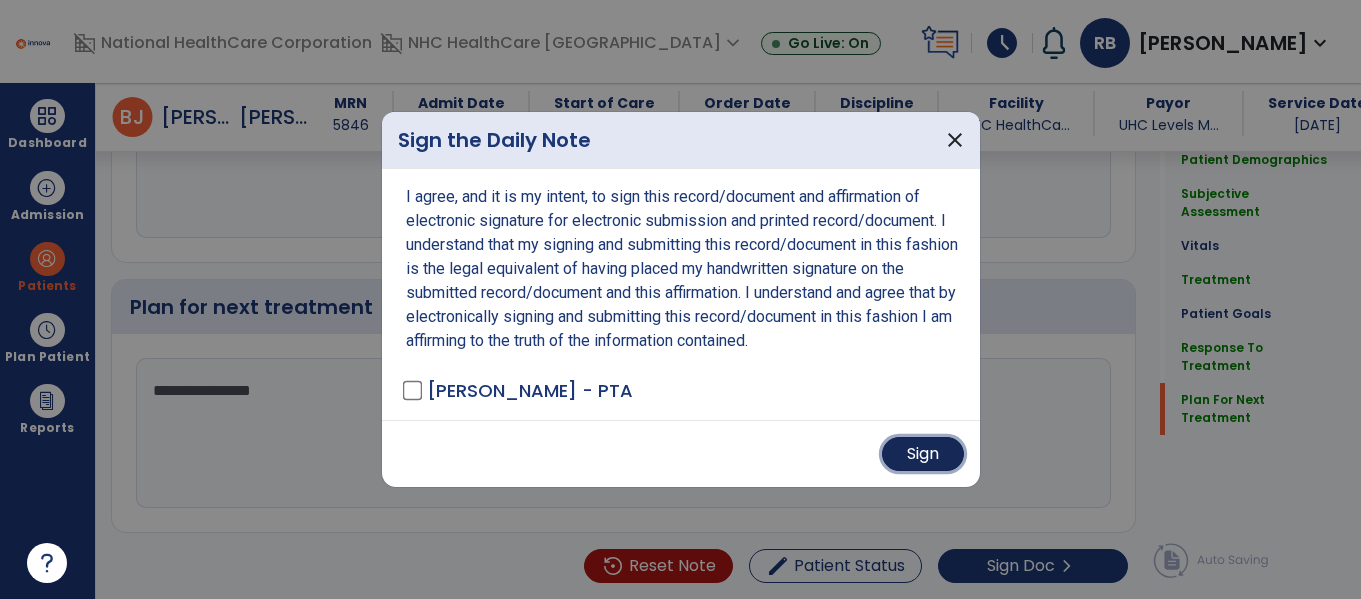 click on "Sign" at bounding box center (923, 454) 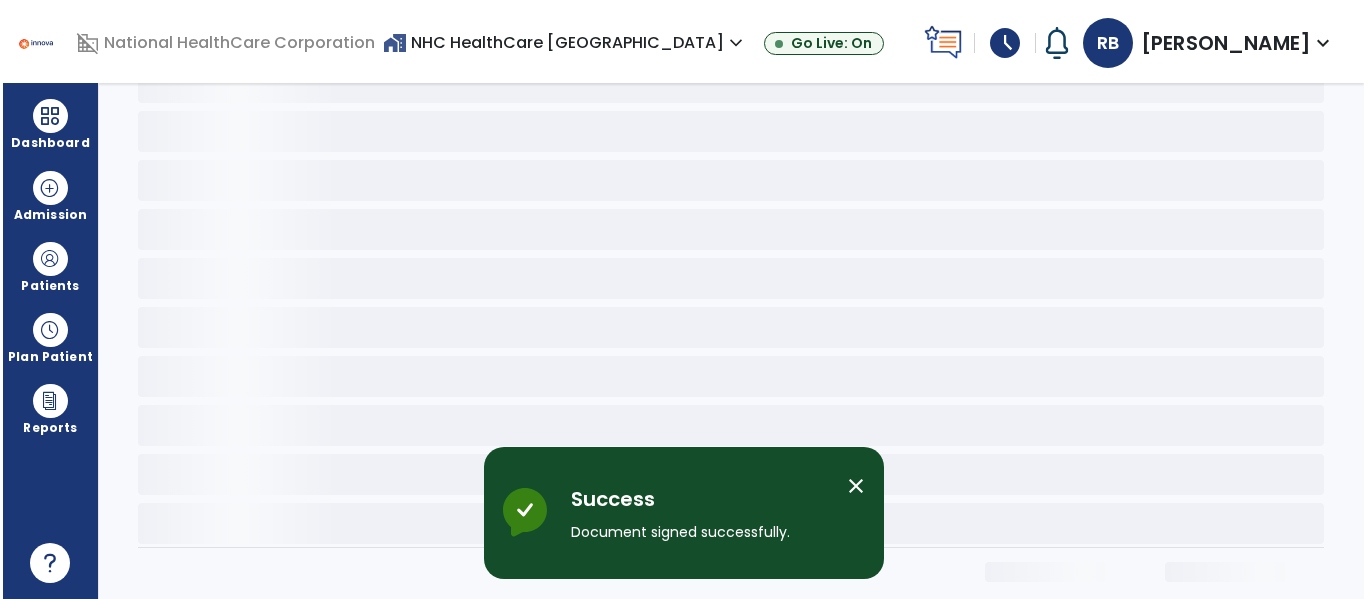 scroll, scrollTop: 102, scrollLeft: 0, axis: vertical 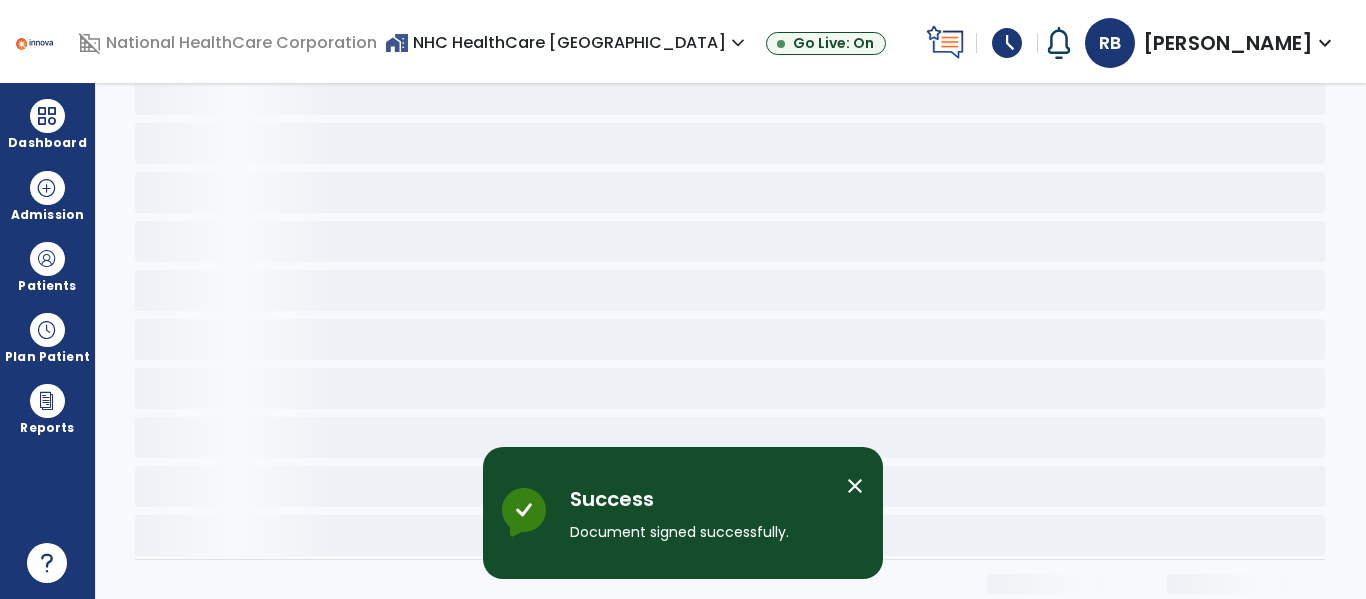 click 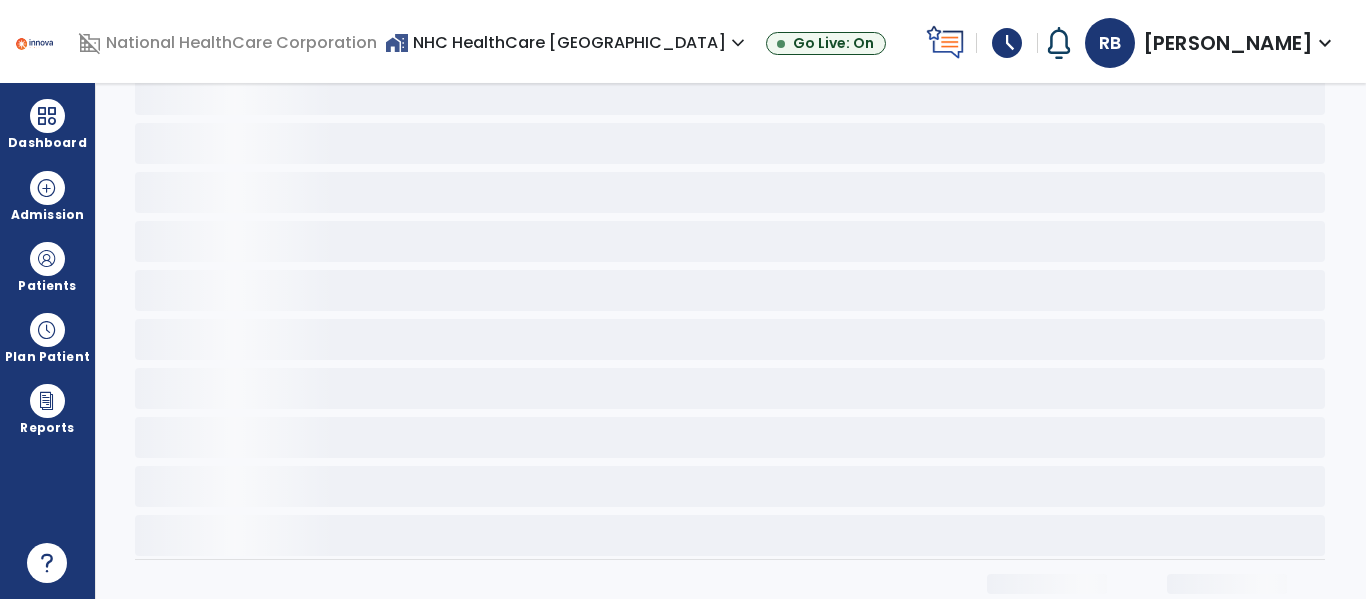 scroll, scrollTop: 0, scrollLeft: 0, axis: both 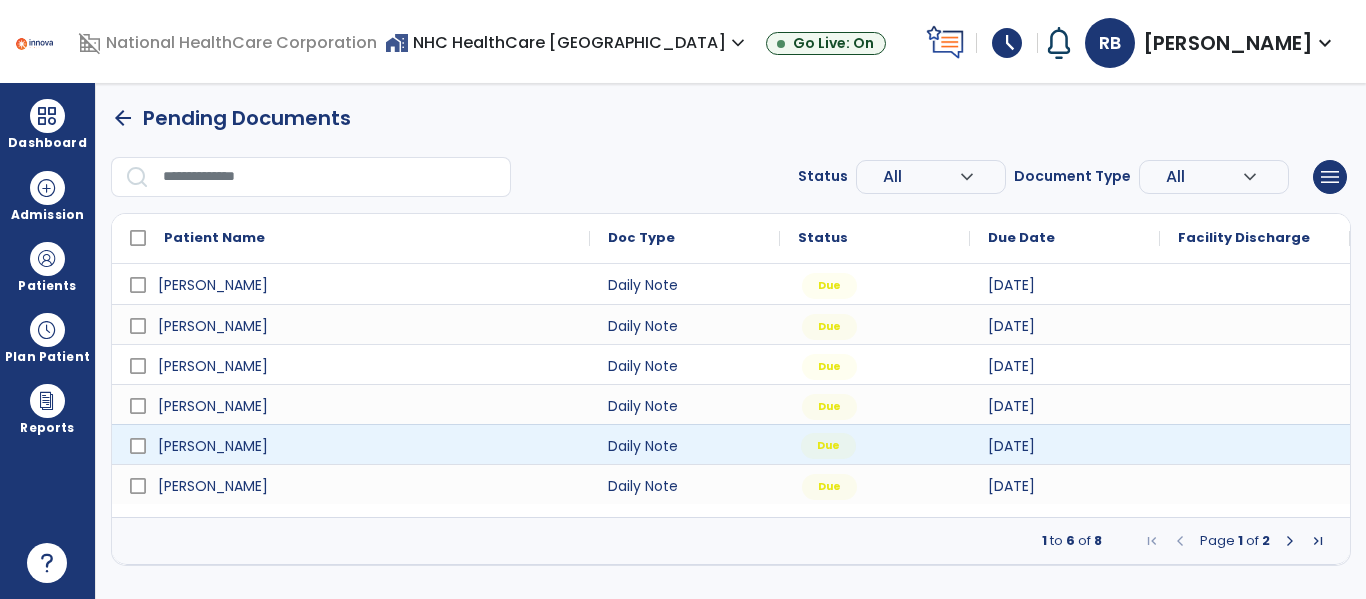 click on "Due" at bounding box center [875, 444] 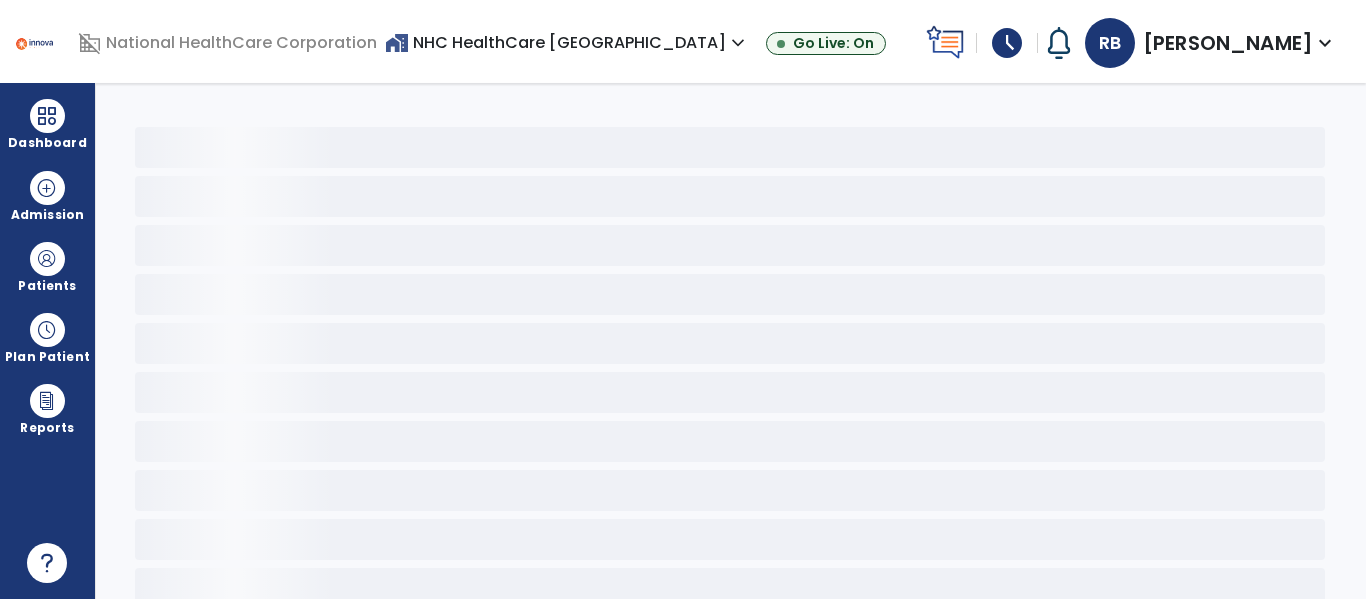 click 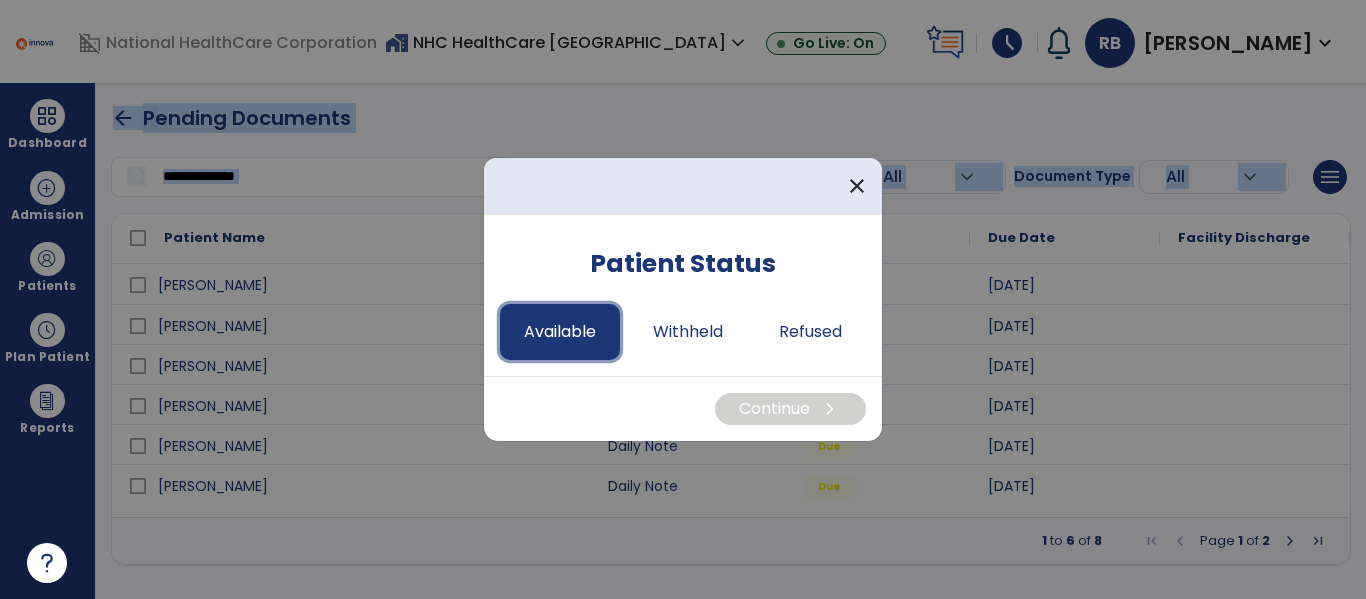 click on "Available" at bounding box center (560, 332) 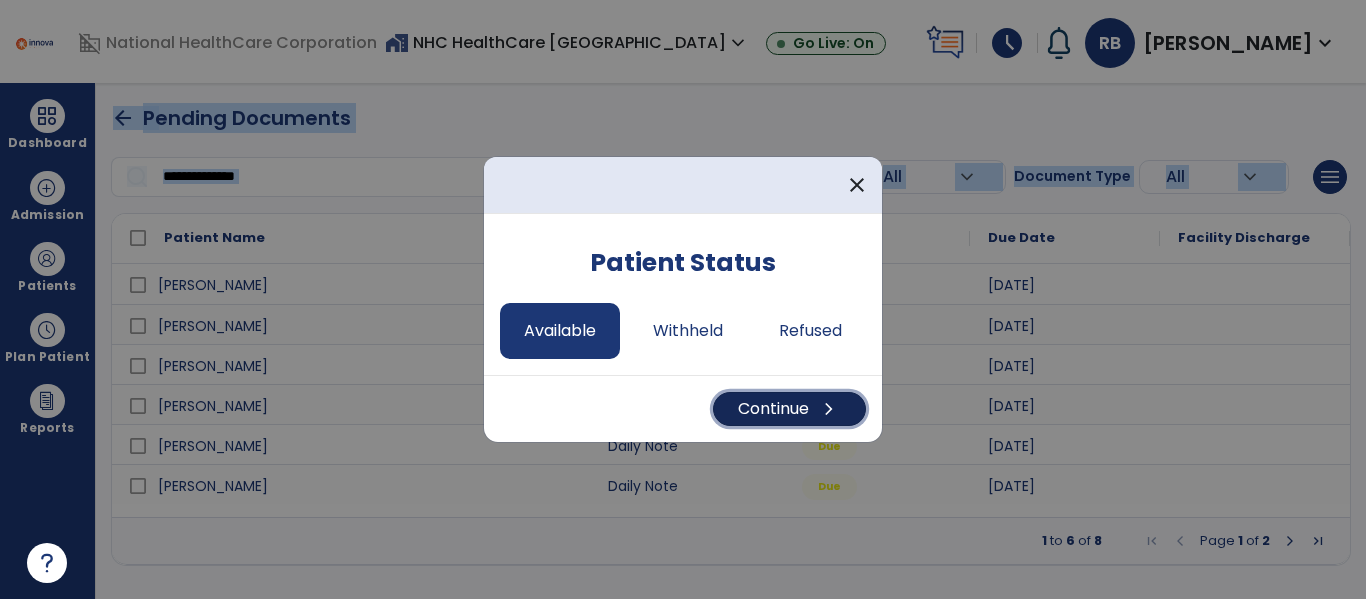 click on "Continue   chevron_right" at bounding box center (789, 409) 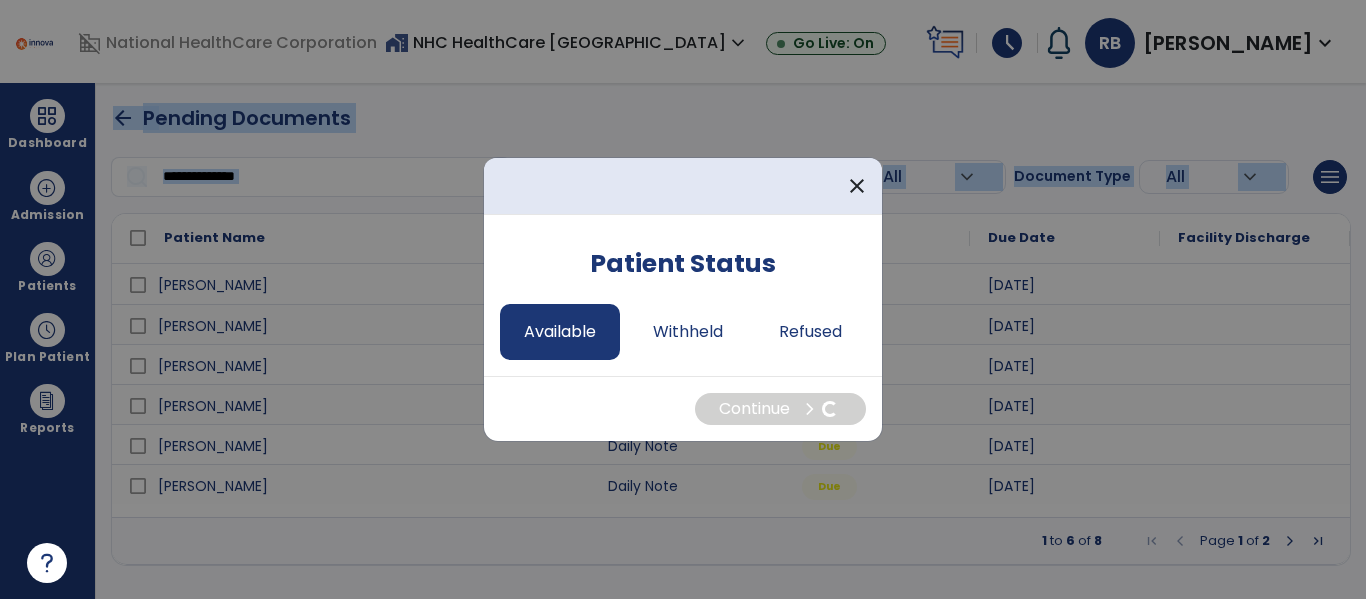 select on "*" 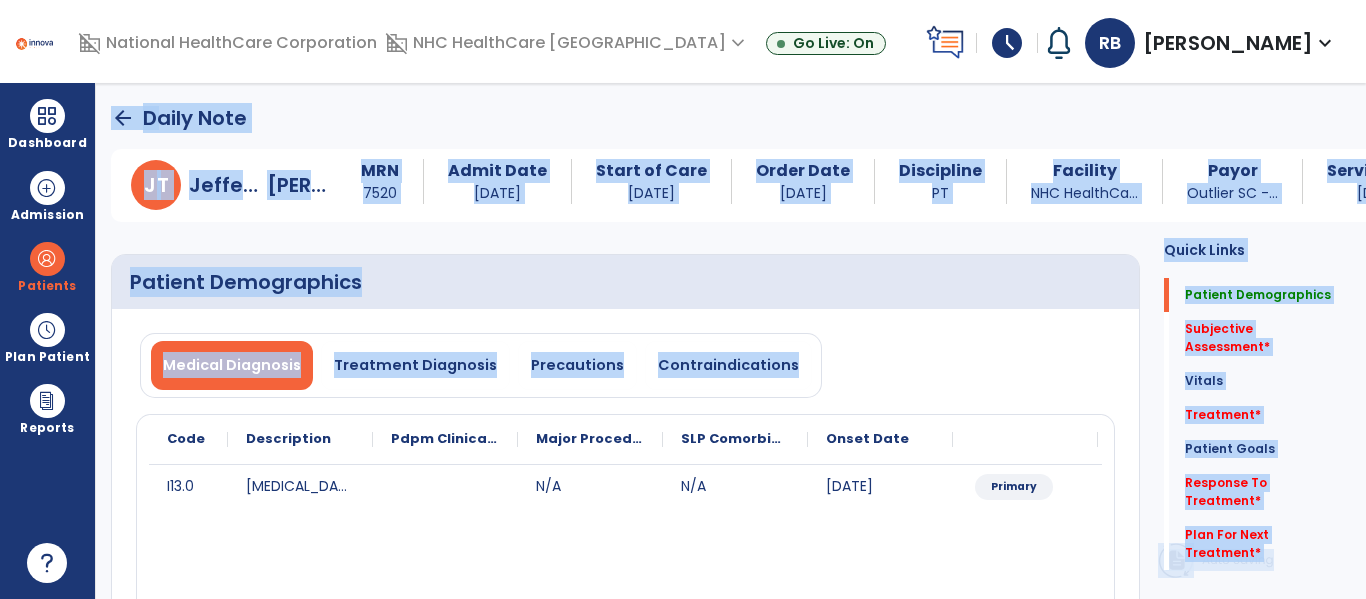 click on "arrow_back   Daily Note   [PERSON_NAME] [PERSON_NAME]  MRN 7520 Admit Date [DATE] Start of Care [DATE] Order Date [DATE] Discipline PT Facility NHC HealthCa... Payor Outlier SC -... Service Date [DATE] Patient Demographics  Medical Diagnosis   Treatment Diagnosis   Precautions   Contraindications
Code
Description" at bounding box center [731, 341] 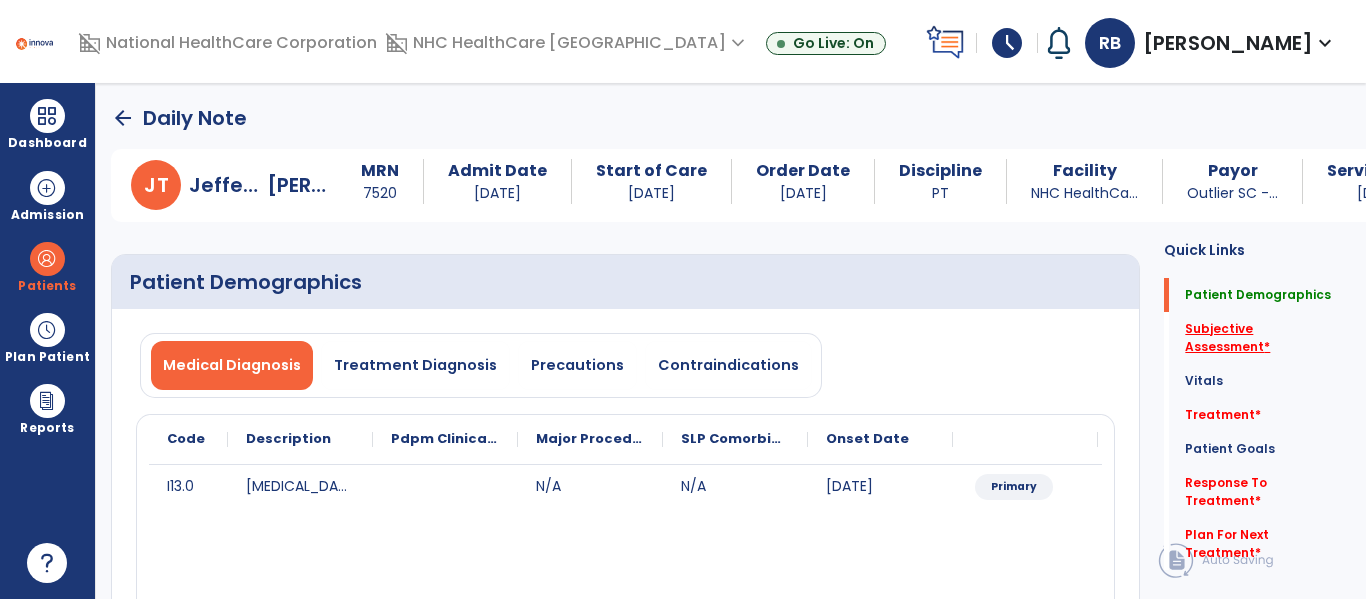 click on "Subjective Assessment   *" 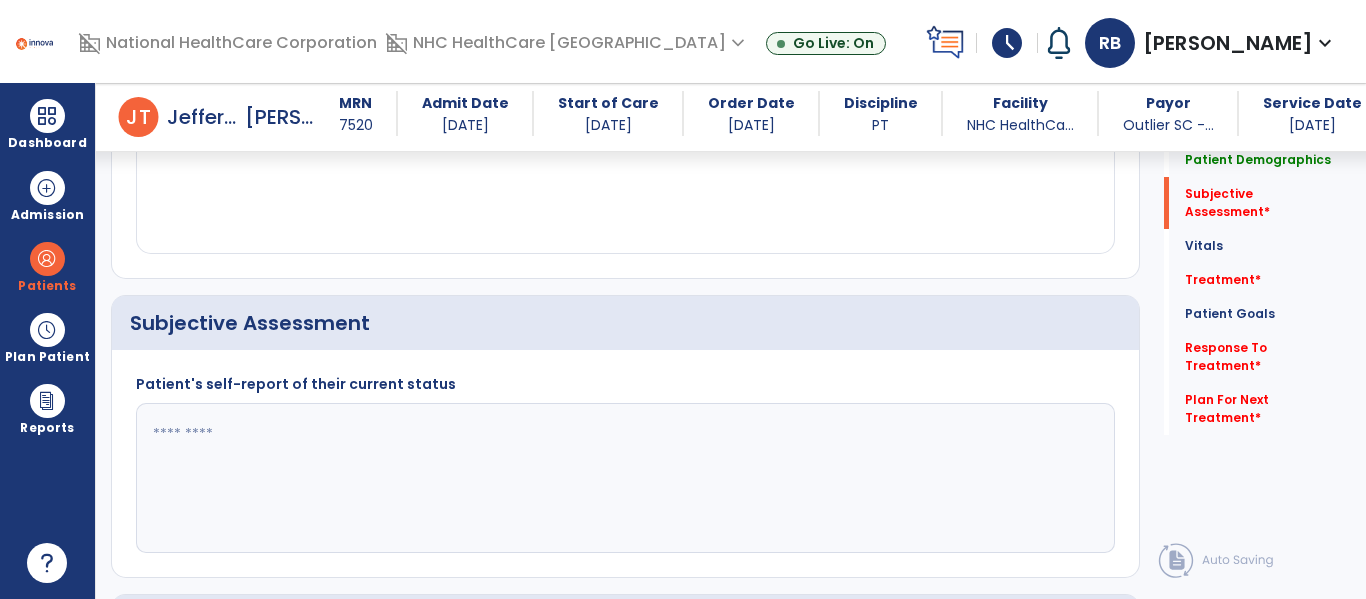 scroll, scrollTop: 457, scrollLeft: 0, axis: vertical 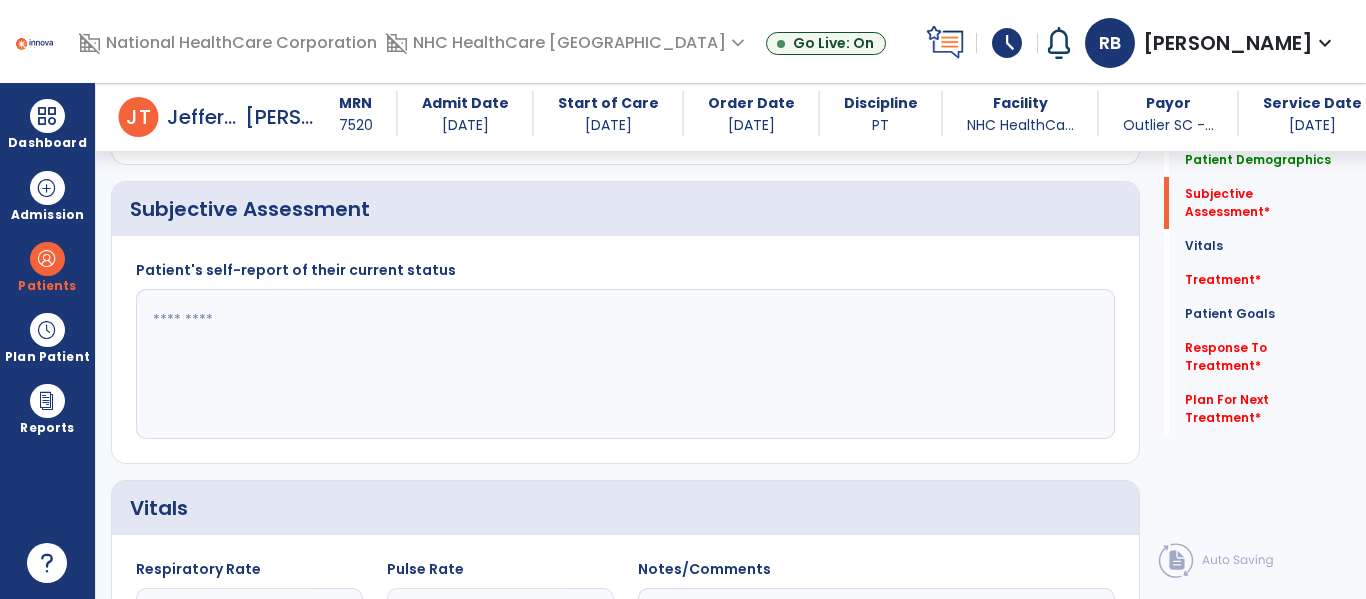 click 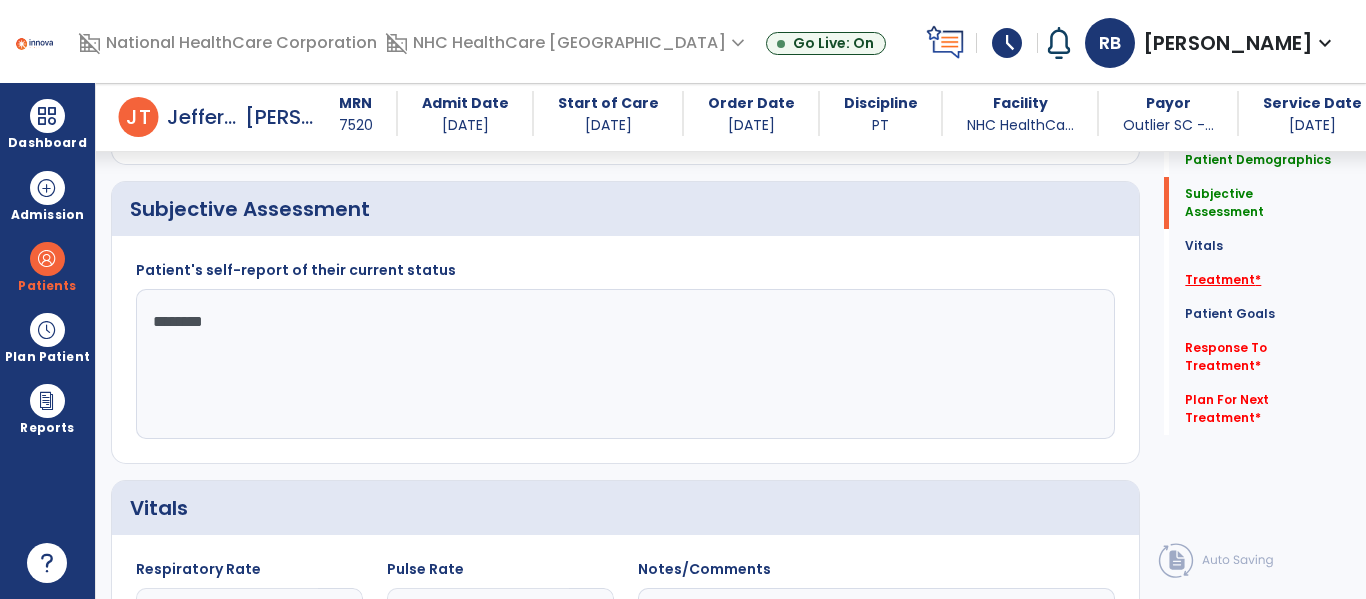 type on "********" 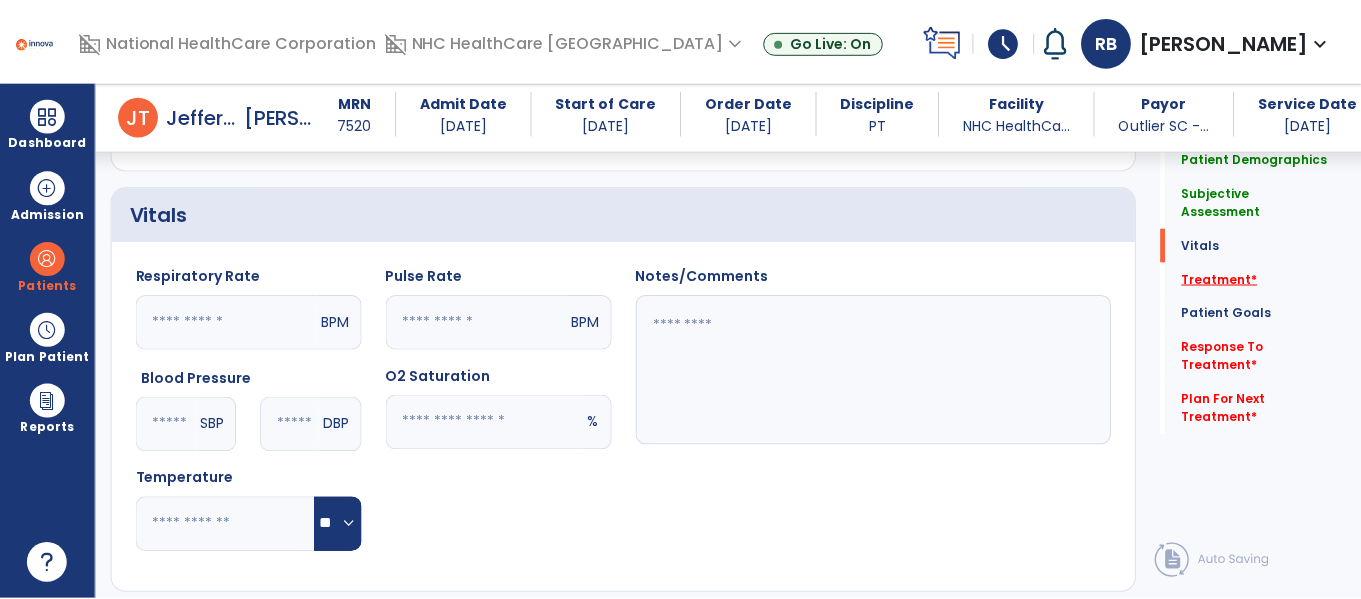 scroll, scrollTop: 1147, scrollLeft: 0, axis: vertical 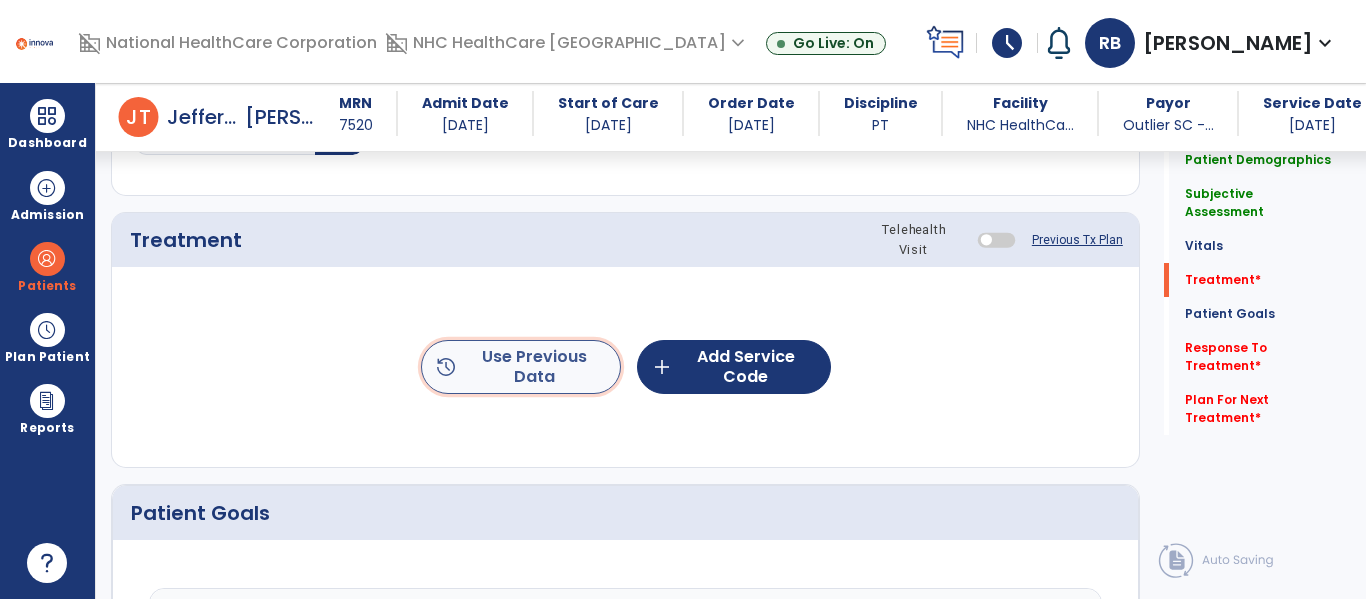 click on "history  Use Previous Data" 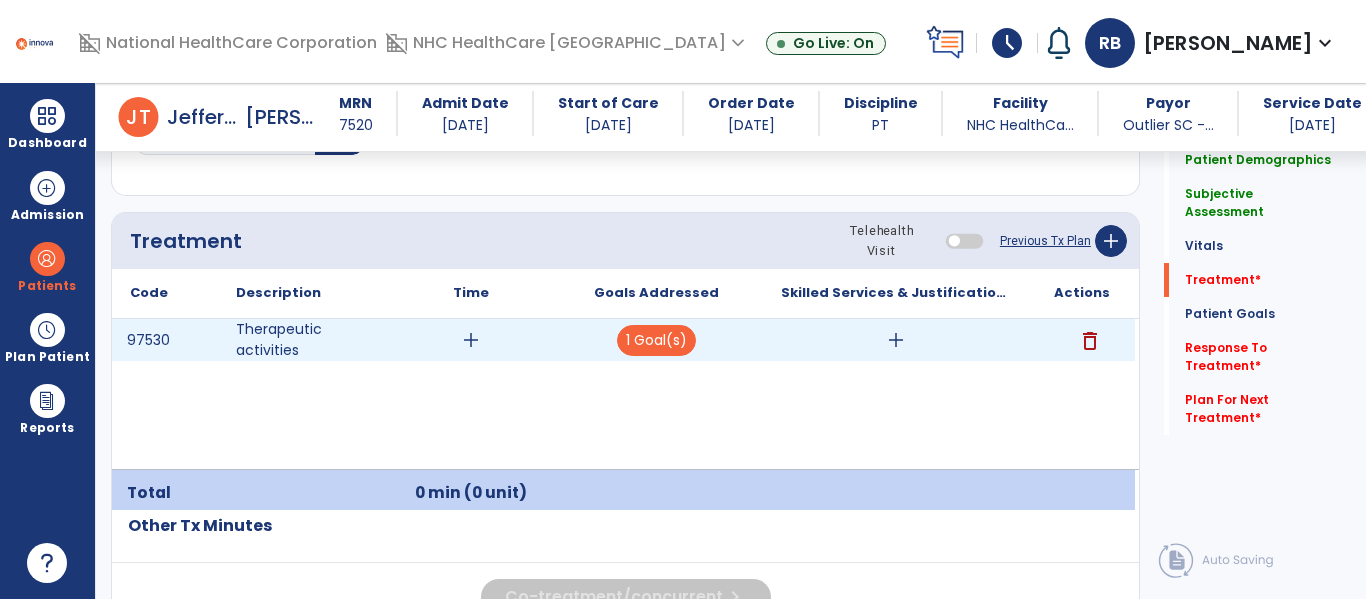 click on "add" at bounding box center (896, 340) 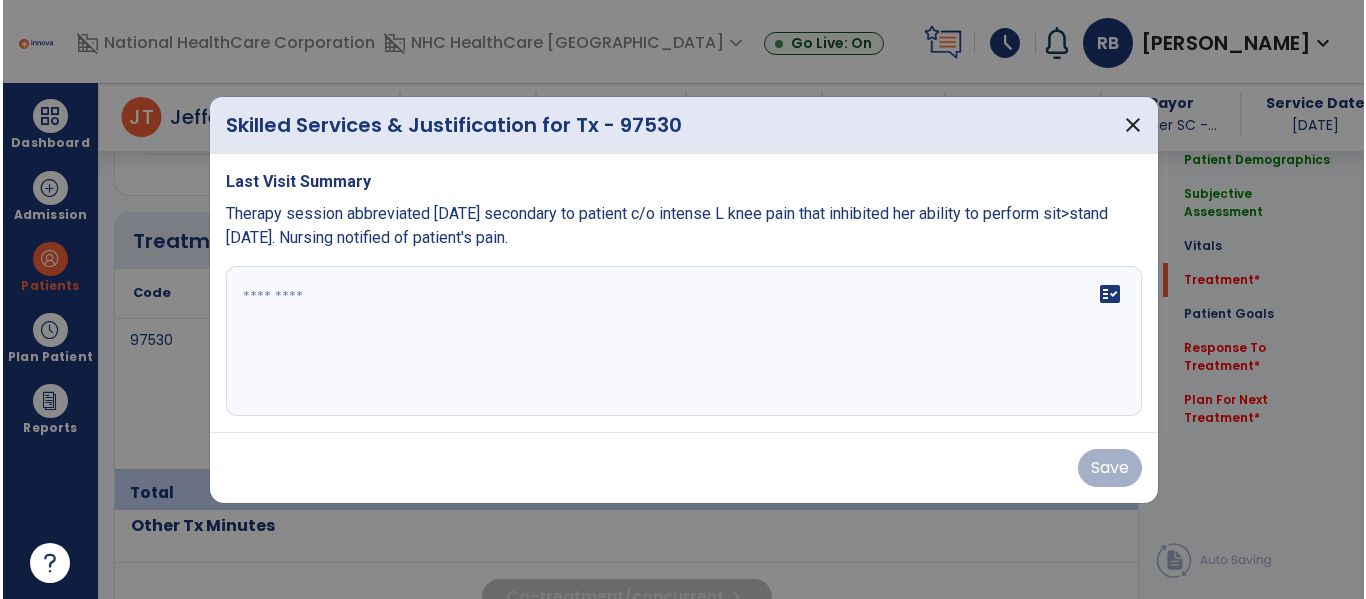scroll, scrollTop: 1147, scrollLeft: 0, axis: vertical 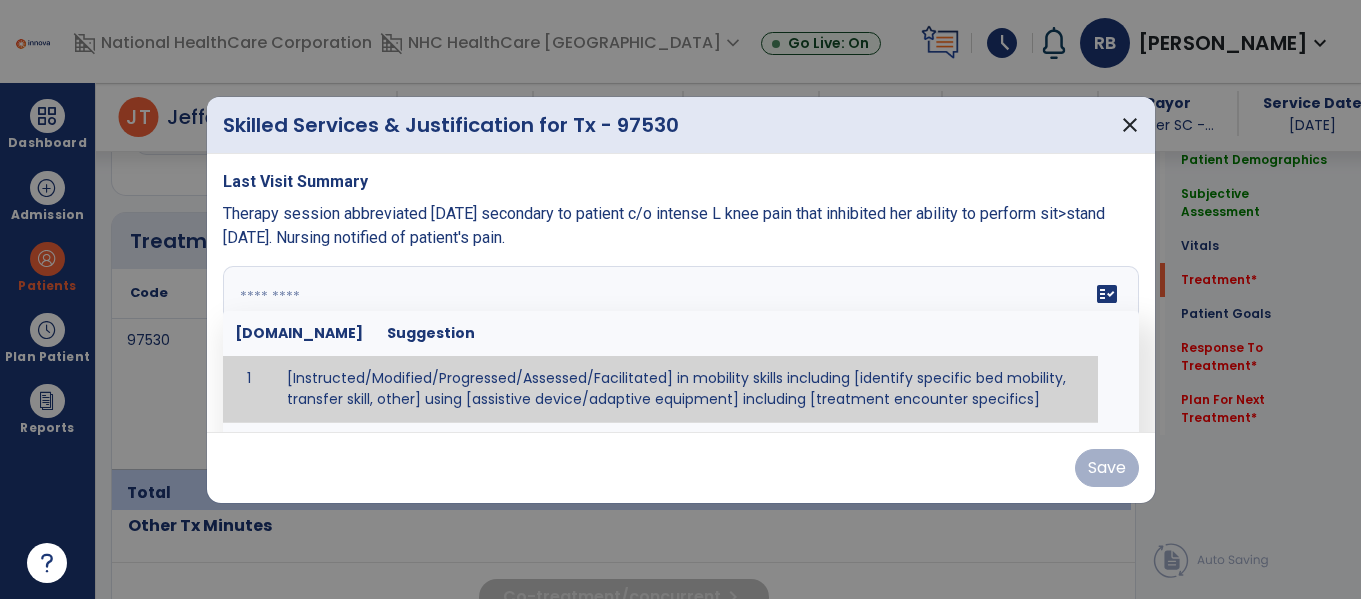 click at bounding box center [678, 341] 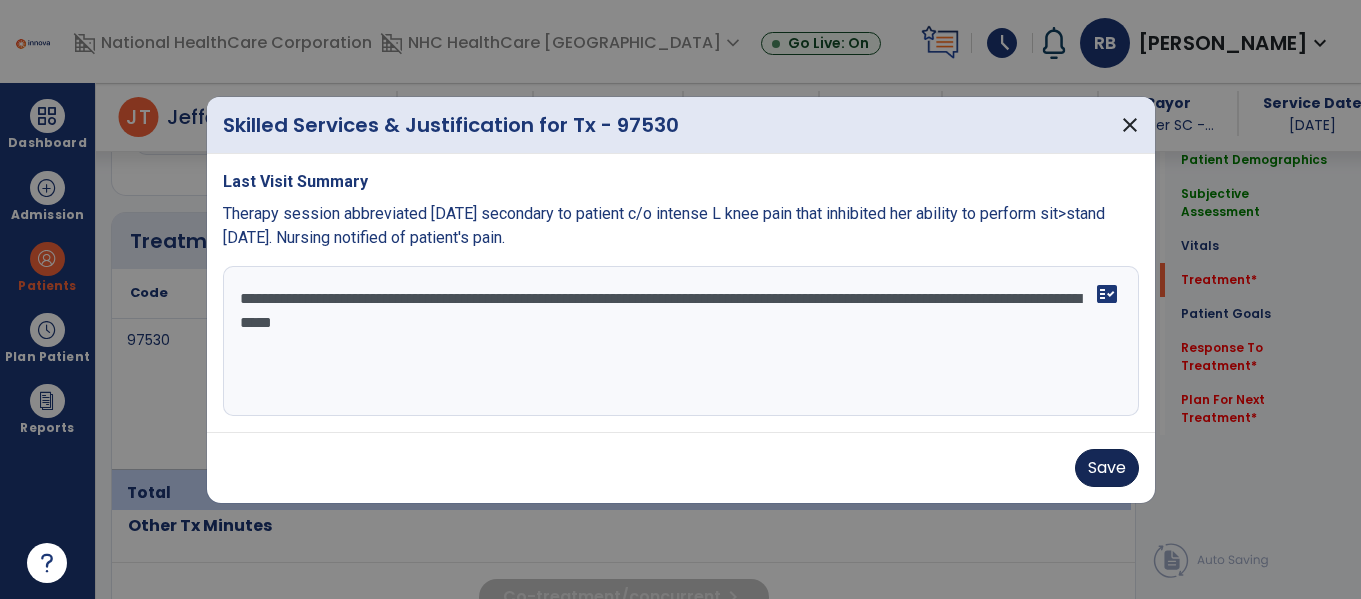 type on "**********" 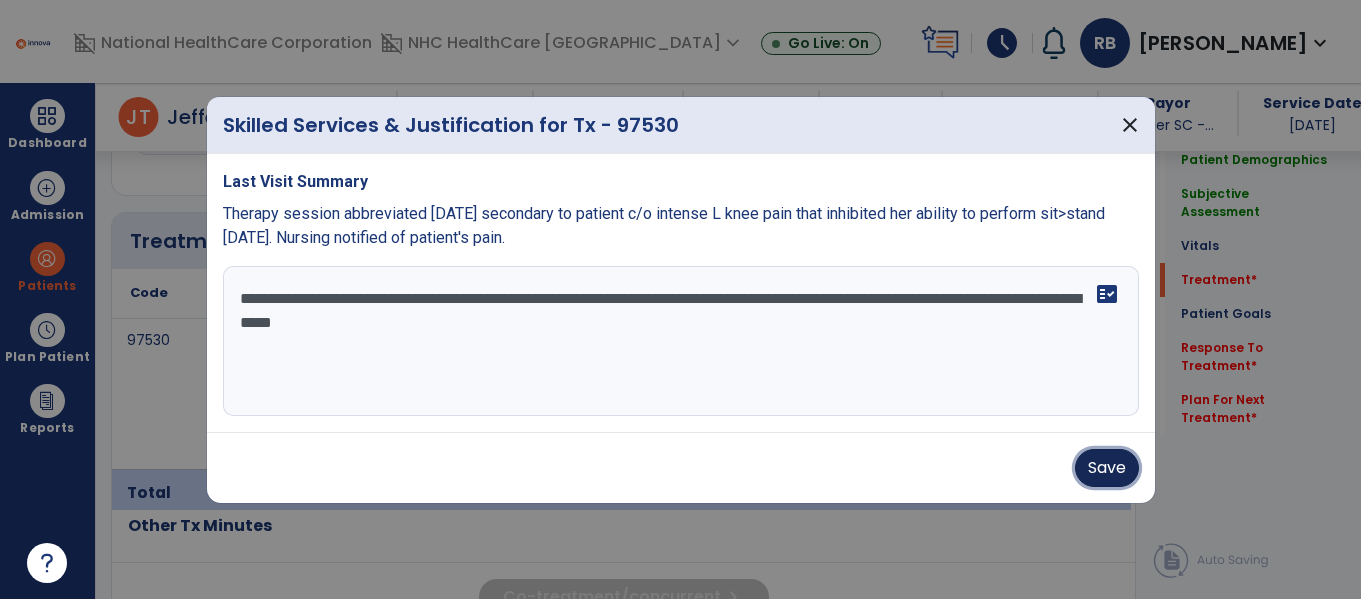 click on "Save" at bounding box center (1107, 468) 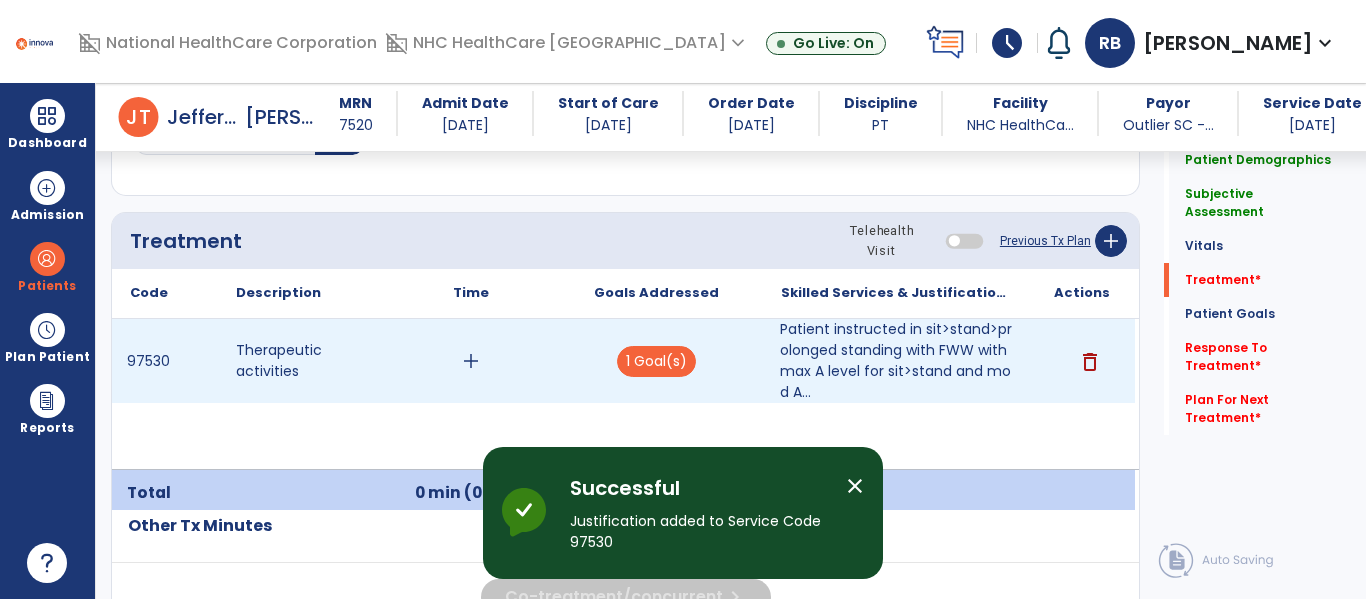 click on "add" at bounding box center (471, 361) 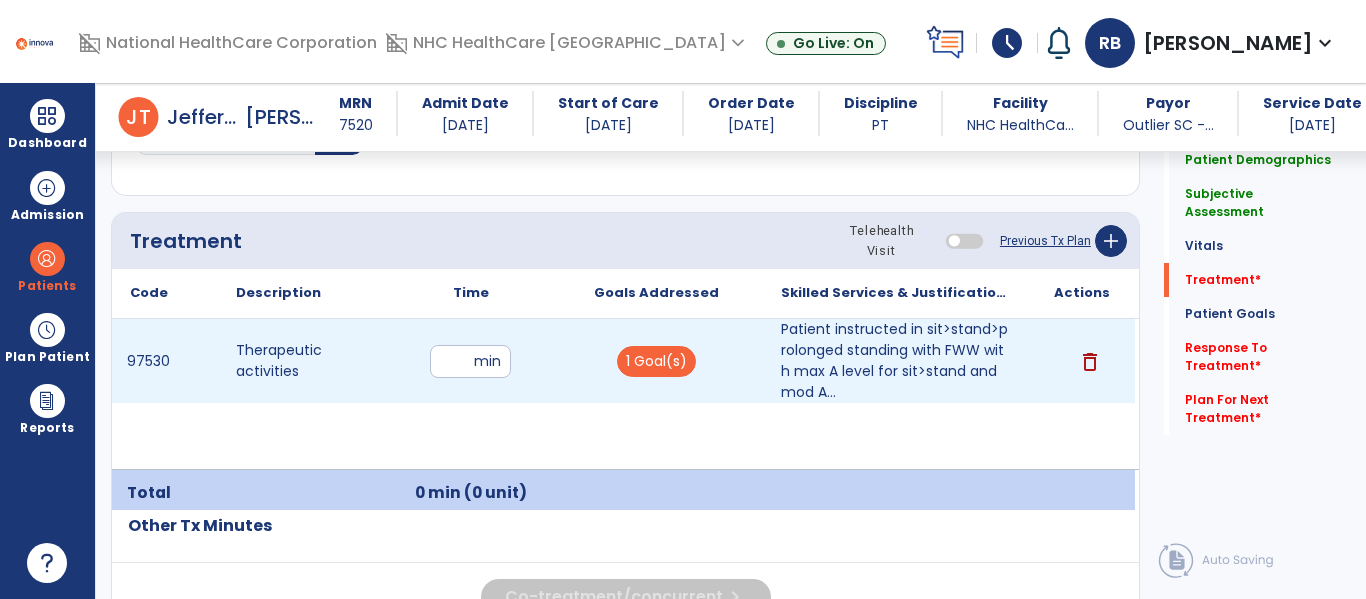 click at bounding box center (470, 361) 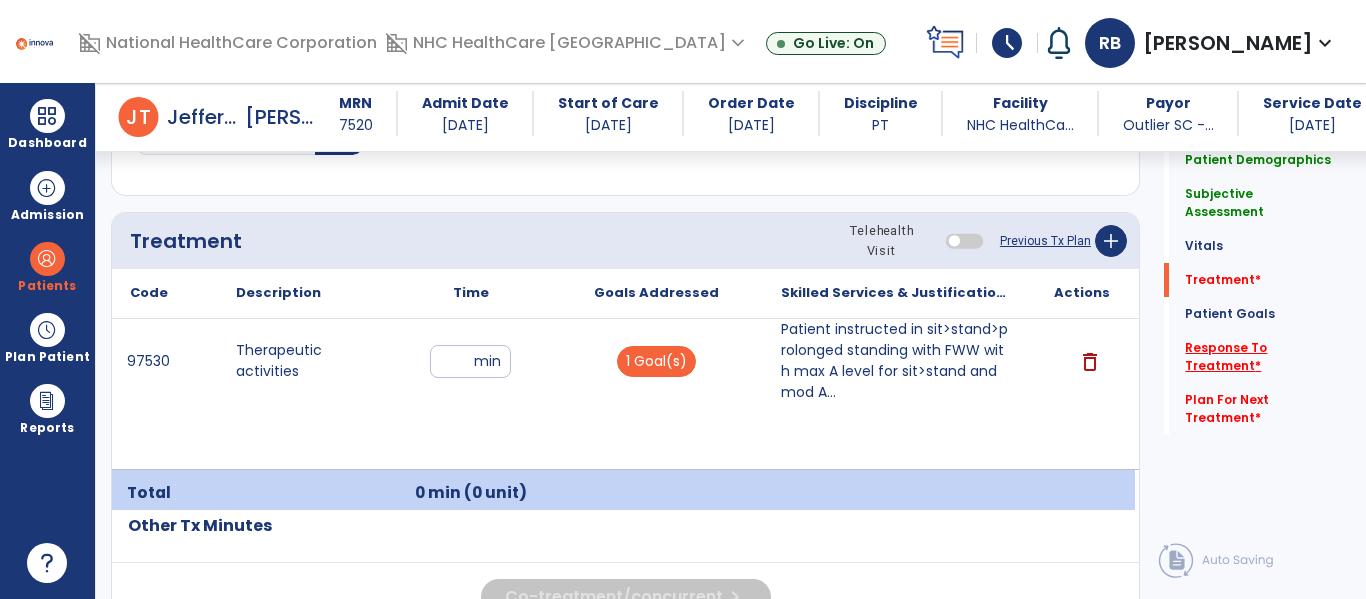 click on "Response To Treatment   *" 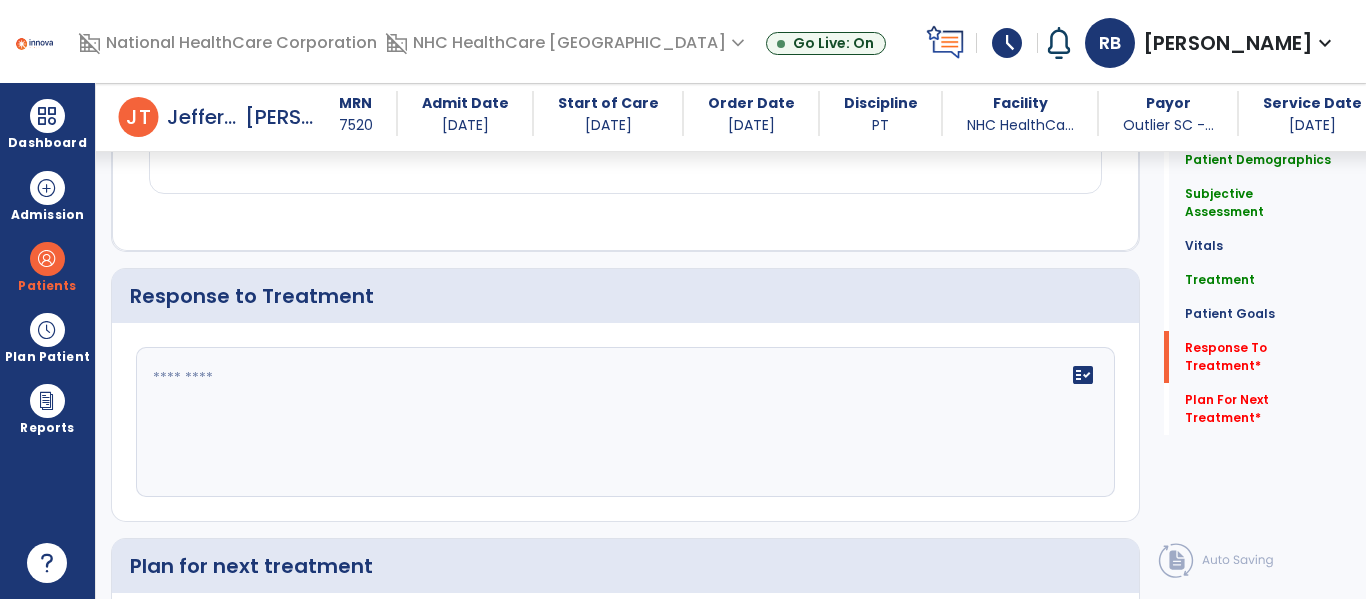 scroll, scrollTop: 2314, scrollLeft: 0, axis: vertical 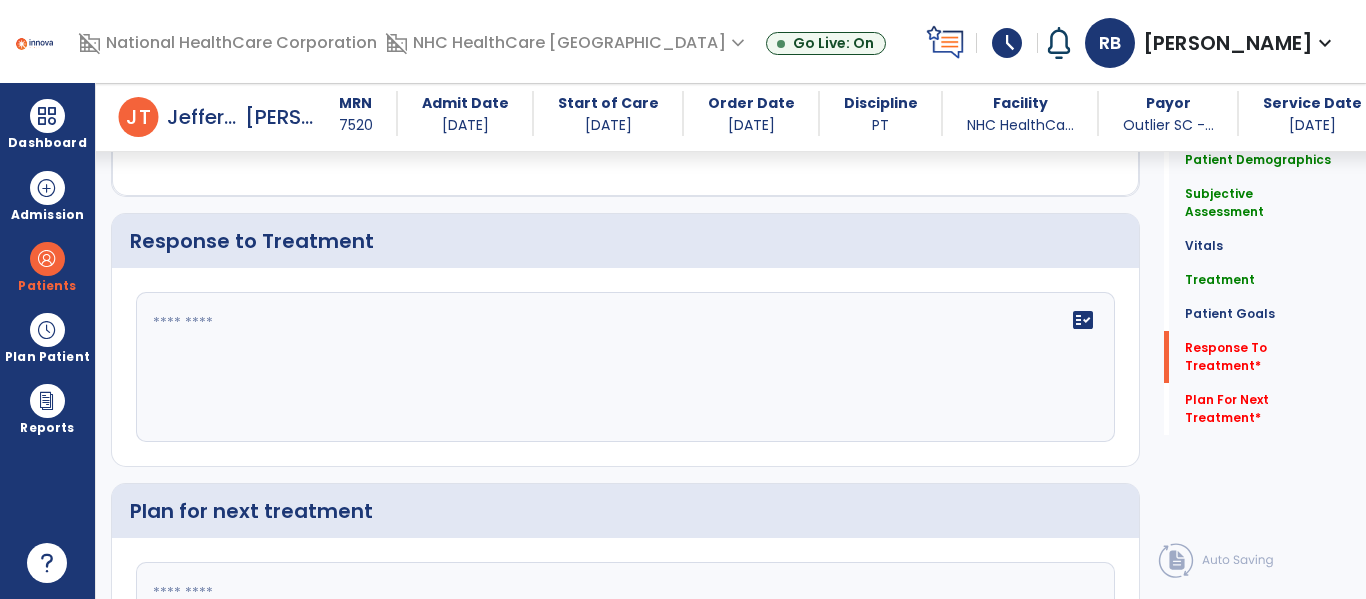 click on "fact_check" 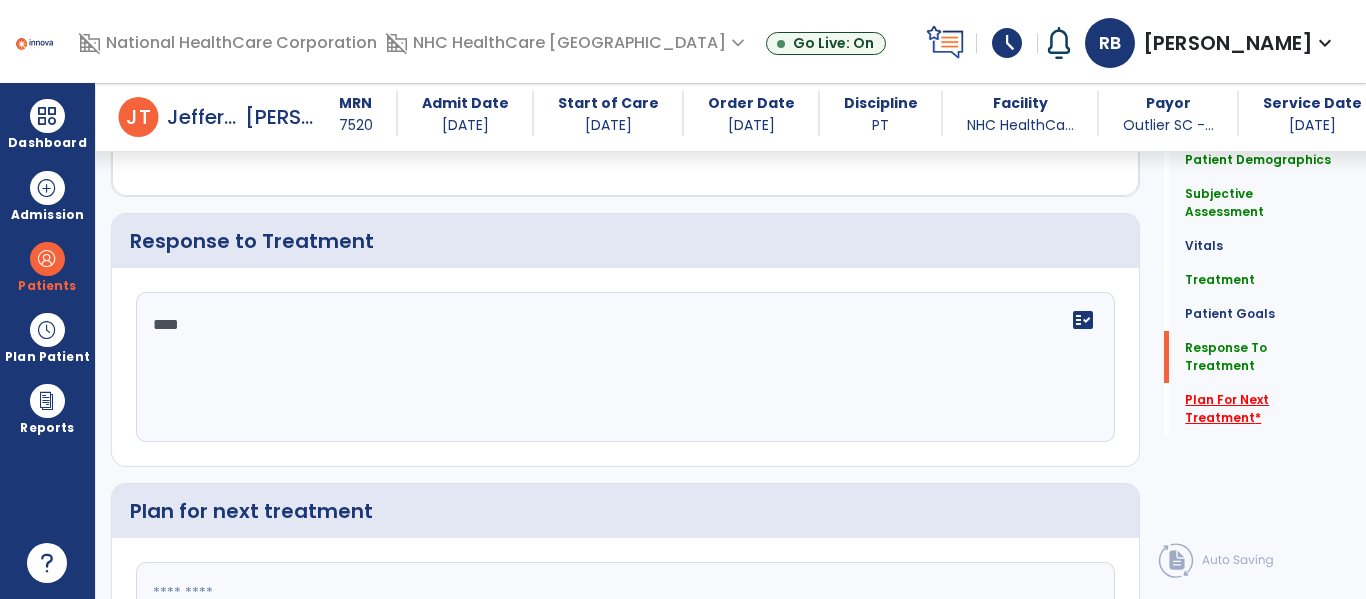 type on "****" 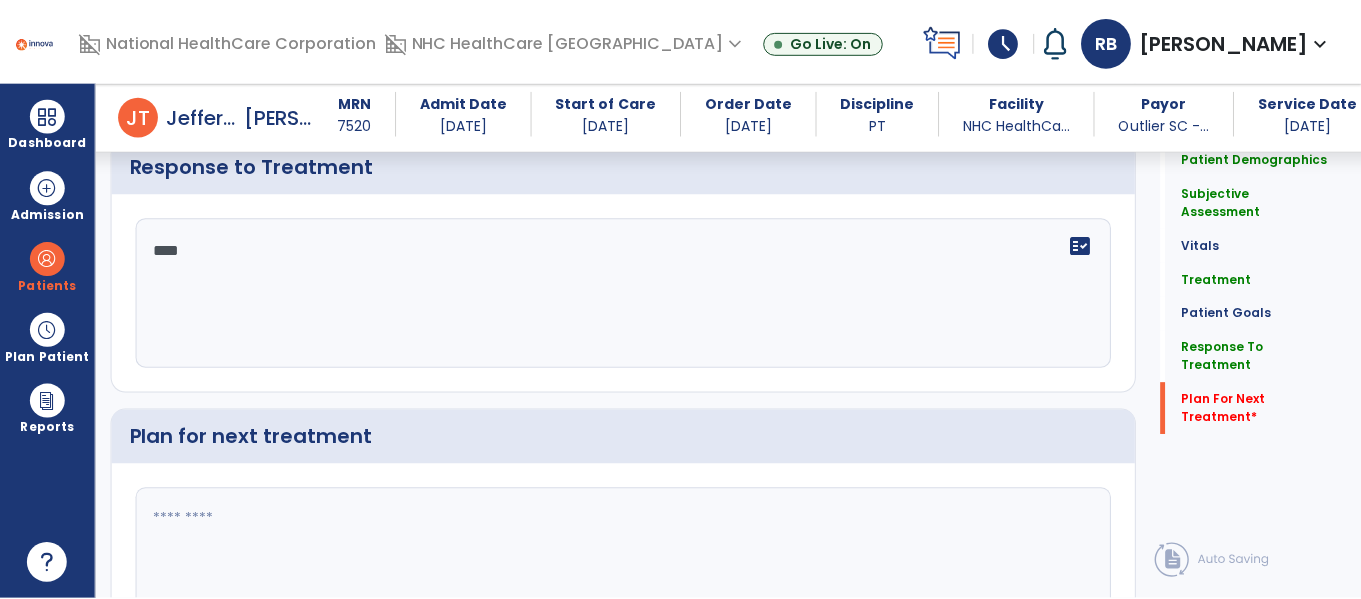 scroll, scrollTop: 2519, scrollLeft: 0, axis: vertical 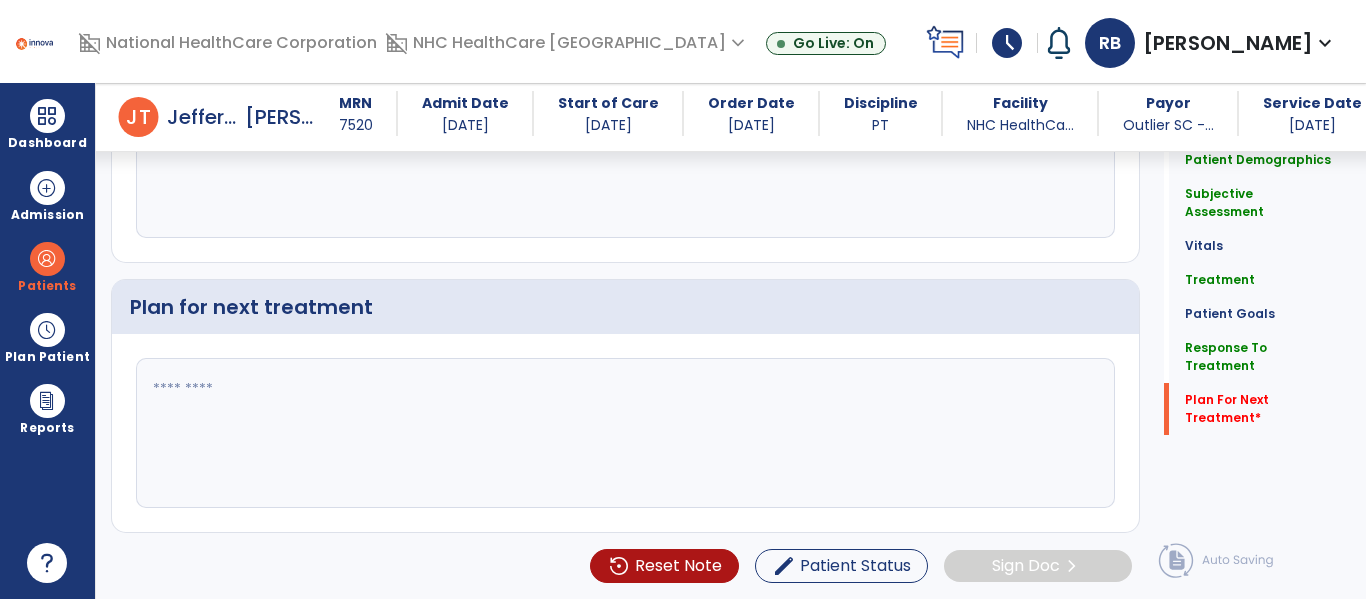 click 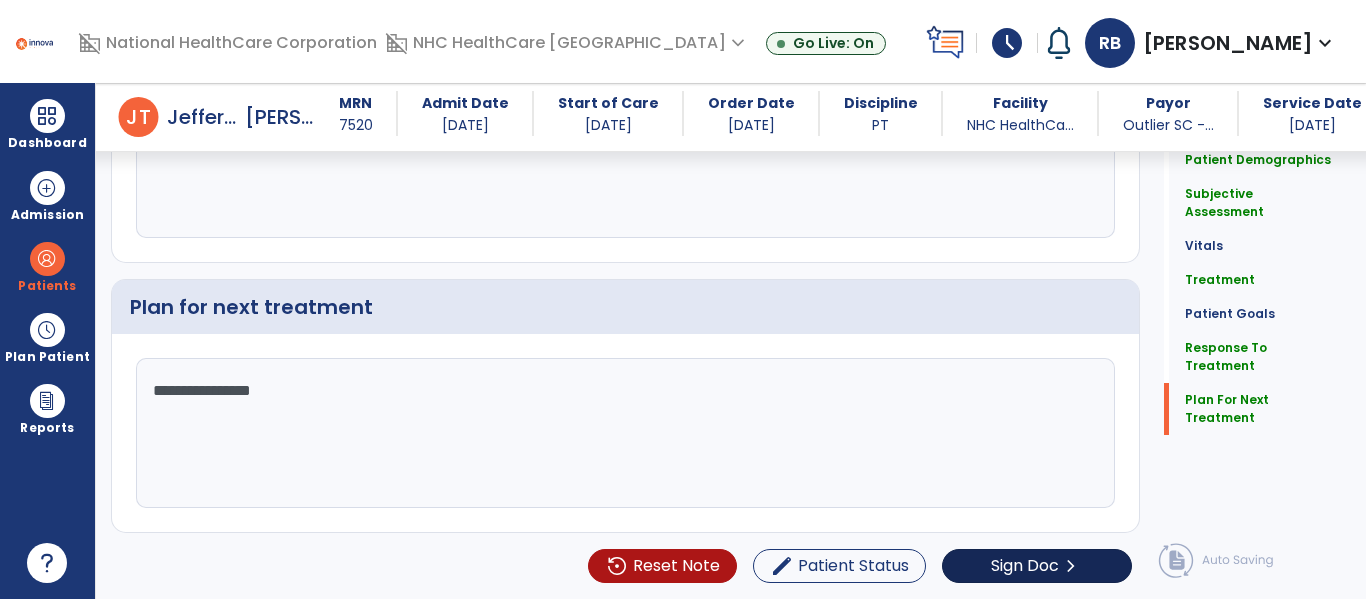 type on "**********" 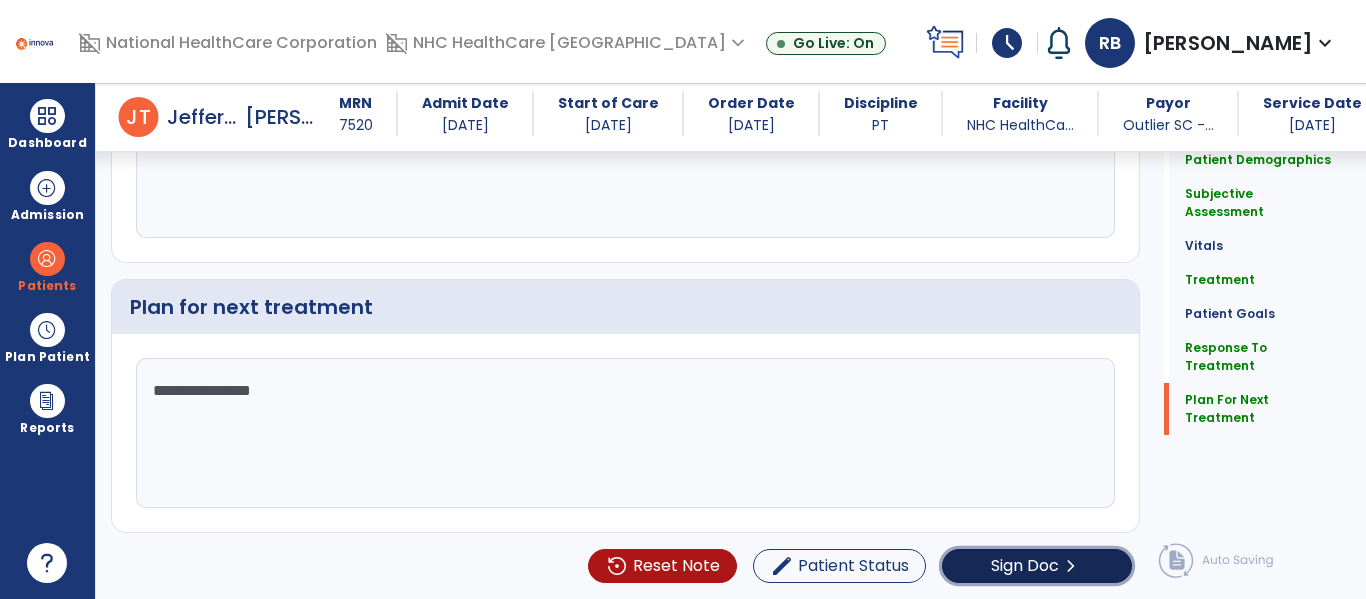 click on "chevron_right" 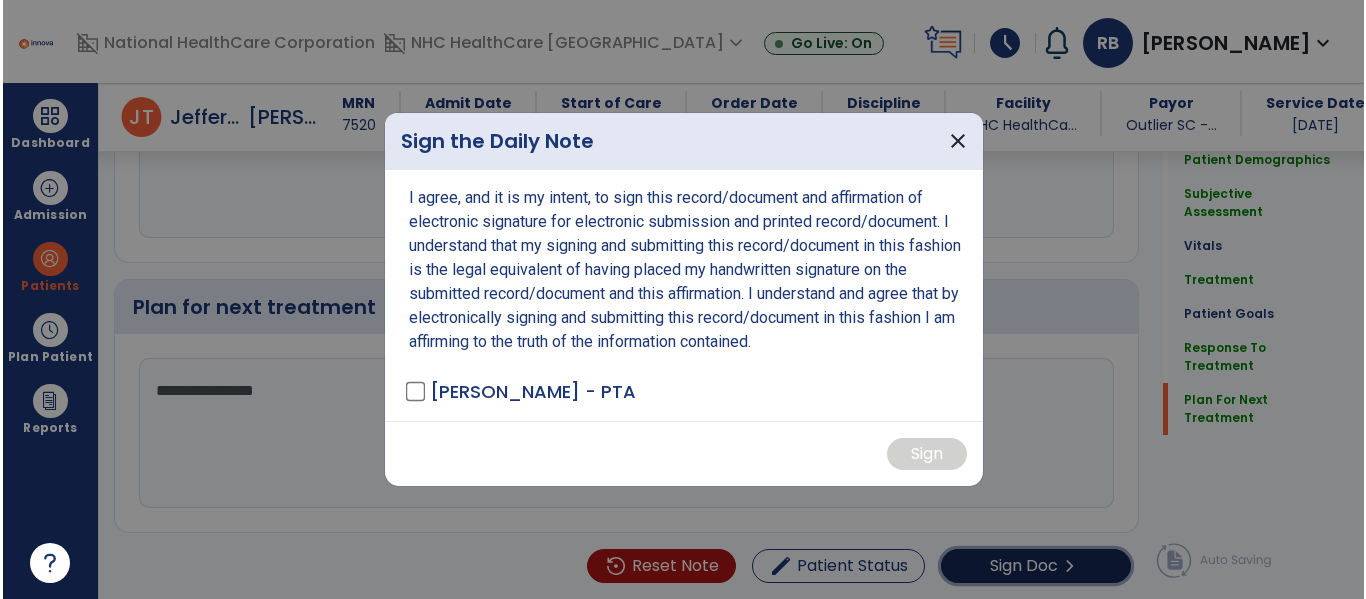 scroll, scrollTop: 2519, scrollLeft: 0, axis: vertical 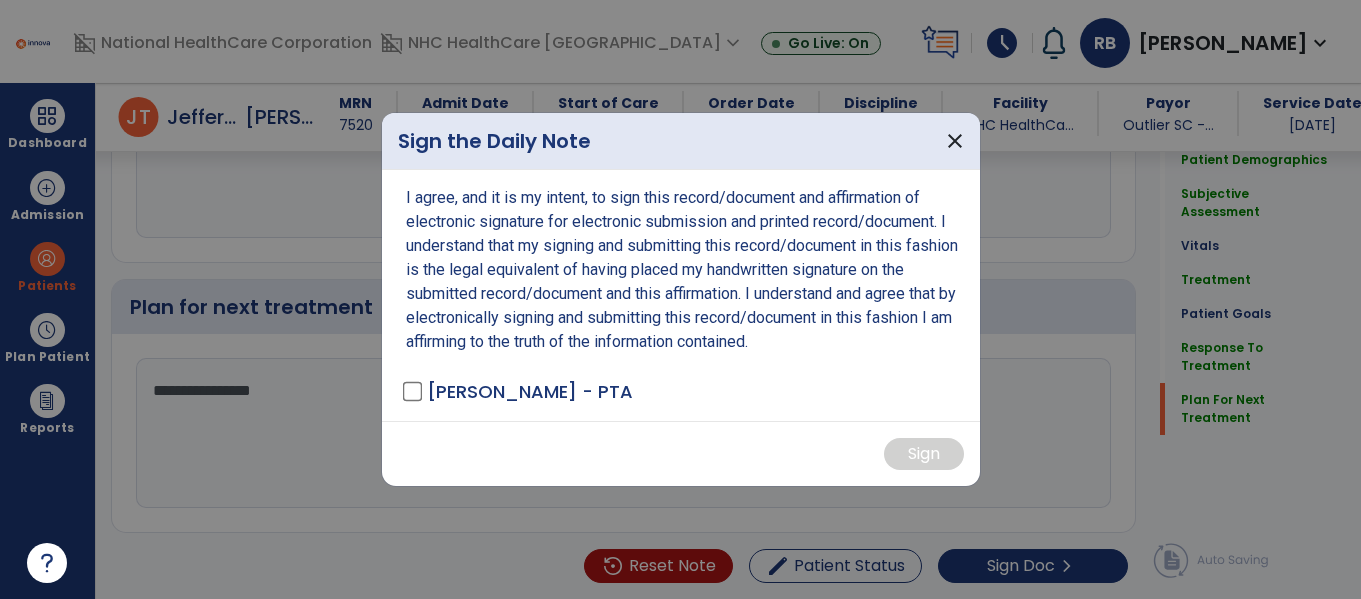 click on "[PERSON_NAME]  - PTA" at bounding box center (519, 391) 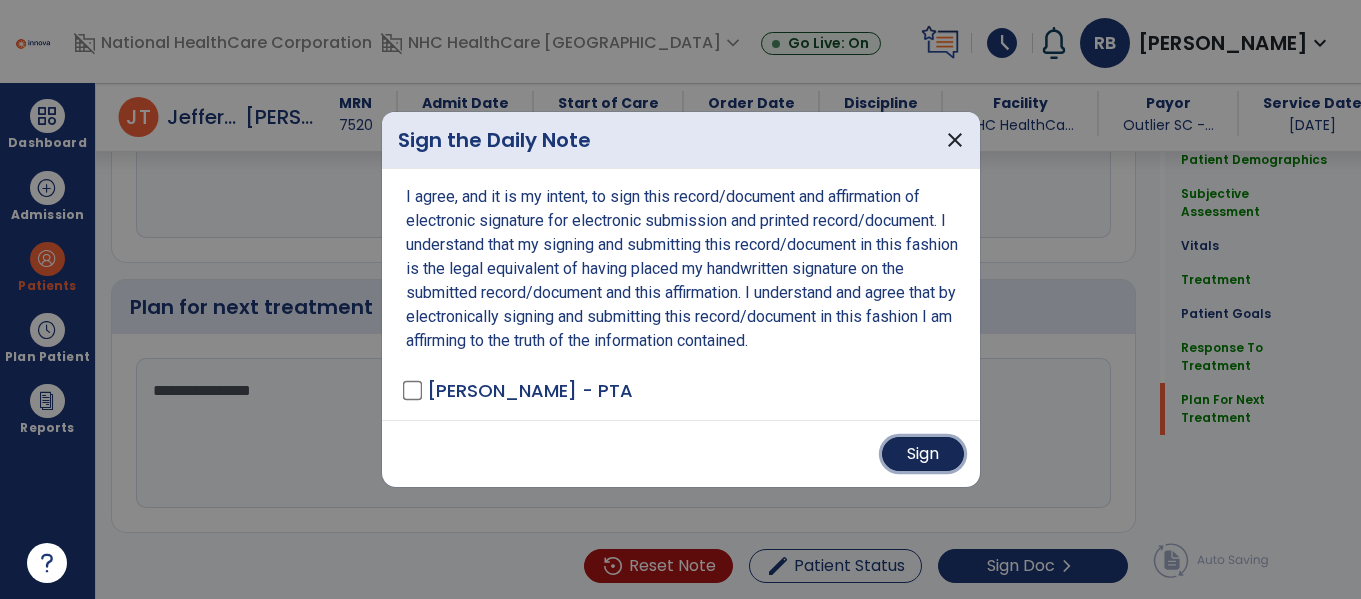 click on "Sign" at bounding box center [923, 454] 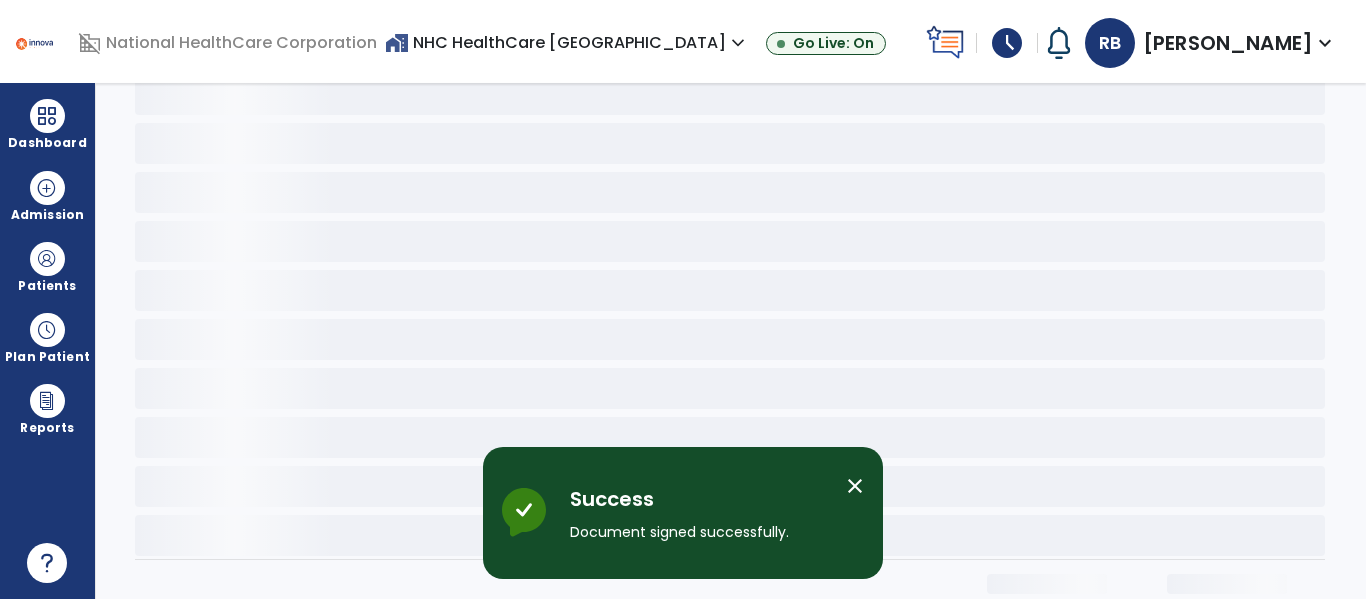 scroll, scrollTop: 0, scrollLeft: 0, axis: both 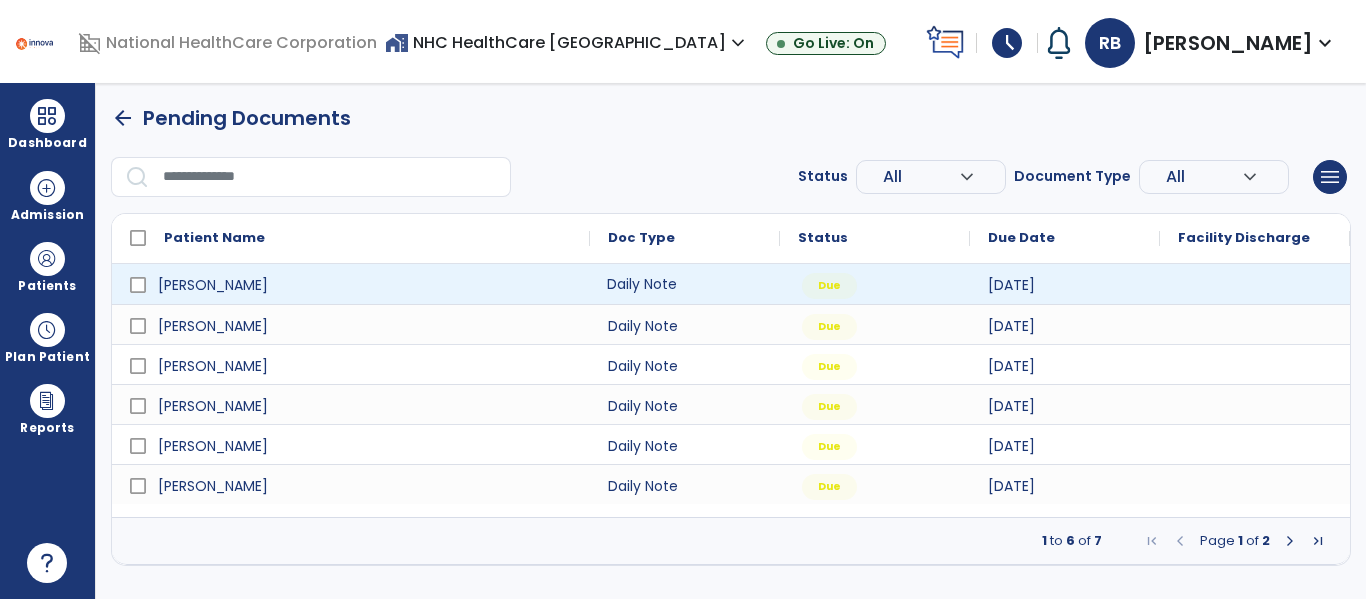 click on "Daily Note" at bounding box center (685, 284) 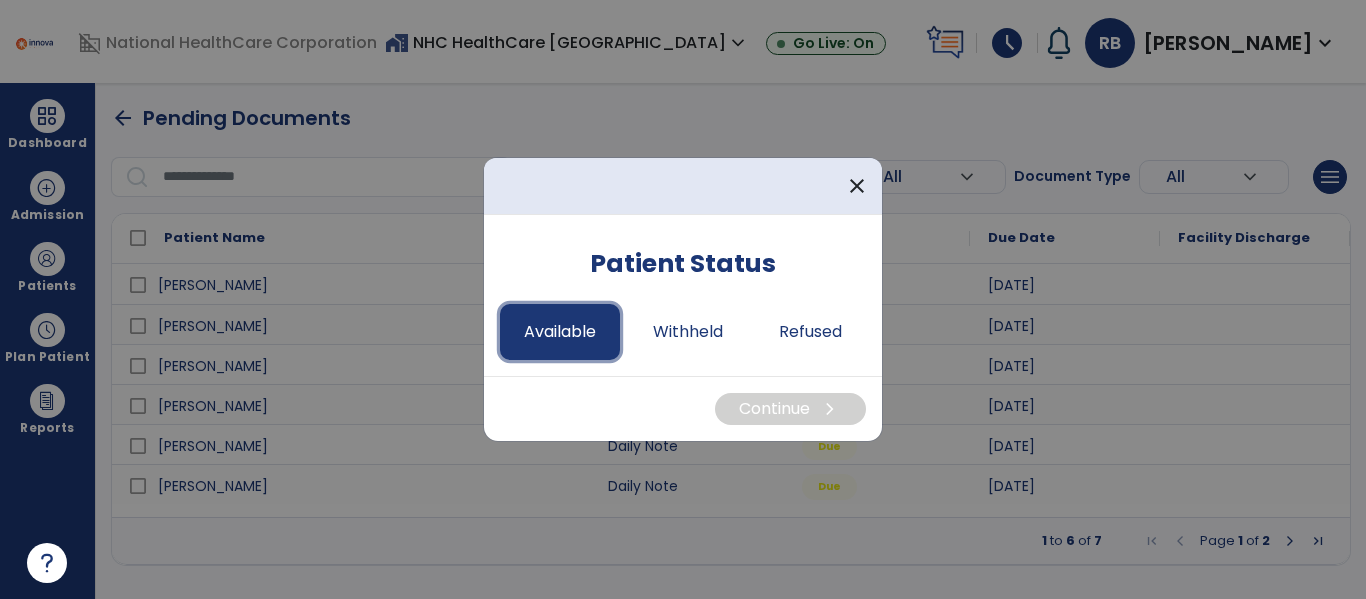 click on "Available" at bounding box center (560, 332) 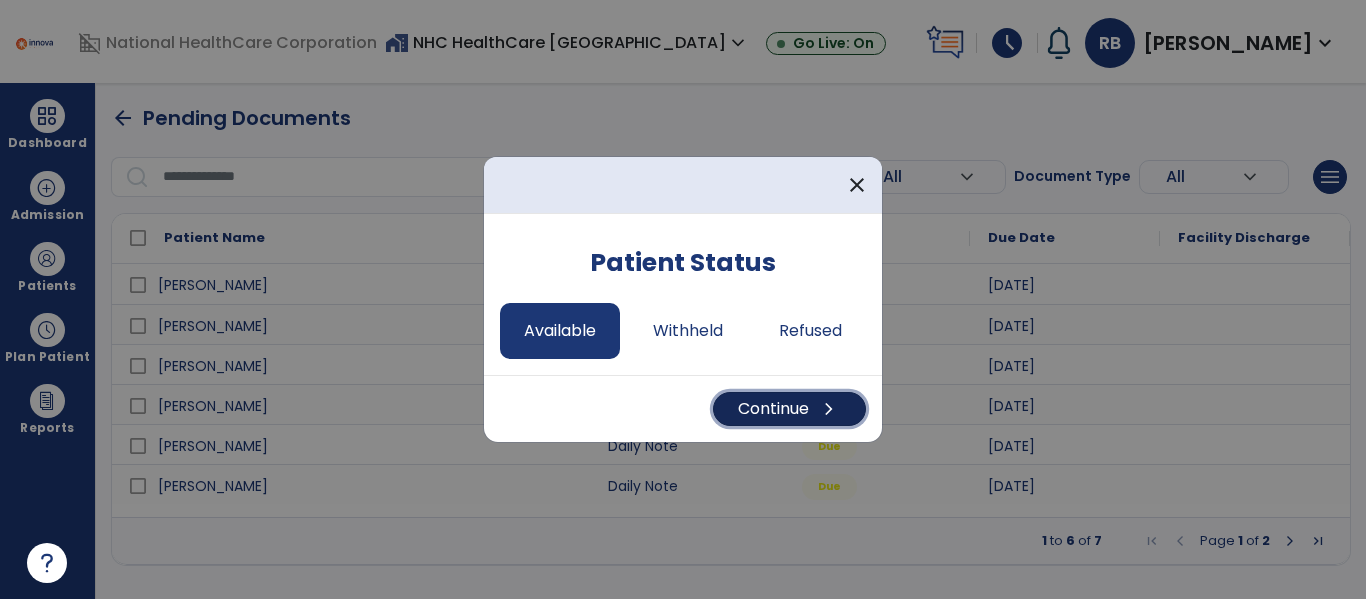 click on "Continue   chevron_right" at bounding box center (789, 409) 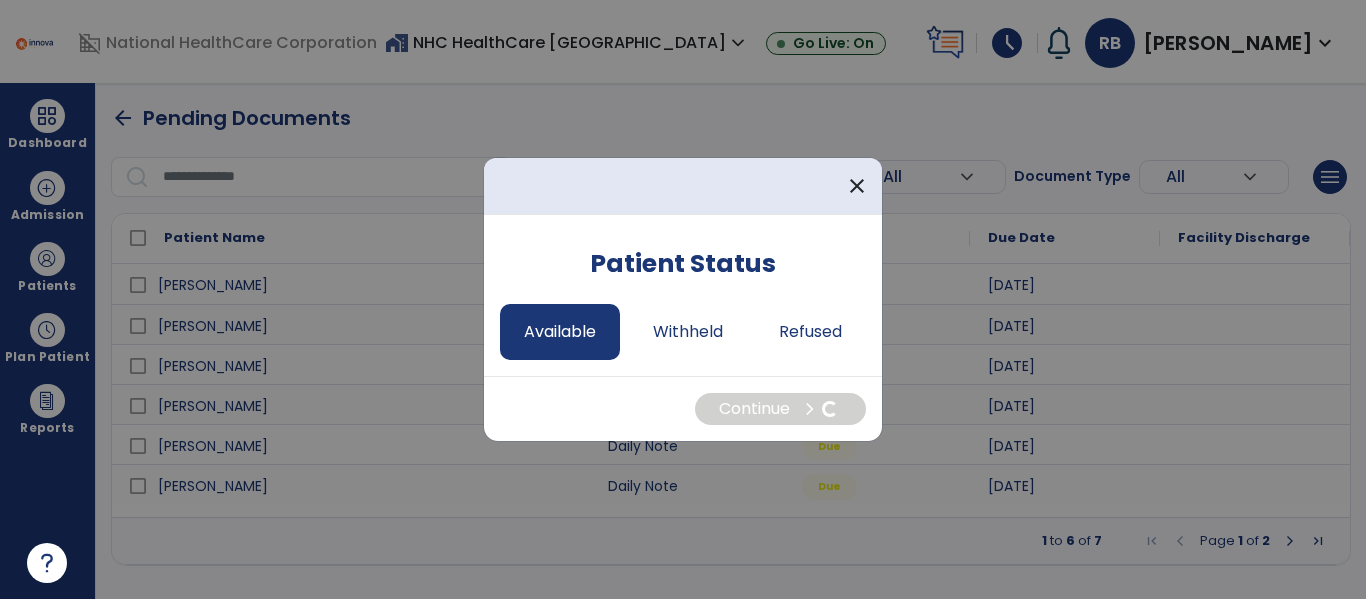 select on "*" 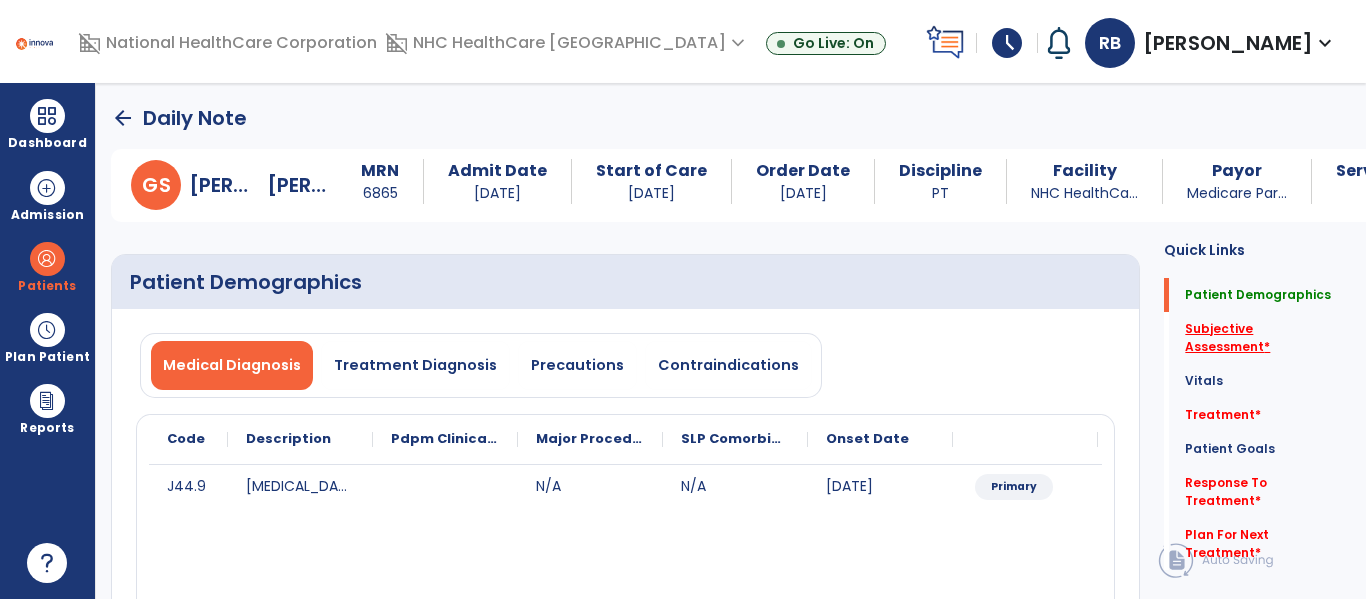 click on "Subjective Assessment   *" 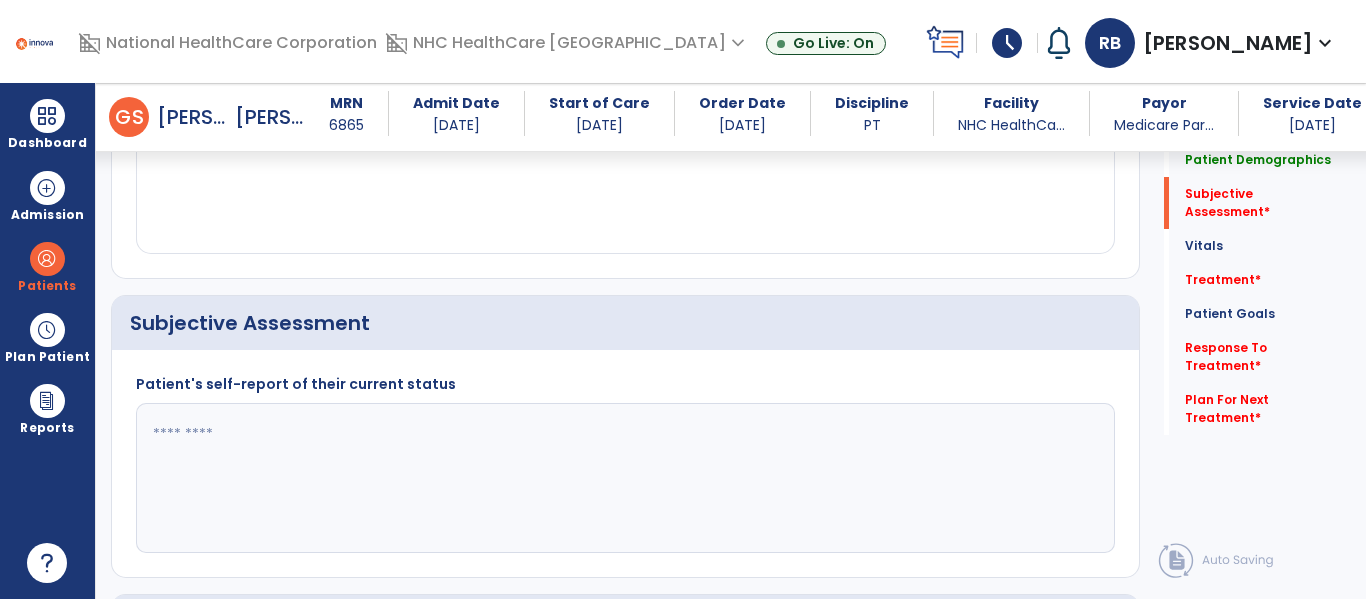 scroll, scrollTop: 457, scrollLeft: 0, axis: vertical 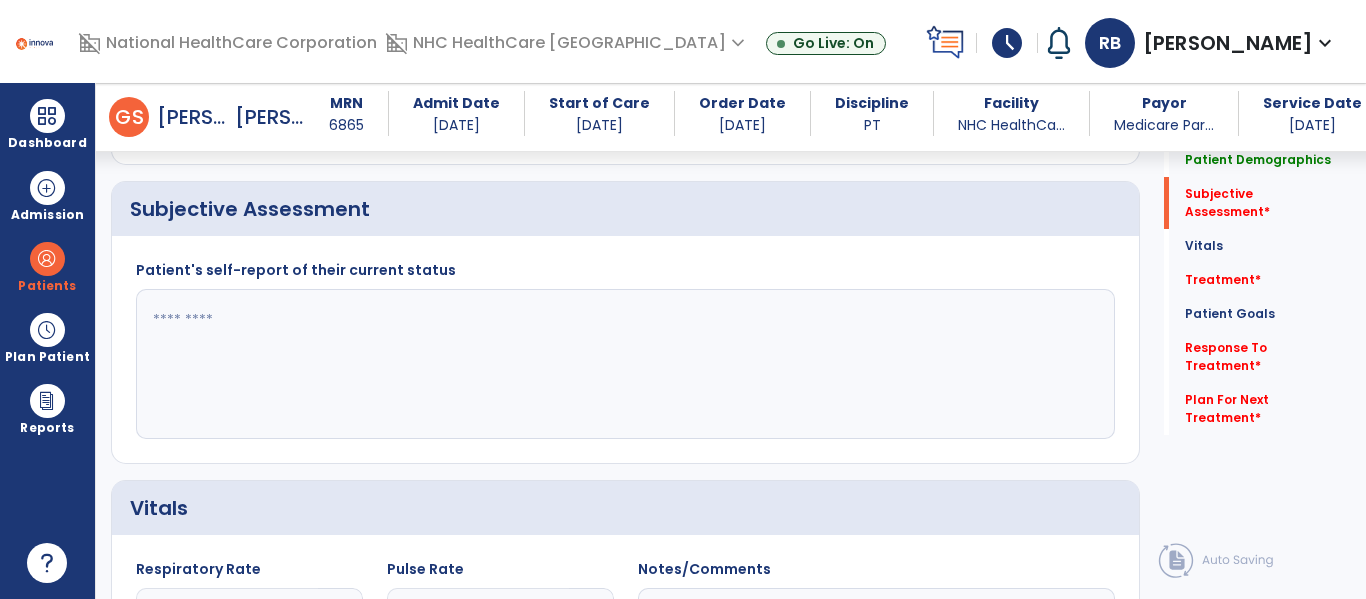 click 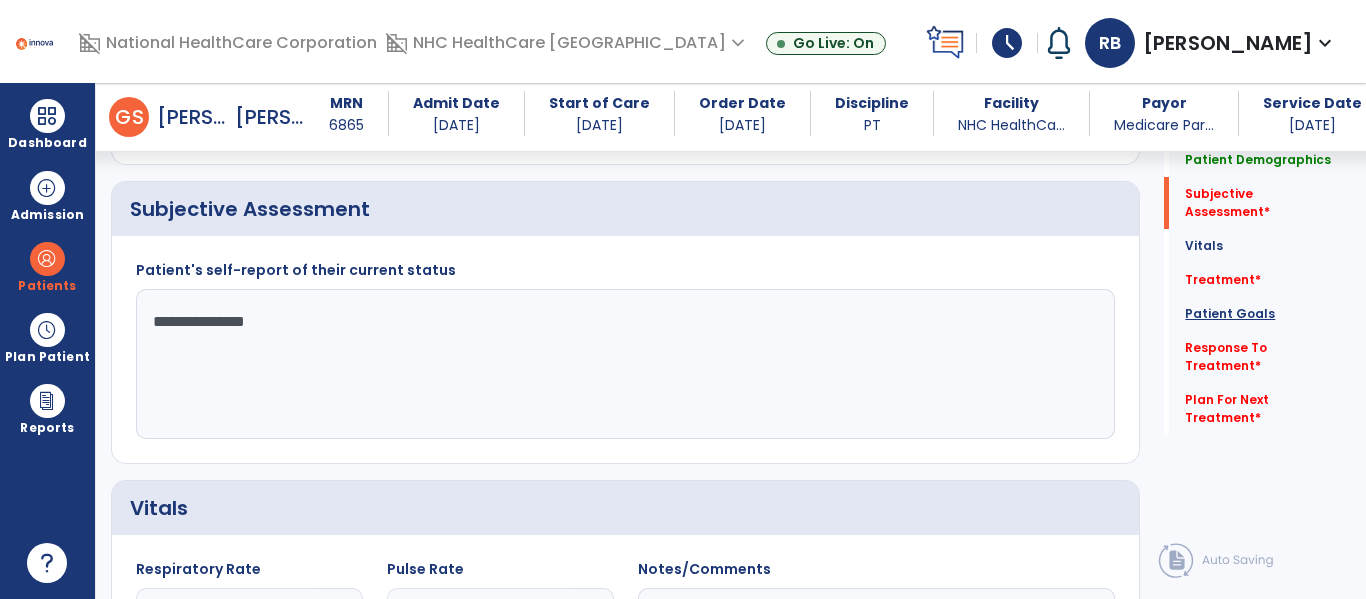 type on "**********" 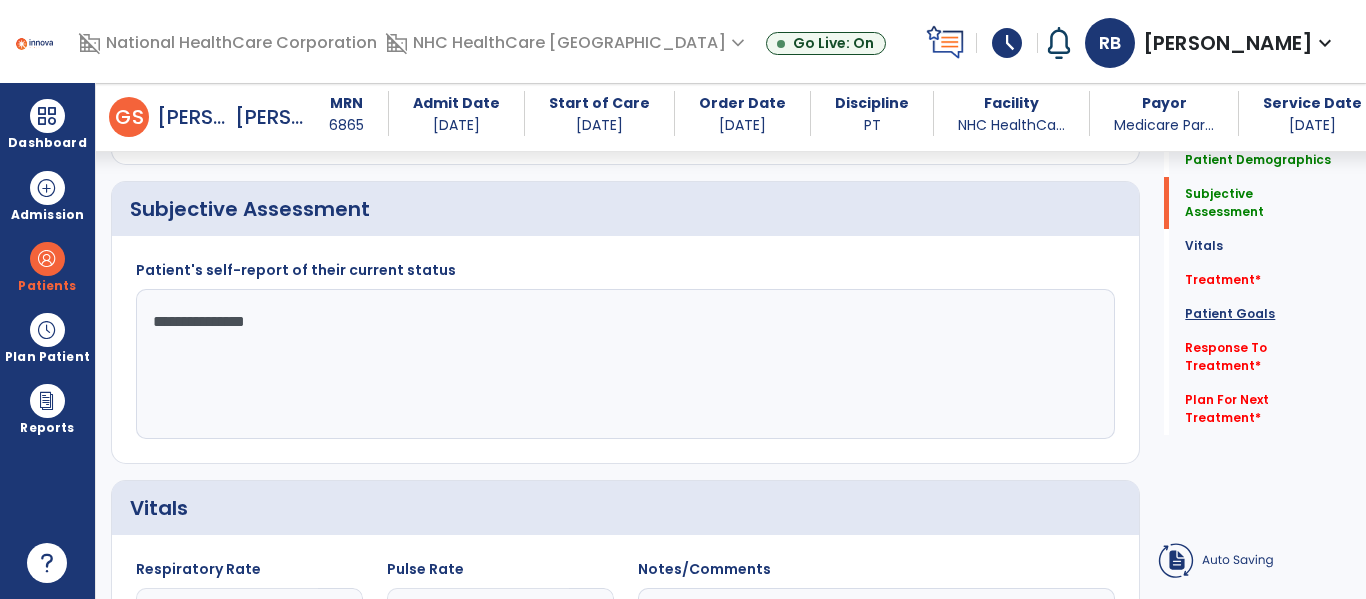 click on "Patient Goals" 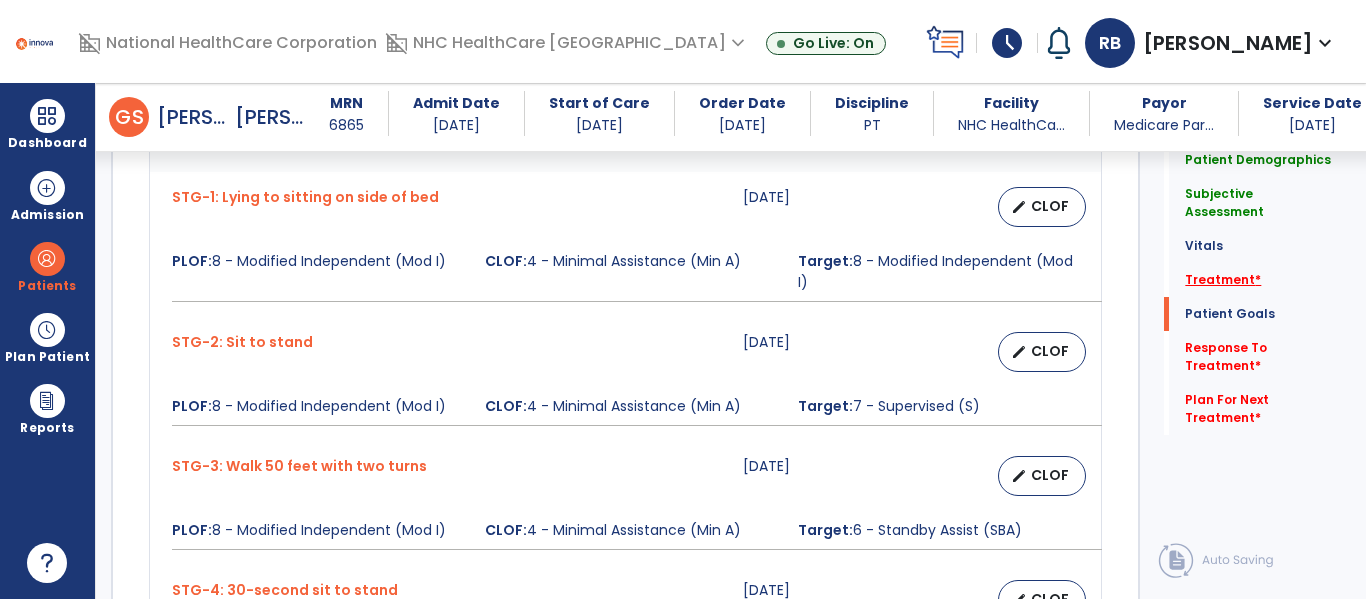 click on "Treatment   *" 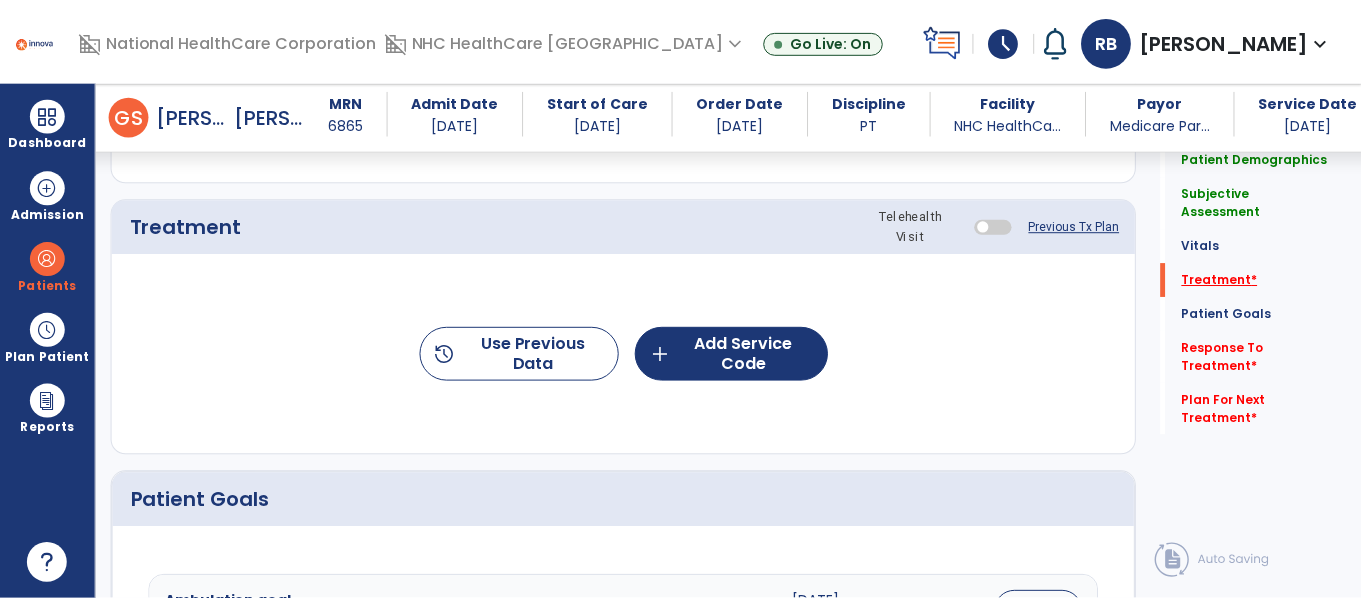 scroll, scrollTop: 1147, scrollLeft: 0, axis: vertical 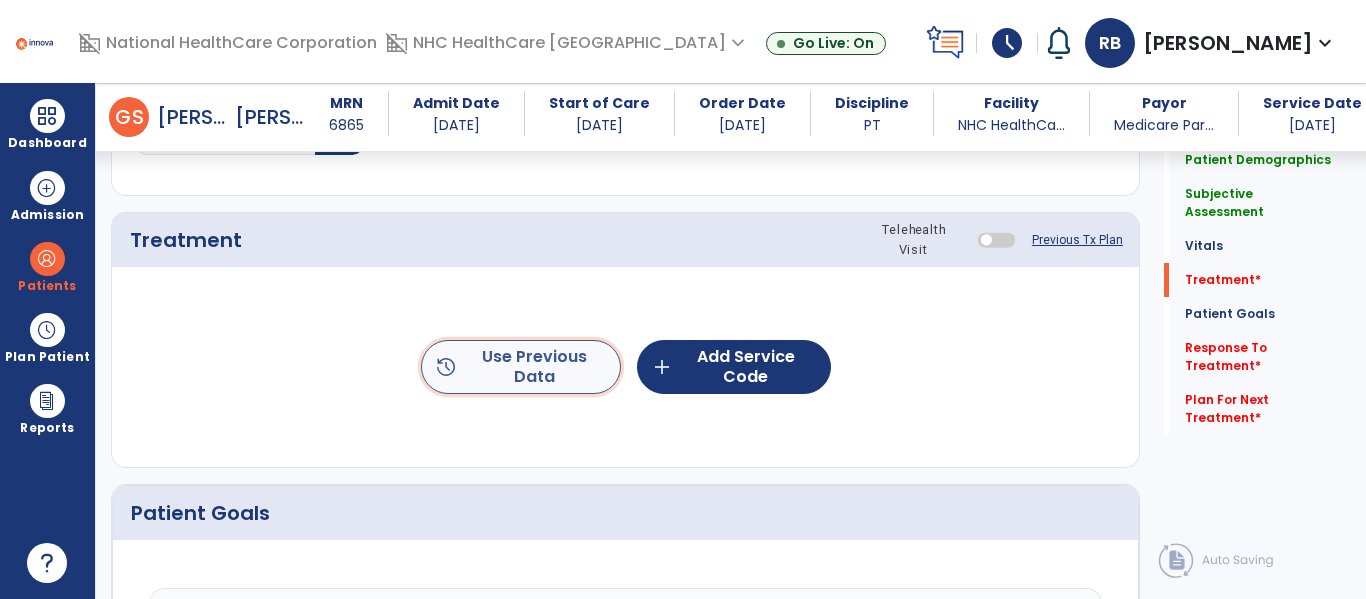 click on "history  Use Previous Data" 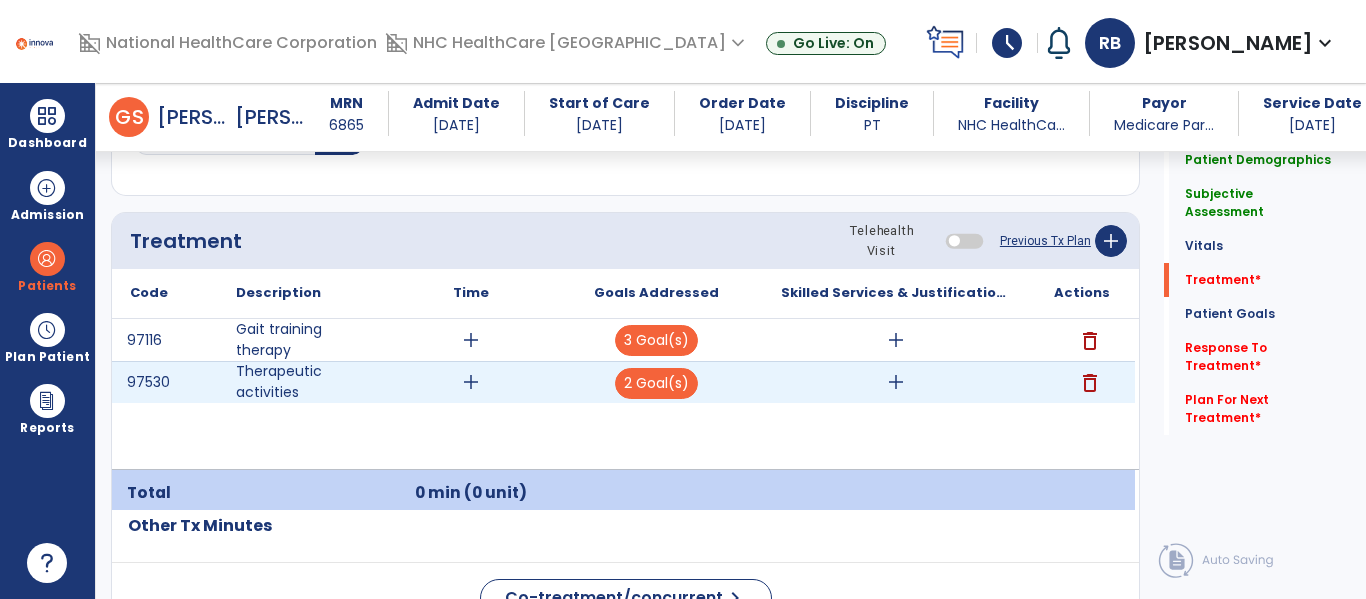 click on "delete" at bounding box center [1090, 383] 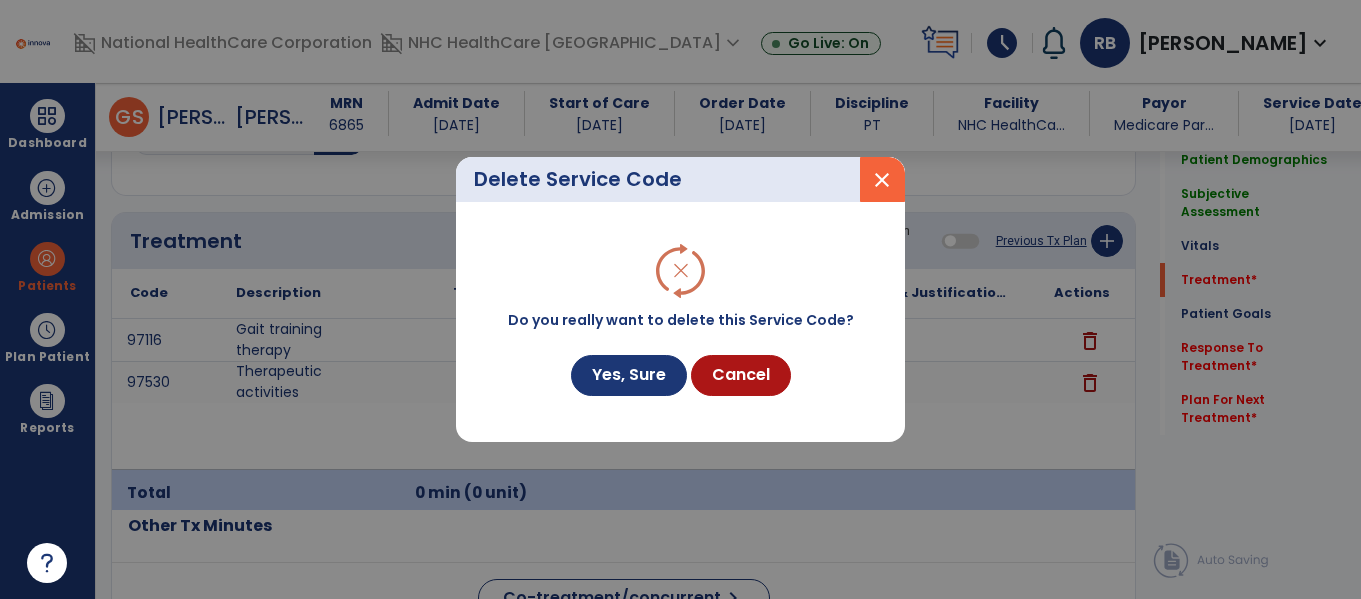 scroll, scrollTop: 1147, scrollLeft: 0, axis: vertical 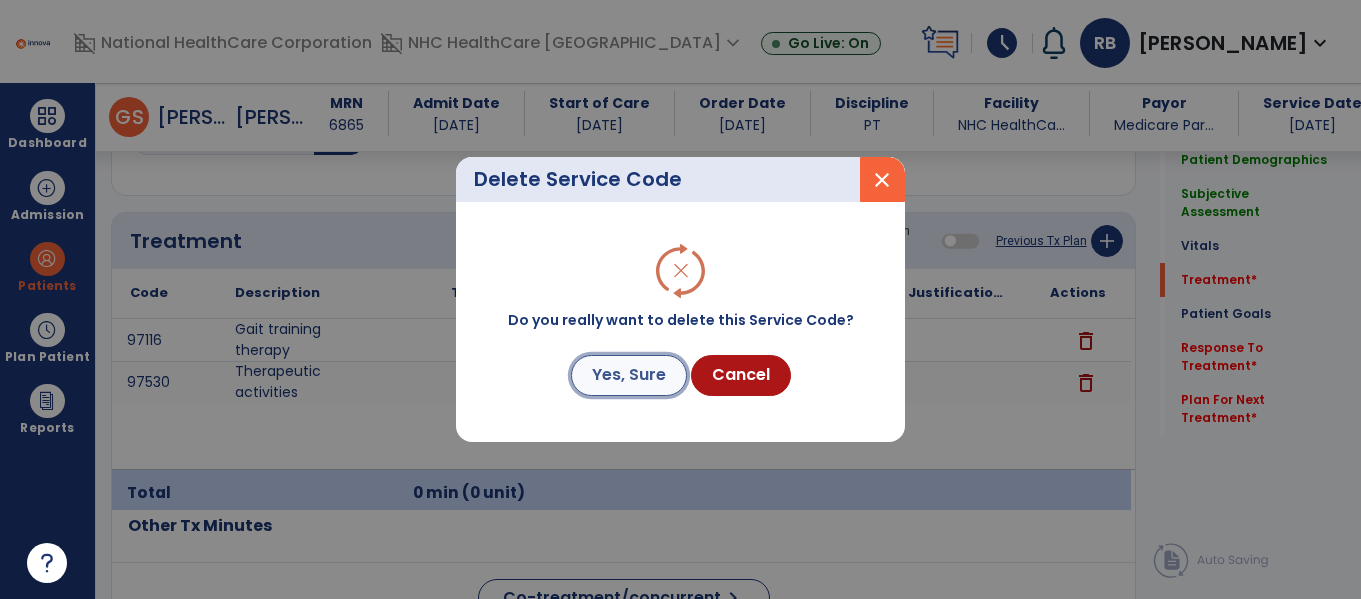click on "Yes, Sure" at bounding box center [629, 375] 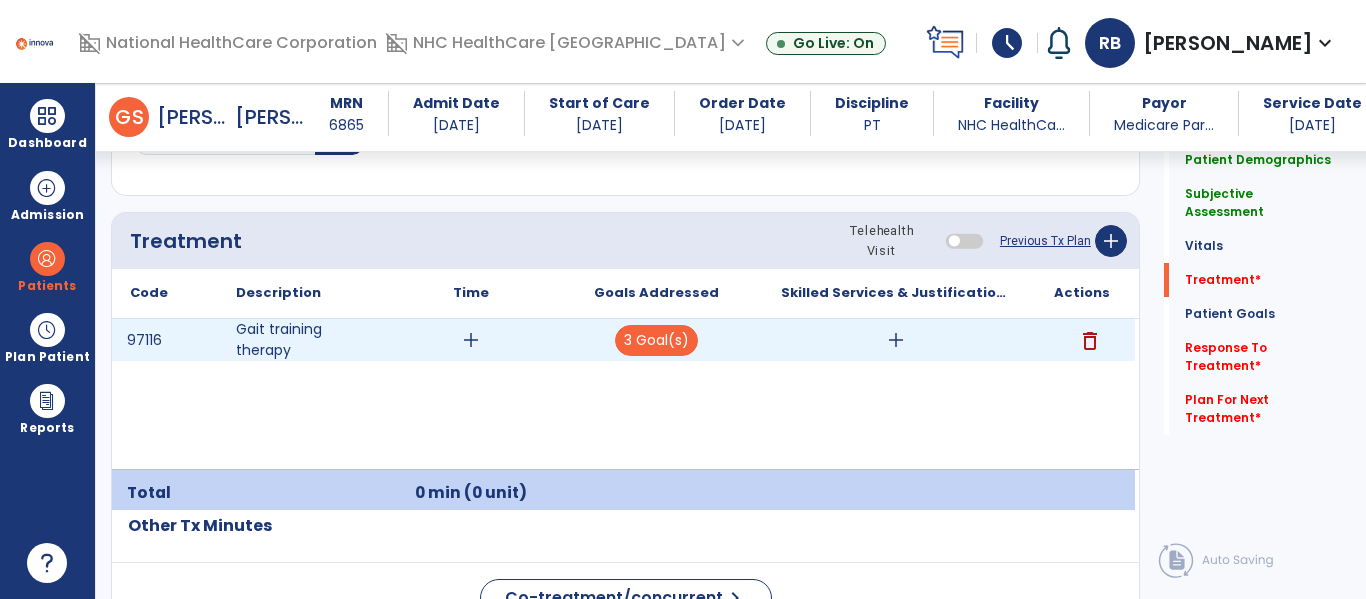 click on "add" at bounding box center [896, 340] 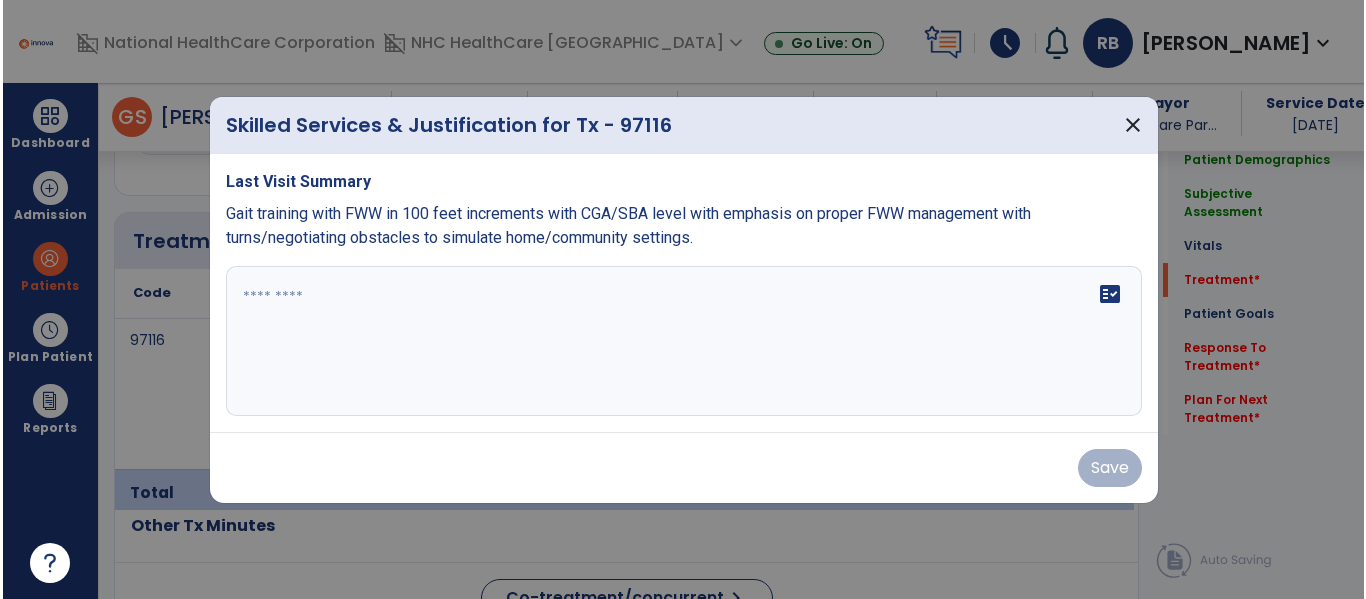 scroll, scrollTop: 1147, scrollLeft: 0, axis: vertical 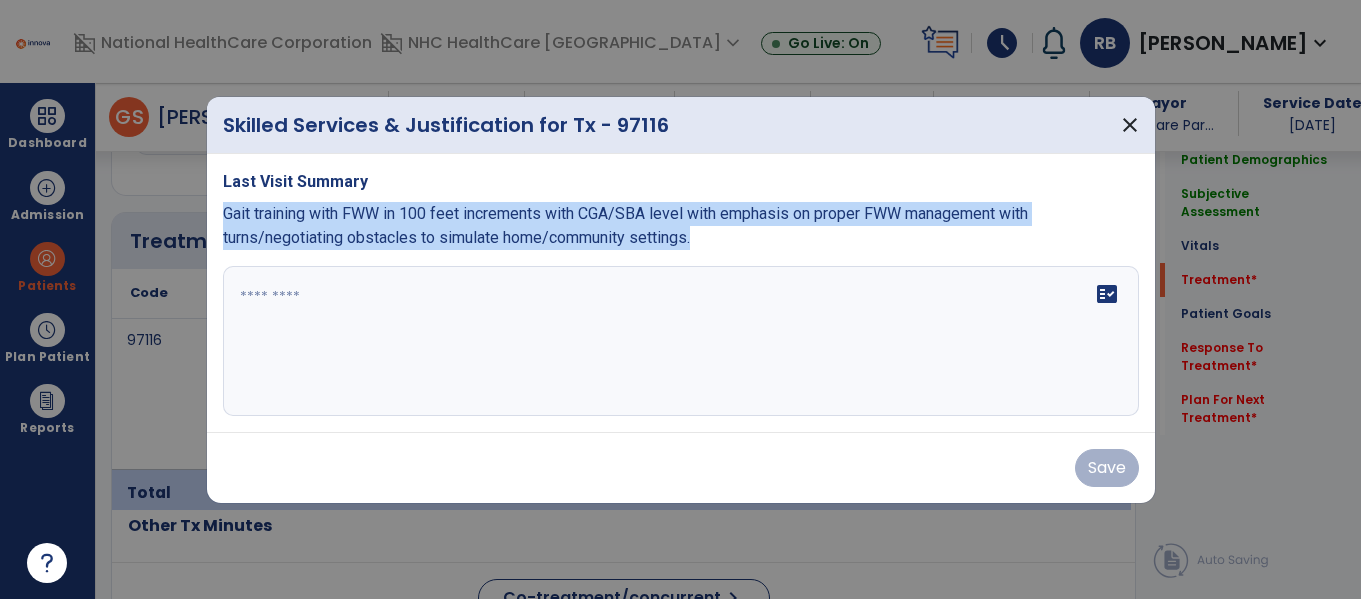 drag, startPoint x: 224, startPoint y: 214, endPoint x: 788, endPoint y: 262, distance: 566.0389 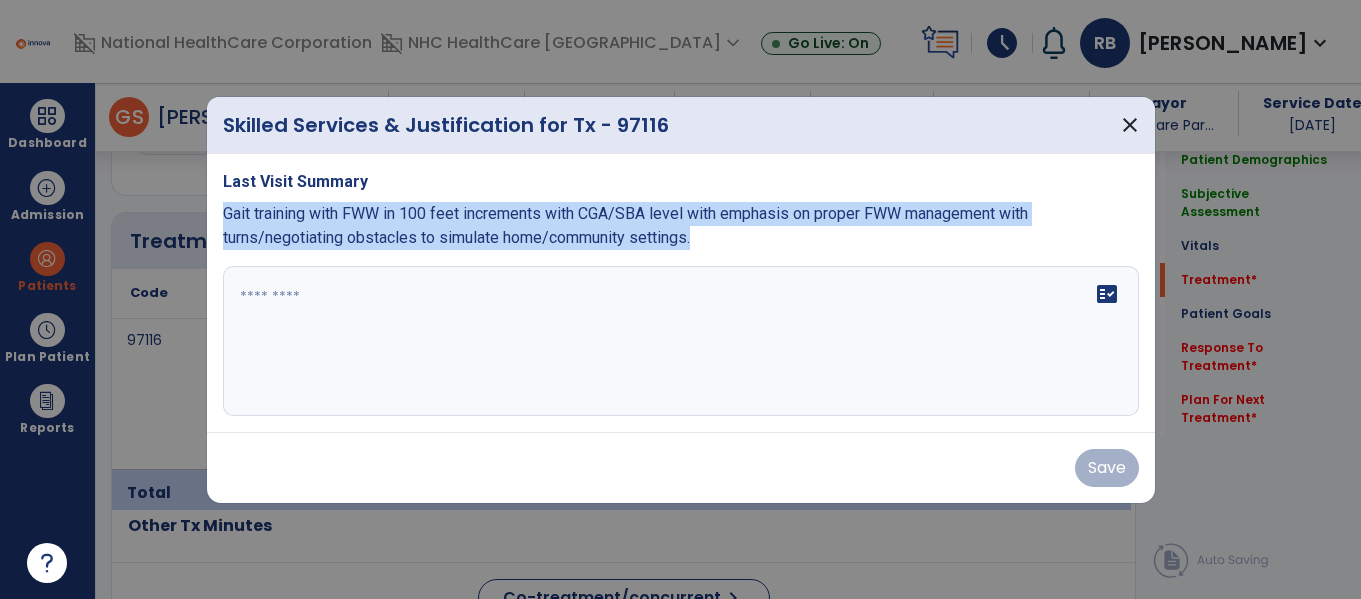 click on "Last Visit Summary Gait training with FWW in 100 feet increments with CGA/SBA level with emphasis on proper FWW management with turns/negotiating obstacles to simulate home/community settings.    fact_check" at bounding box center (681, 293) 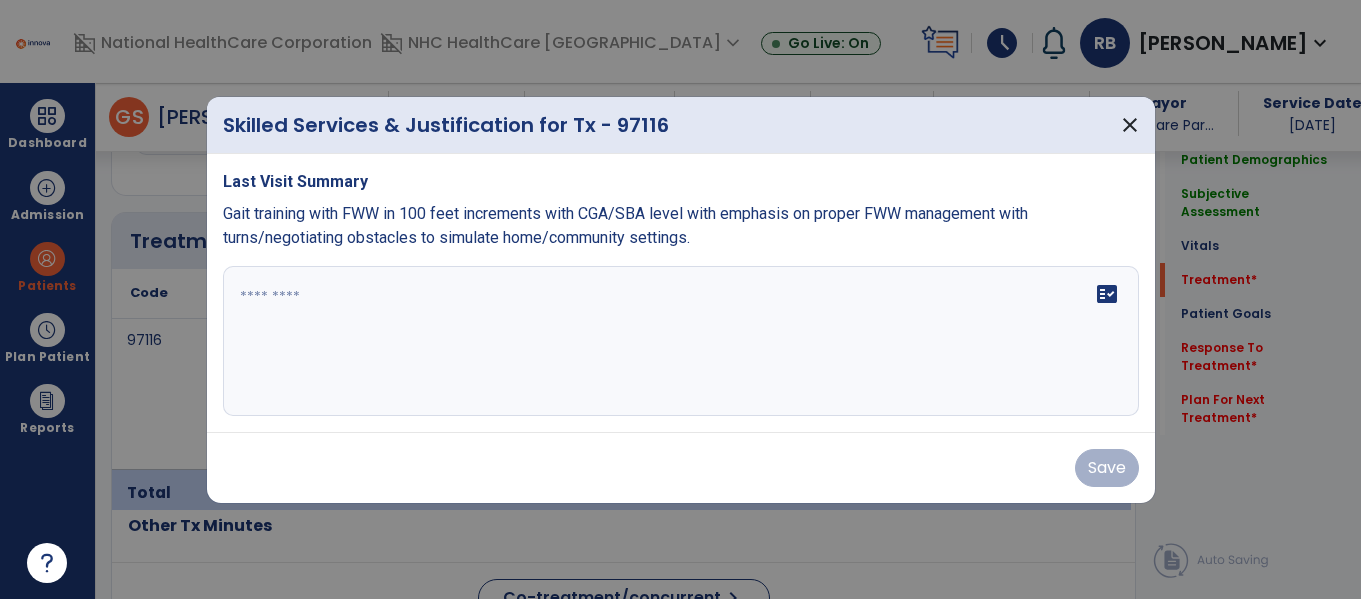 drag, startPoint x: 669, startPoint y: 250, endPoint x: 412, endPoint y: 197, distance: 262.40808 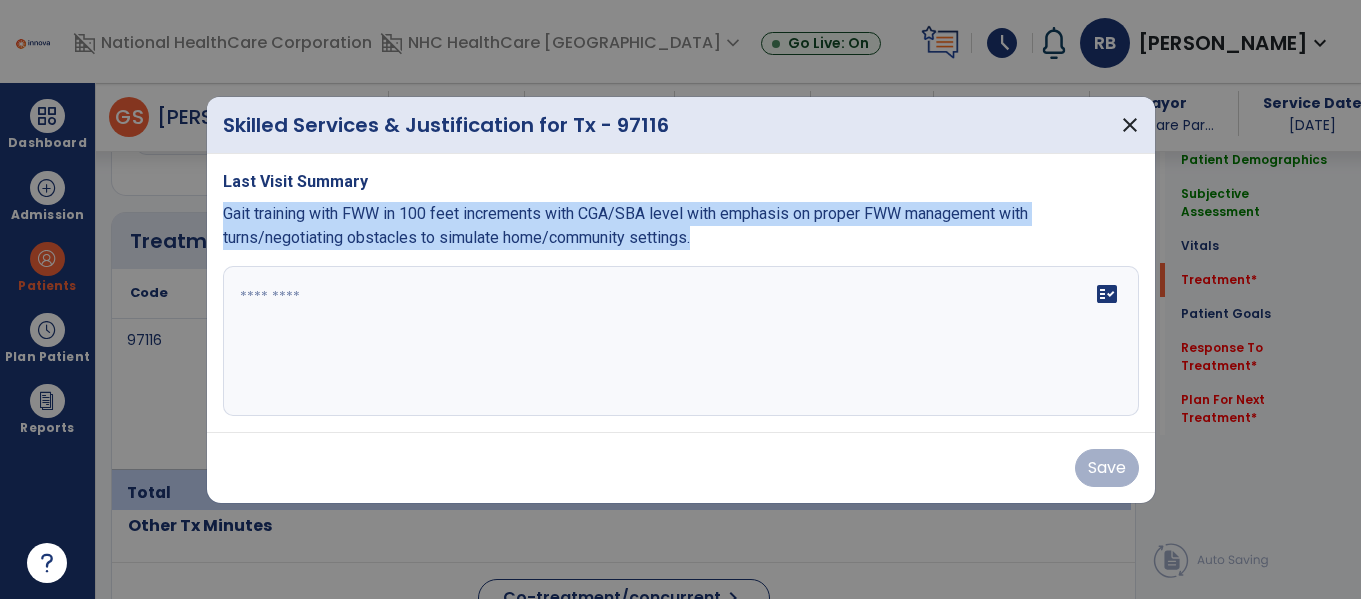 drag, startPoint x: 224, startPoint y: 211, endPoint x: 719, endPoint y: 248, distance: 496.3809 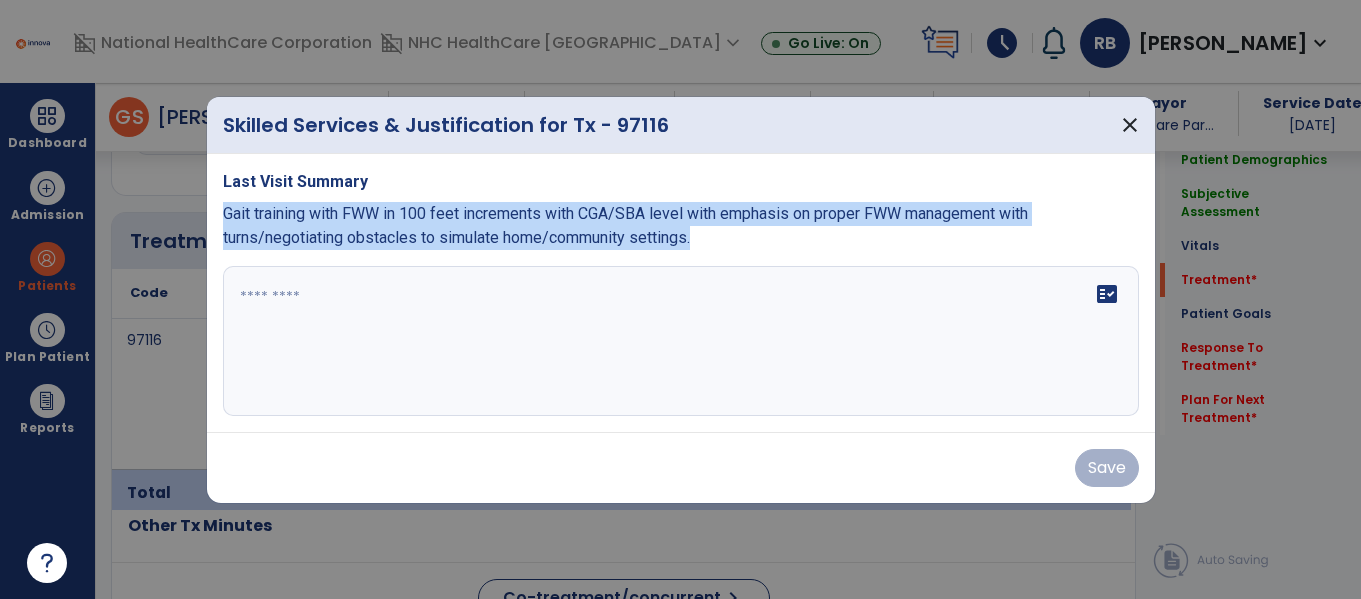copy on "Gait training with FWW in 100 feet increments with CGA/SBA level with emphasis on proper FWW management with turns/negotiating obstacles to simulate home/community settings." 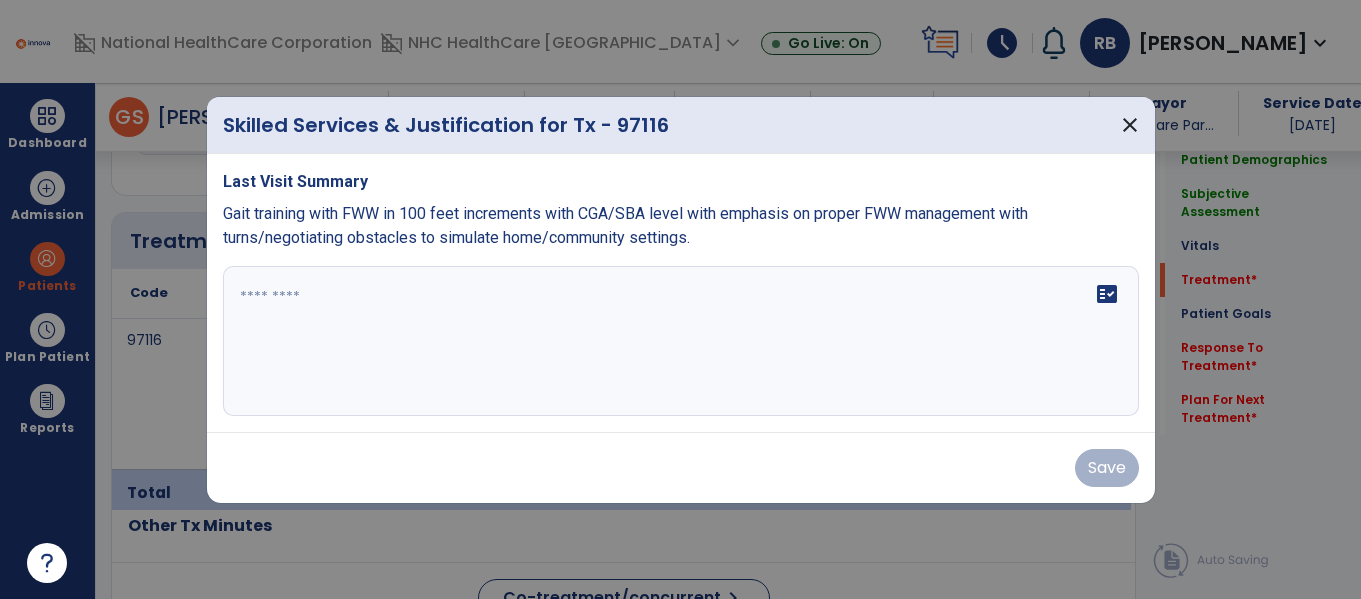 click on "Last Visit Summary Gait training with FWW in 100 feet increments with CGA/SBA level with emphasis on proper FWW management with turns/negotiating obstacles to simulate home/community settings.    fact_check" at bounding box center [681, 293] 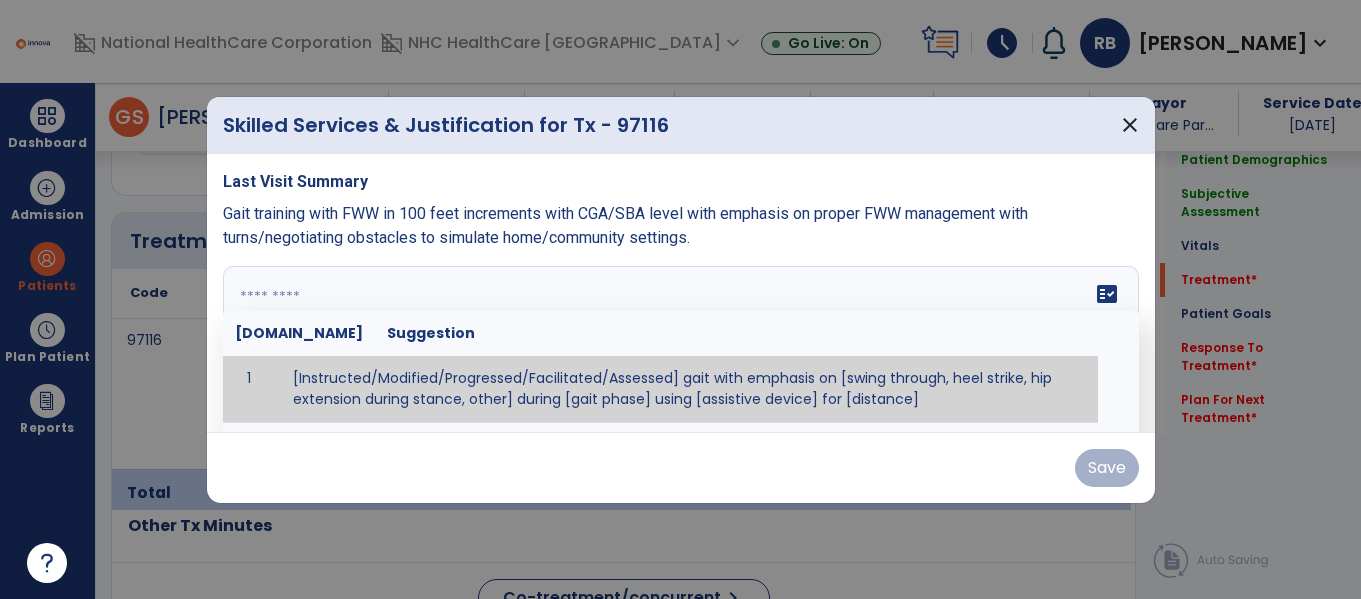 click at bounding box center (678, 341) 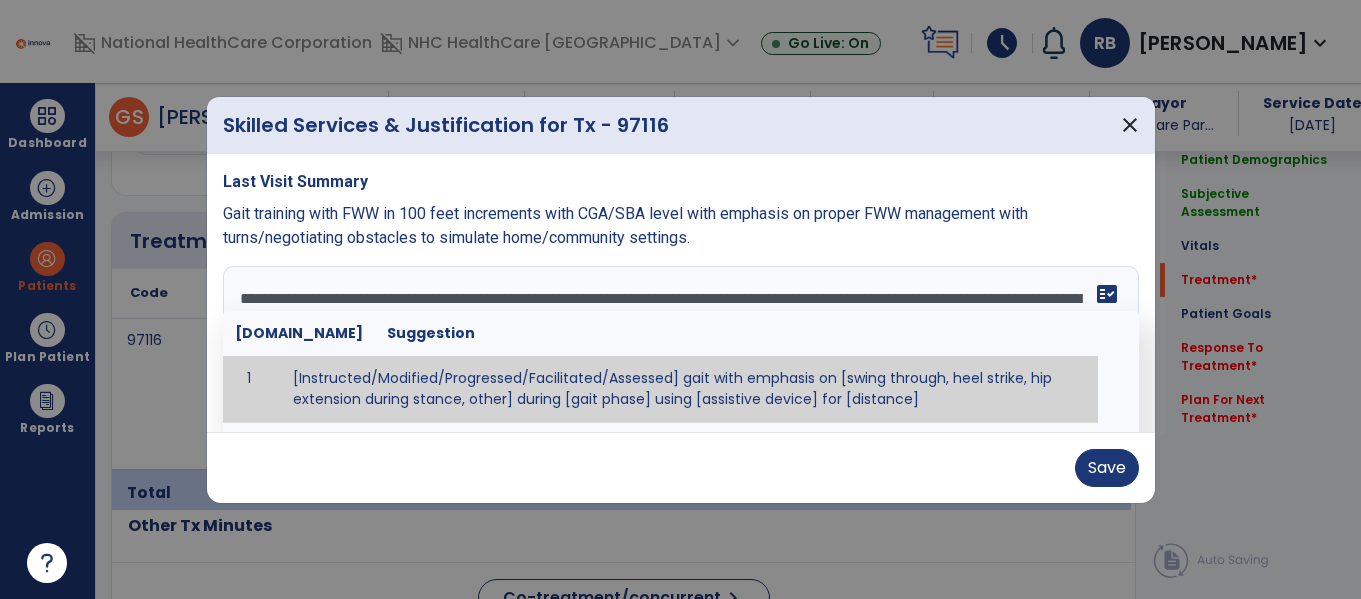 click on "**********" at bounding box center [678, 341] 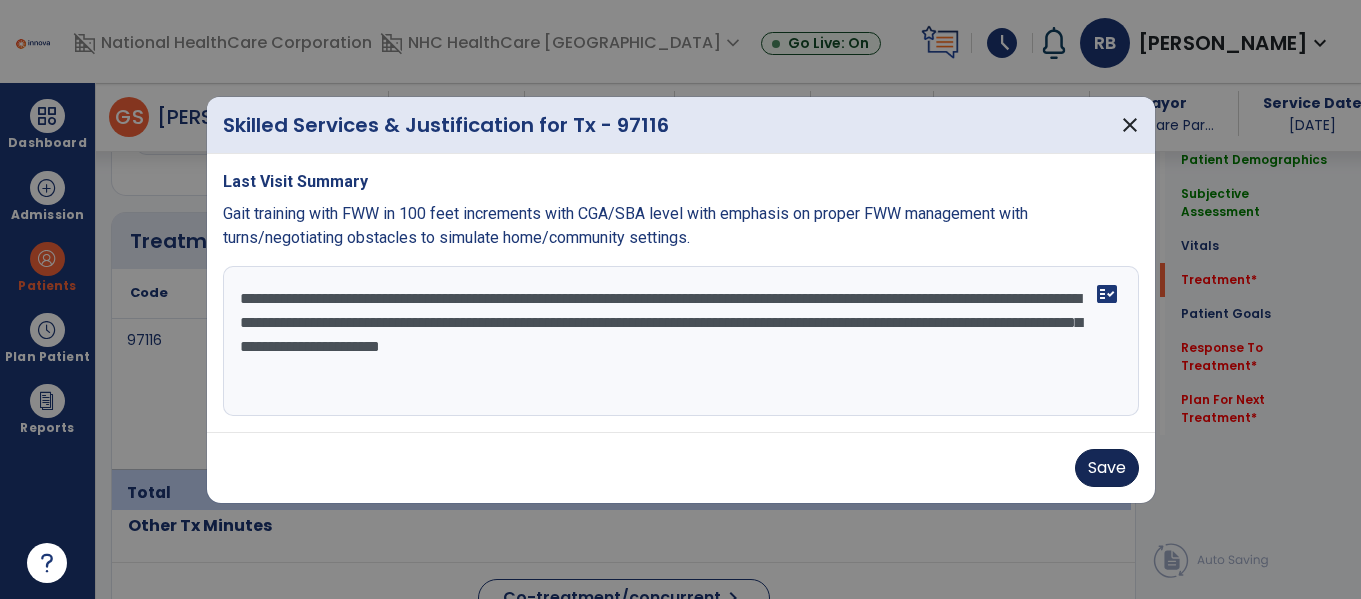 type on "**********" 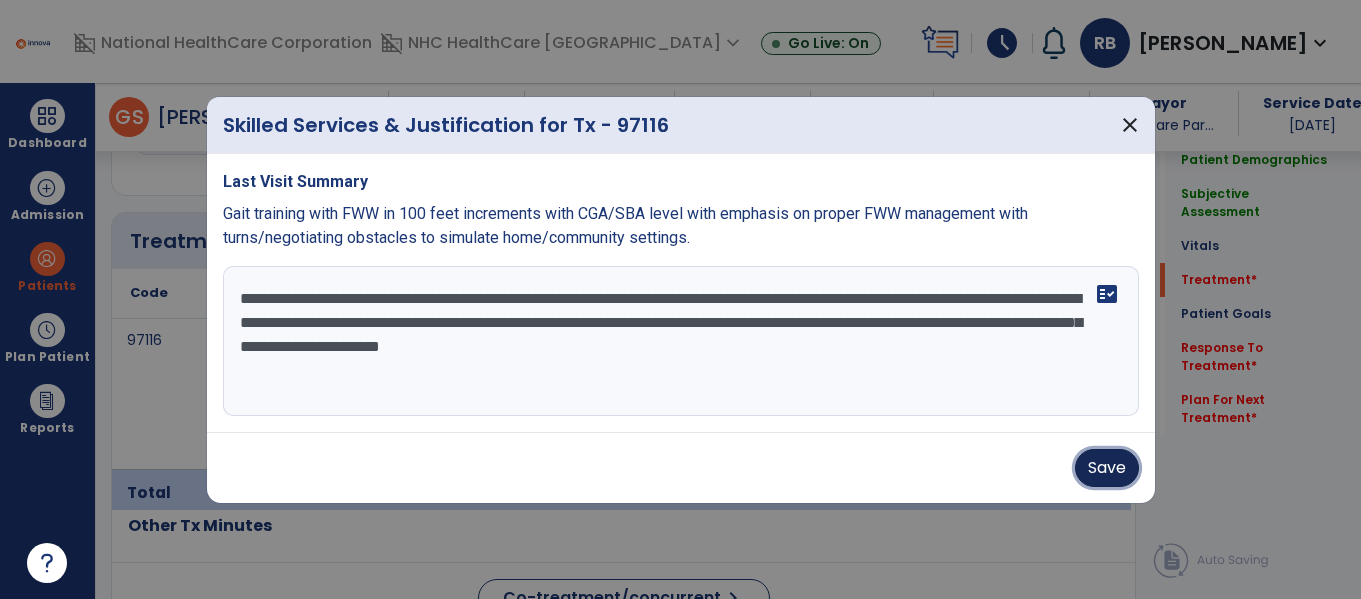 click on "Save" at bounding box center [1107, 468] 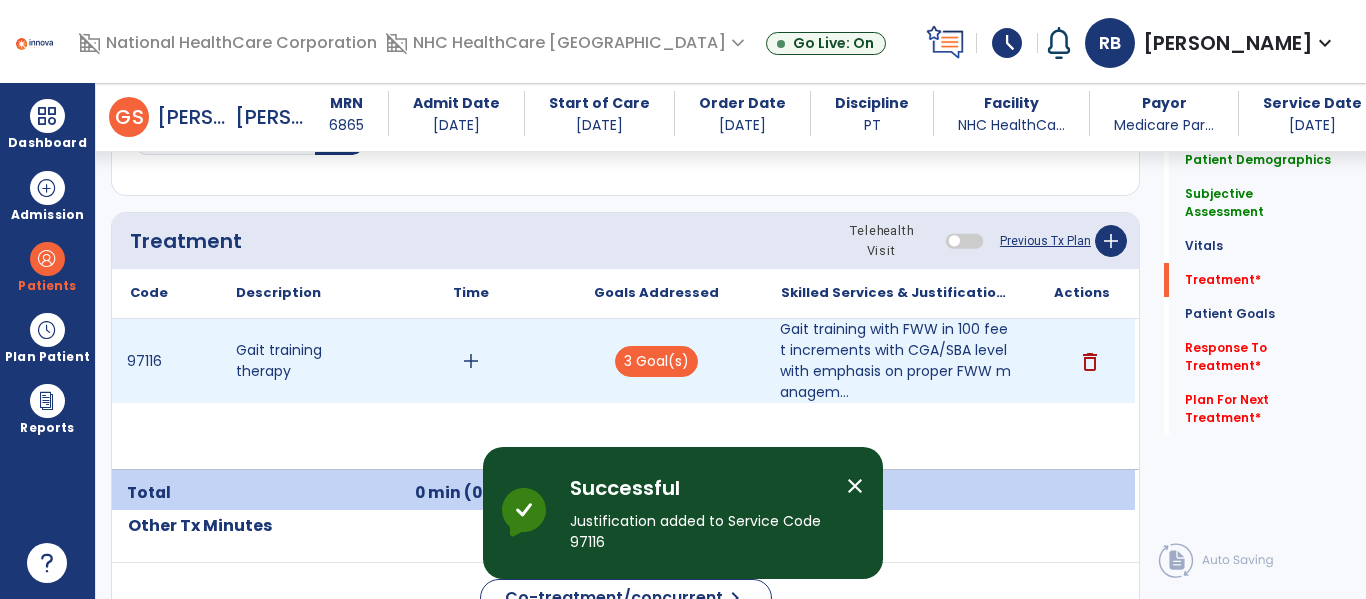 click on "add" at bounding box center [471, 361] 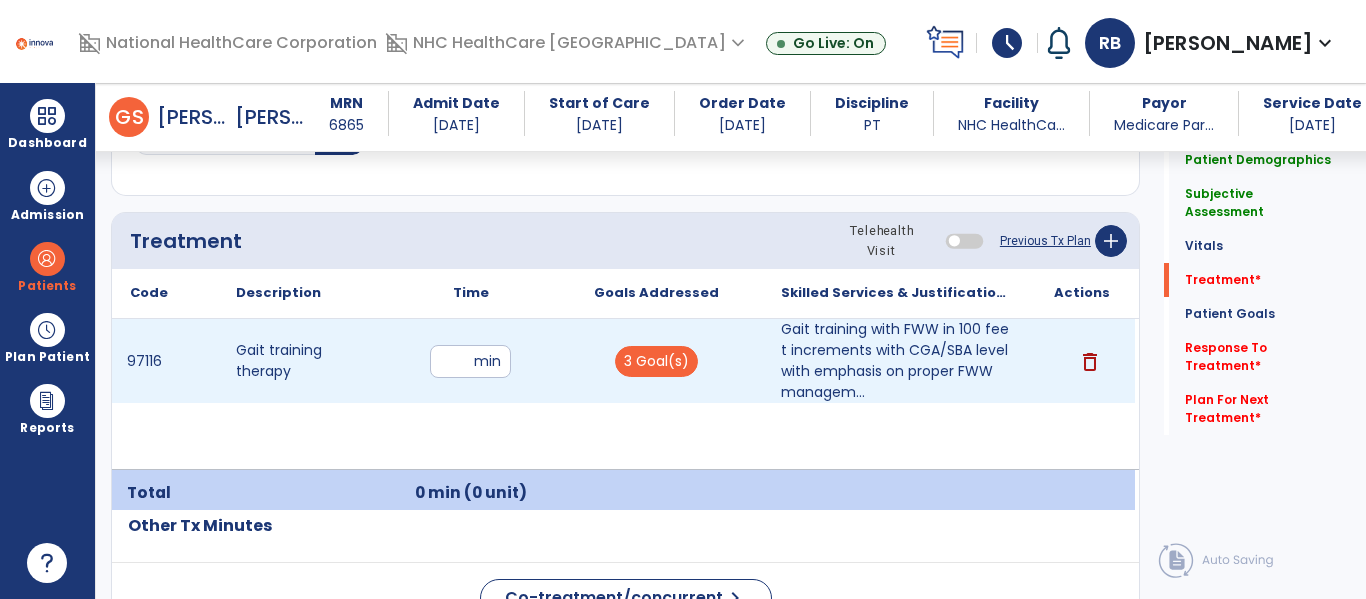 type on "**" 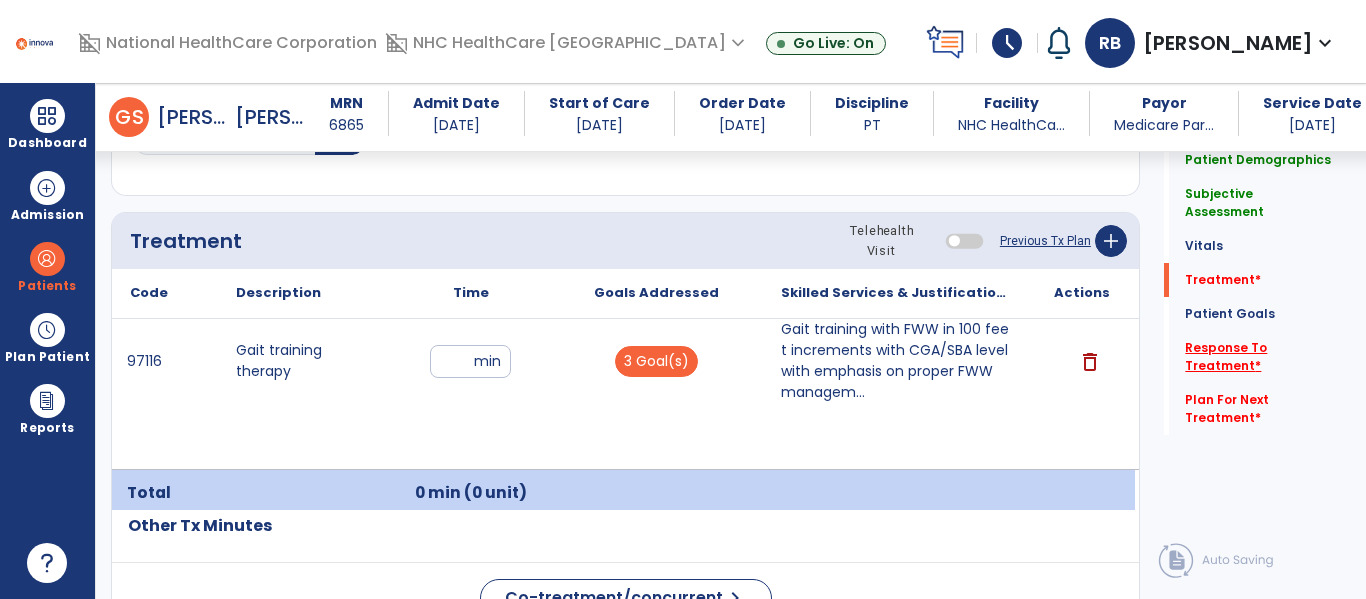 click on "Response To Treatment   *" 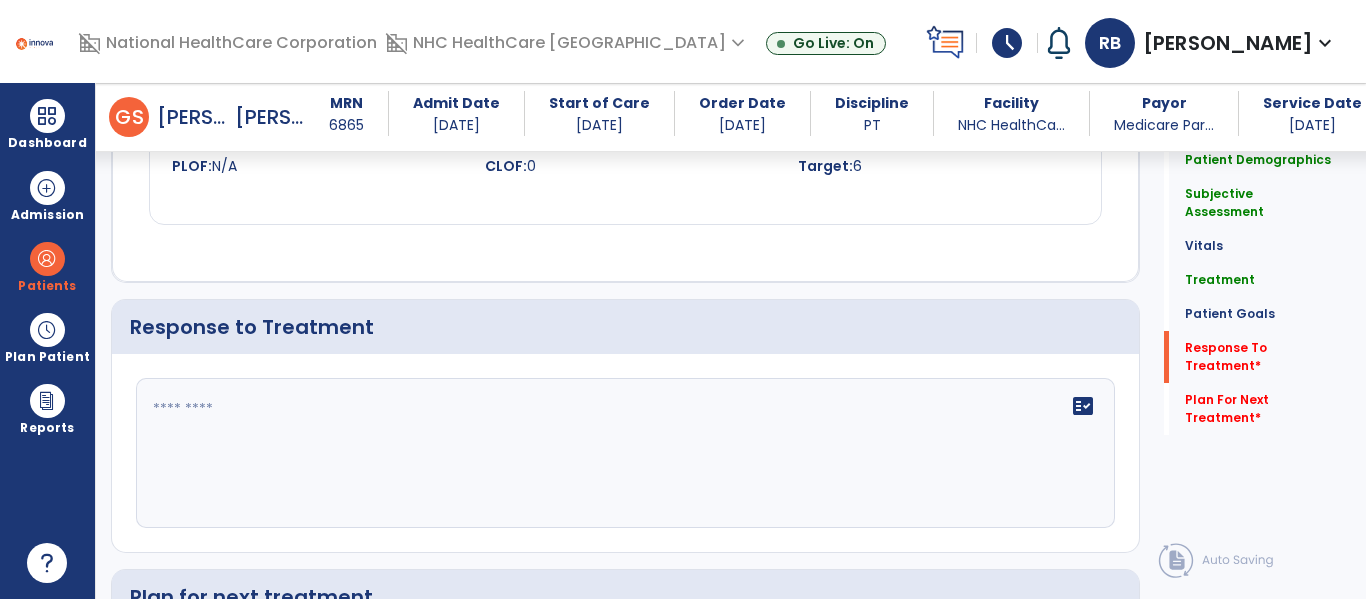 scroll, scrollTop: 2419, scrollLeft: 0, axis: vertical 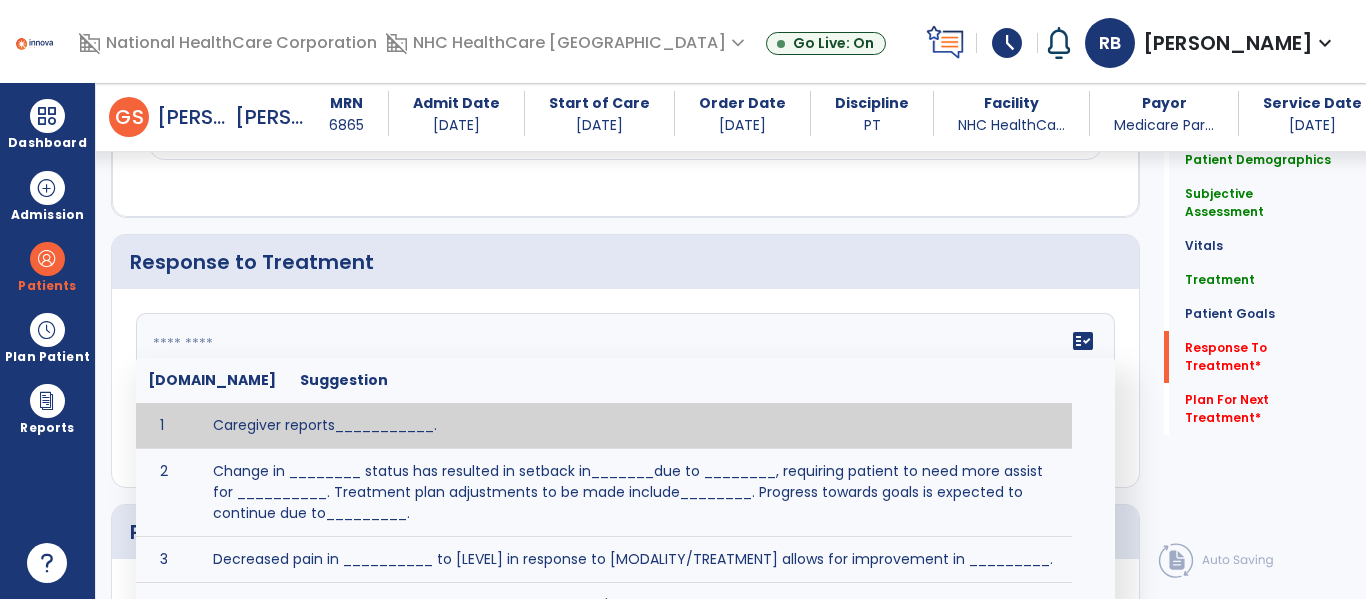 click on "fact_check  [DOMAIN_NAME] Suggestion 1 Caregiver reports___________. 2 Change in ________ status has resulted in setback in_______due to ________, requiring patient to need more assist for __________.   Treatment plan adjustments to be made include________.  Progress towards goals is expected to continue due to_________. 3 Decreased pain in __________ to [LEVEL] in response to [MODALITY/TREATMENT] allows for improvement in _________. 4 Functional gains in _______ have impacted the patient's ability to perform_________ with a reduction in assist levels to_________. 5 Functional progress this week has been significant due to__________. 6 Gains in ________ have improved the patient's ability to perform ______with decreased levels of assist to___________. 7 Improvement in ________allows patient to tolerate higher levels of challenges in_________. 8 Pain in [AREA] has decreased to [LEVEL] in response to [TREATMENT/MODALITY], allowing fore ease in completing__________. 9 10 11 12 13 14 15 16 17 18 19 20 21" 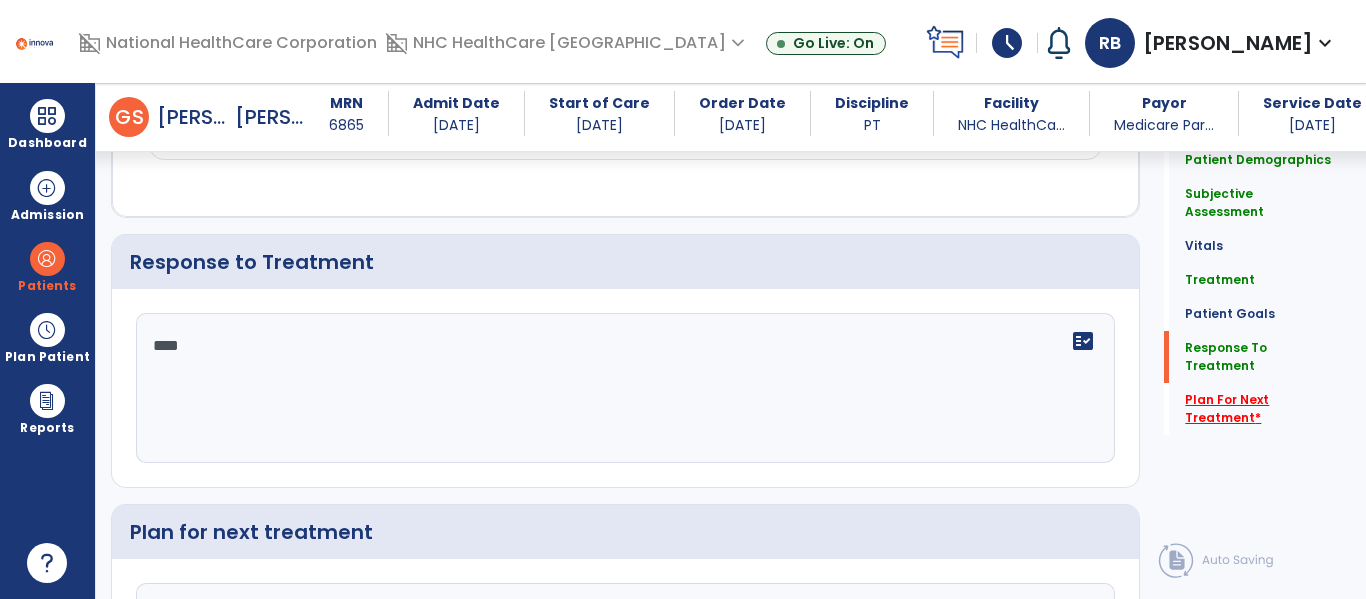 type on "****" 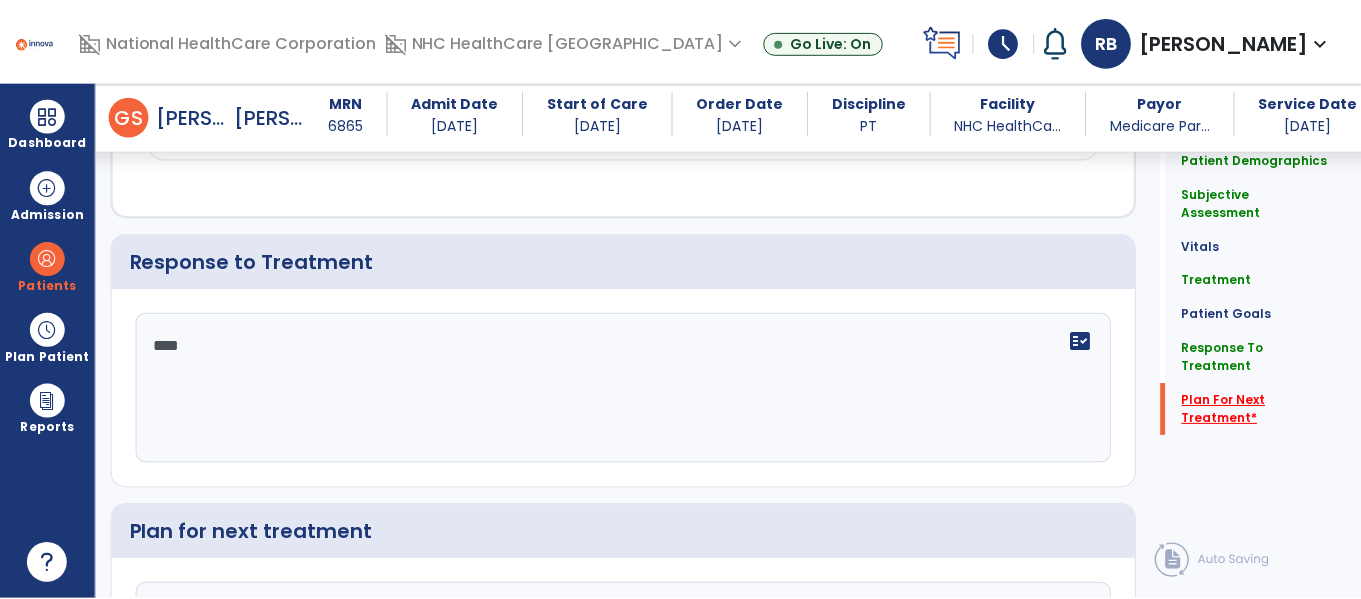 scroll, scrollTop: 2624, scrollLeft: 0, axis: vertical 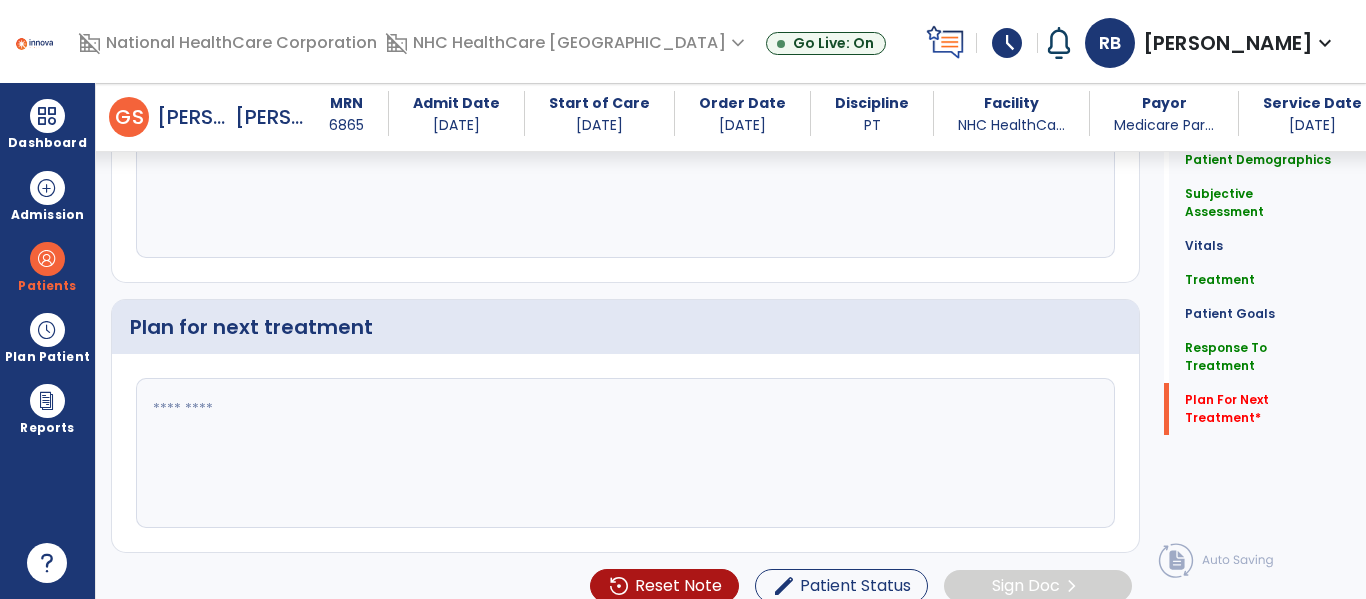 click 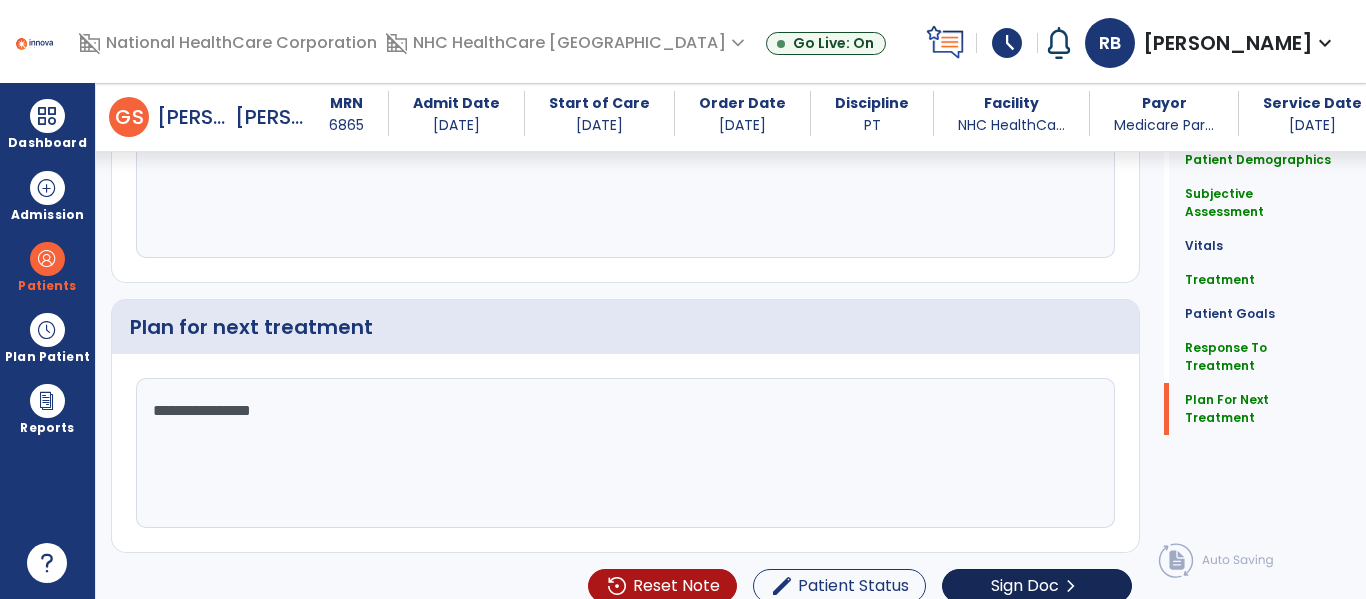 type on "**********" 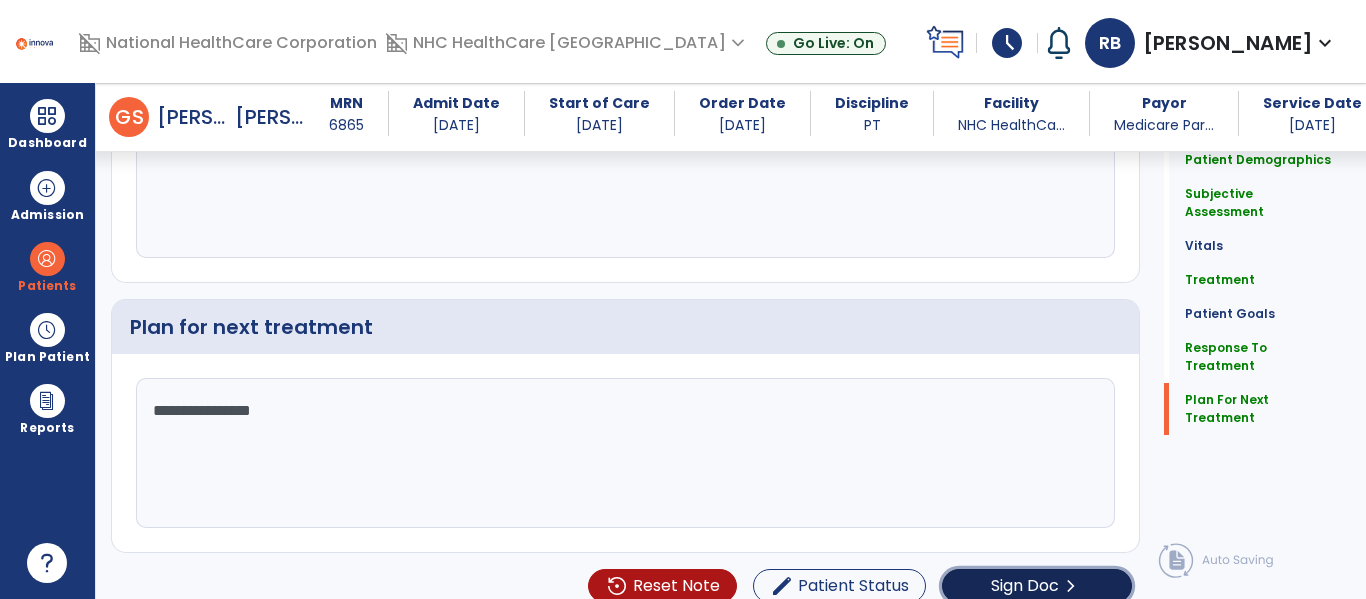 click on "Sign Doc" 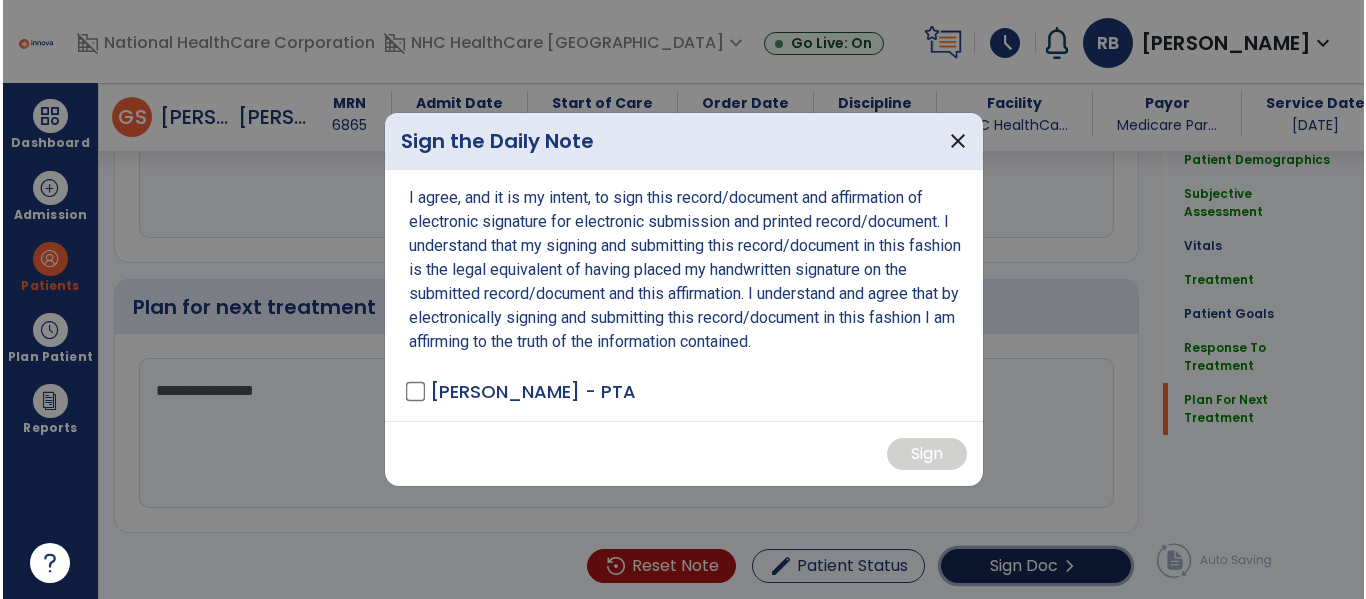 scroll, scrollTop: 2645, scrollLeft: 0, axis: vertical 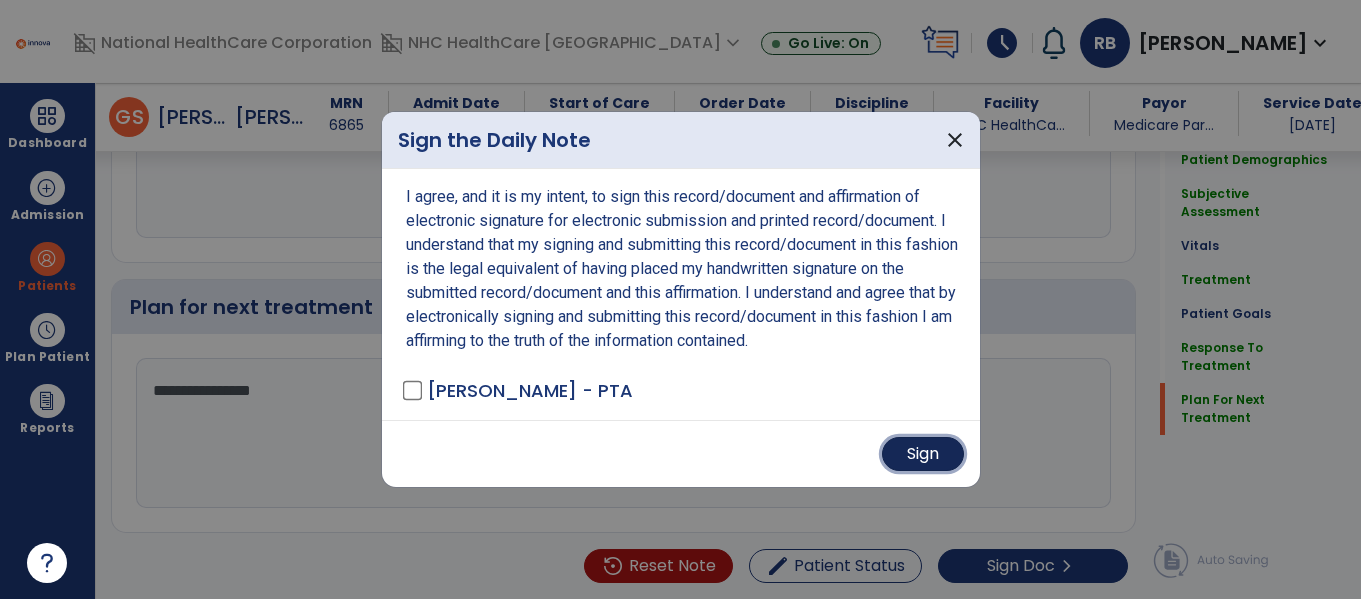 click on "Sign" at bounding box center (923, 454) 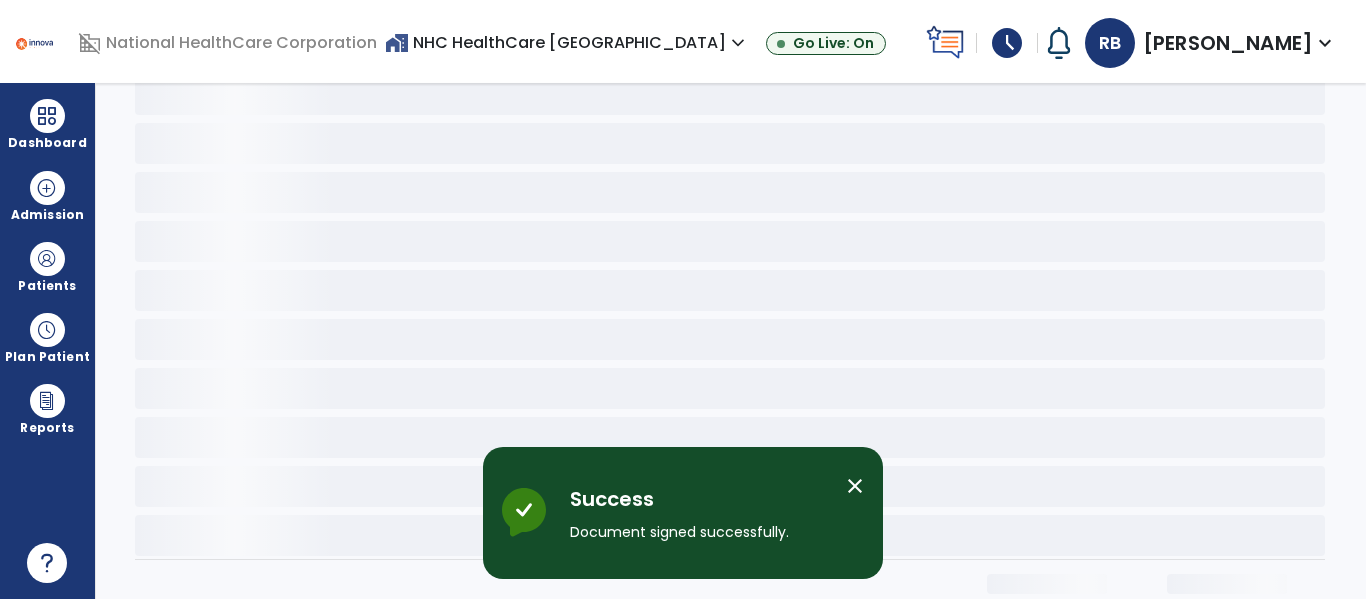 scroll, scrollTop: 0, scrollLeft: 0, axis: both 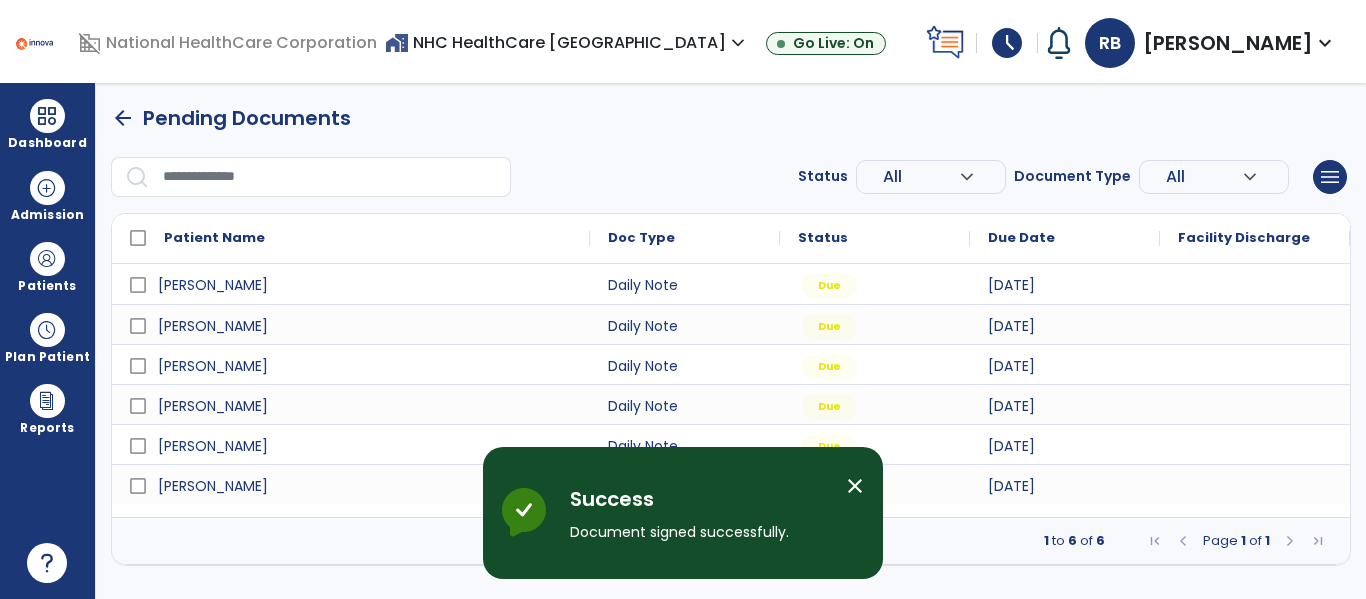 click on "close" at bounding box center [855, 486] 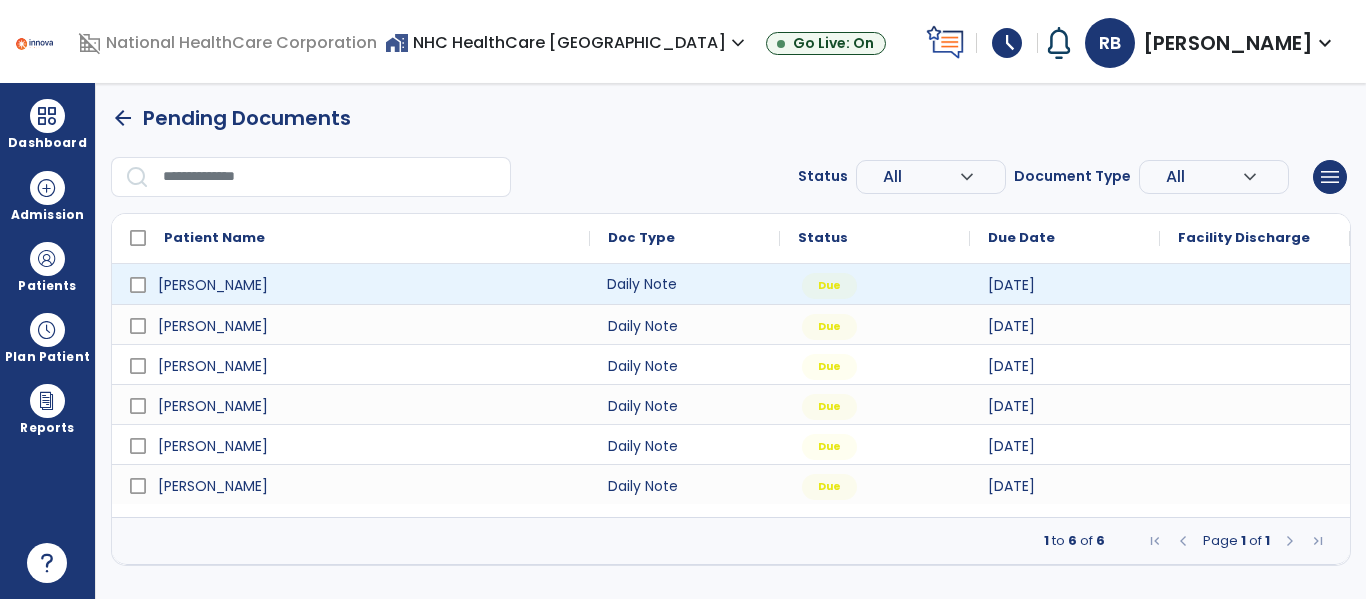 click on "Daily Note" at bounding box center [685, 284] 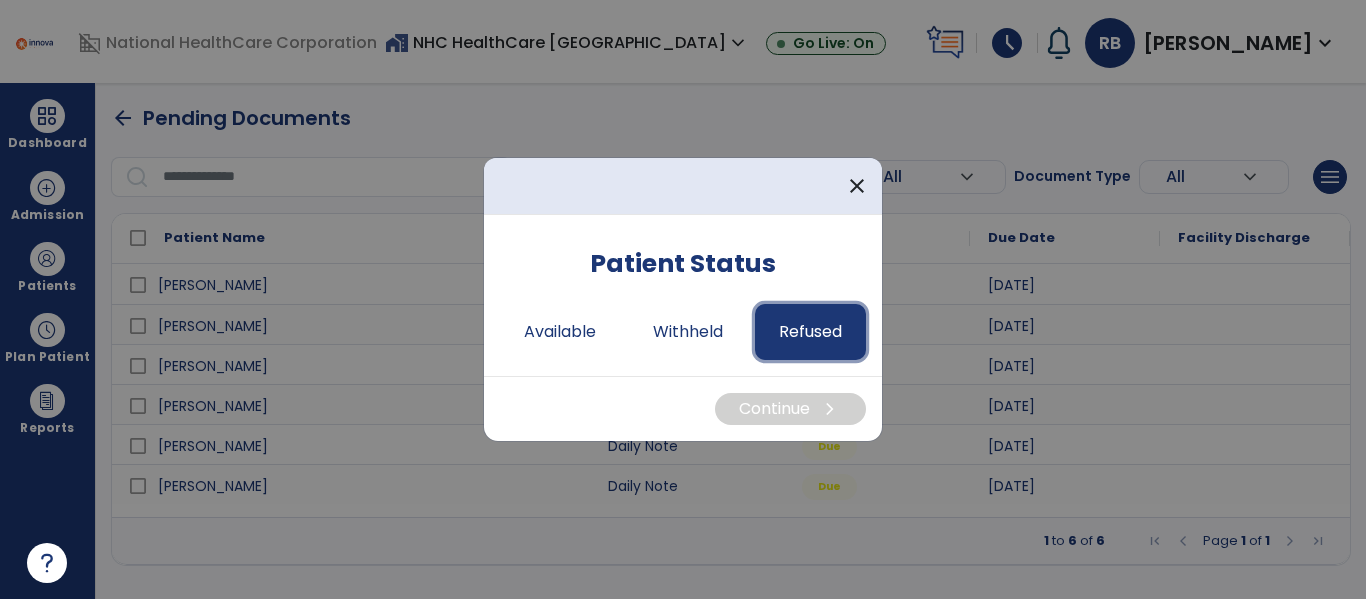 click on "Refused" at bounding box center (810, 332) 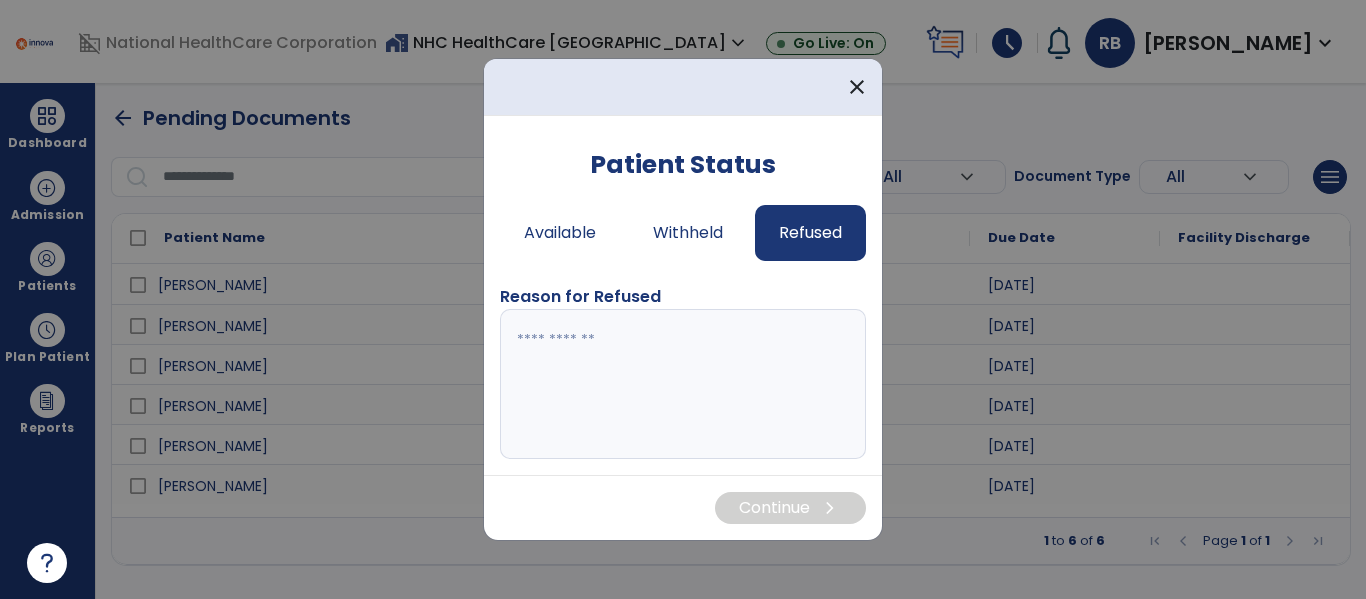 click at bounding box center [683, 384] 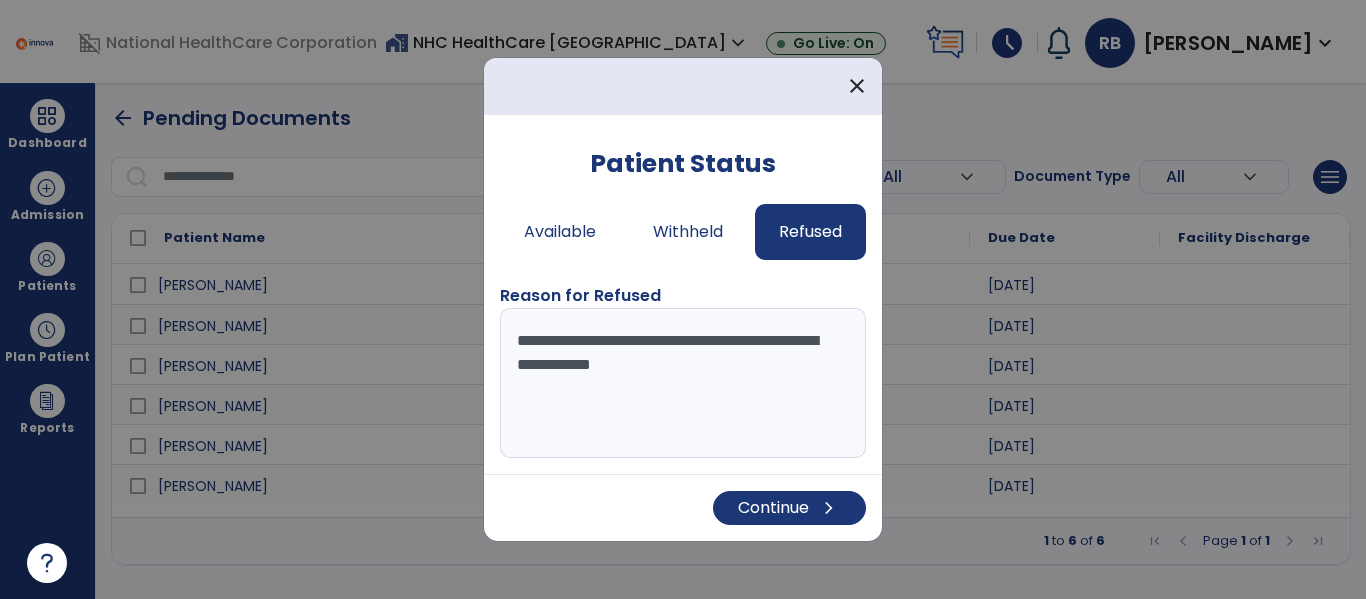 type on "**********" 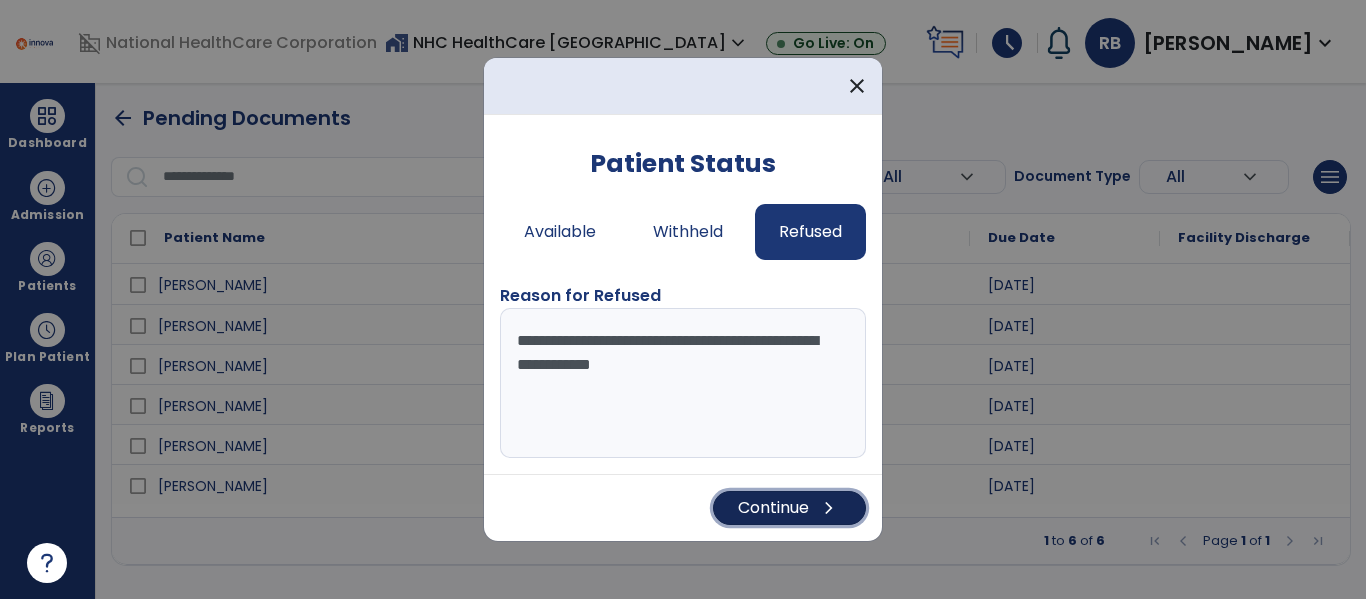 click on "chevron_right" at bounding box center [829, 508] 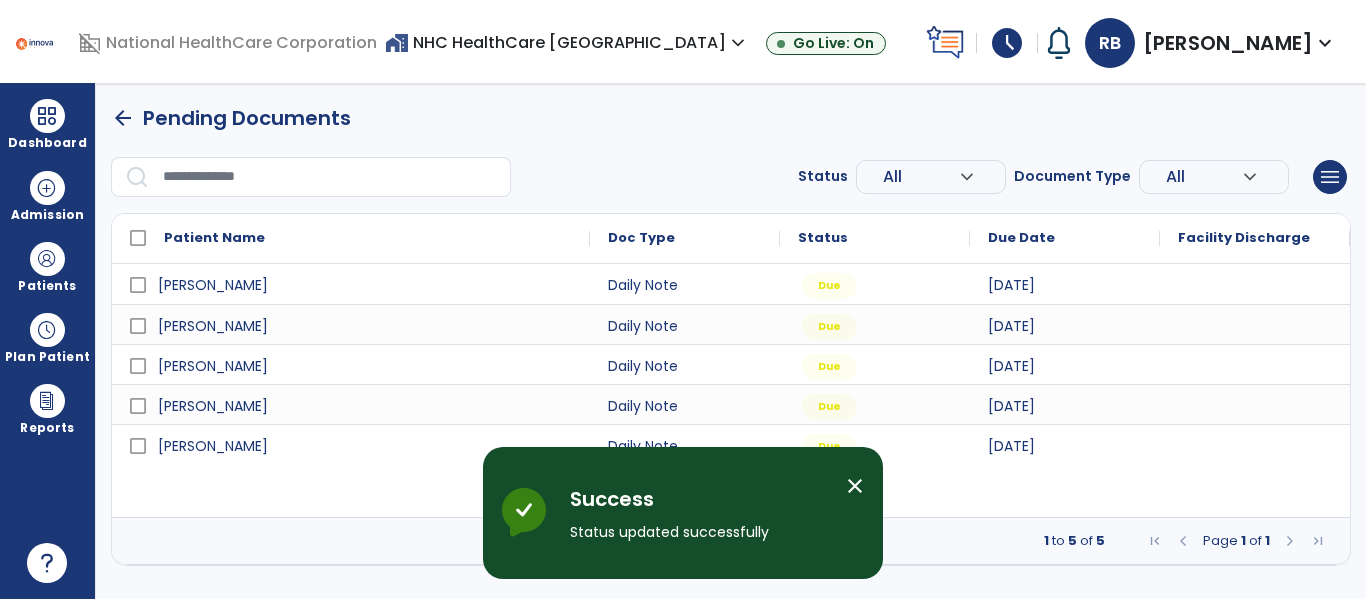 click on "close" at bounding box center (863, 513) 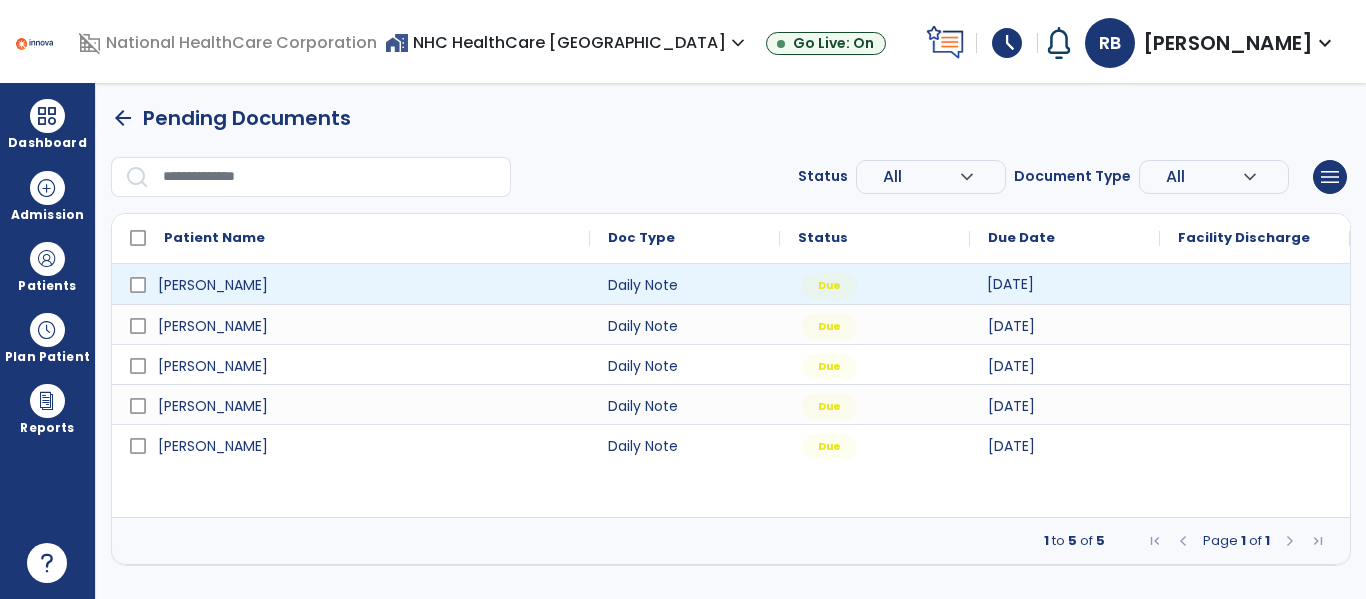 click on "[DATE]" at bounding box center (1065, 284) 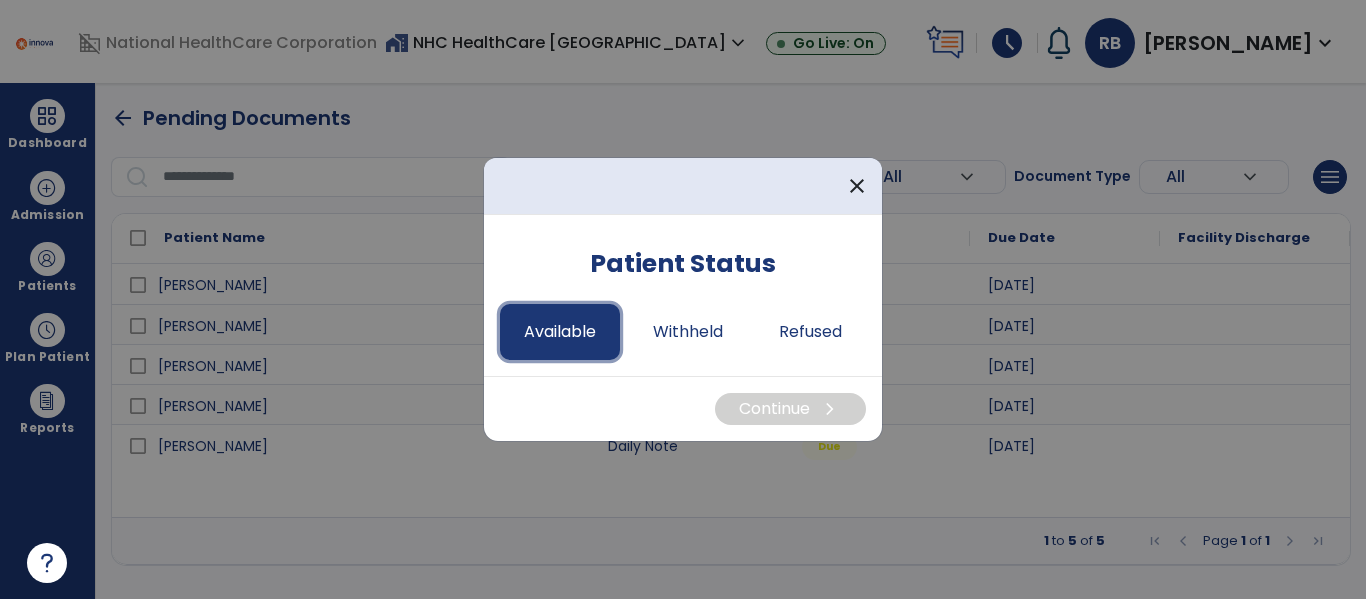 click on "Available" at bounding box center (560, 332) 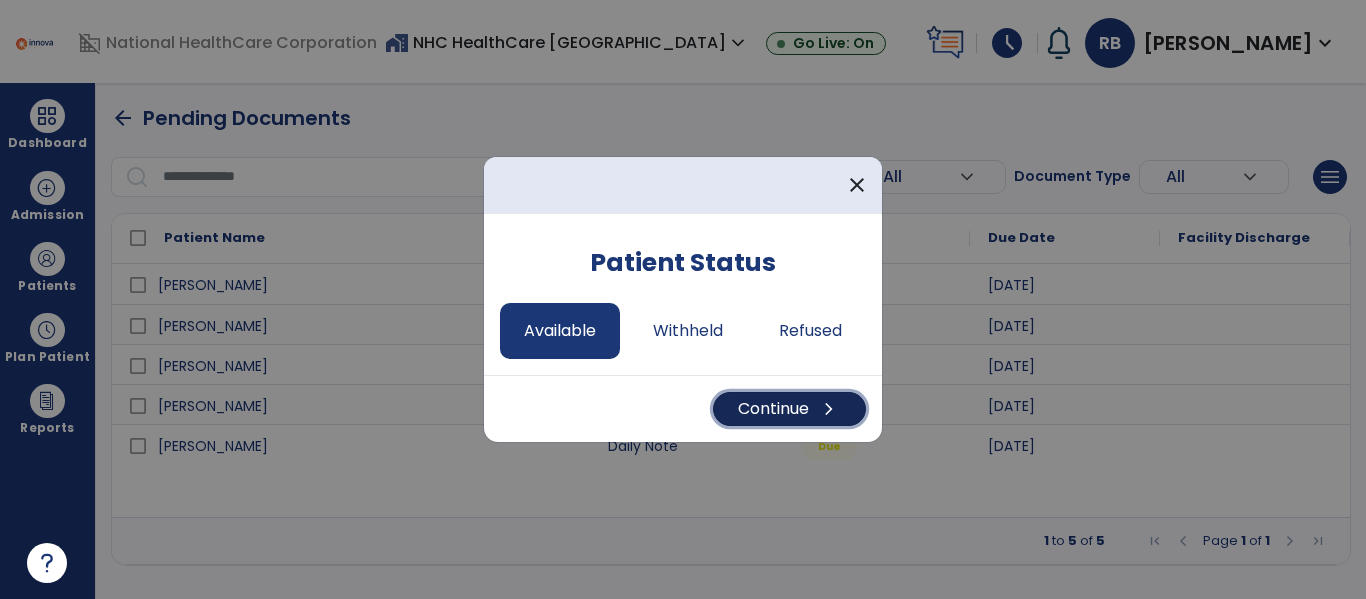 click on "Continue   chevron_right" at bounding box center (789, 409) 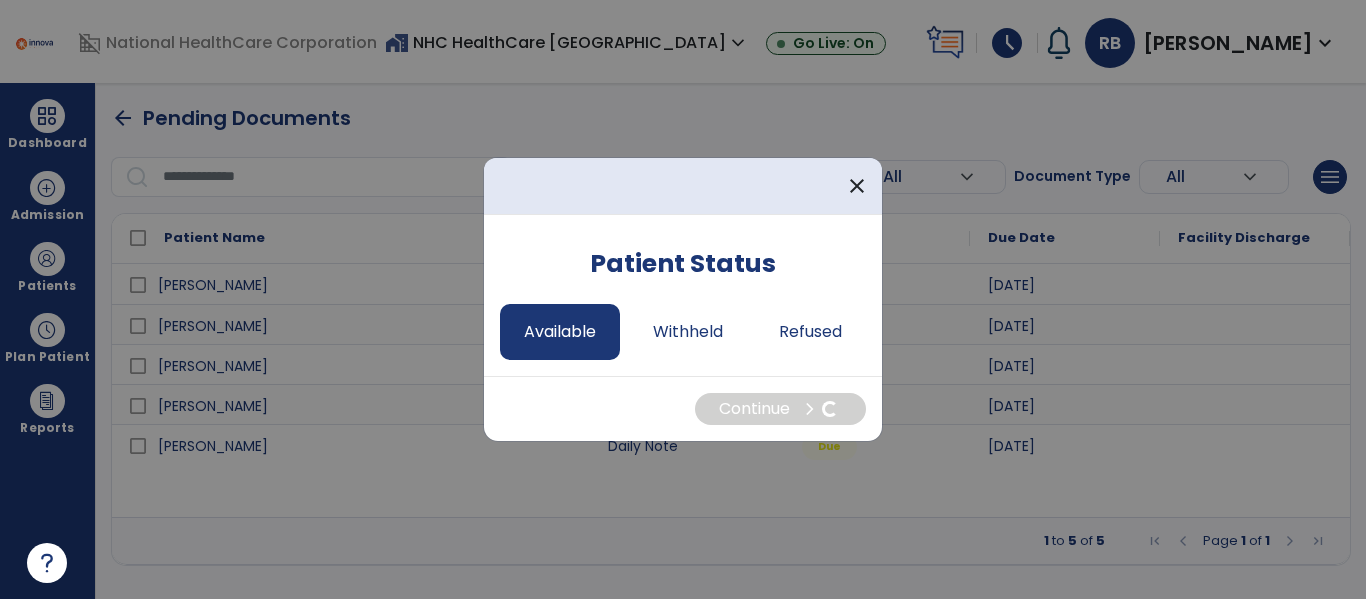 select on "*" 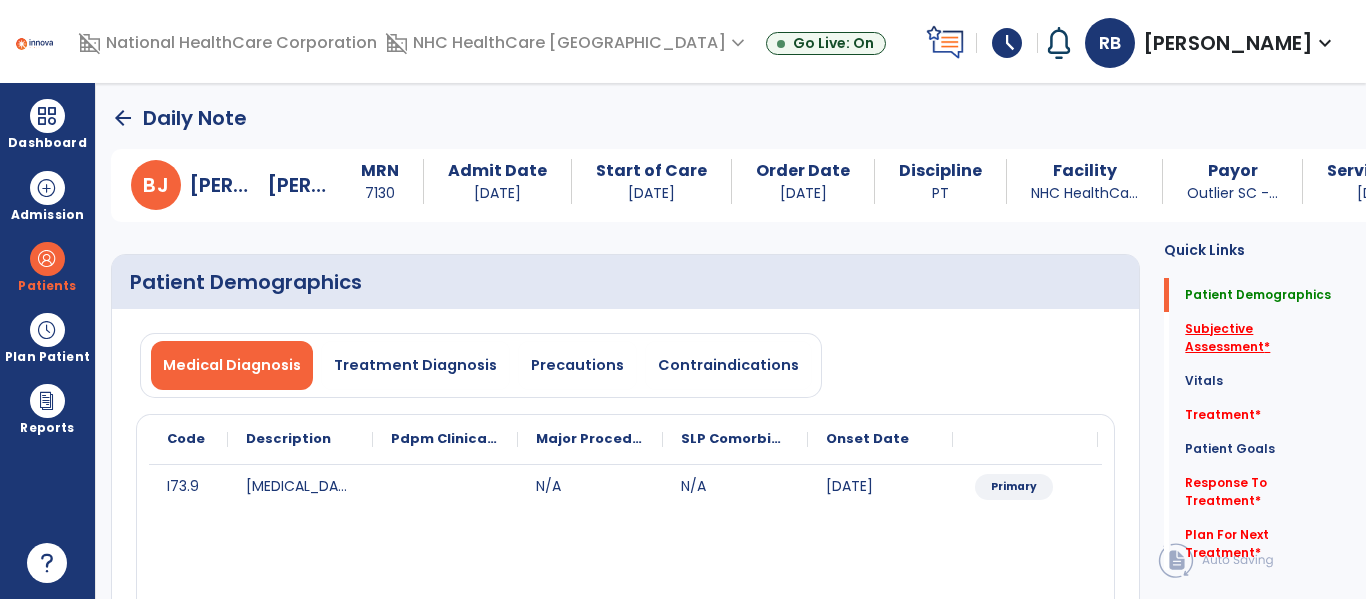 click on "Subjective Assessment   *" 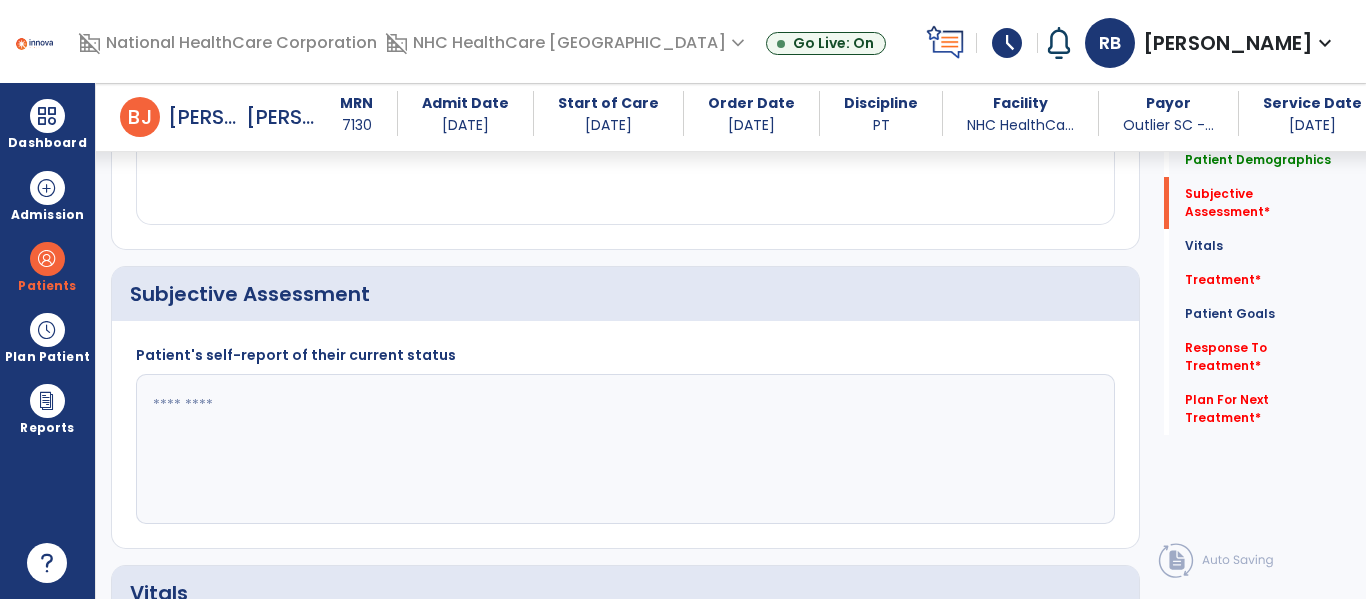 scroll, scrollTop: 457, scrollLeft: 0, axis: vertical 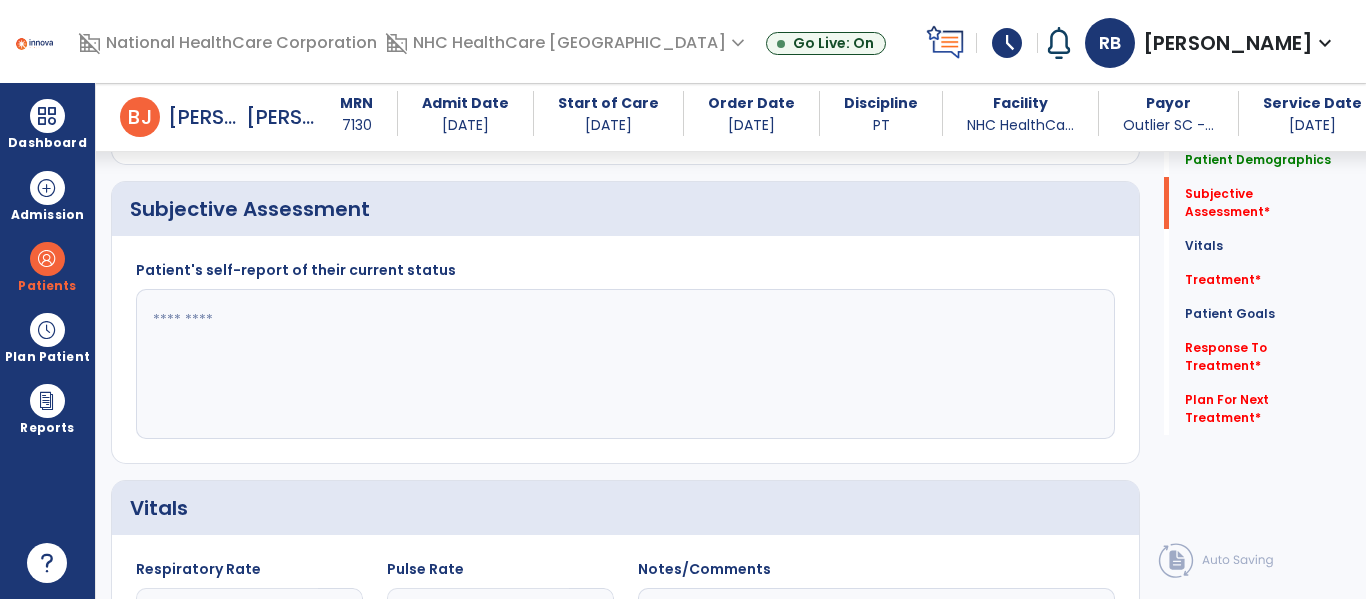 click 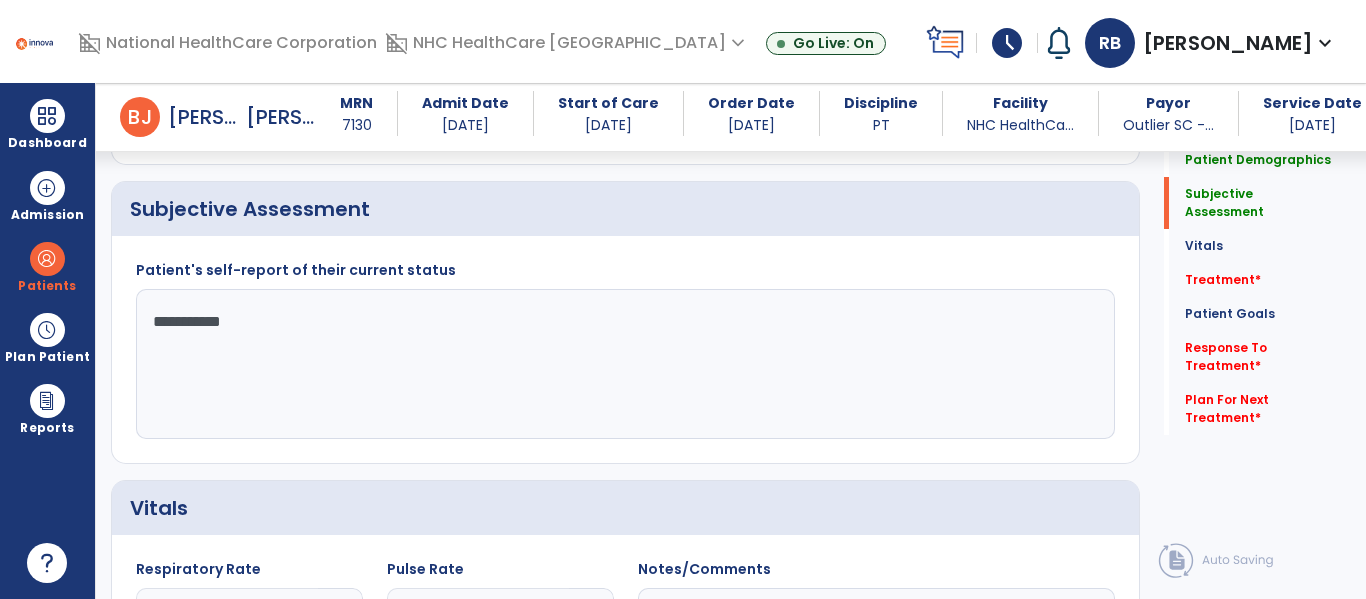 type on "**********" 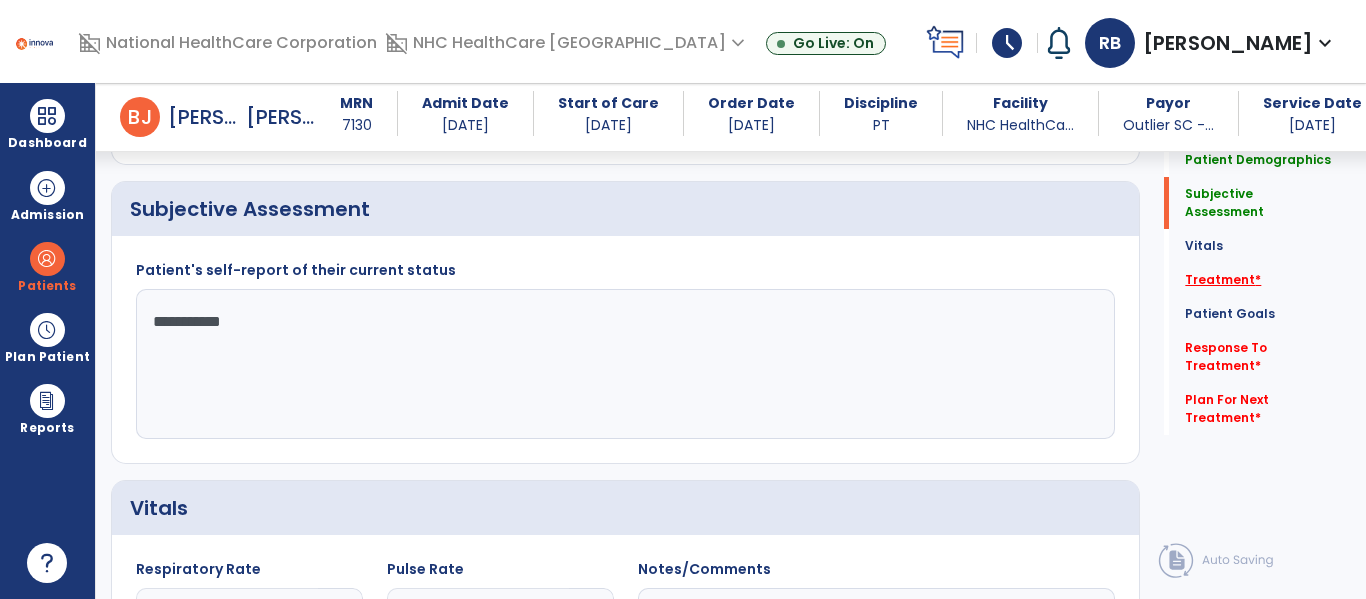 click on "Treatment   *" 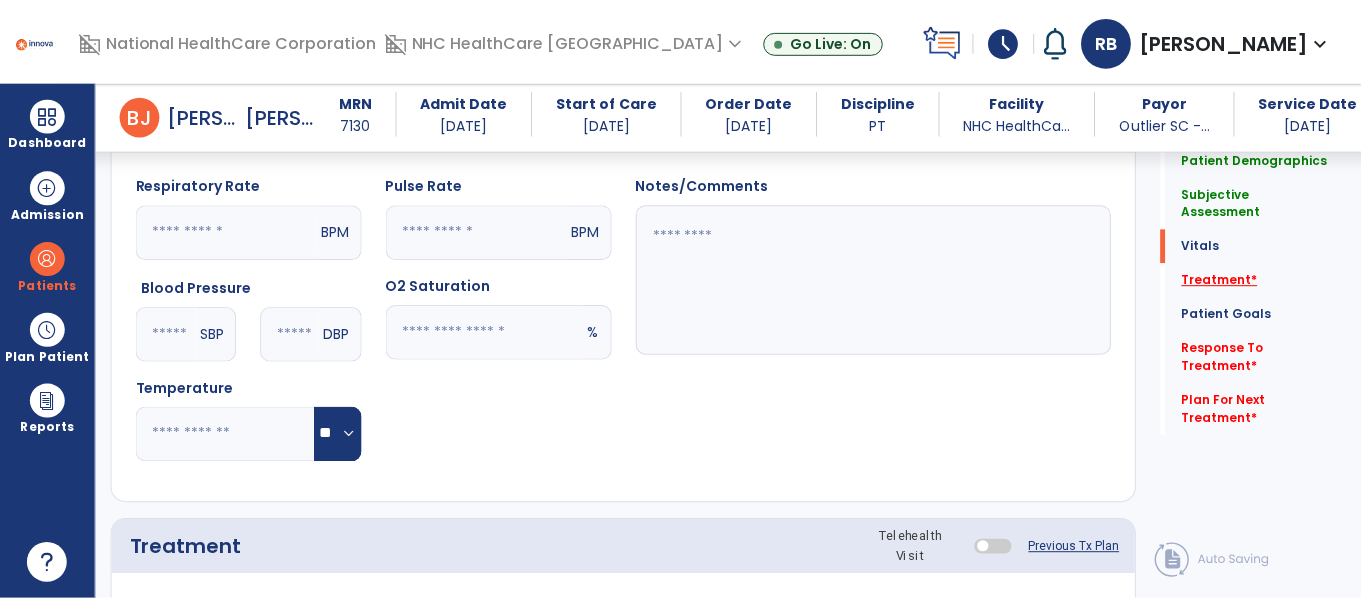scroll, scrollTop: 1147, scrollLeft: 0, axis: vertical 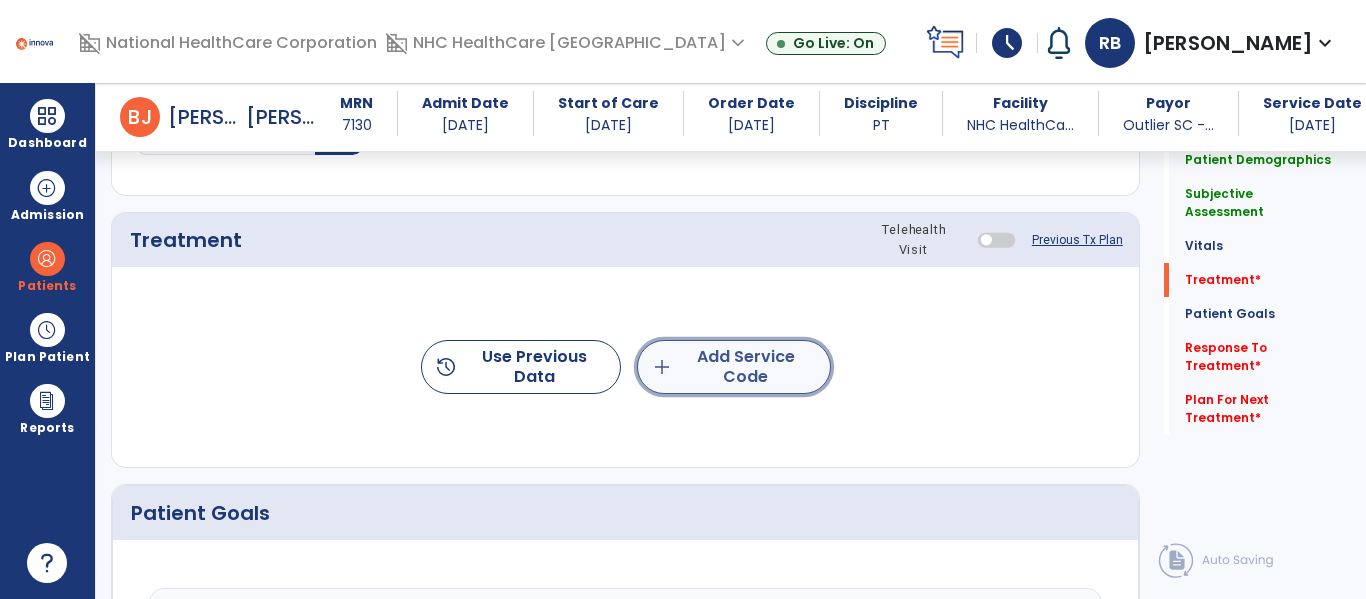 click on "add  Add Service Code" 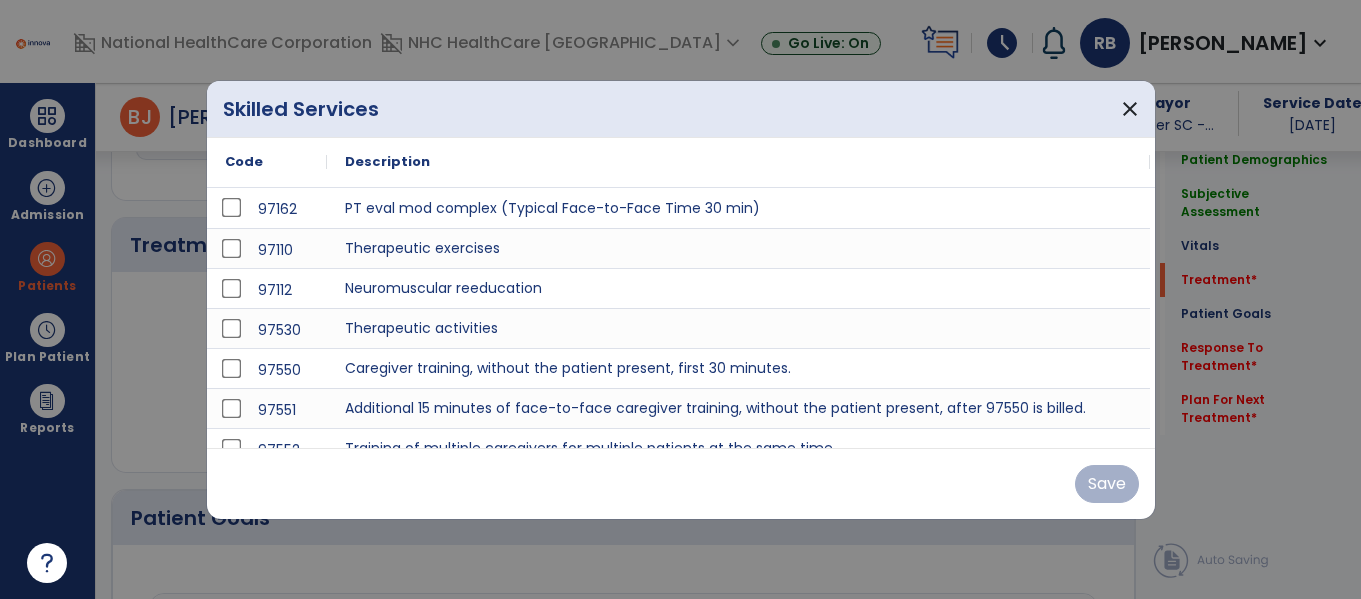scroll, scrollTop: 1147, scrollLeft: 0, axis: vertical 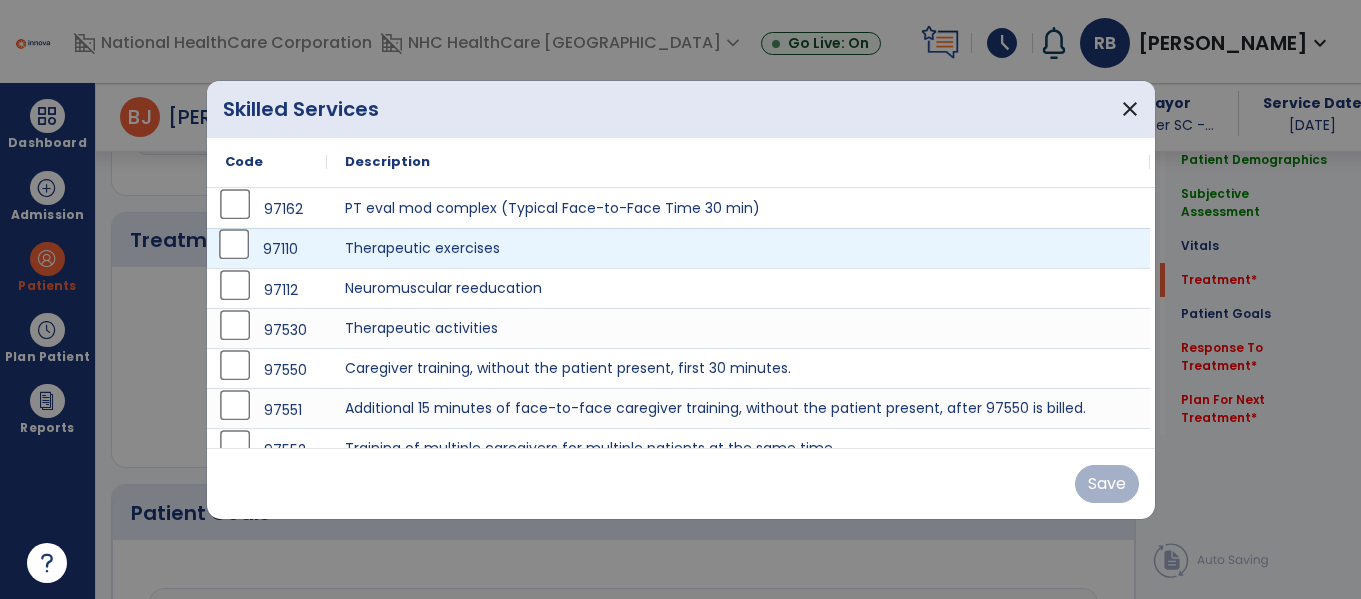 click on "97110" at bounding box center [267, 249] 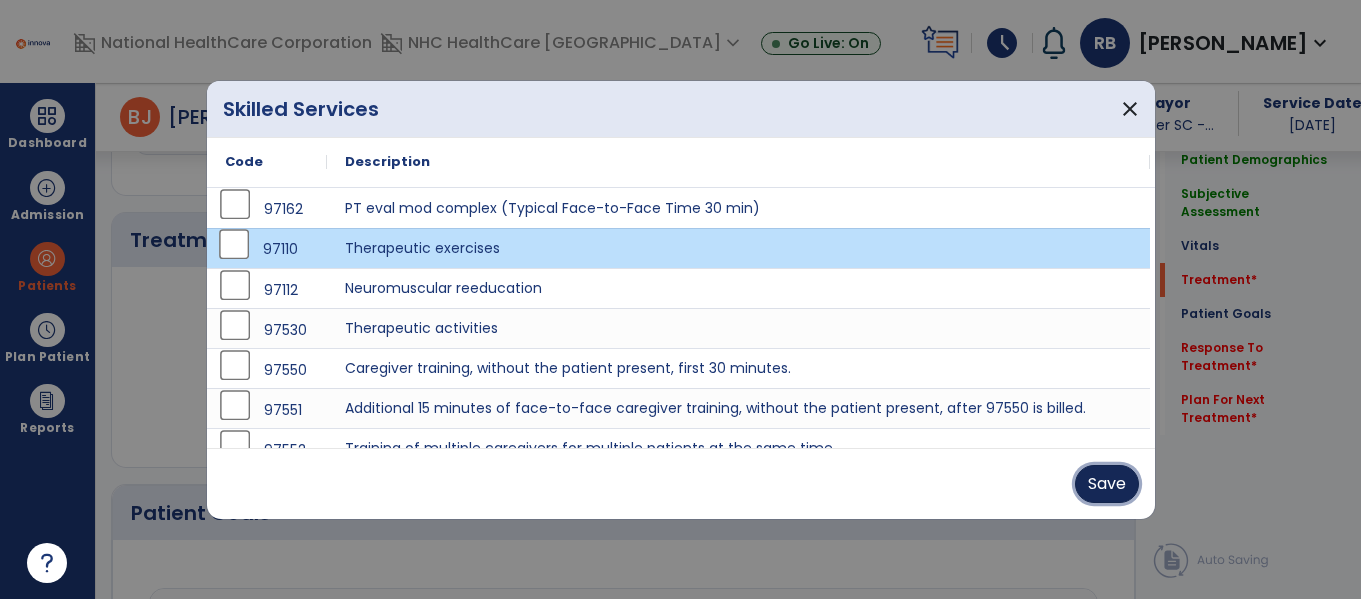 click on "Save" at bounding box center (1107, 484) 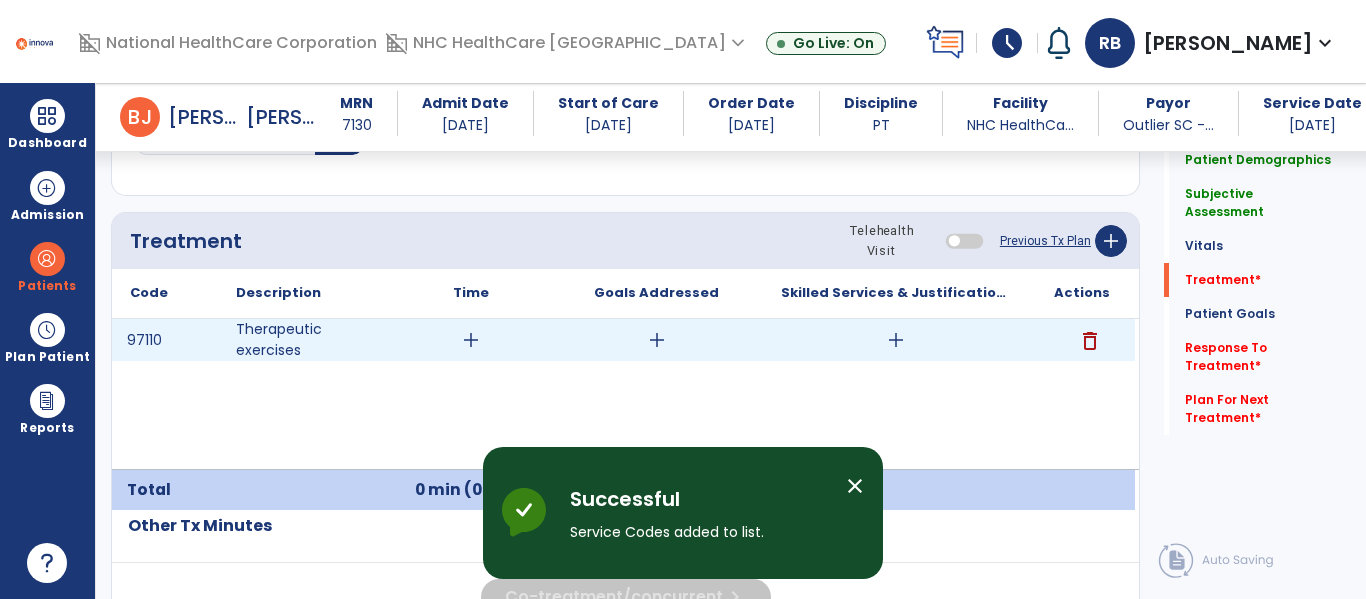 click on "add" at bounding box center [470, 340] 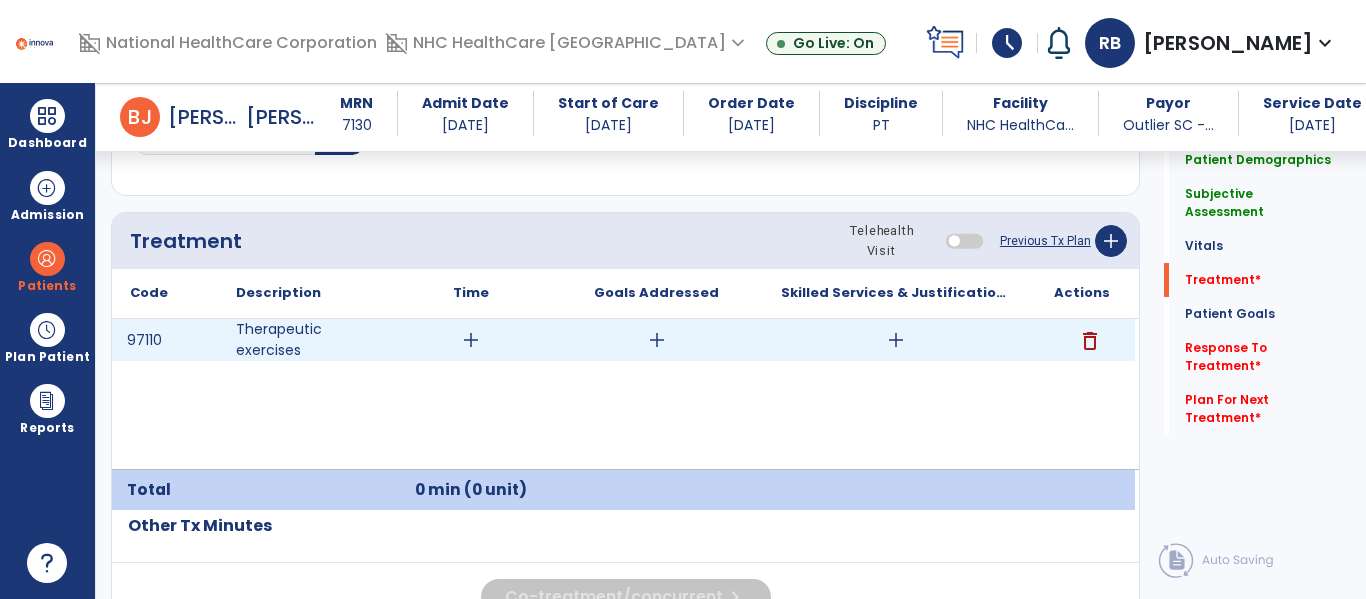 click on "add" at bounding box center (471, 340) 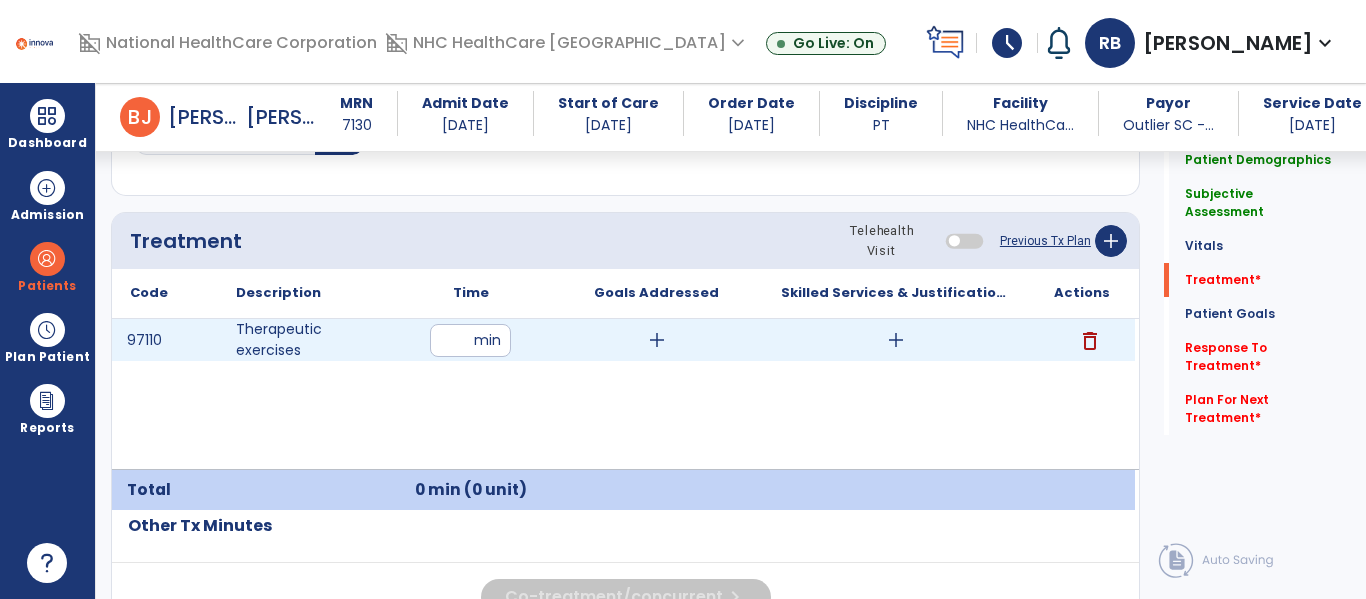 type on "**" 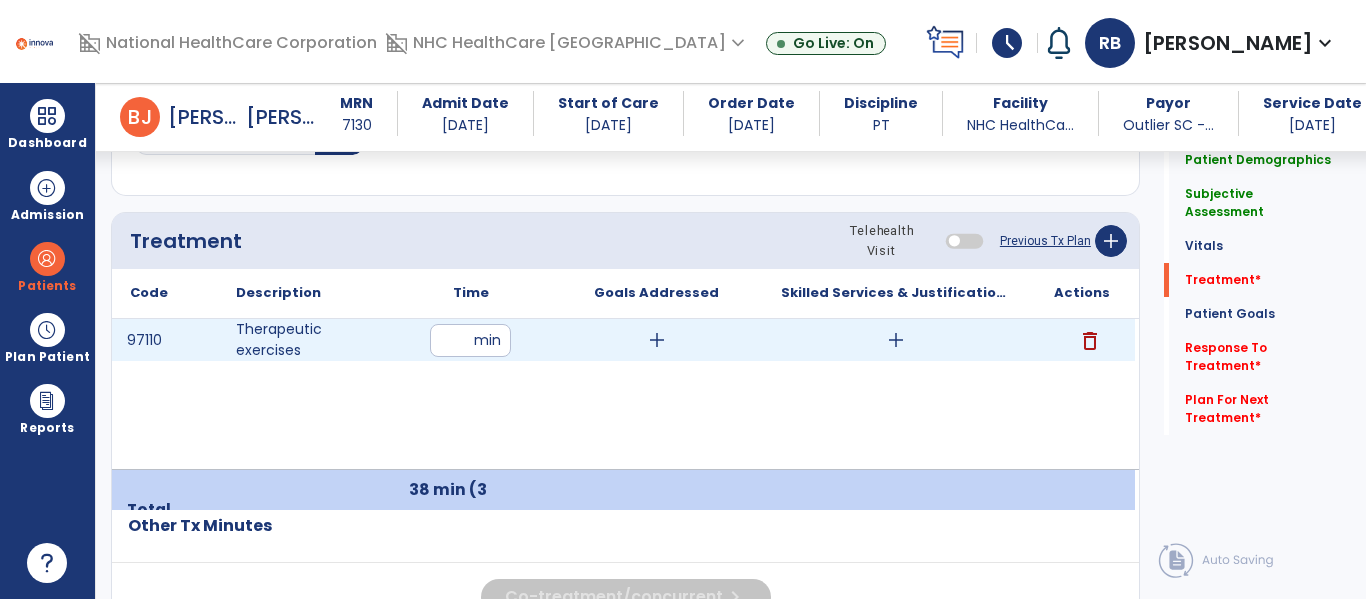 click on "add" at bounding box center (657, 340) 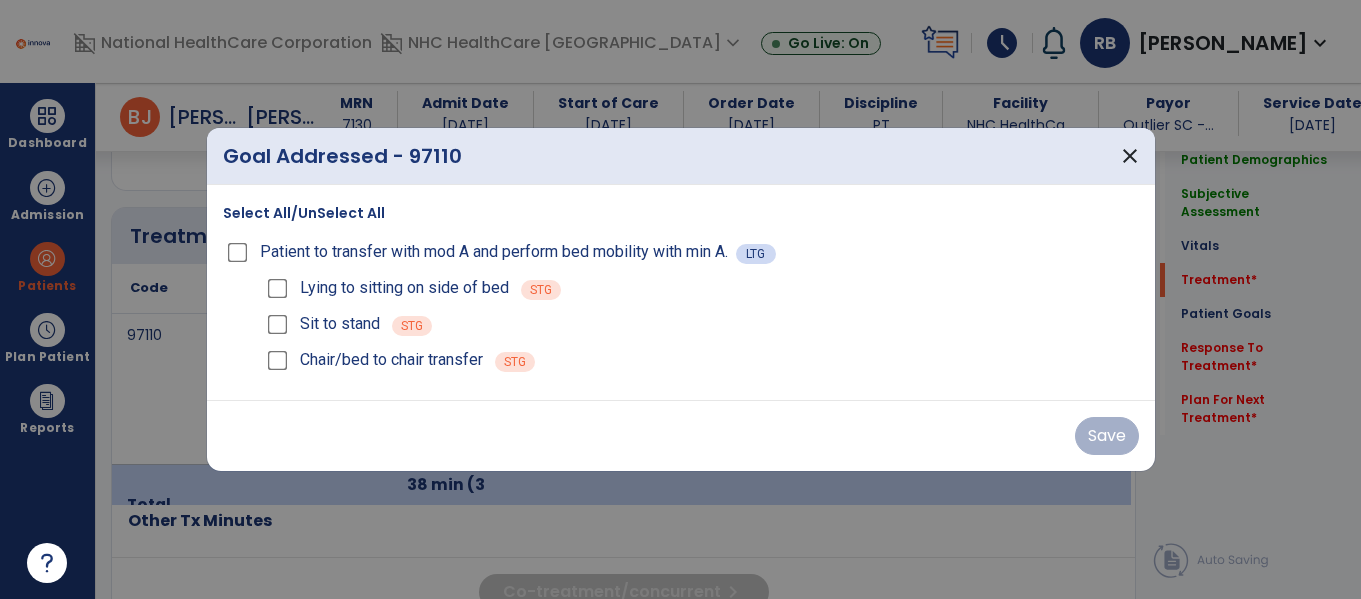 scroll, scrollTop: 1147, scrollLeft: 0, axis: vertical 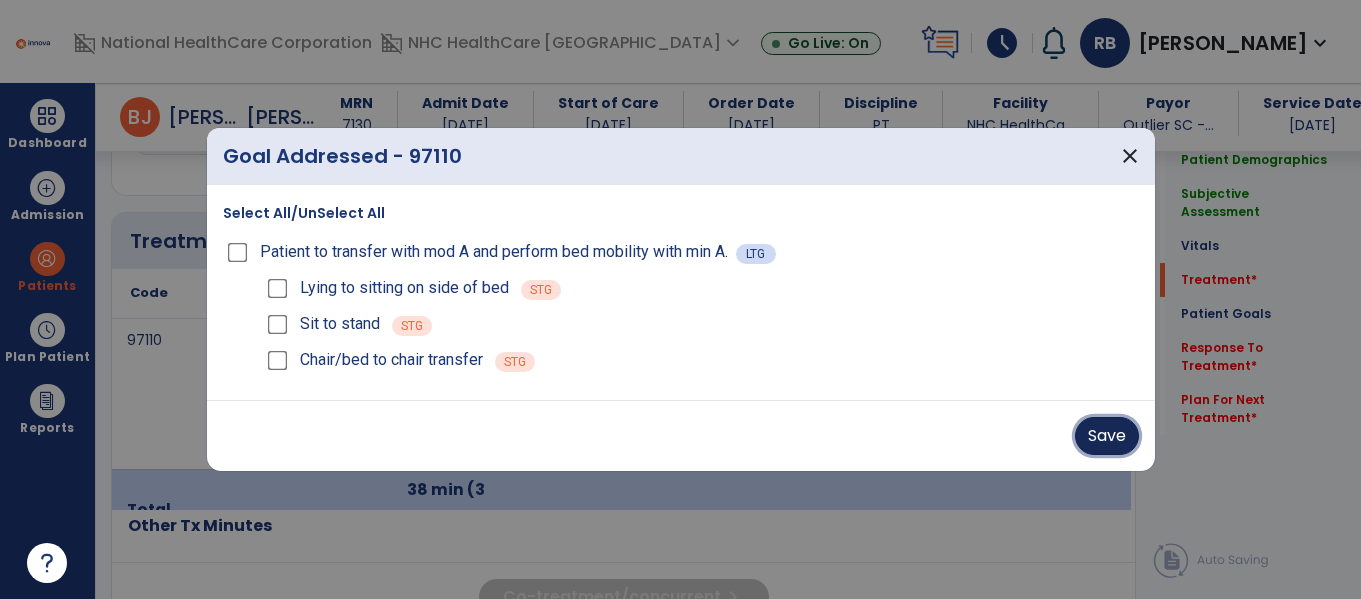 click on "Save" at bounding box center [1107, 436] 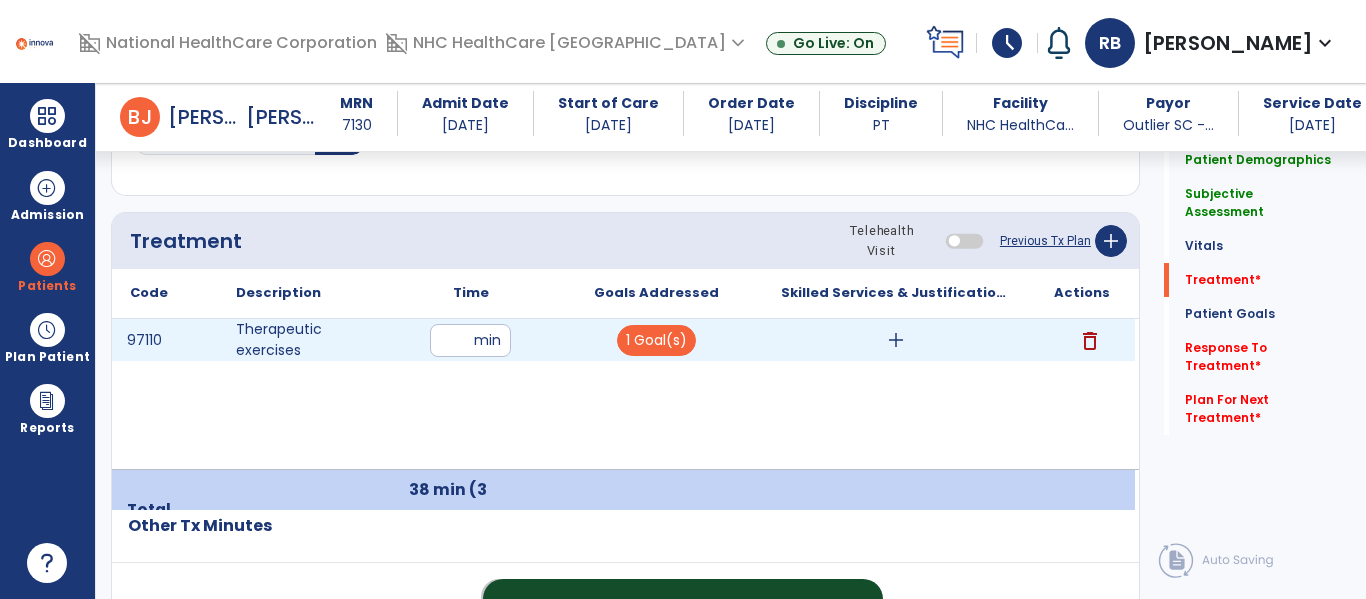 click on "add" at bounding box center (896, 340) 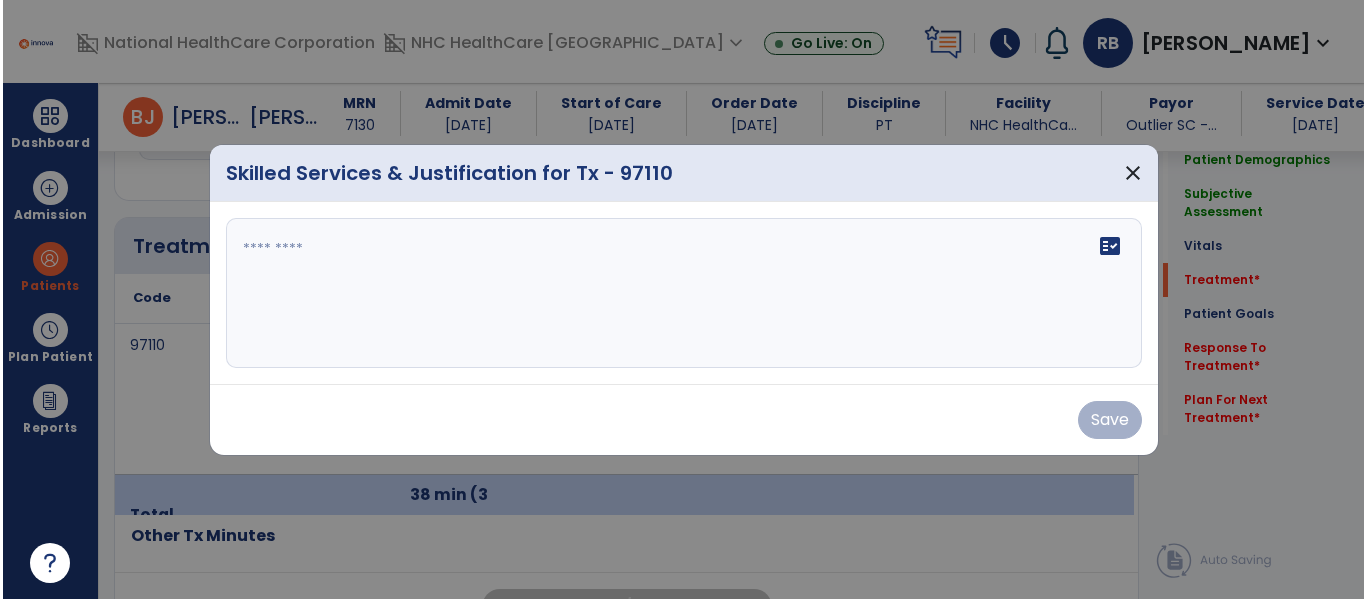 scroll, scrollTop: 1147, scrollLeft: 0, axis: vertical 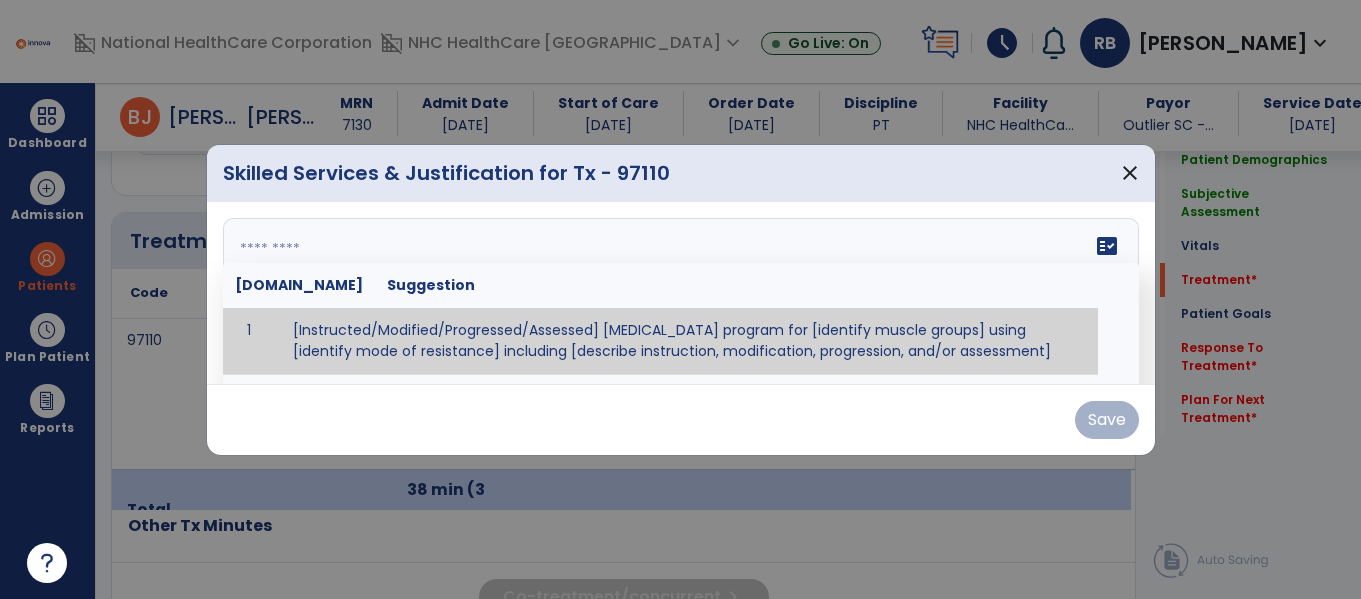 click on "fact_check  [DOMAIN_NAME] Suggestion 1 [Instructed/Modified/Progressed/Assessed] [MEDICAL_DATA] program for [identify muscle groups] using [identify mode of resistance] including [describe instruction, modification, progression, and/or assessment] 2 [Instructed/Modified/Progressed/Assessed] aerobic exercise program using [identify equipment/mode] including [describe instruction, modification,progression, and/or assessment] 3 [Instructed/Modified/Progressed/Assessed] [PROM/A/AROM/AROM] program for [identify joint movements] using [contract-relax, over-pressure, inhibitory techniques, other] 4 [Assessed/Tested] aerobic capacity with administration of [aerobic capacity test]" at bounding box center (681, 293) 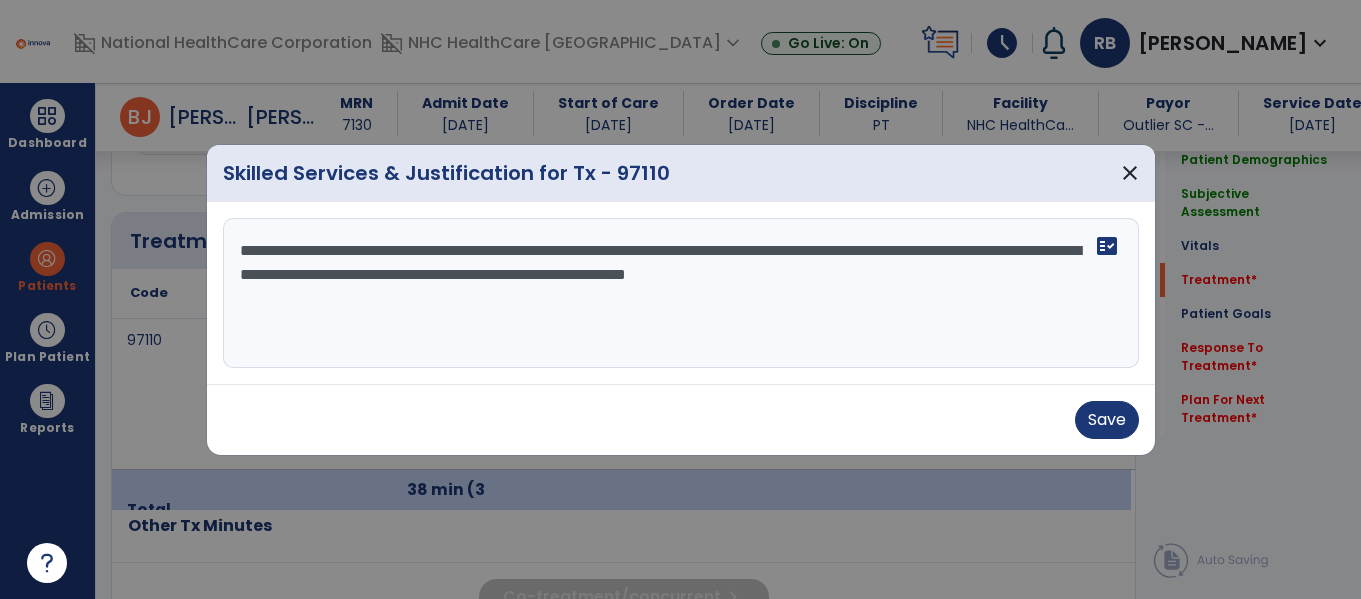 click on "**********" at bounding box center (681, 293) 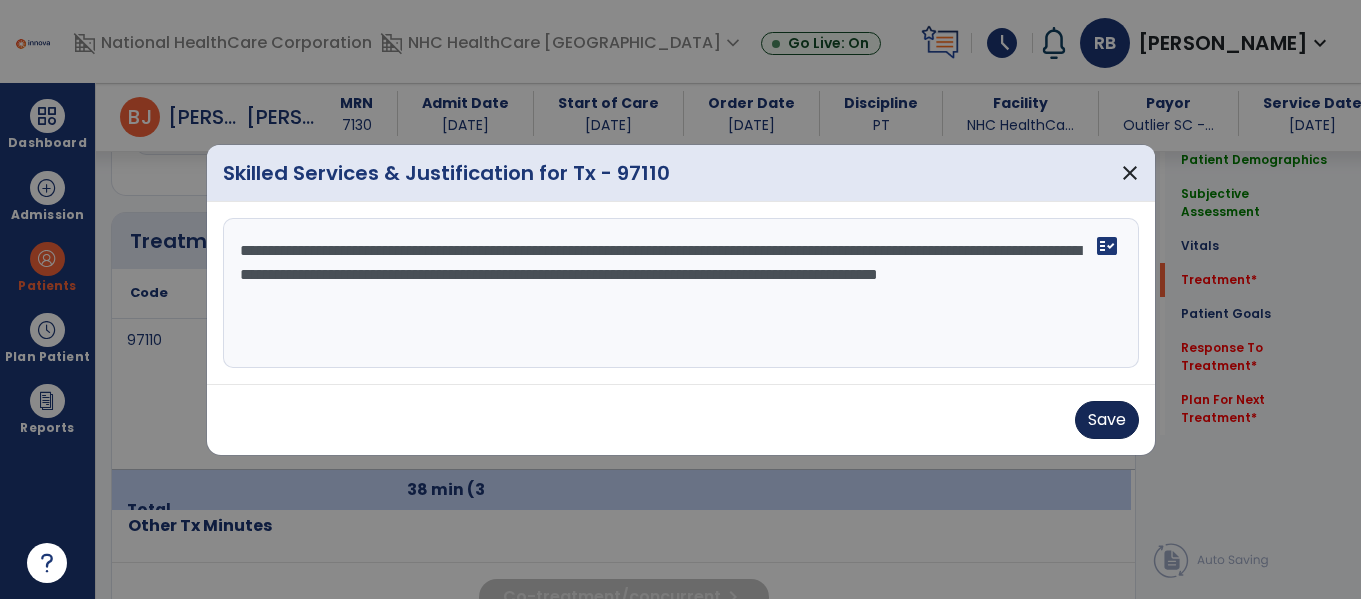 type on "**********" 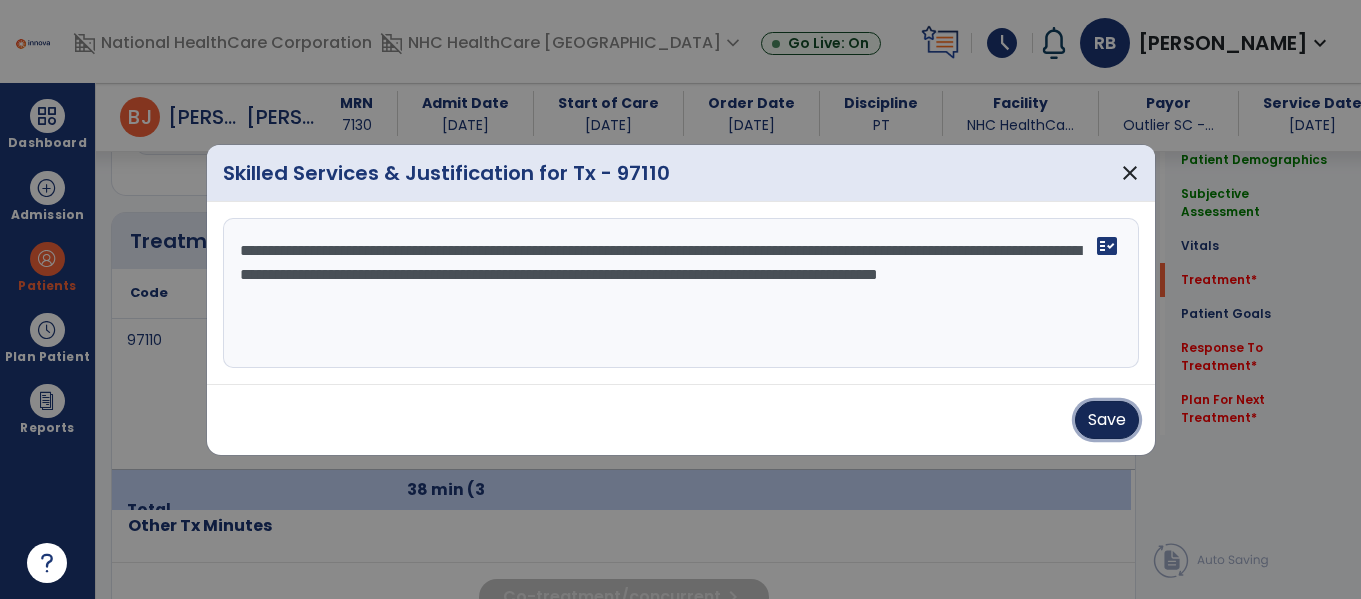 click on "Save" at bounding box center (1107, 420) 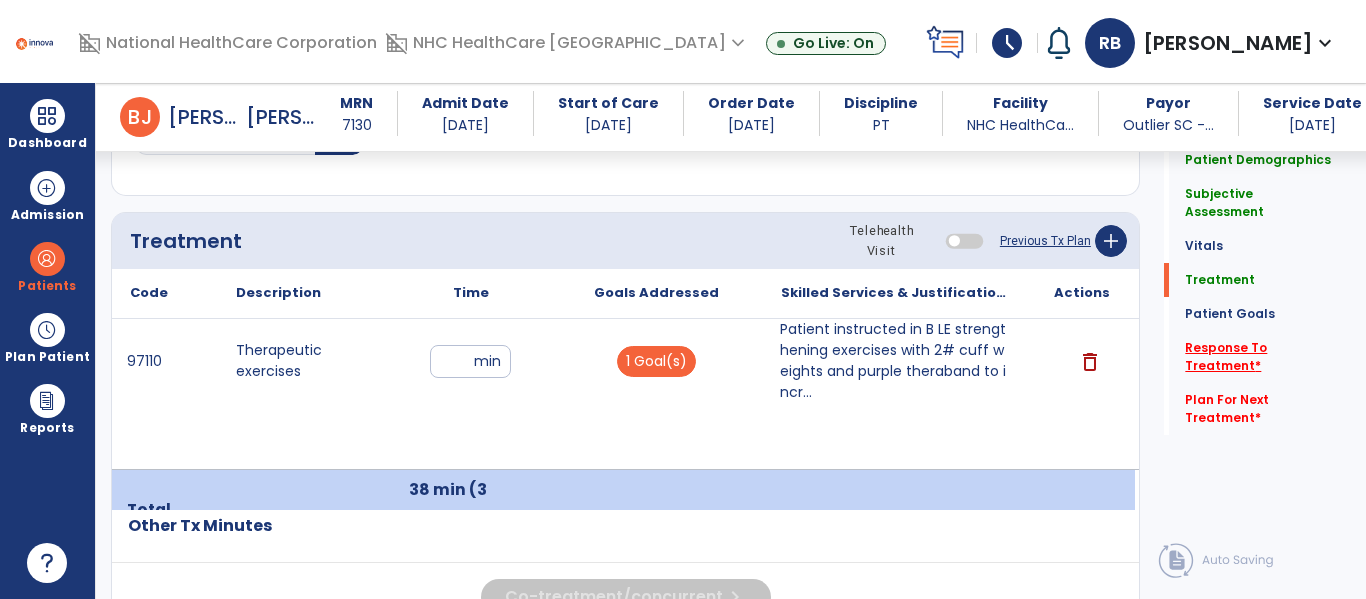 click on "Response To Treatment   *" 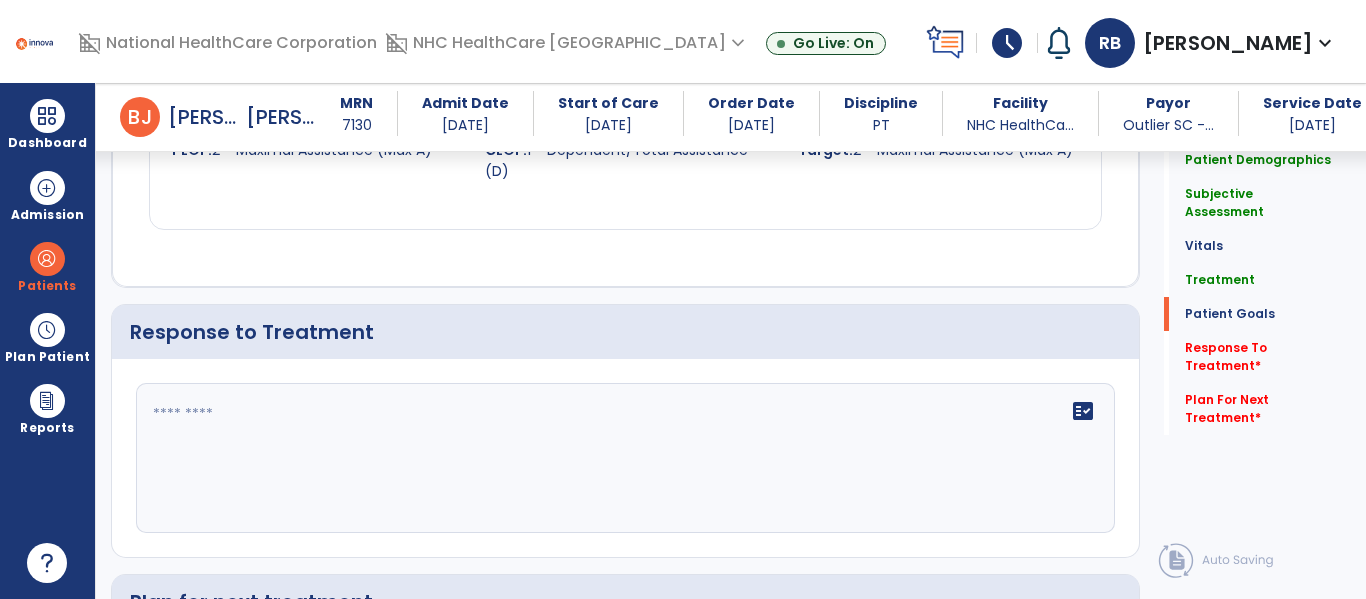 scroll, scrollTop: 2293, scrollLeft: 0, axis: vertical 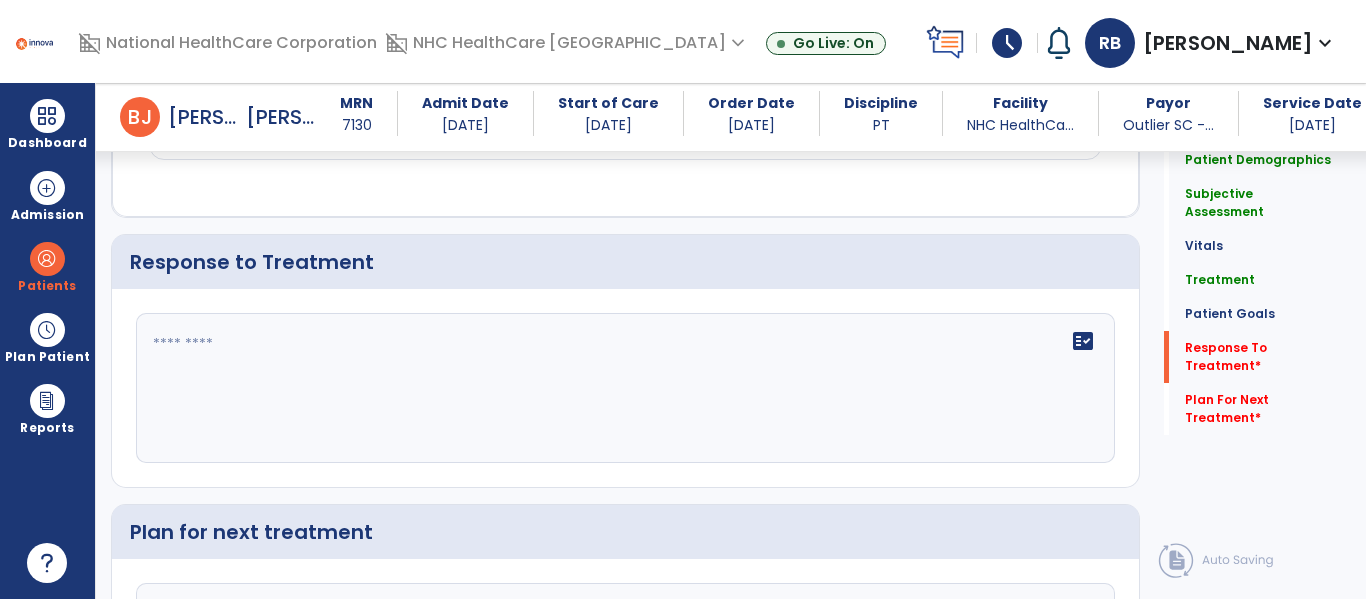 click on "fact_check" 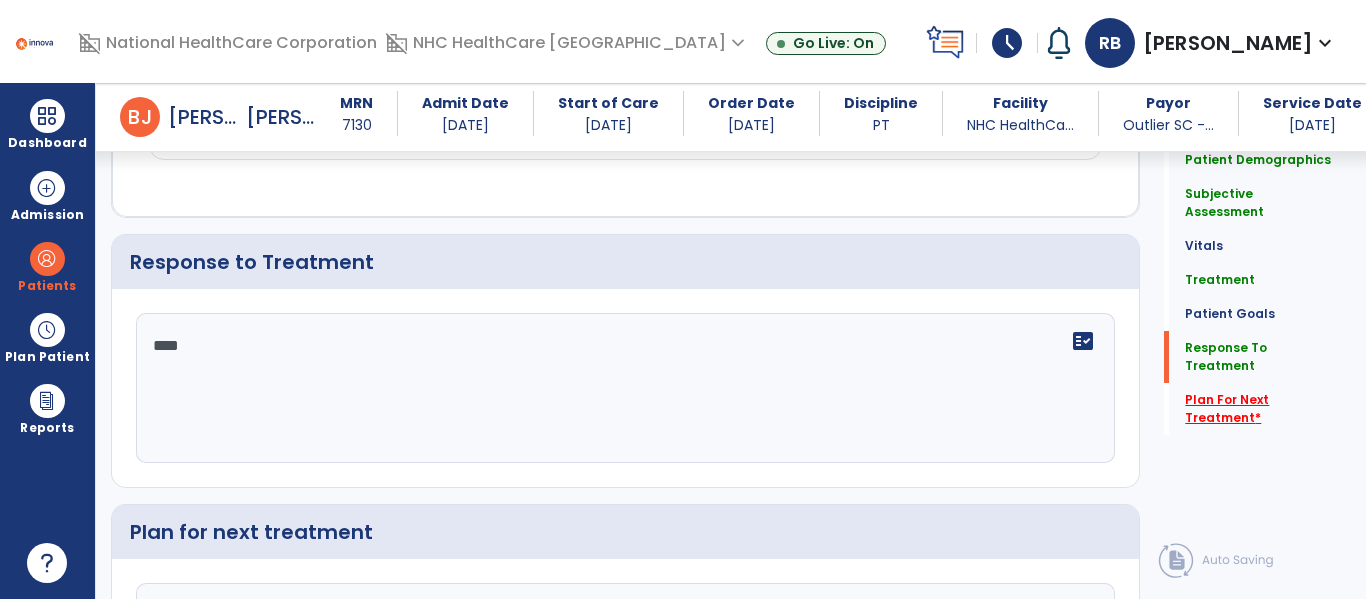 type on "****" 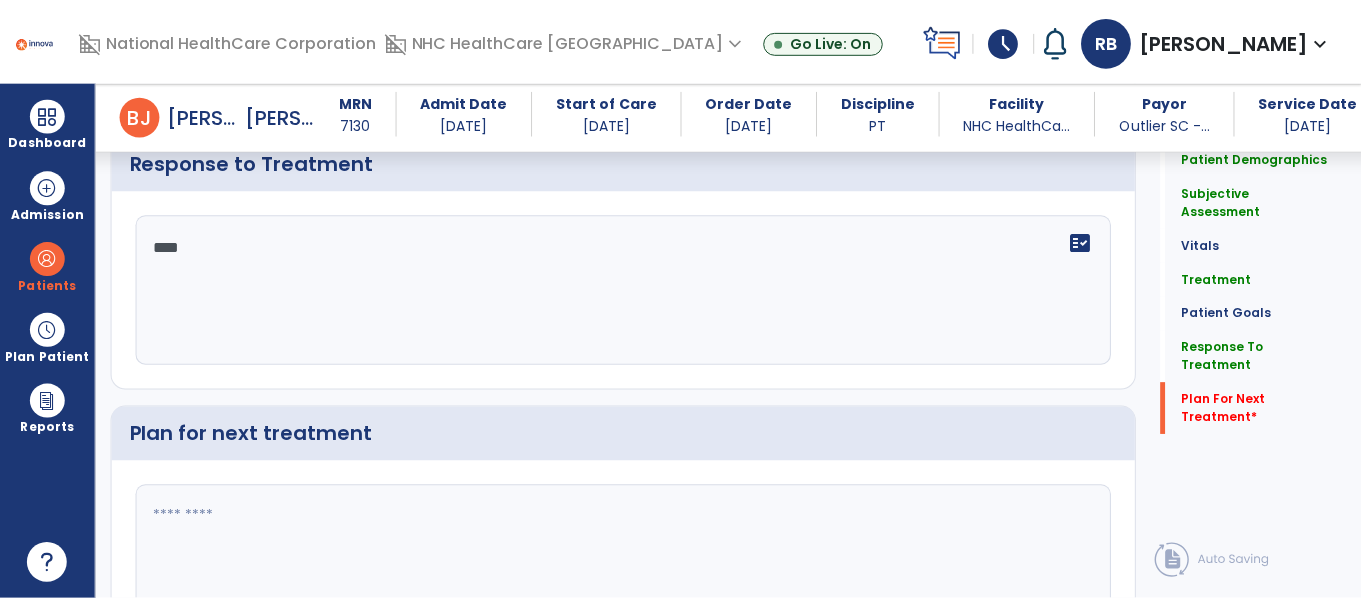 scroll, scrollTop: 2498, scrollLeft: 0, axis: vertical 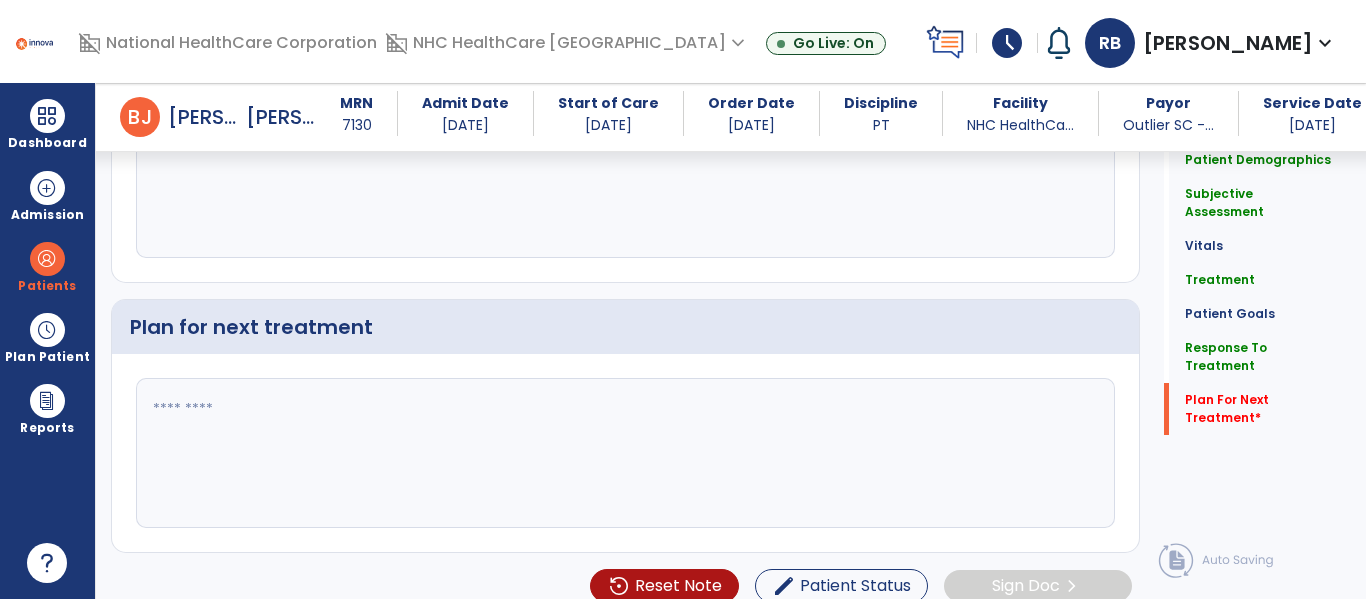 click 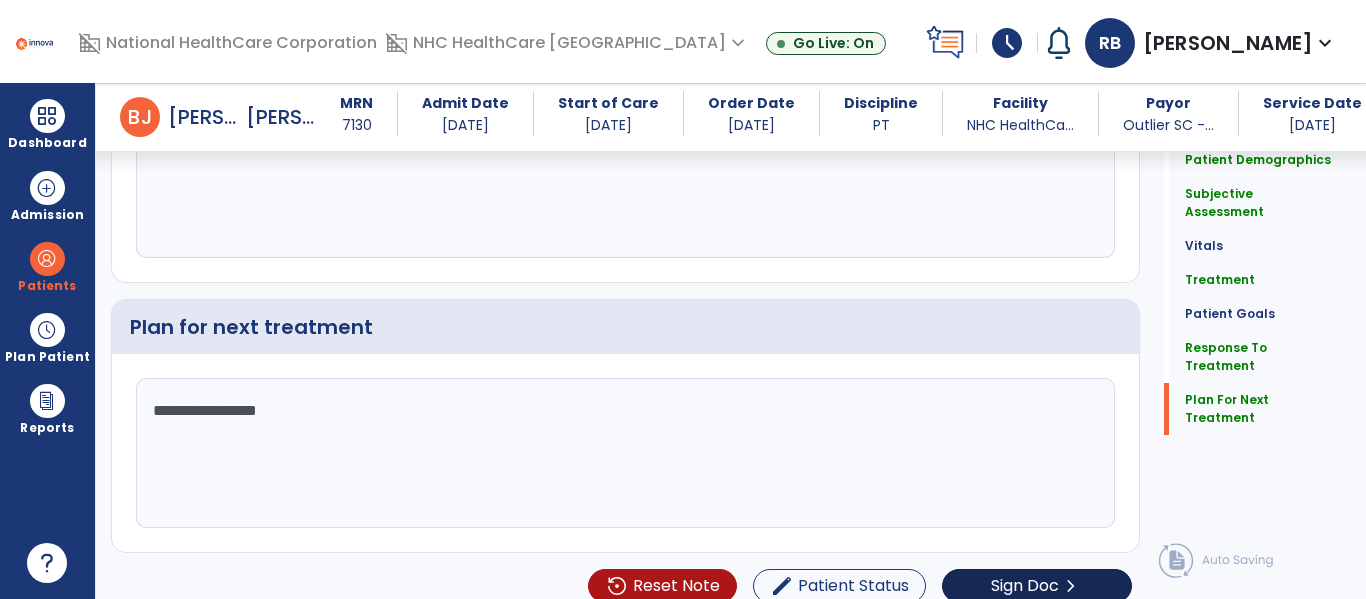type on "**********" 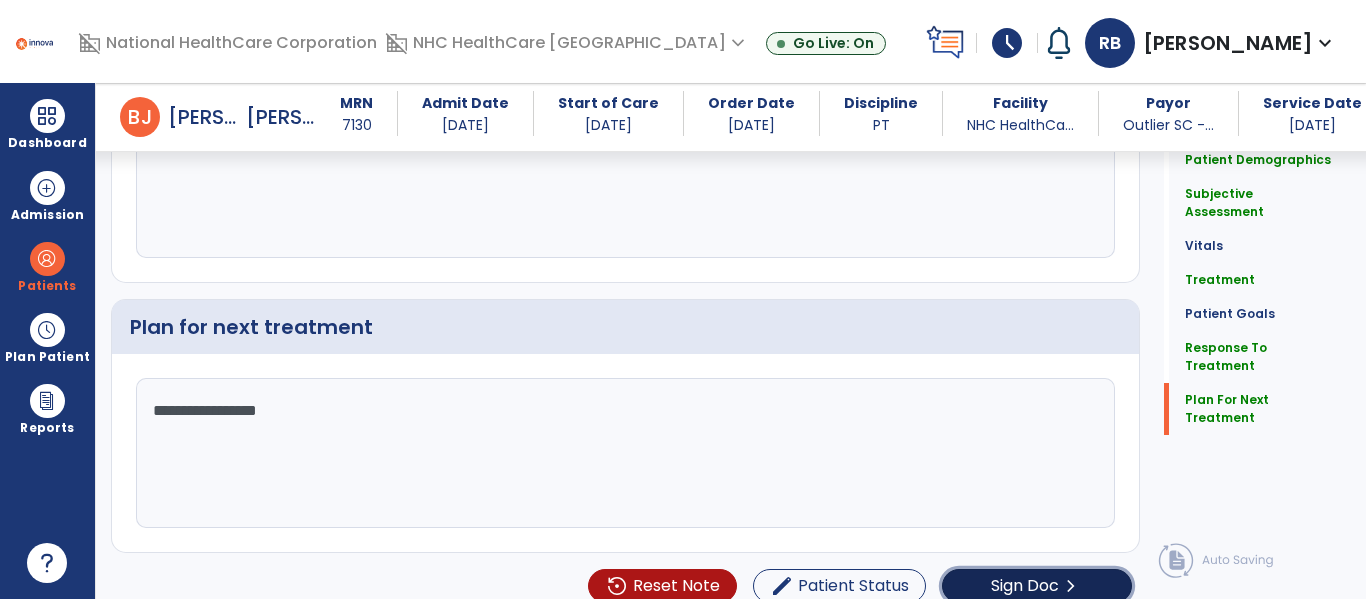 click on "Sign Doc  chevron_right" 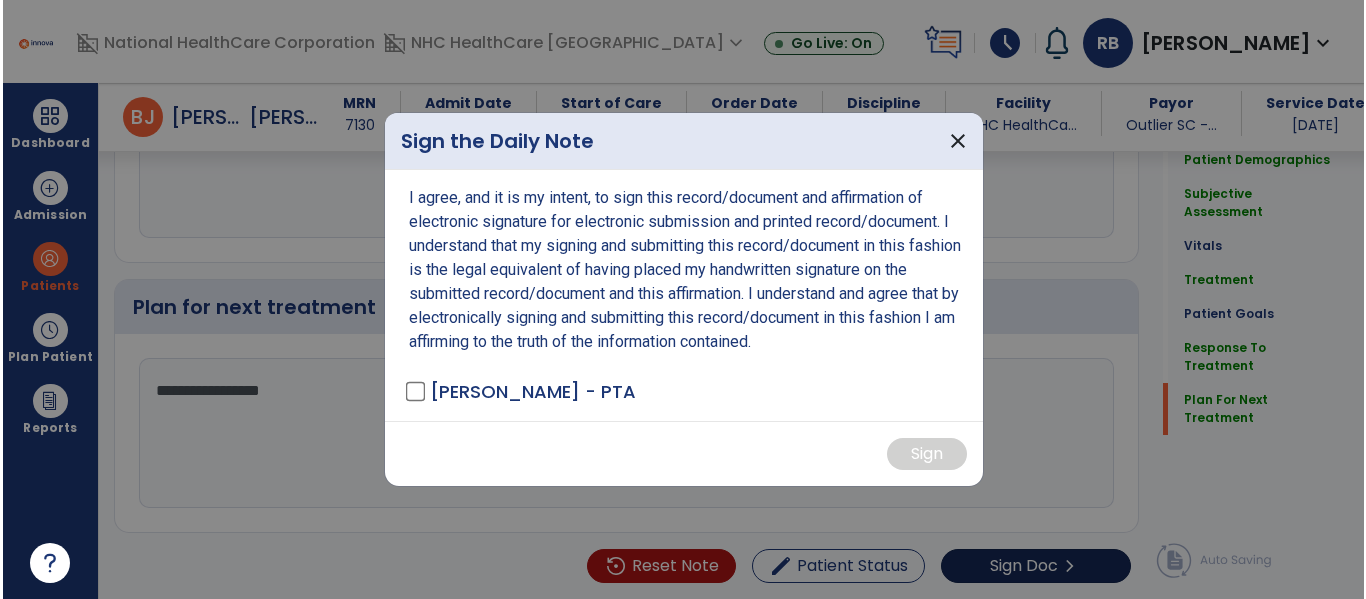 scroll, scrollTop: 2519, scrollLeft: 0, axis: vertical 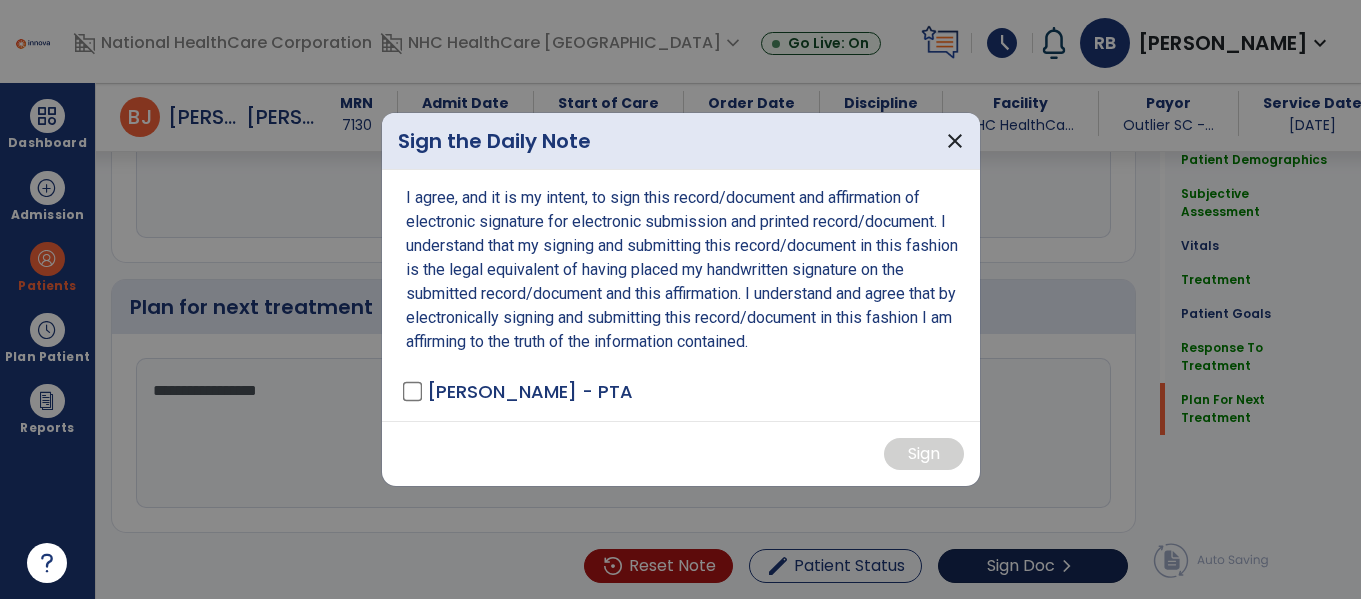 click at bounding box center [680, 299] 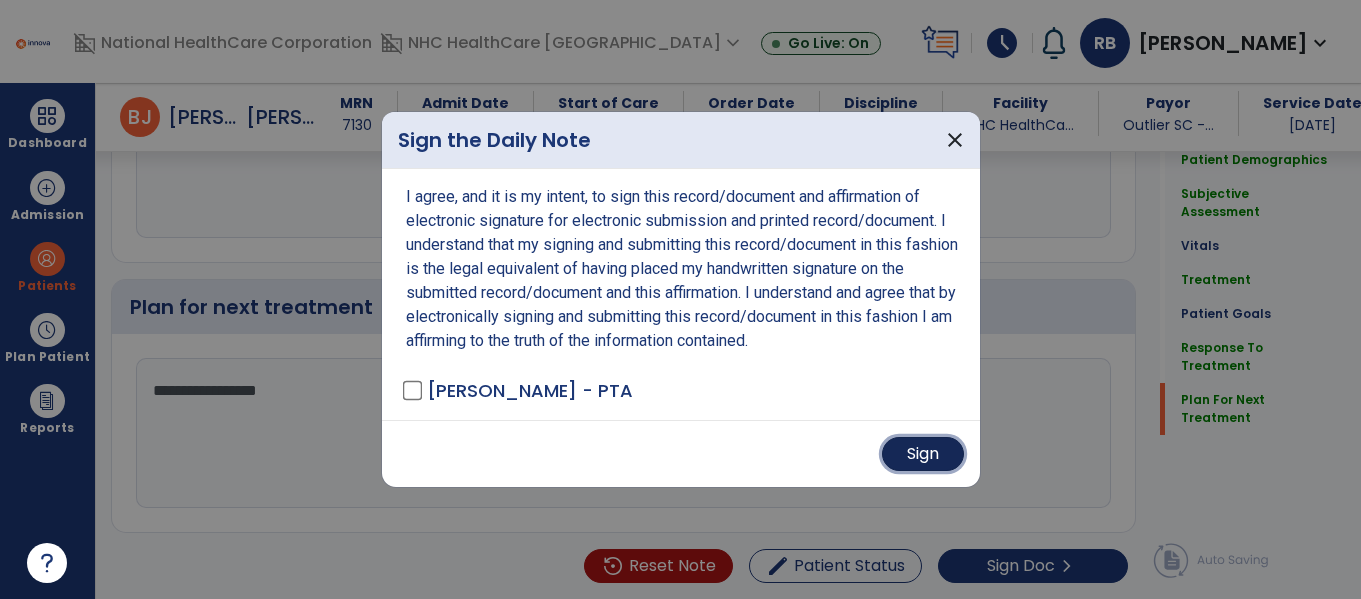 click on "Sign" at bounding box center (923, 454) 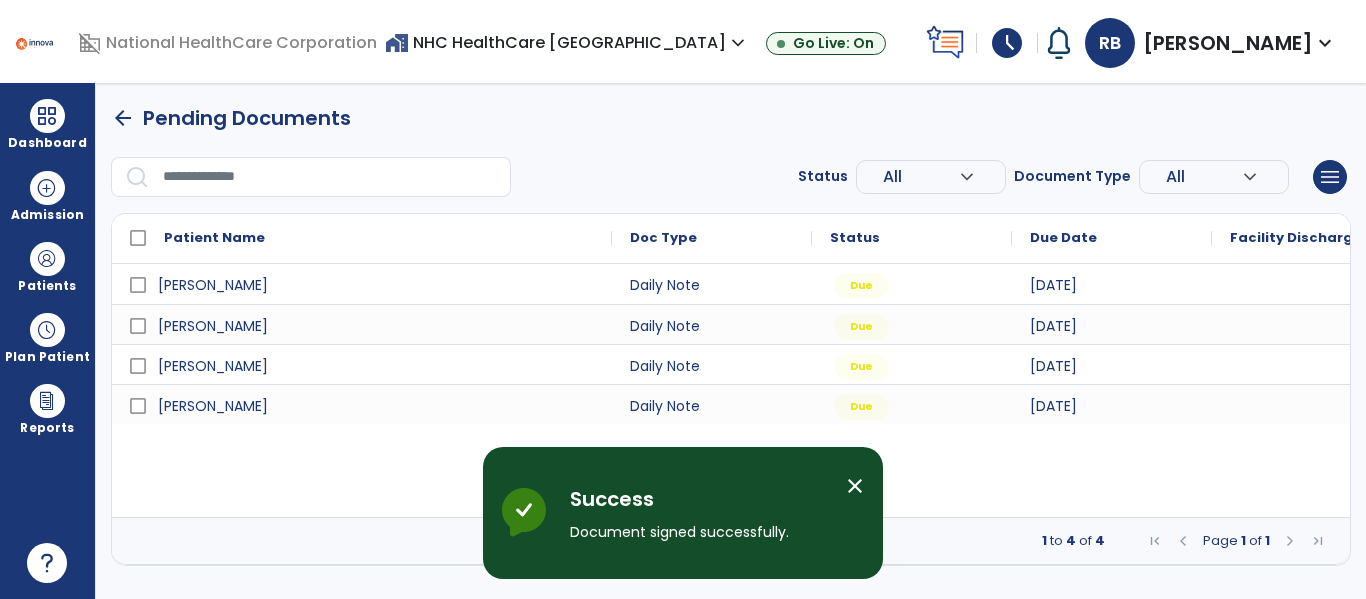 scroll, scrollTop: 0, scrollLeft: 0, axis: both 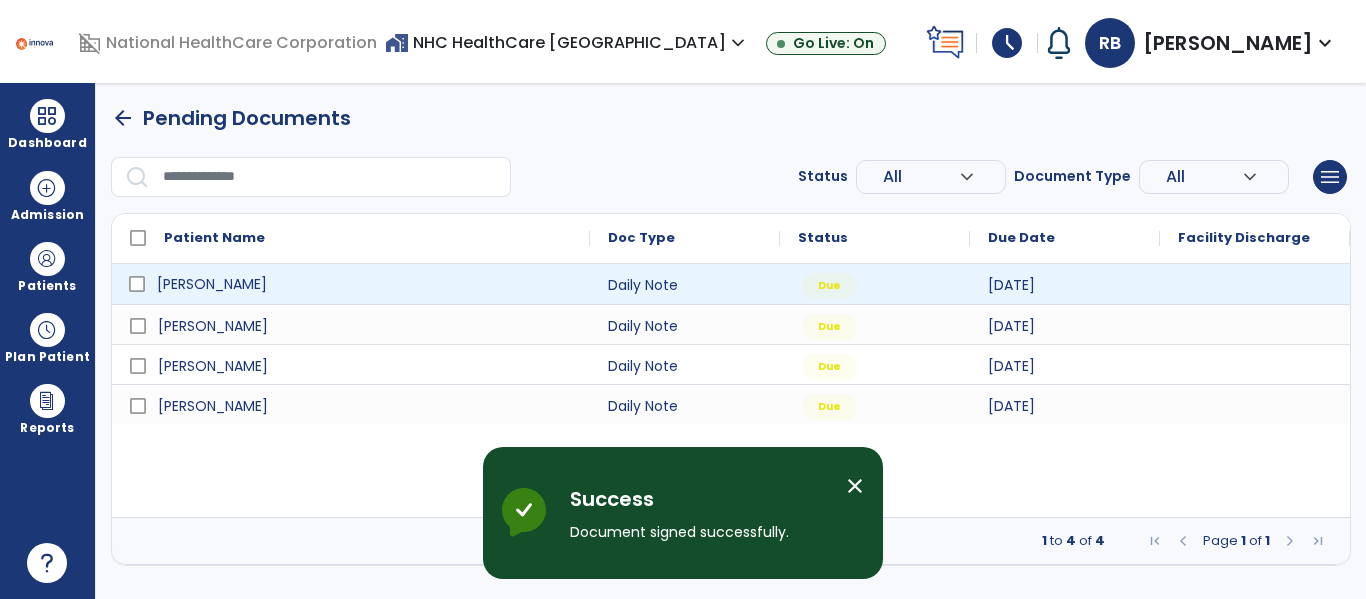 click on "[PERSON_NAME]" at bounding box center [365, 284] 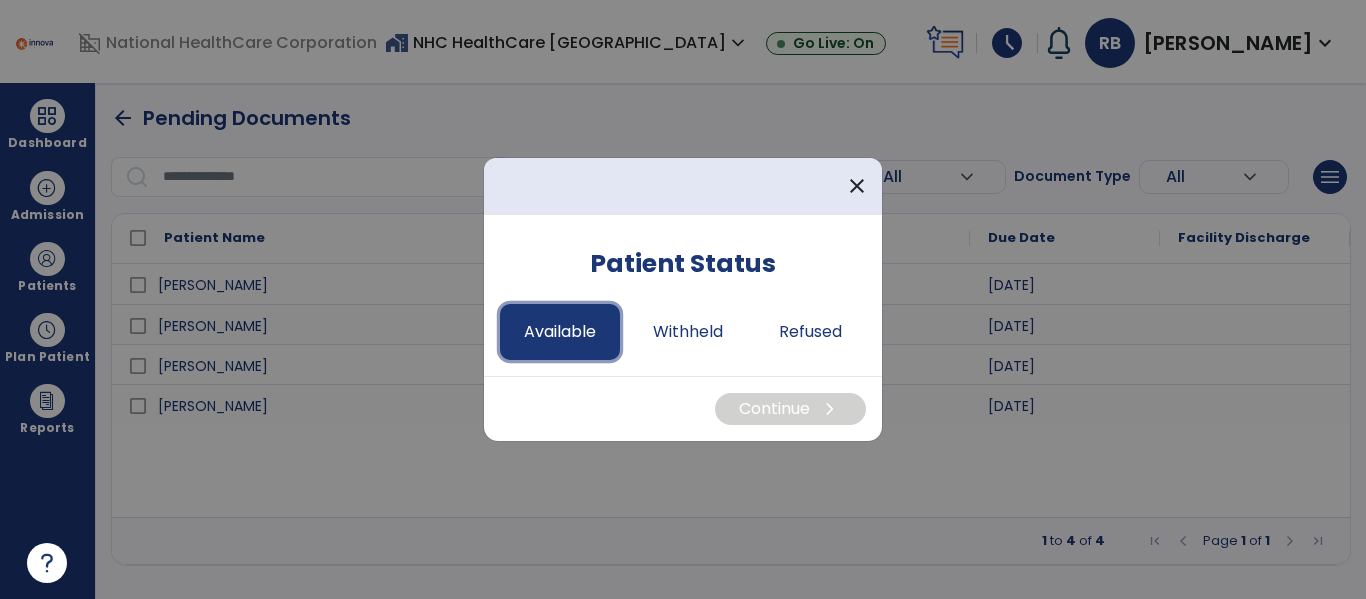 click on "Available" at bounding box center [560, 332] 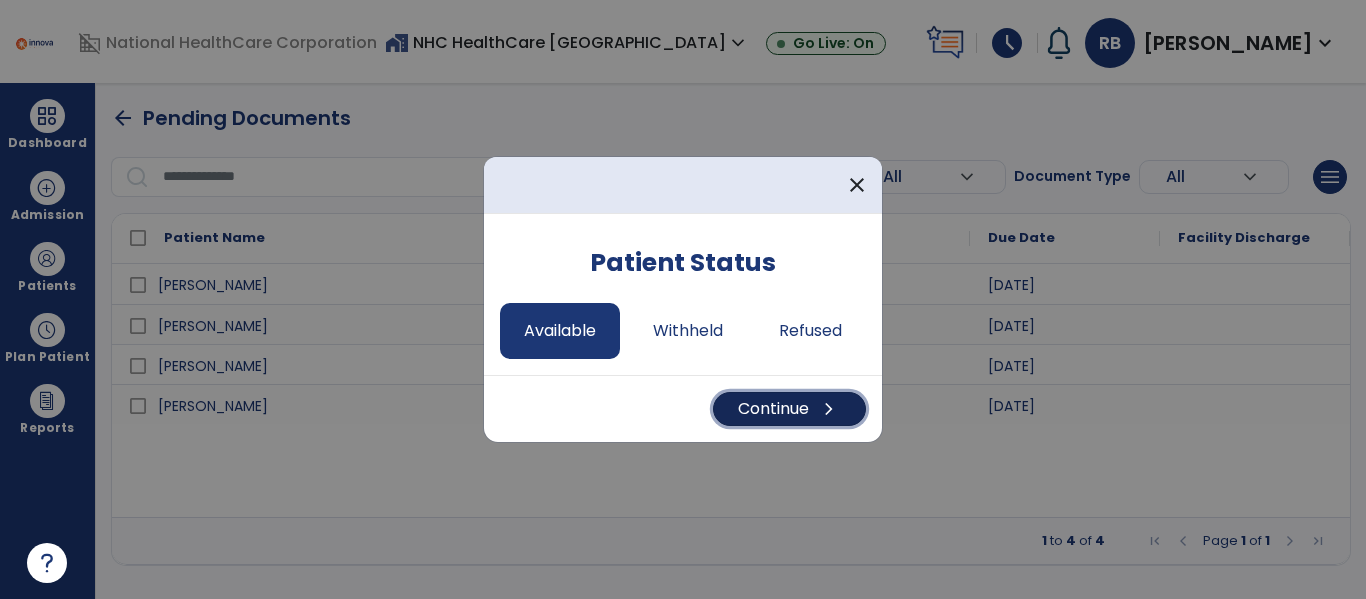 click on "Continue   chevron_right" at bounding box center (789, 409) 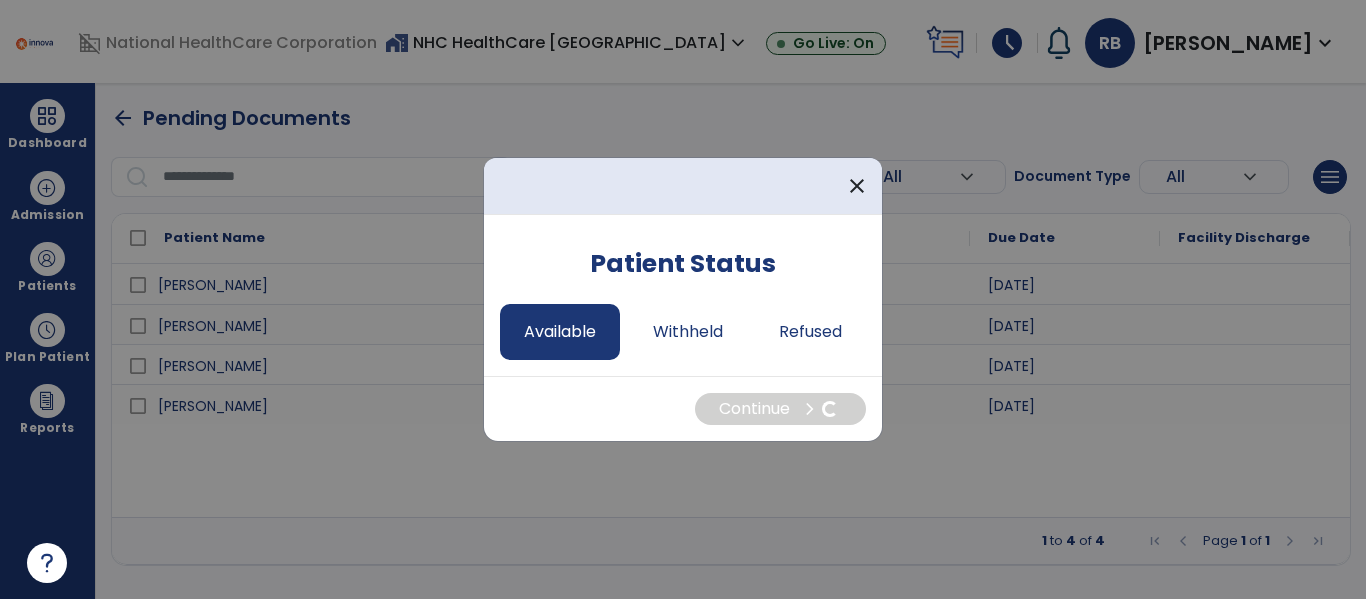 select on "*" 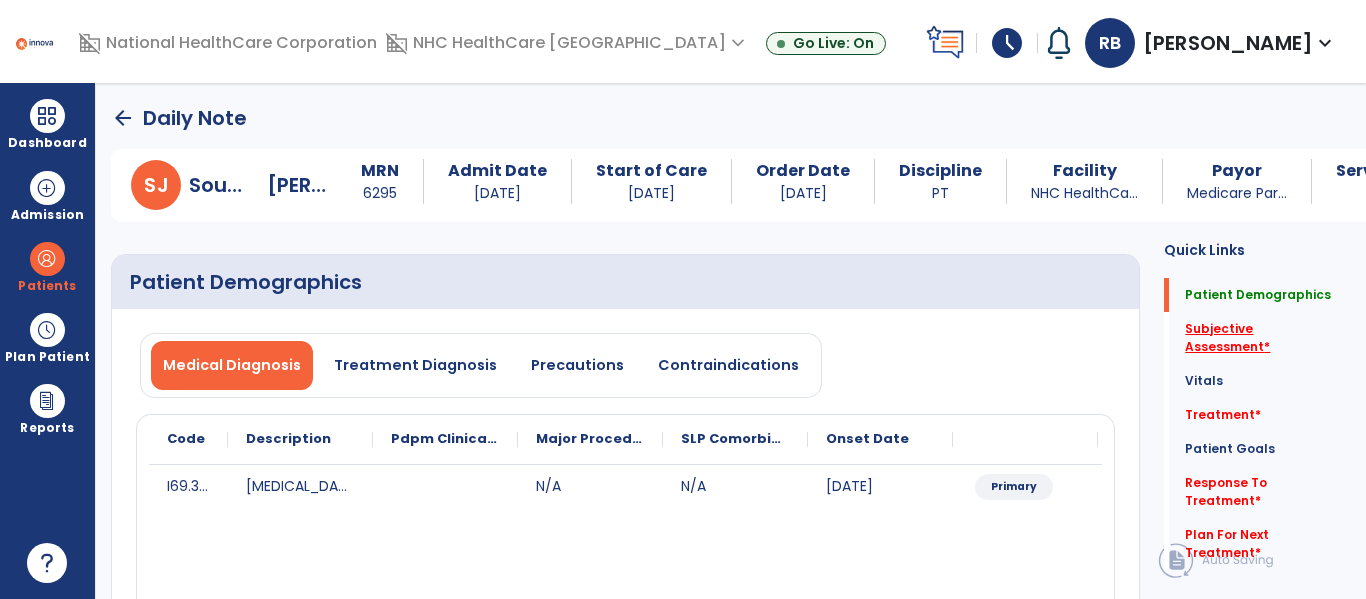 click on "Subjective Assessment   *" 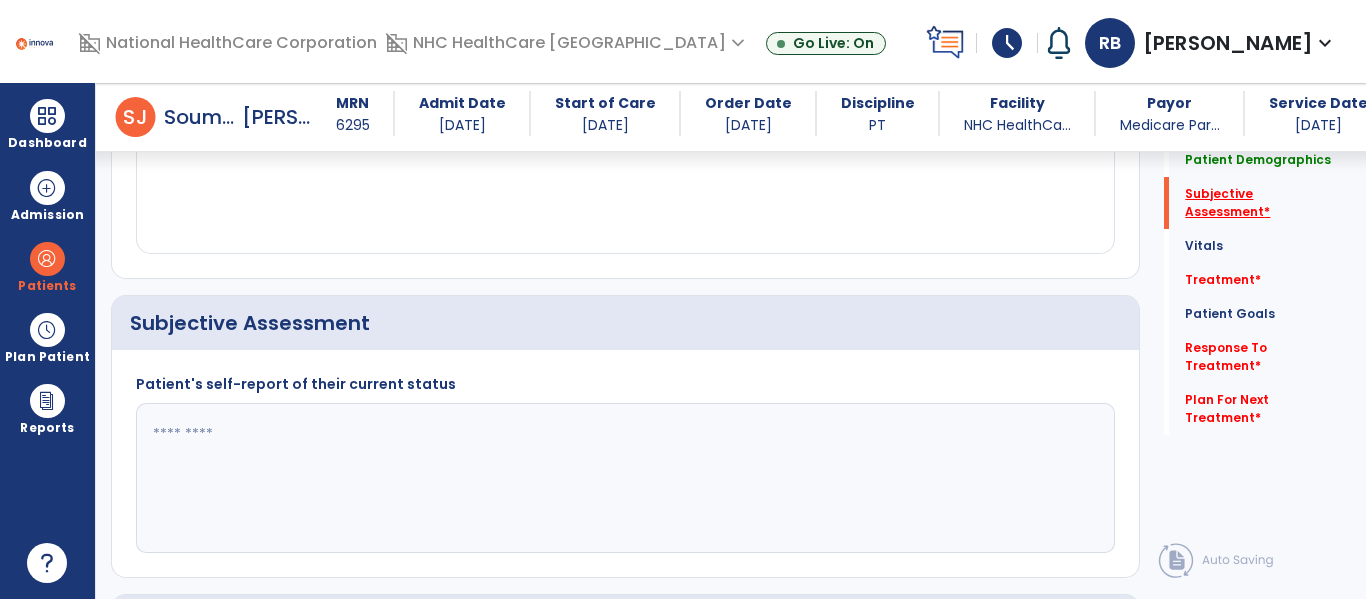 scroll, scrollTop: 457, scrollLeft: 0, axis: vertical 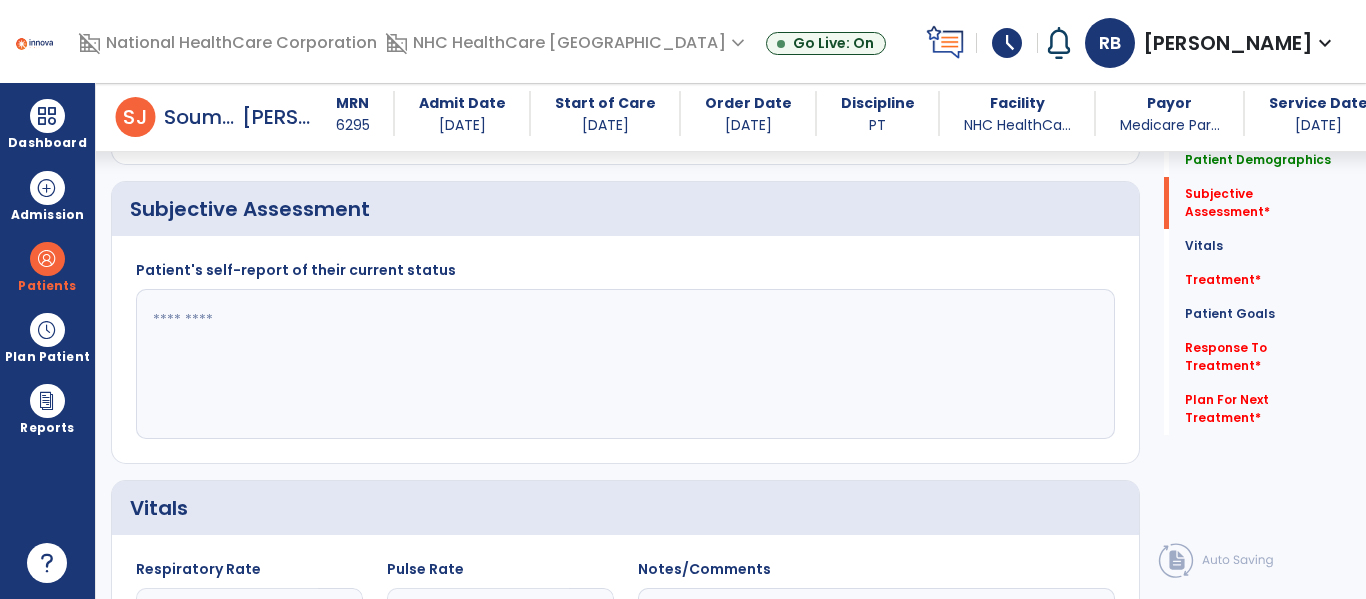 click 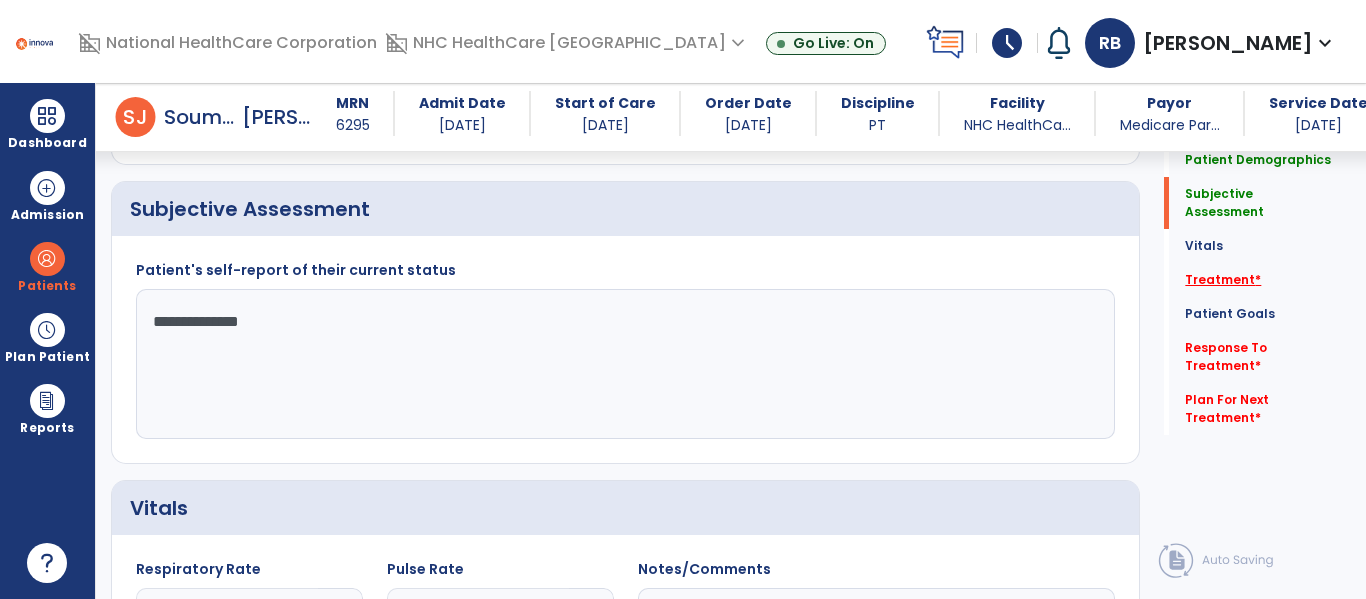 type on "**********" 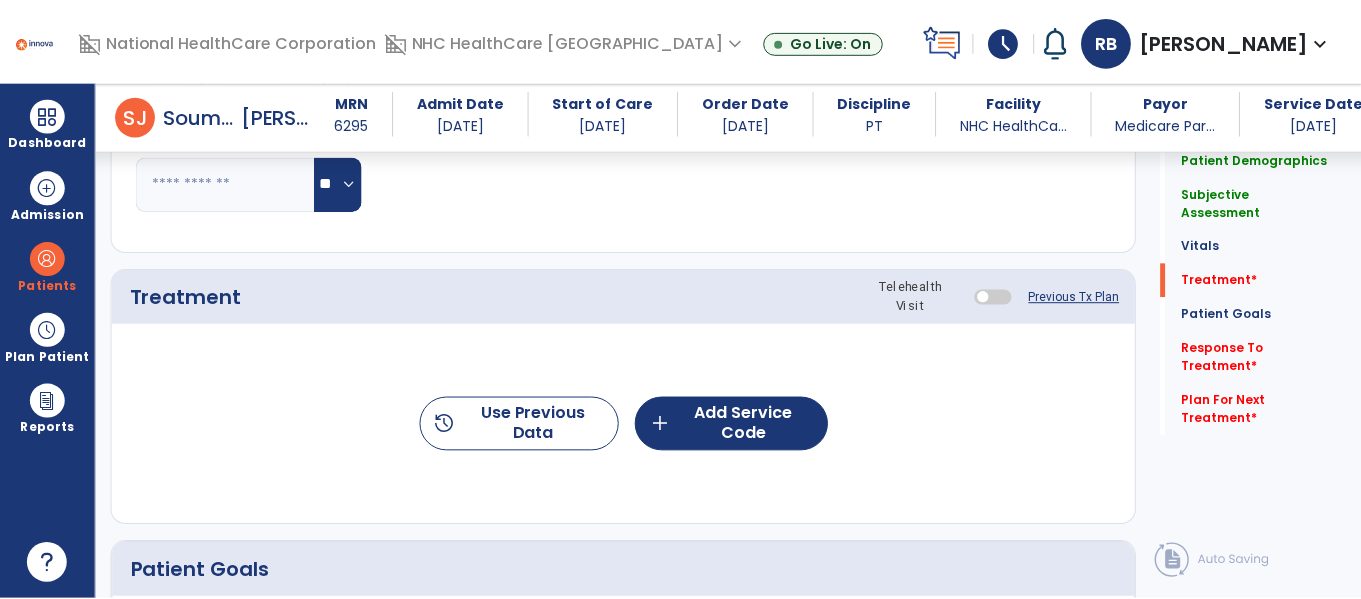 scroll, scrollTop: 1147, scrollLeft: 0, axis: vertical 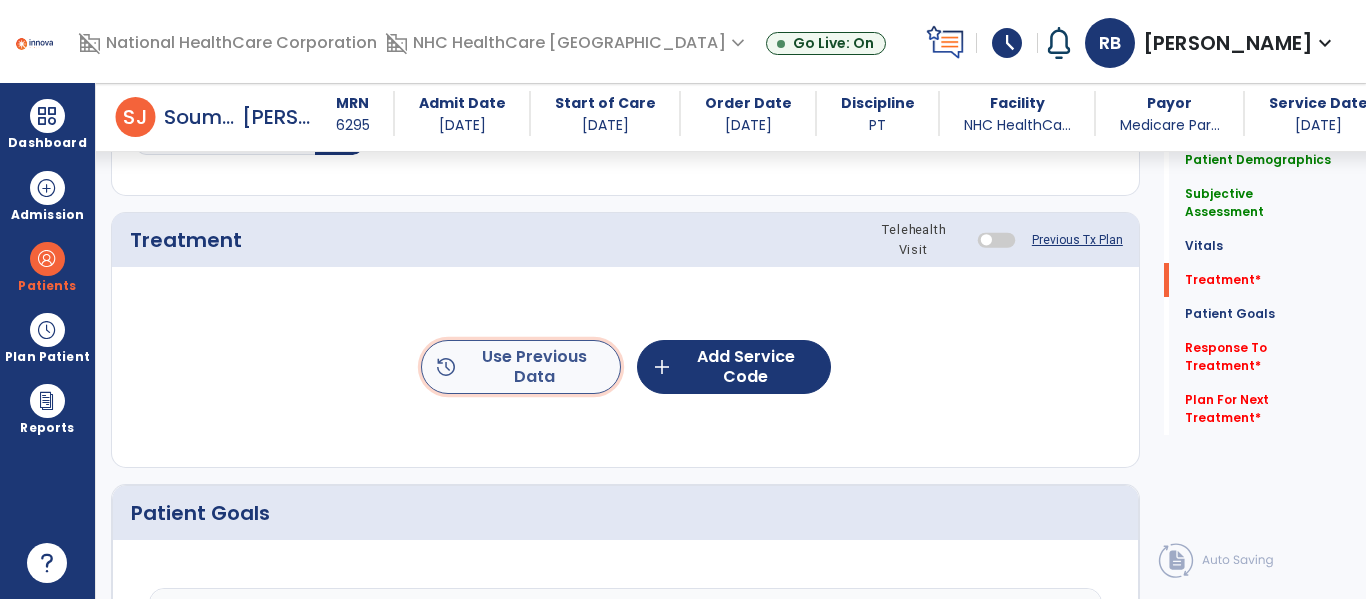 click on "history  Use Previous Data" 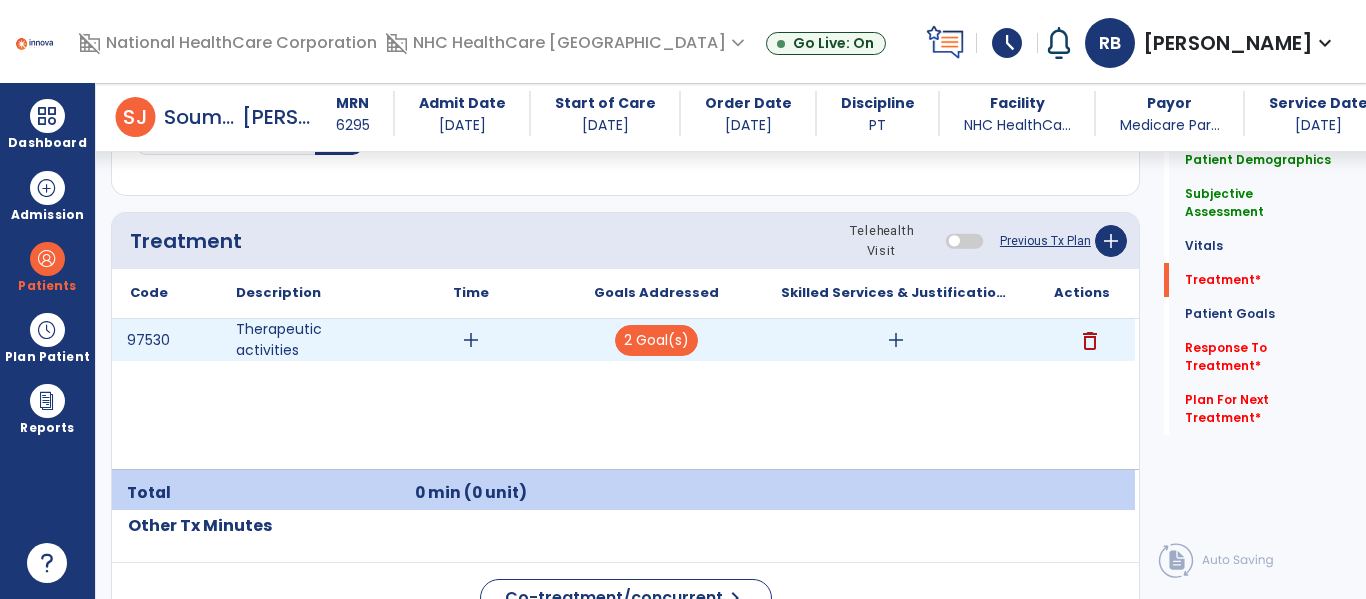 click on "add" at bounding box center (896, 340) 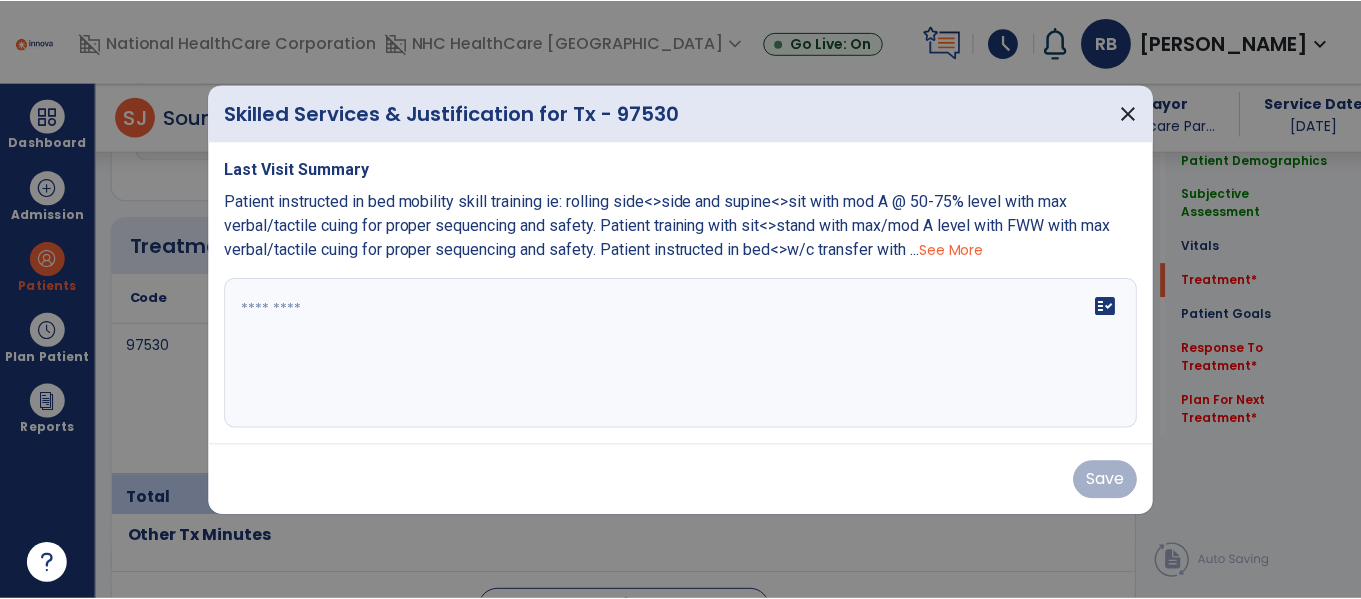 scroll, scrollTop: 1147, scrollLeft: 0, axis: vertical 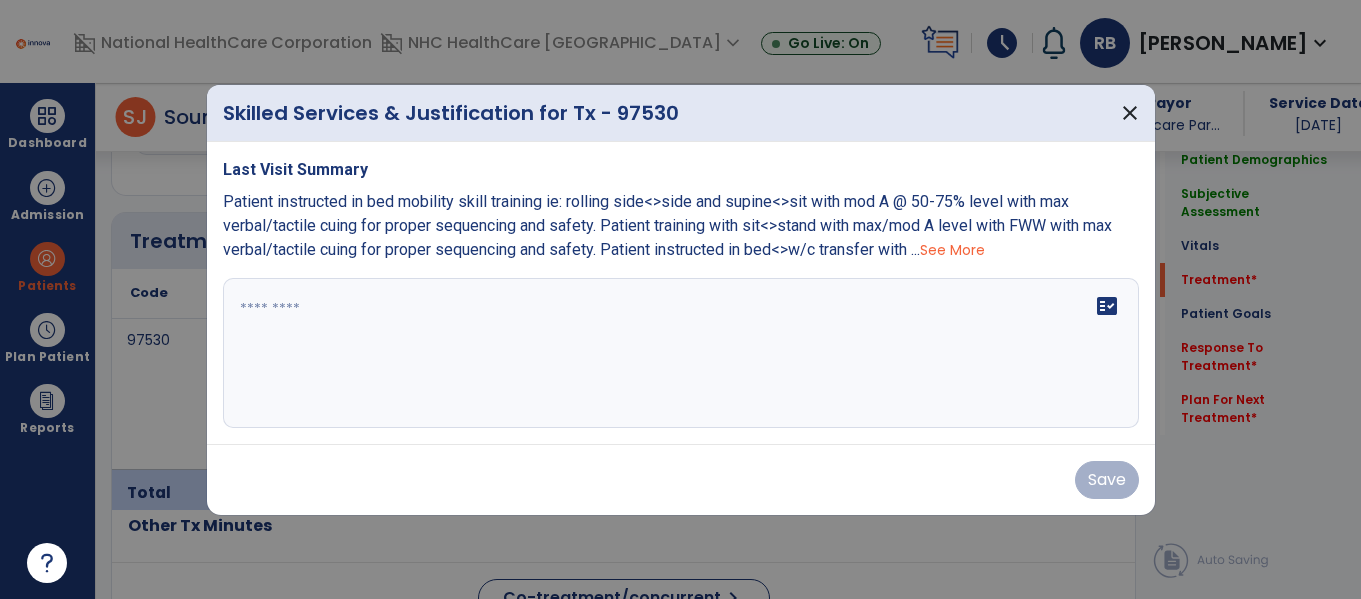 click on "See More" at bounding box center [952, 250] 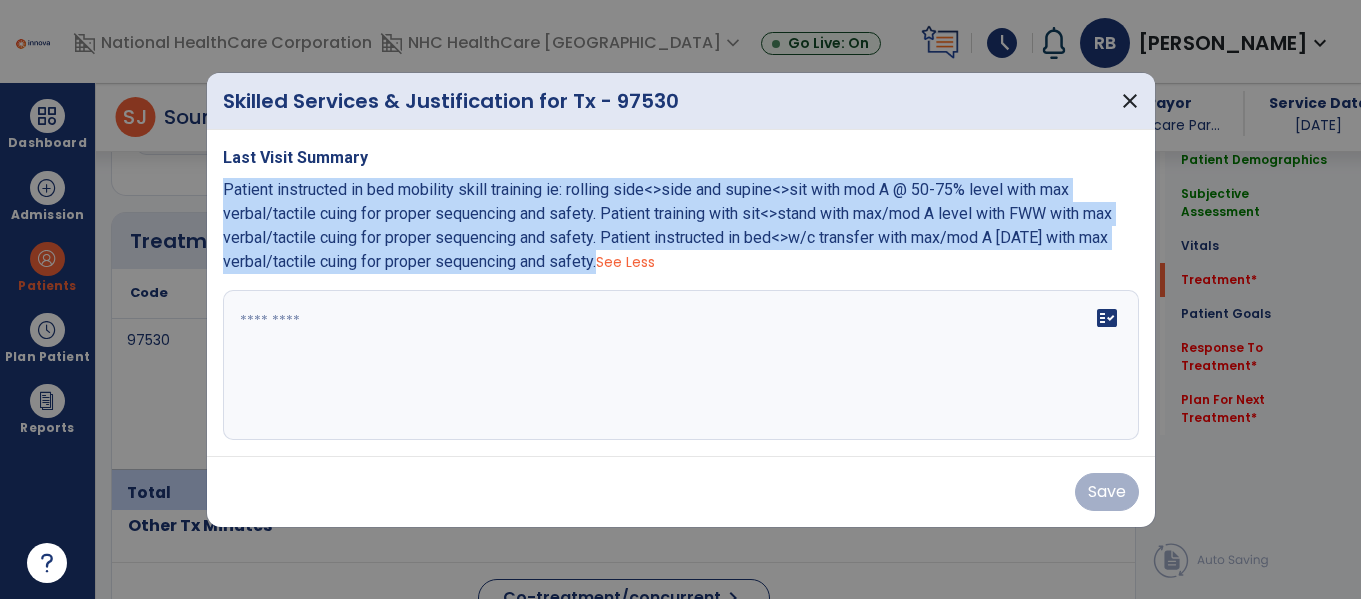 drag, startPoint x: 221, startPoint y: 193, endPoint x: 605, endPoint y: 261, distance: 389.97437 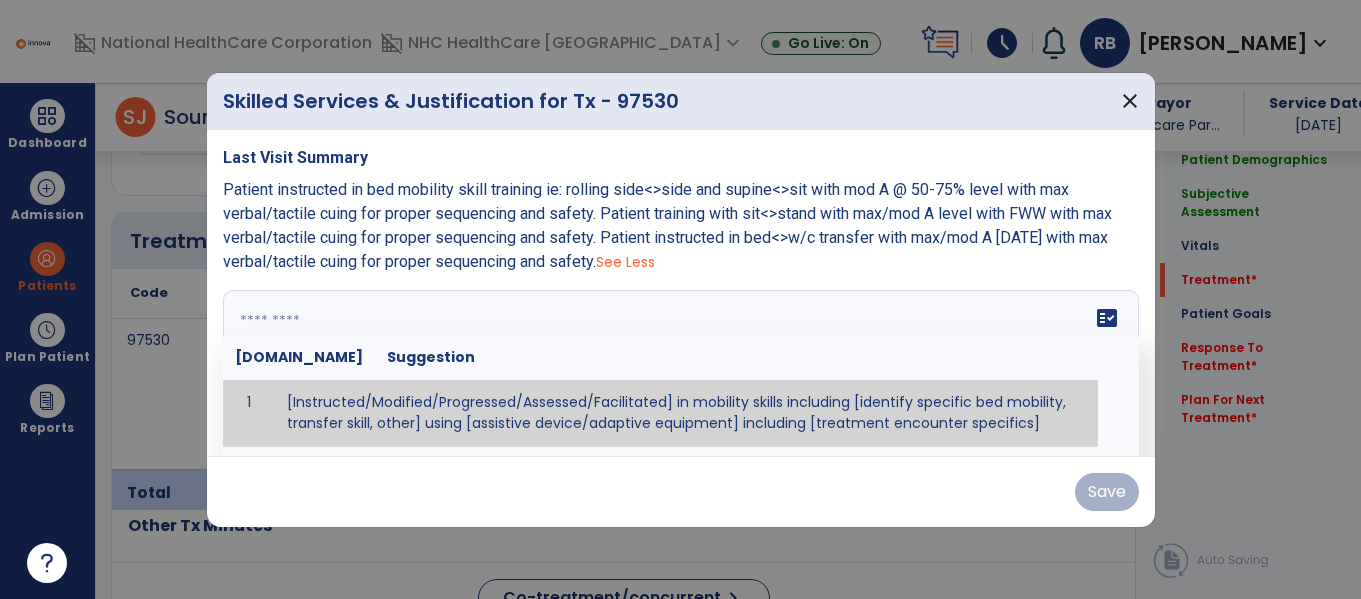 click at bounding box center (678, 365) 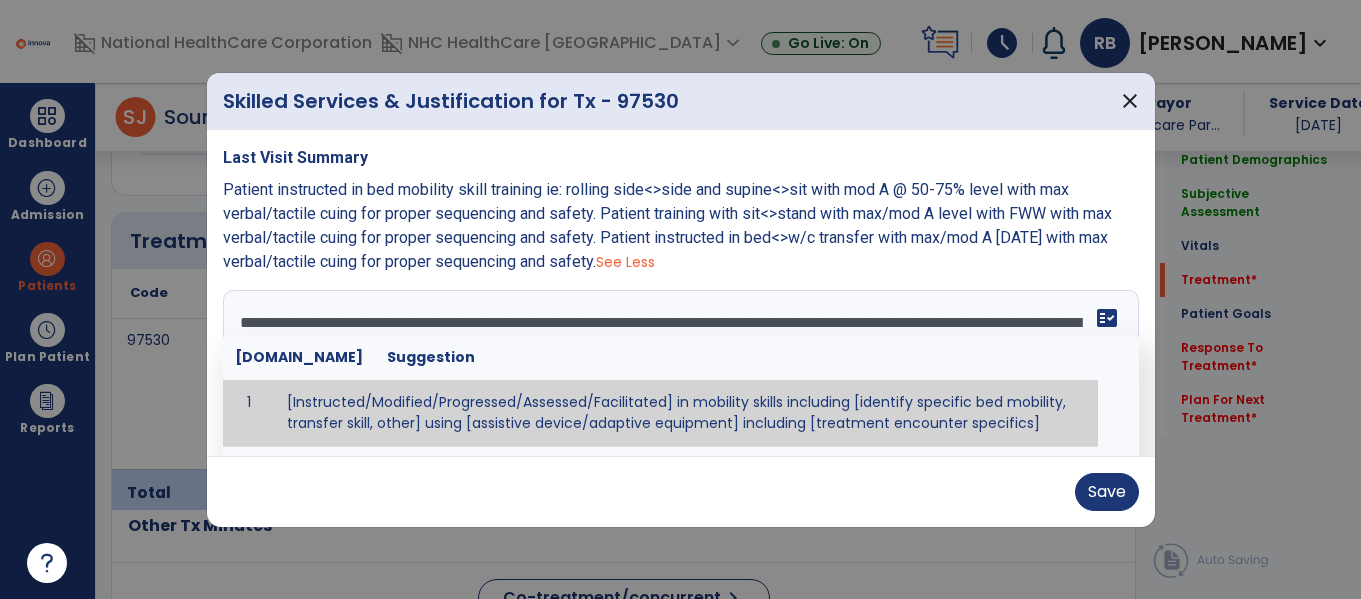 click on "**********" at bounding box center [678, 365] 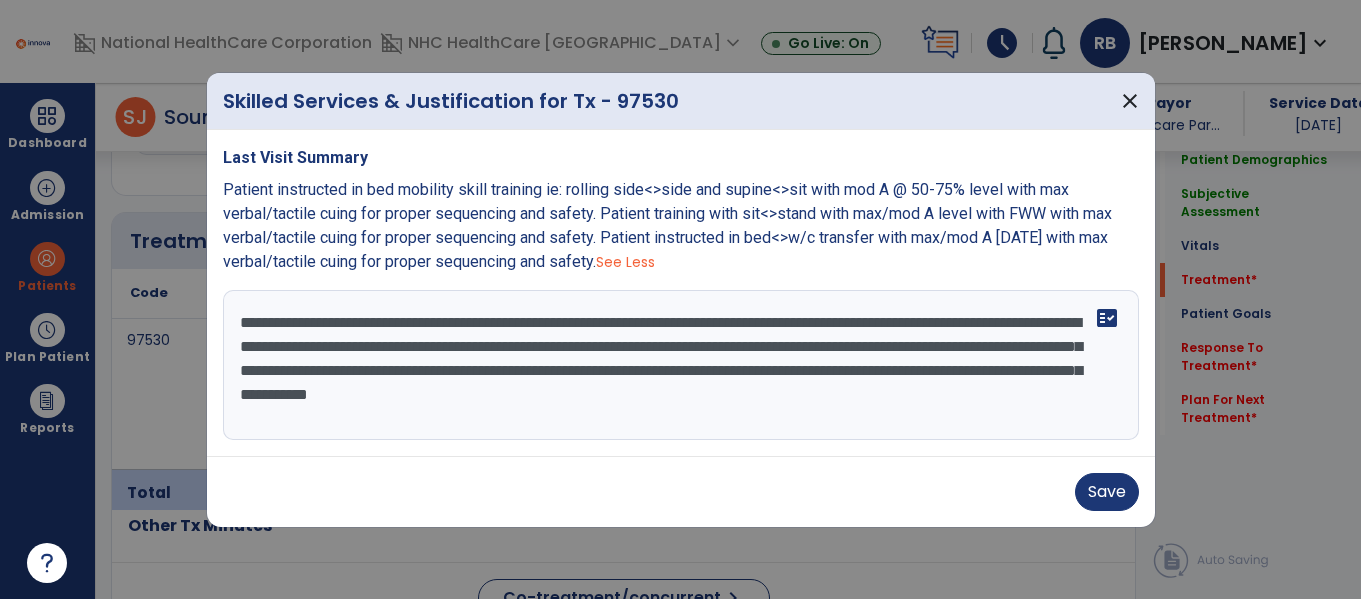 click on "**********" at bounding box center [681, 365] 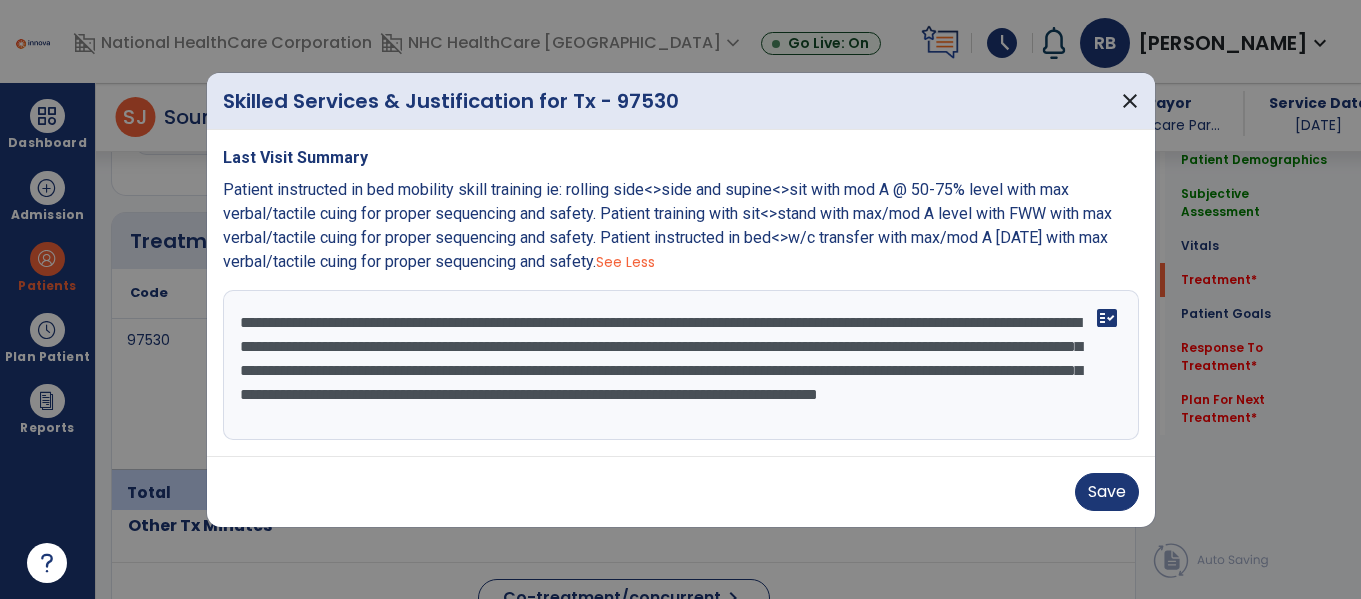 scroll, scrollTop: 16, scrollLeft: 0, axis: vertical 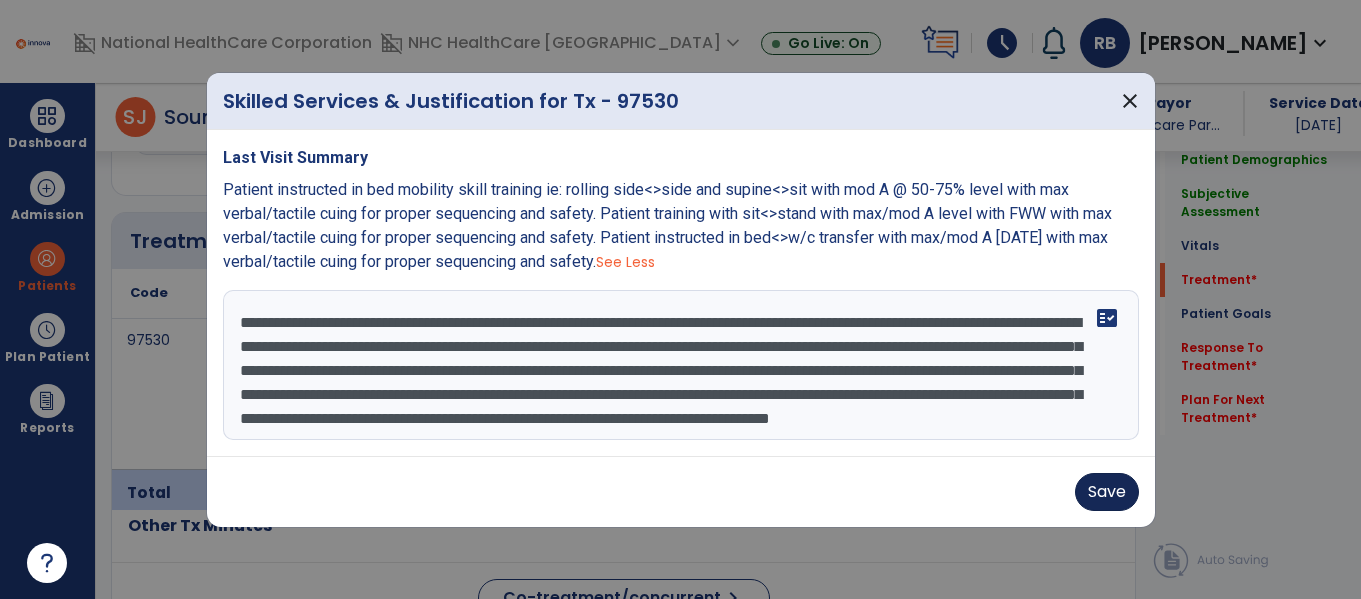 type on "**********" 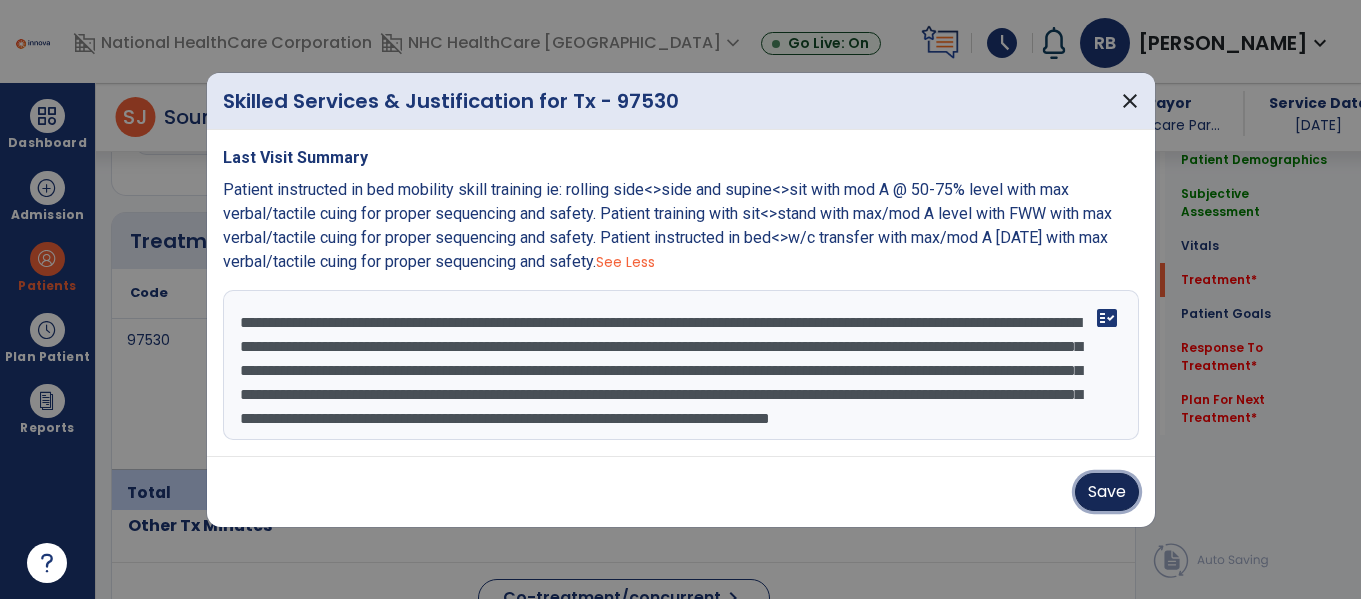 click on "Save" at bounding box center (1107, 492) 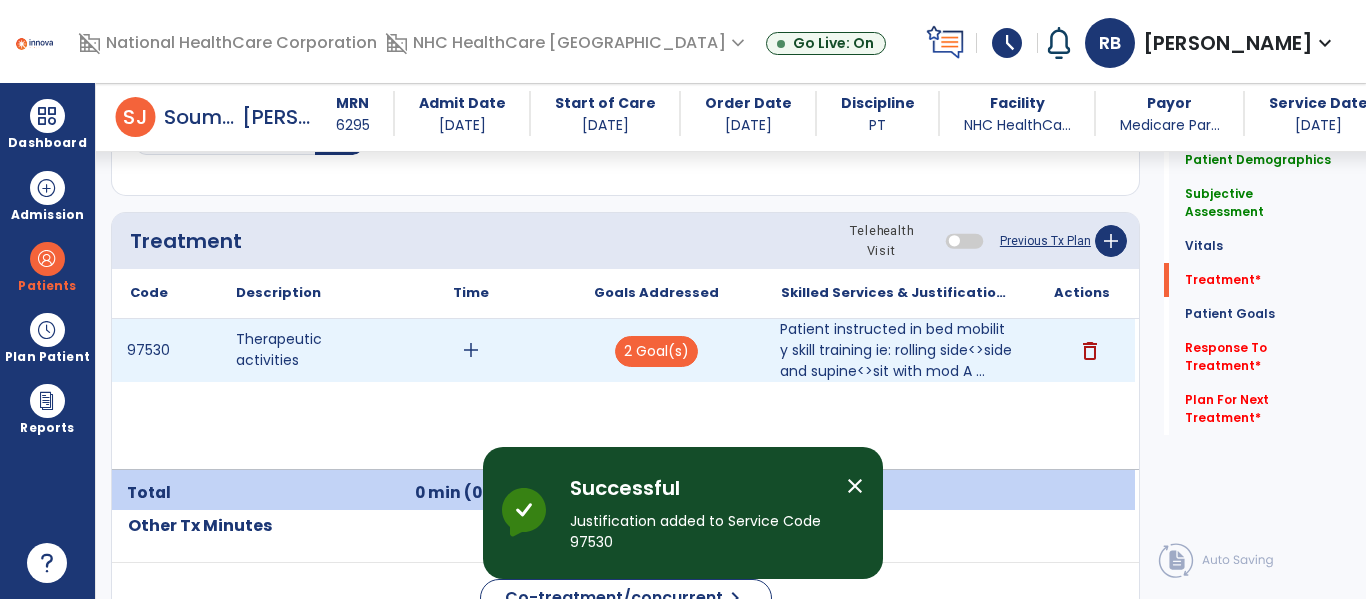 click on "add" at bounding box center [471, 350] 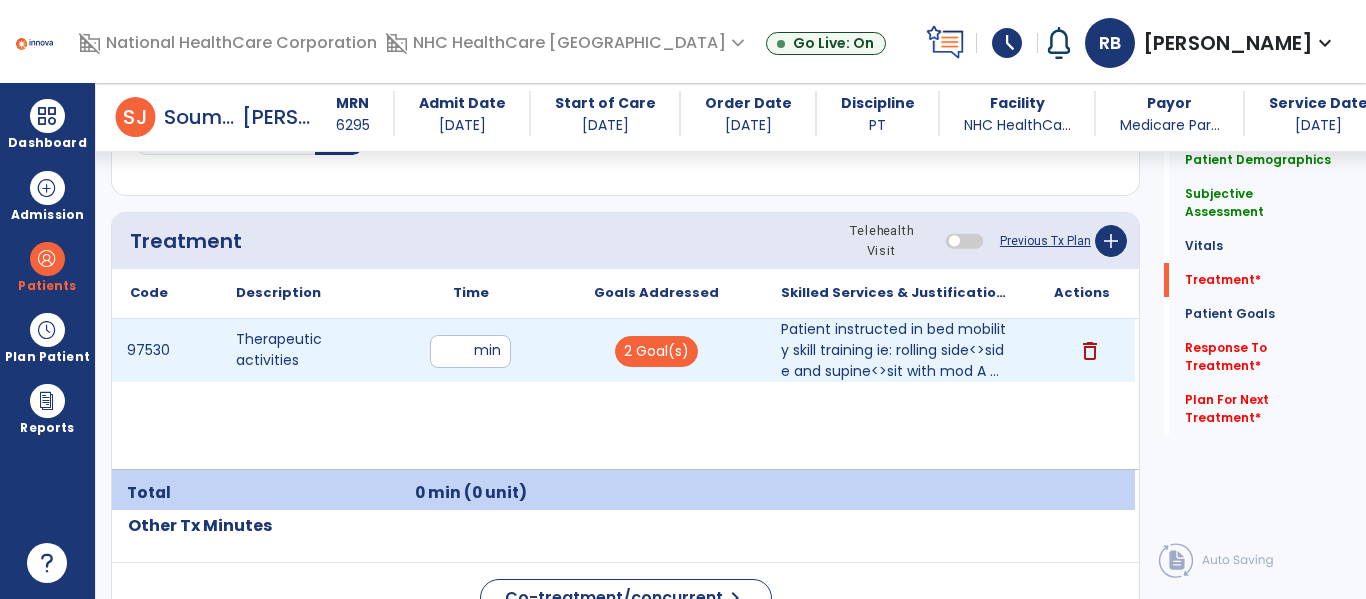 type on "**" 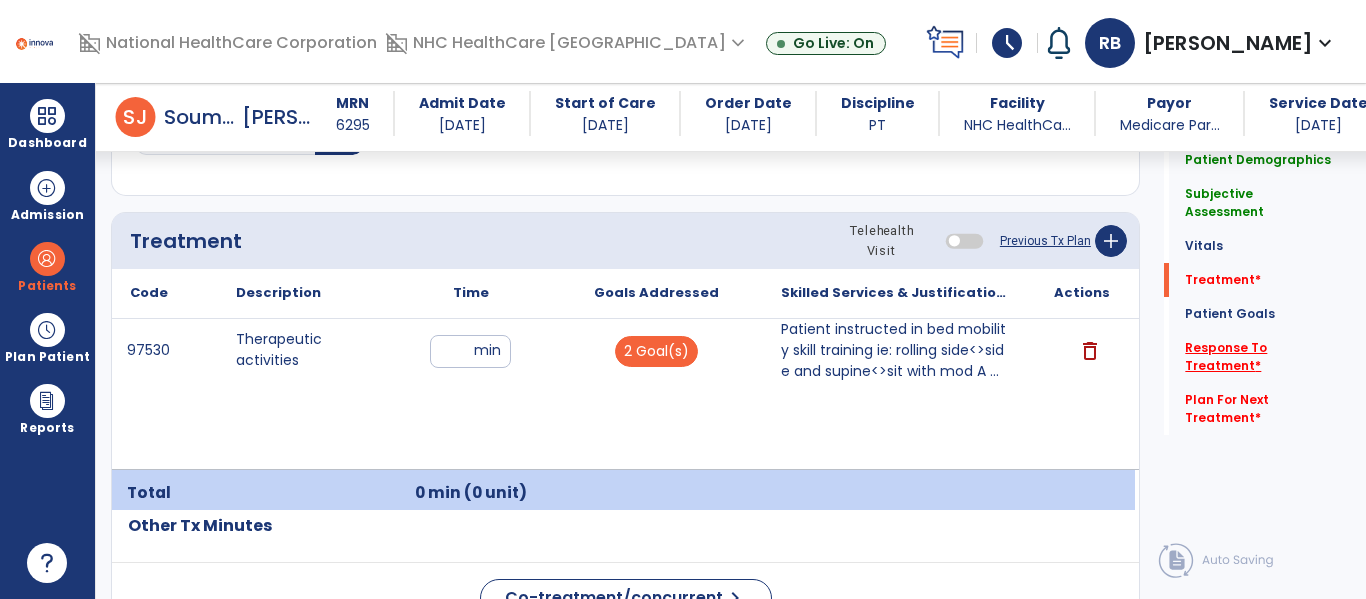 click on "Response To Treatment   *" 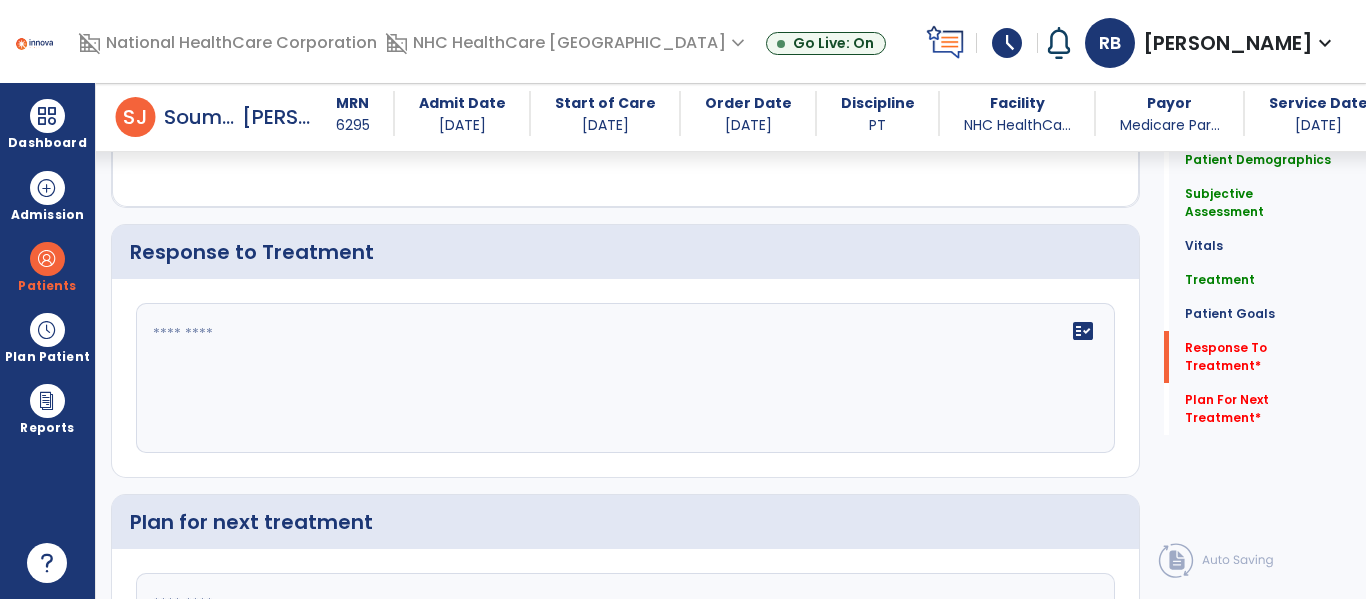 scroll, scrollTop: 2400, scrollLeft: 0, axis: vertical 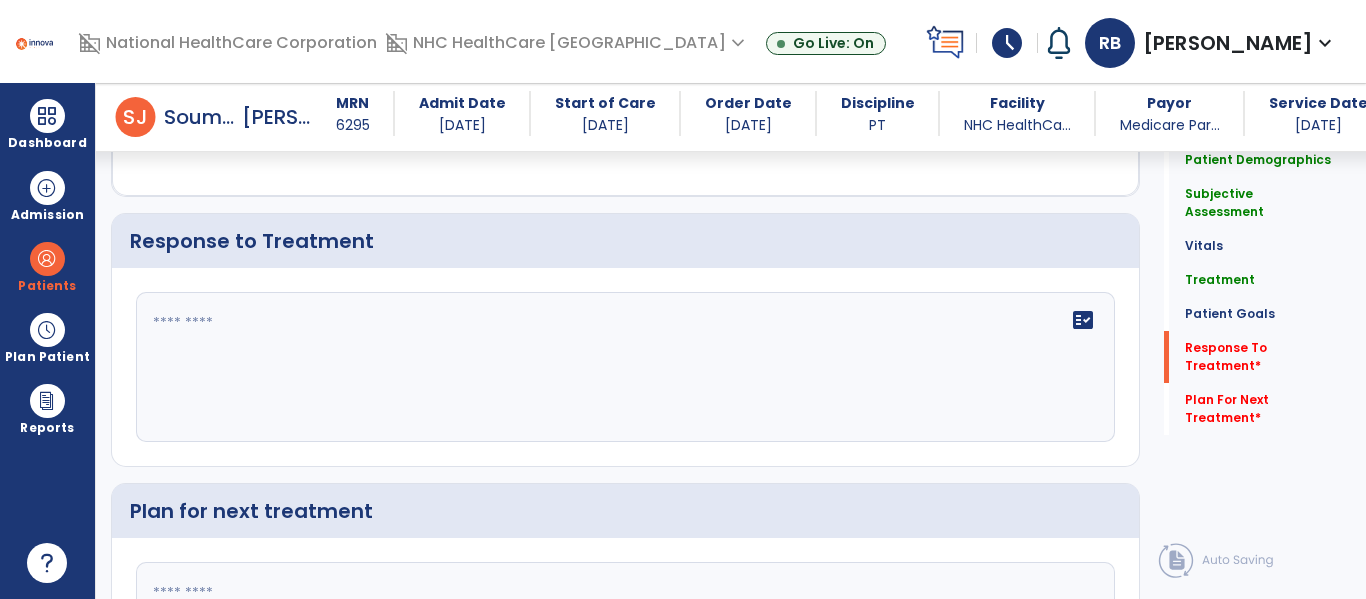 click on "fact_check" 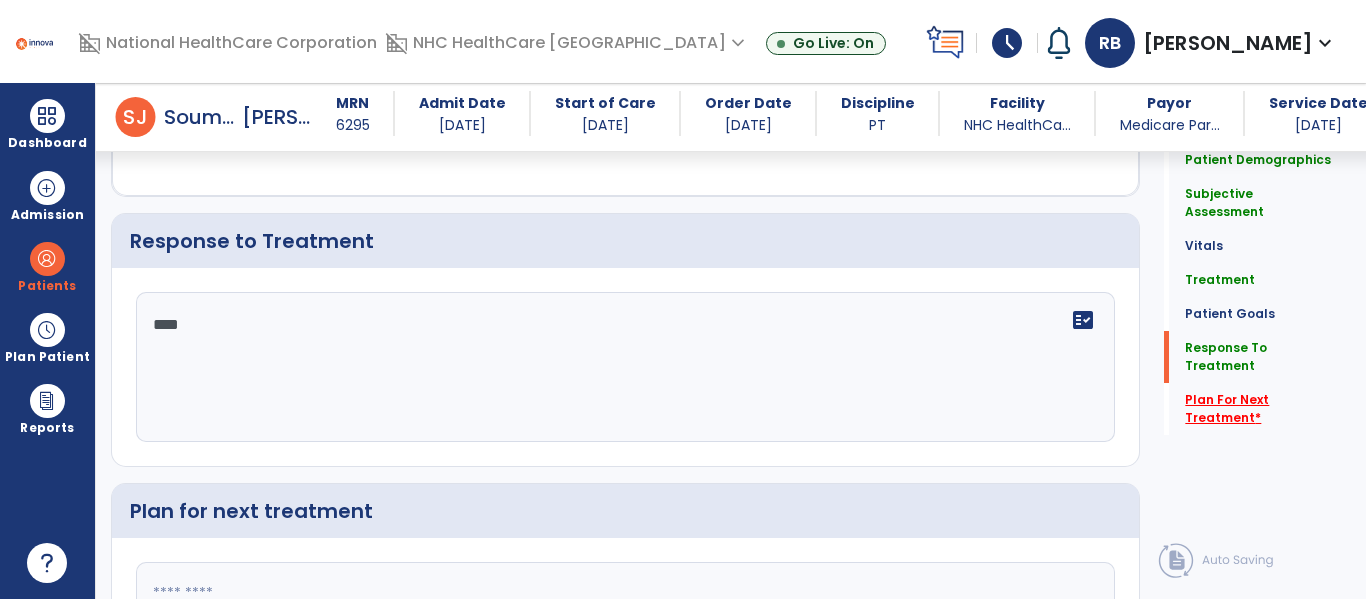 type on "****" 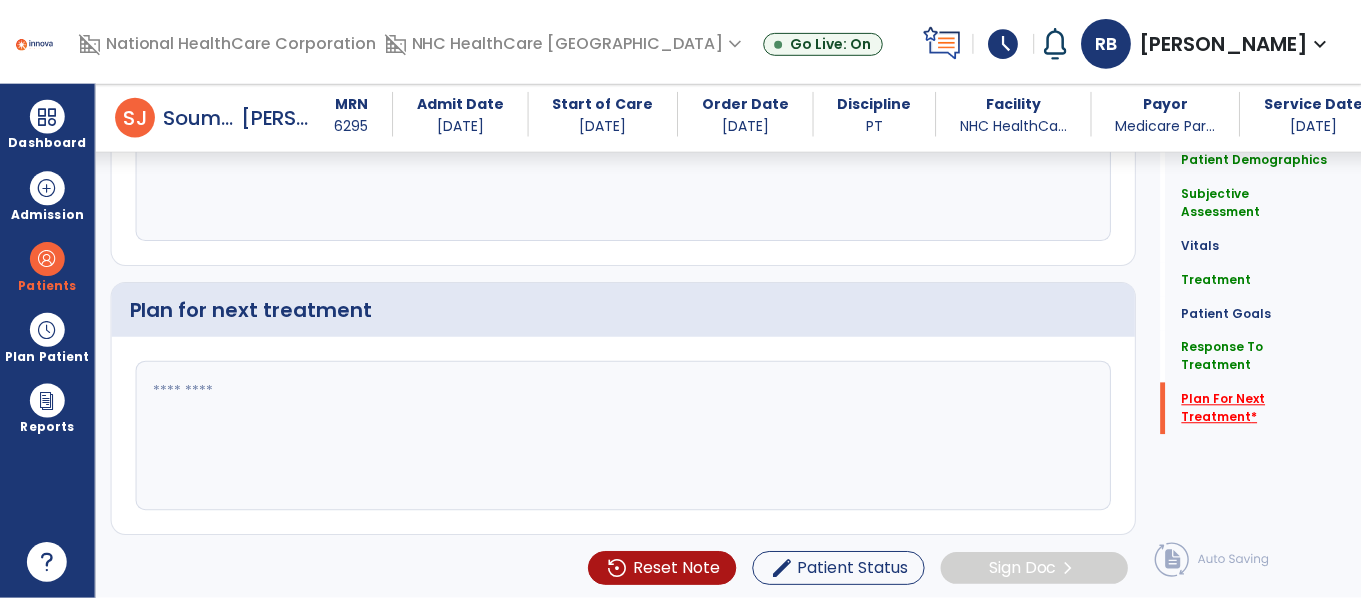 scroll, scrollTop: 2605, scrollLeft: 0, axis: vertical 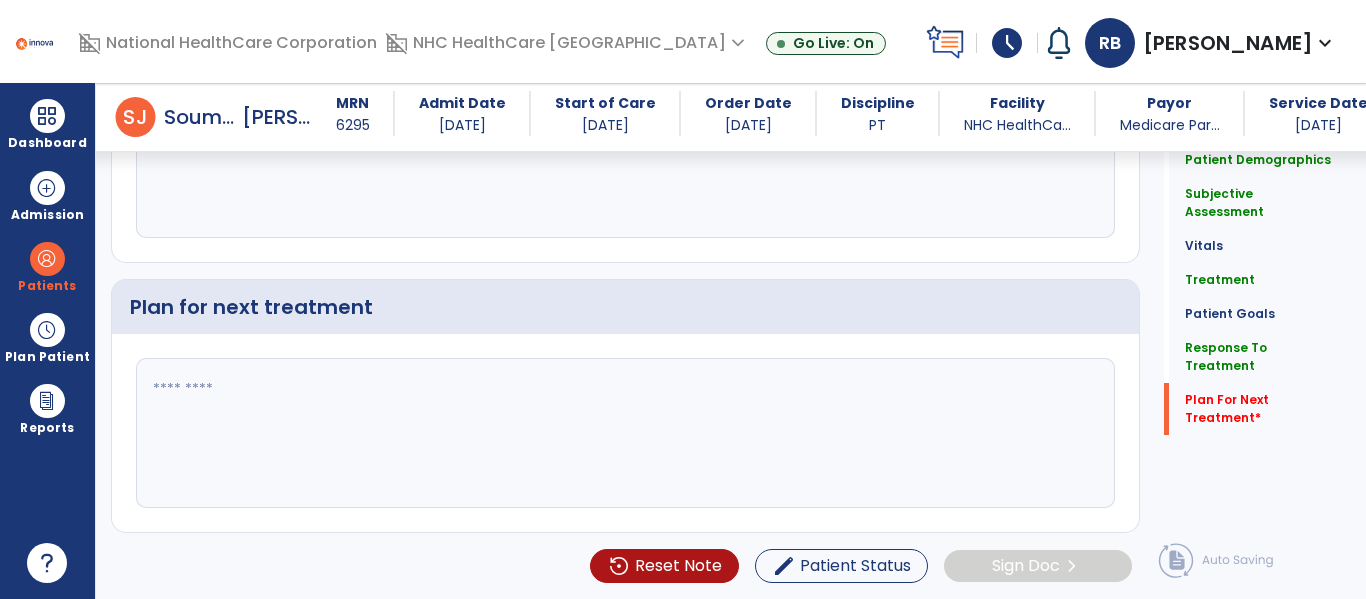 click 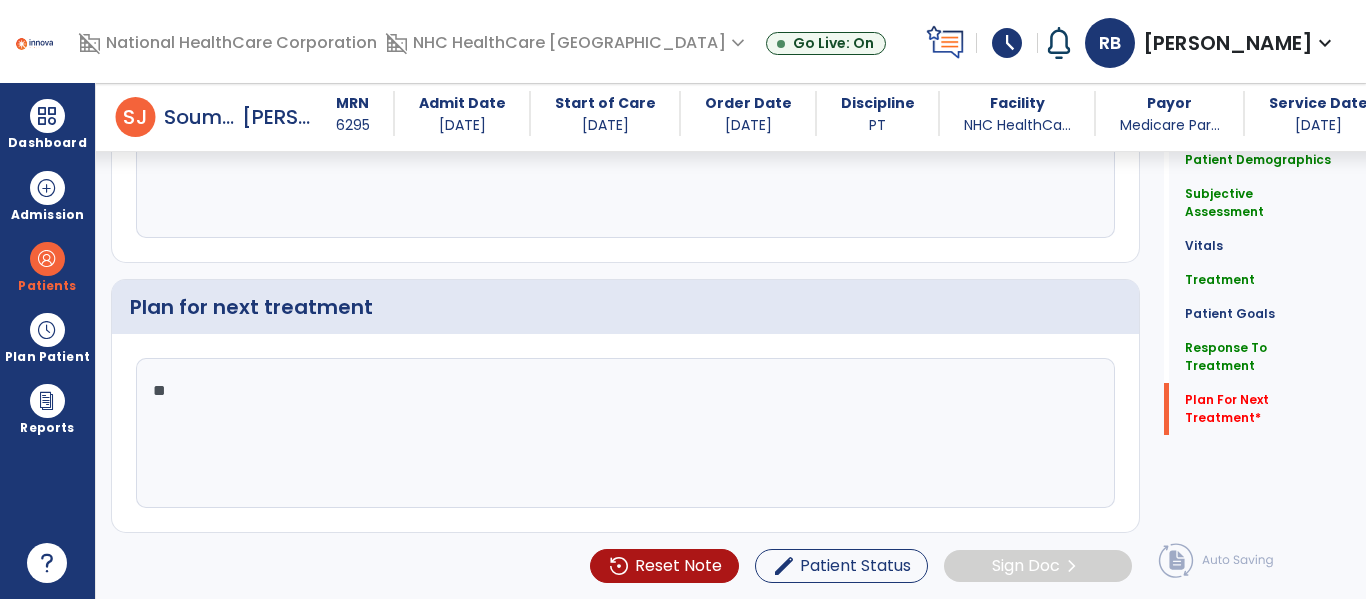 type on "*" 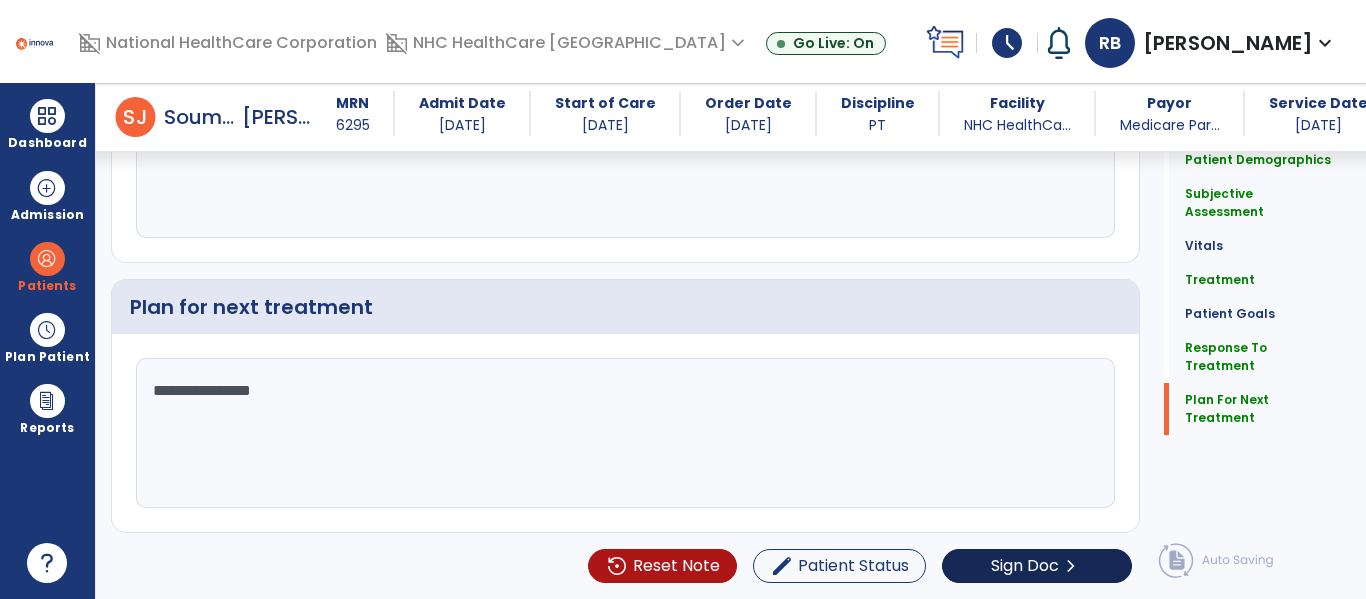 type on "**********" 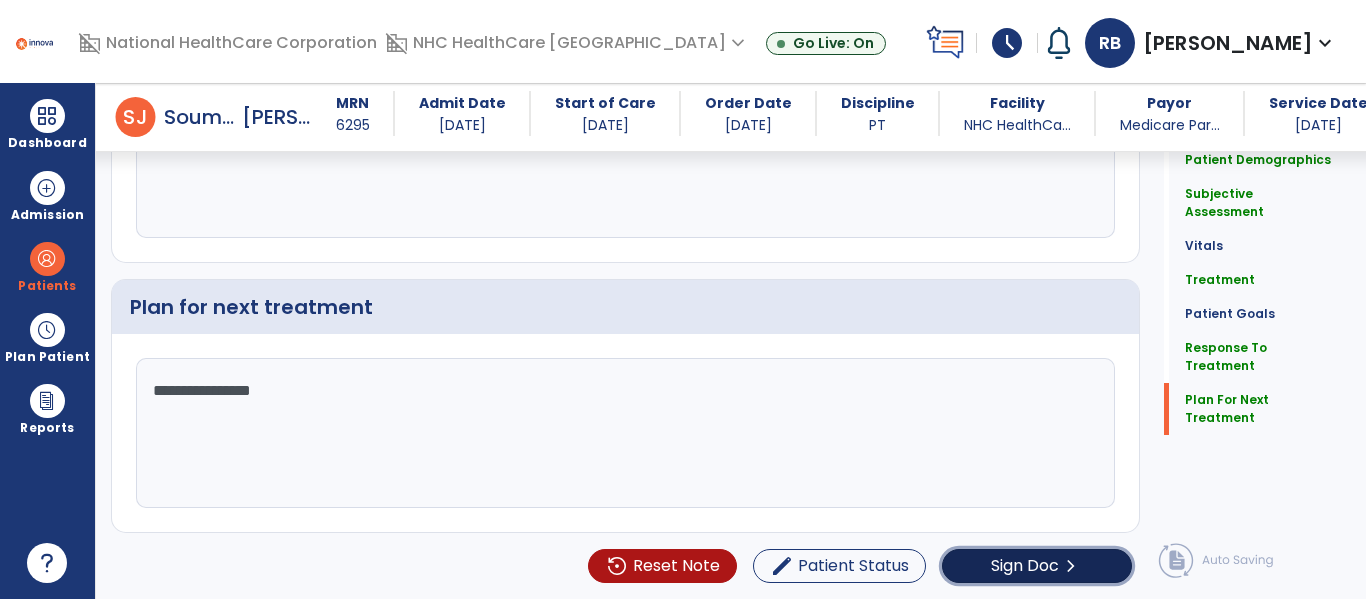 click on "Sign Doc" 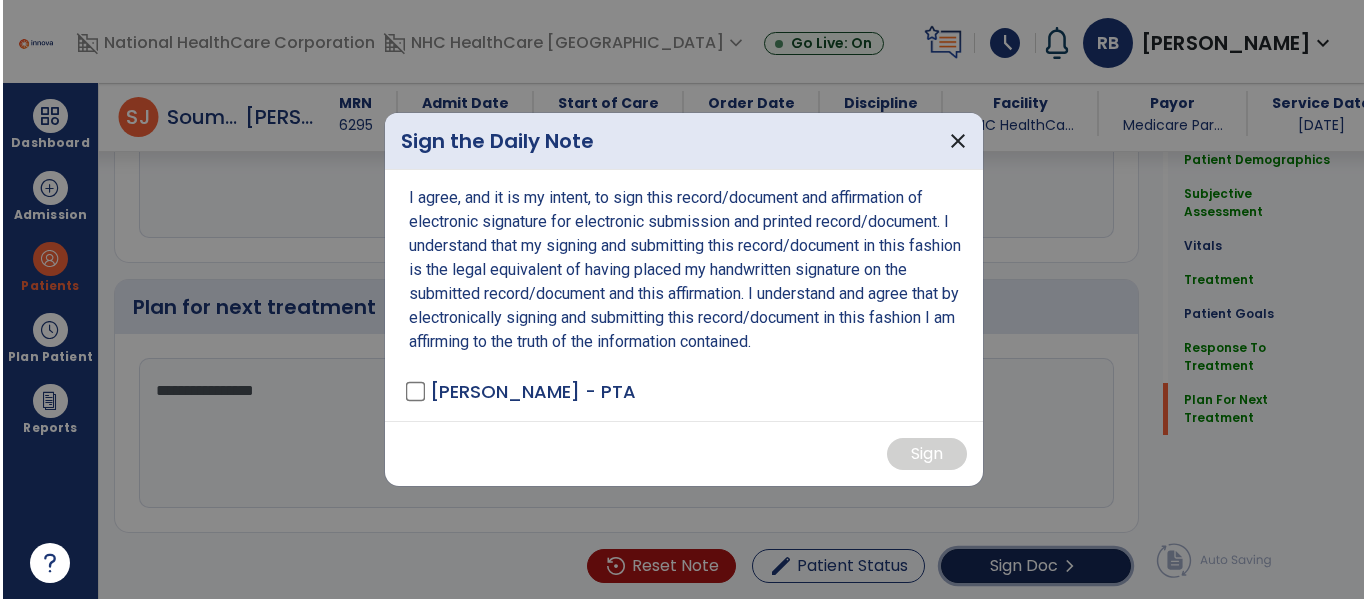 scroll, scrollTop: 2605, scrollLeft: 0, axis: vertical 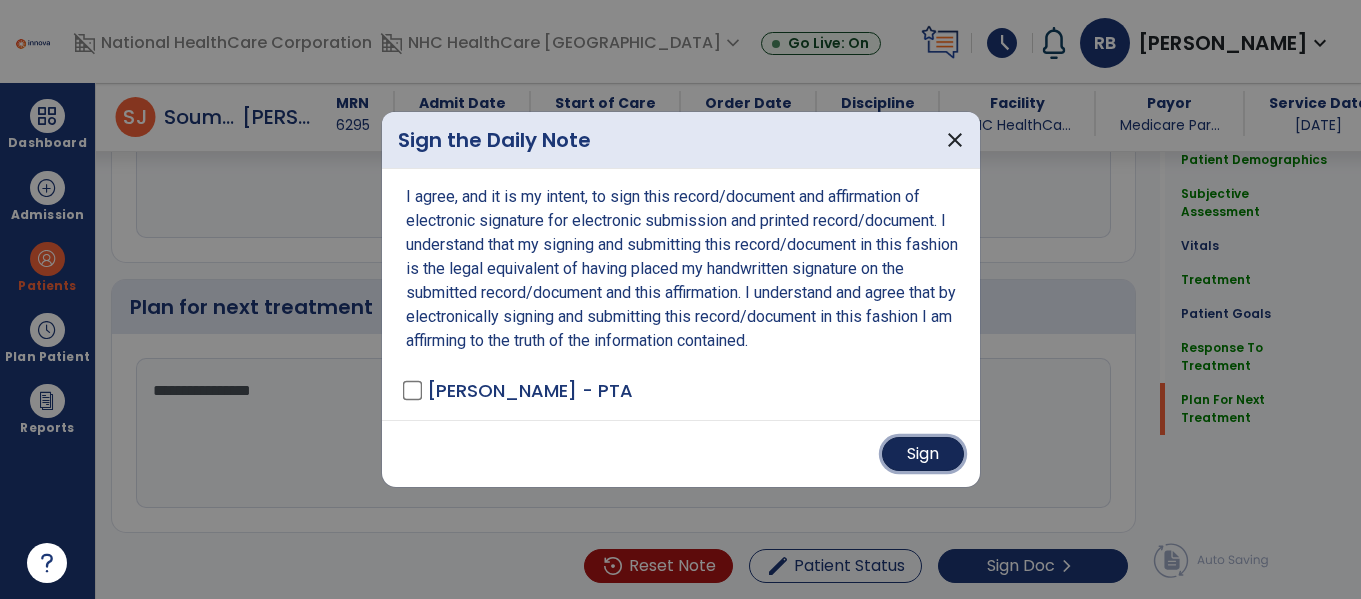 click on "Sign" at bounding box center [923, 454] 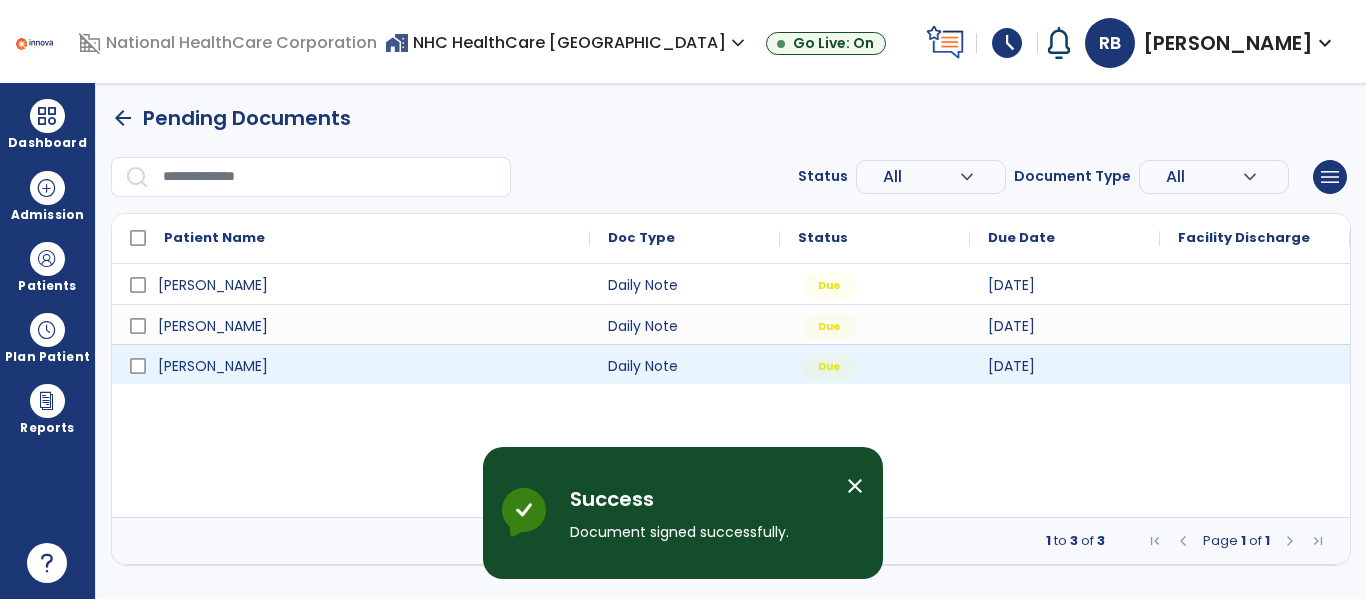 scroll, scrollTop: 0, scrollLeft: 0, axis: both 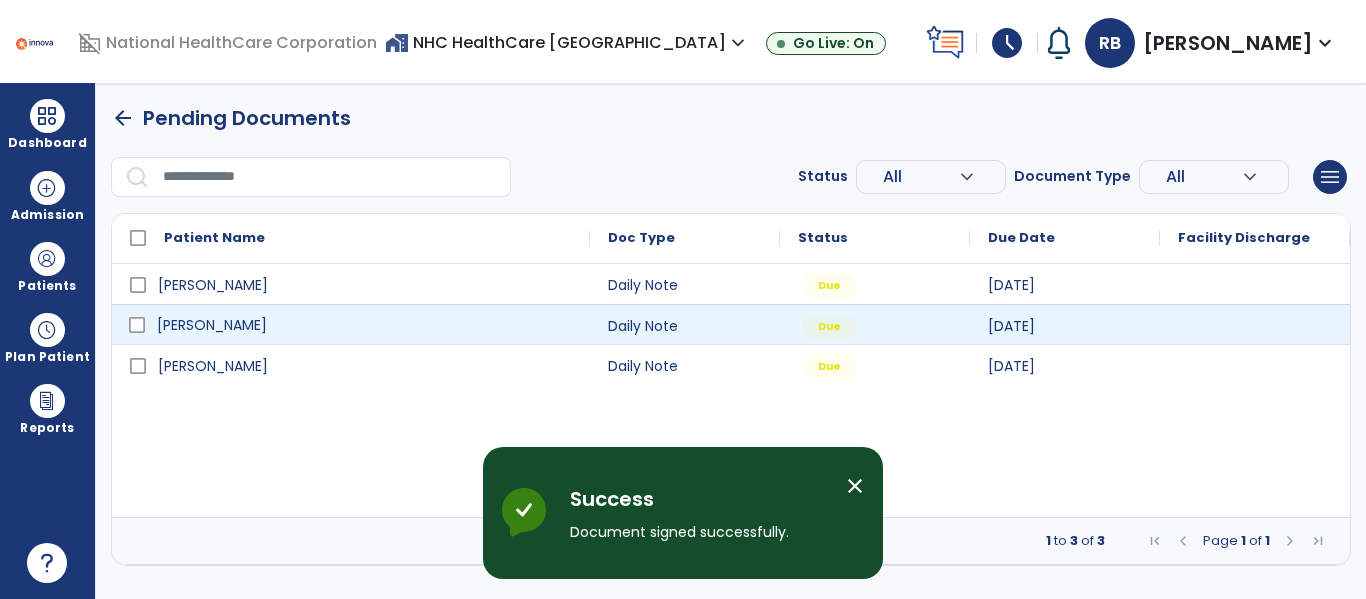 click on "[PERSON_NAME]" at bounding box center [365, 325] 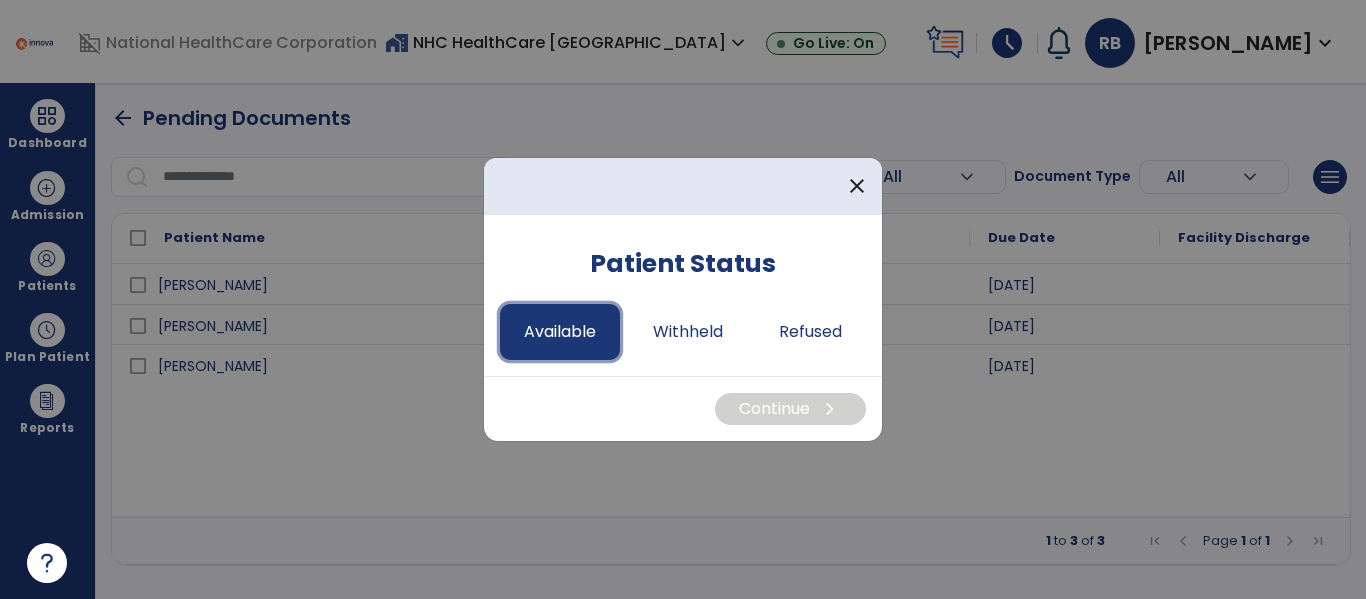 click on "Available" at bounding box center (560, 332) 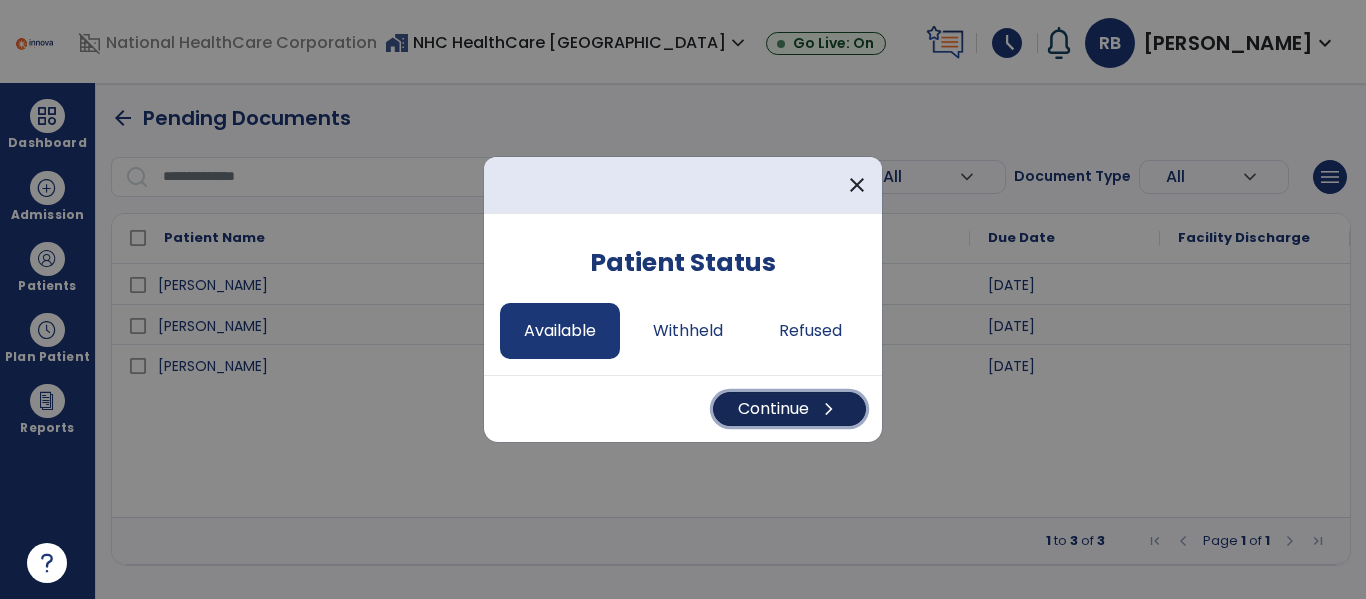 click on "chevron_right" at bounding box center [829, 409] 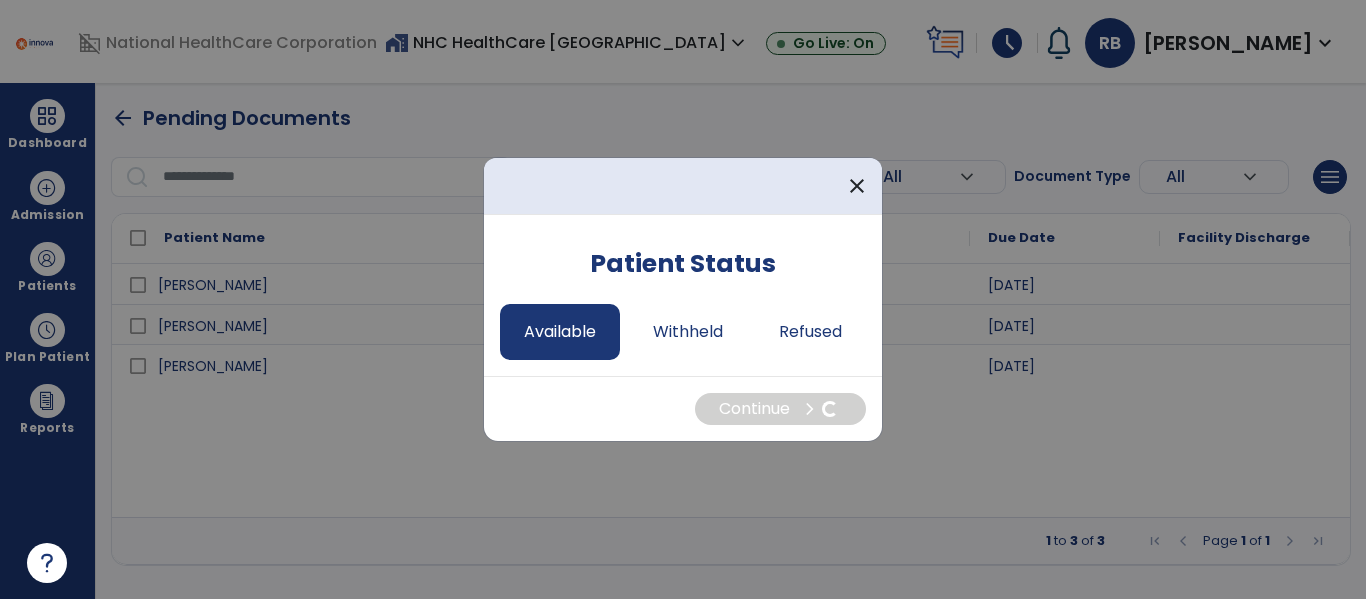 select on "*" 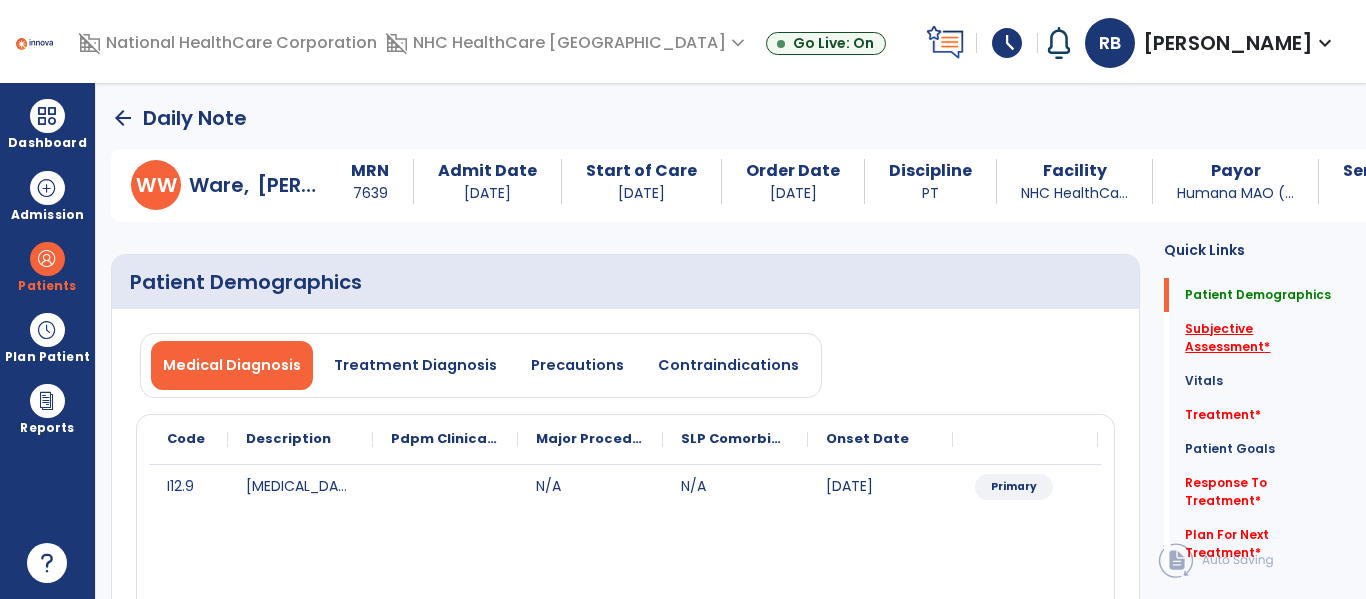 click on "Subjective Assessment   *" 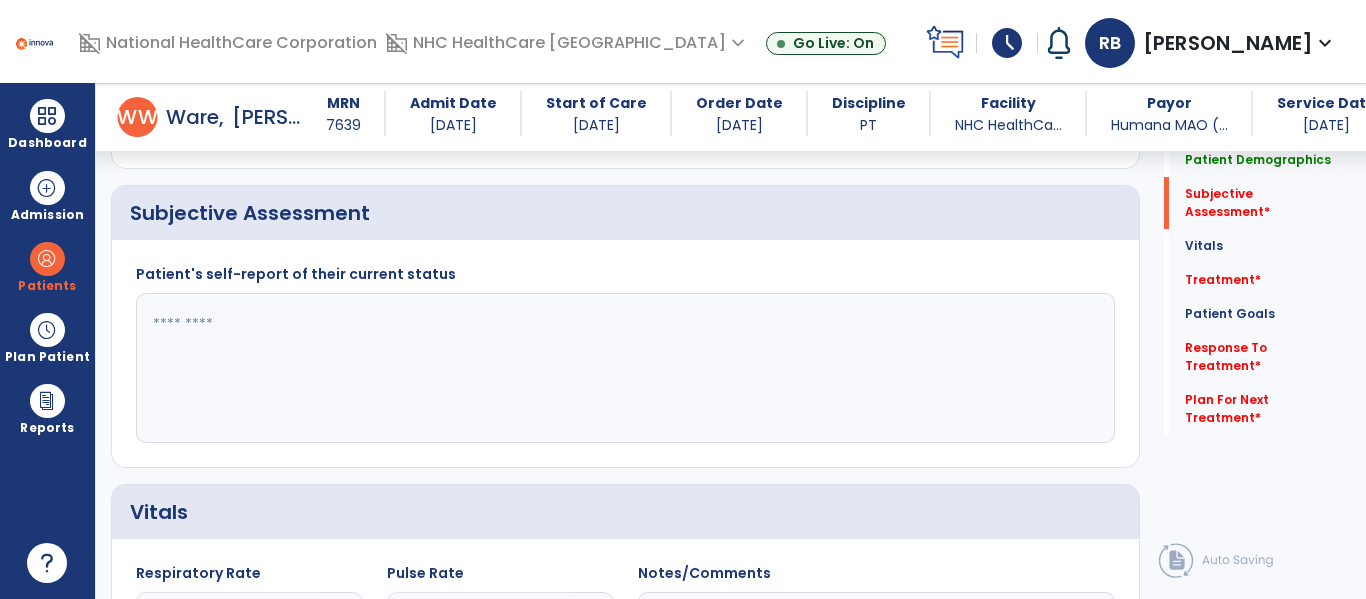 scroll, scrollTop: 457, scrollLeft: 0, axis: vertical 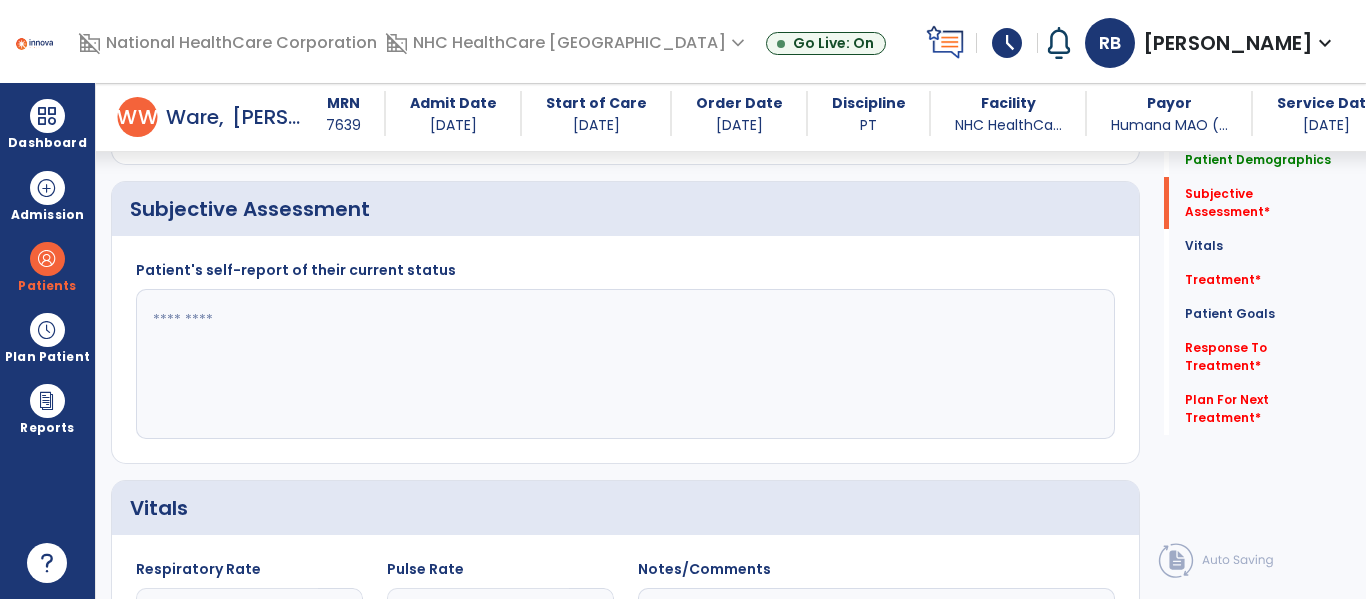 click 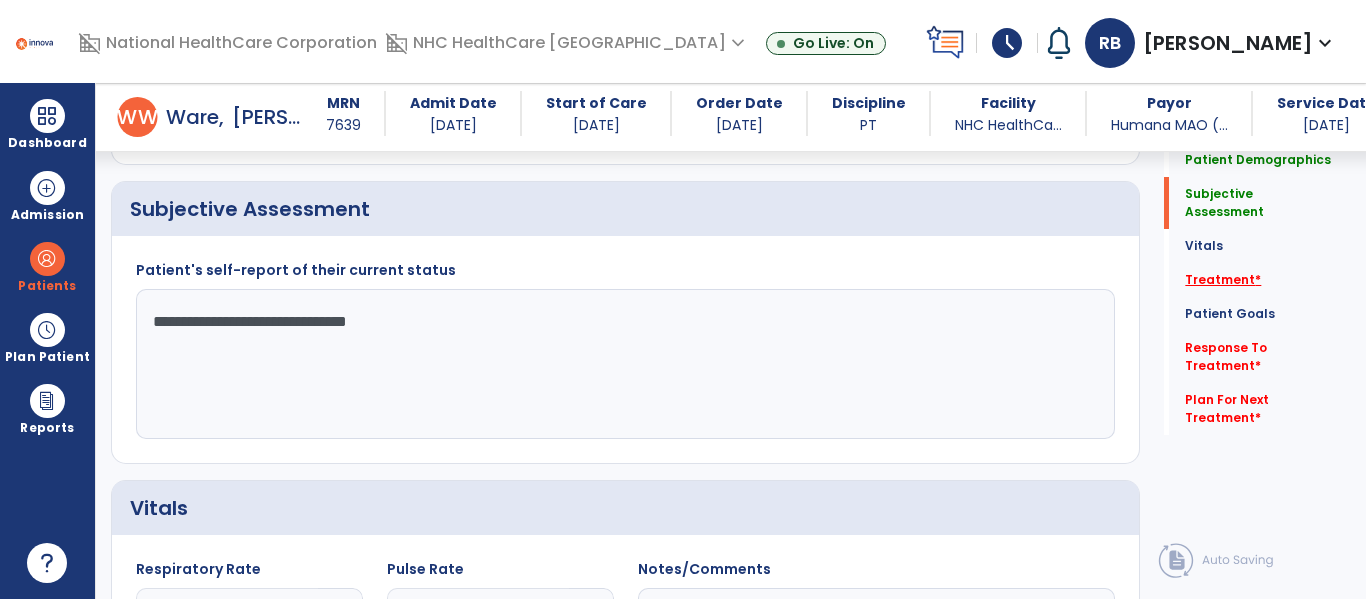 type on "**********" 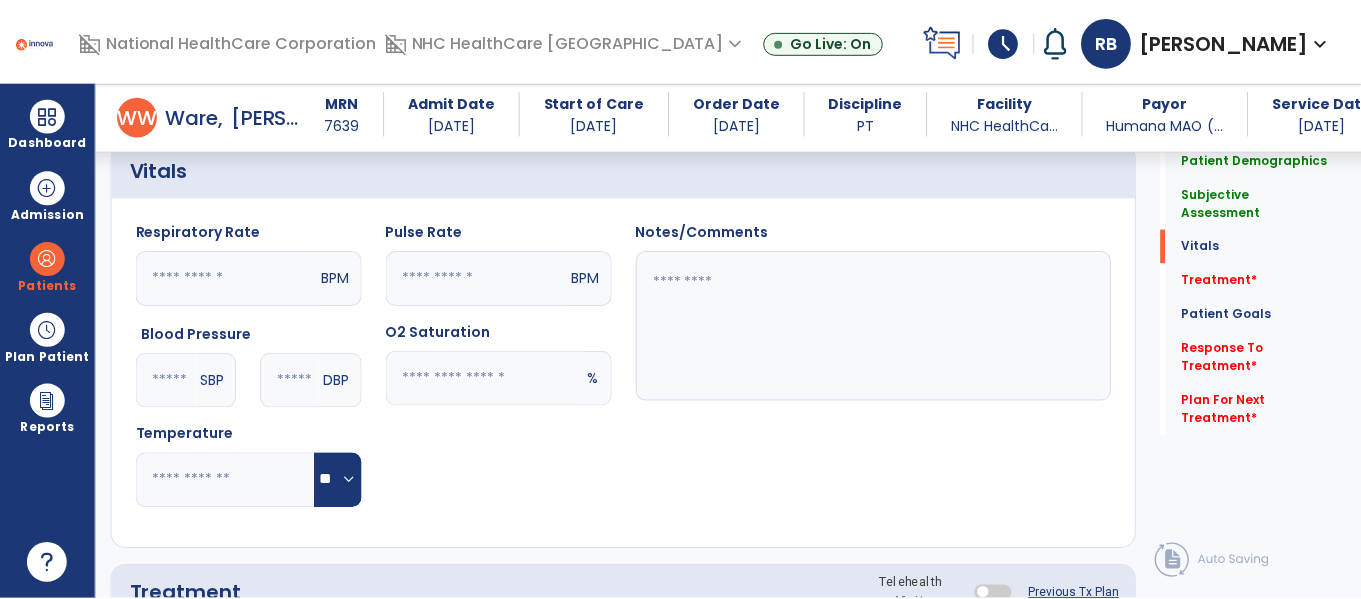 scroll, scrollTop: 1147, scrollLeft: 0, axis: vertical 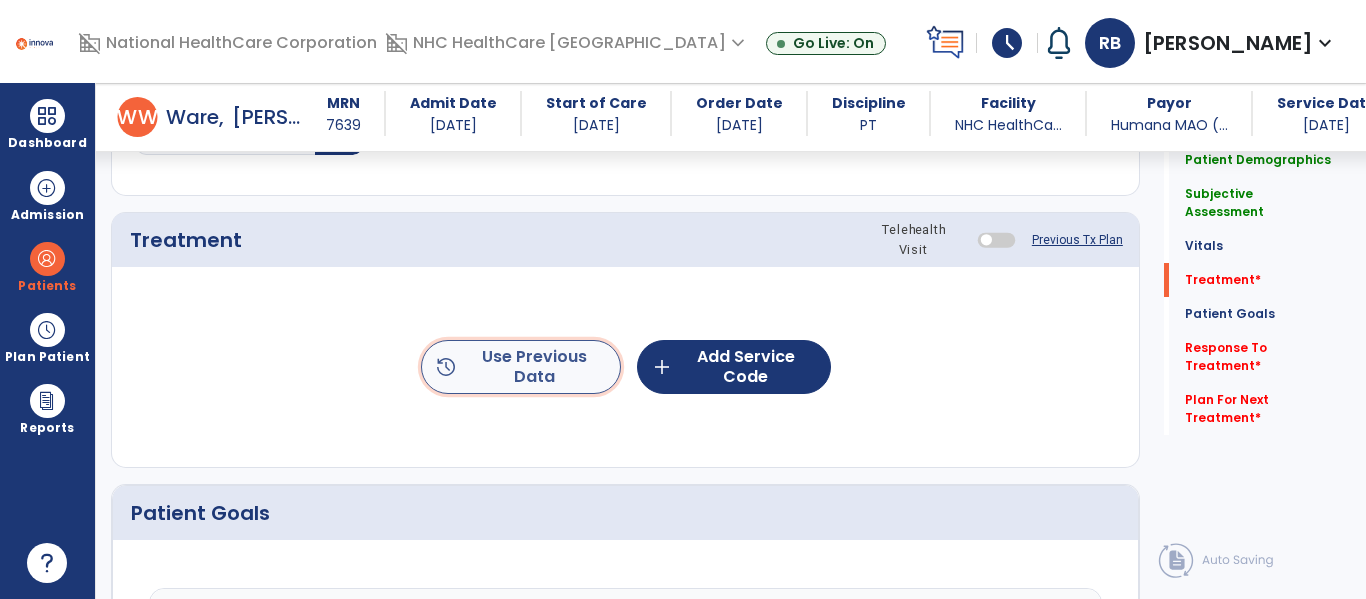 click on "history  Use Previous Data" 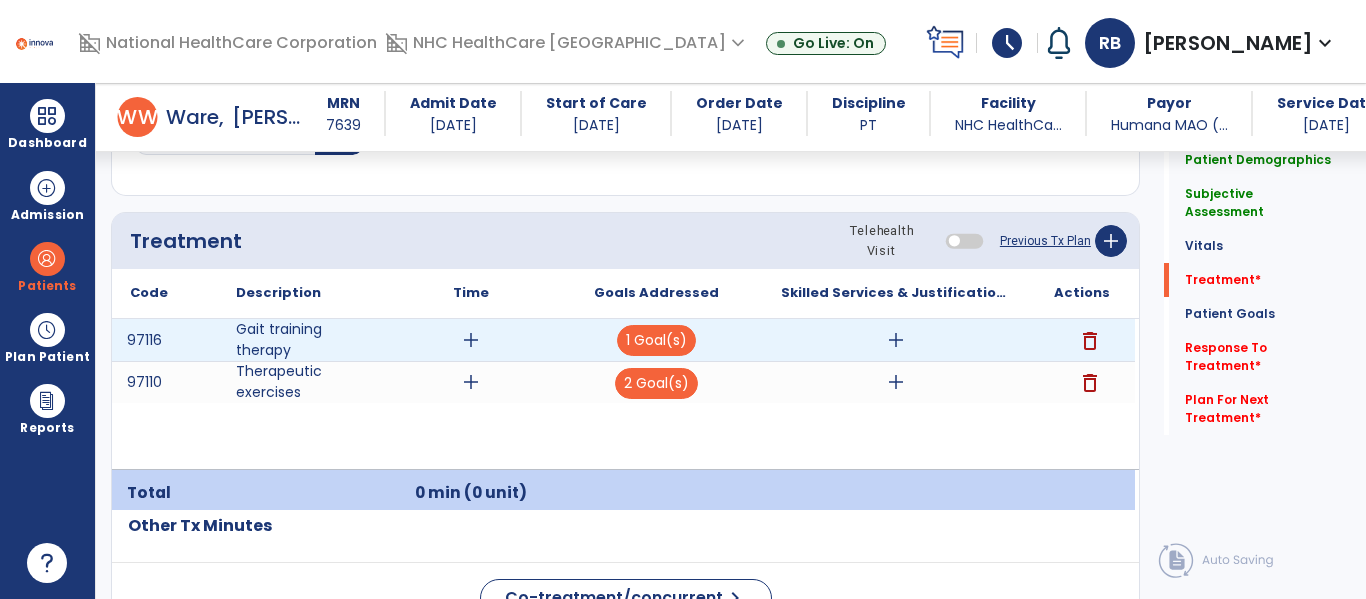 click on "add" at bounding box center (896, 340) 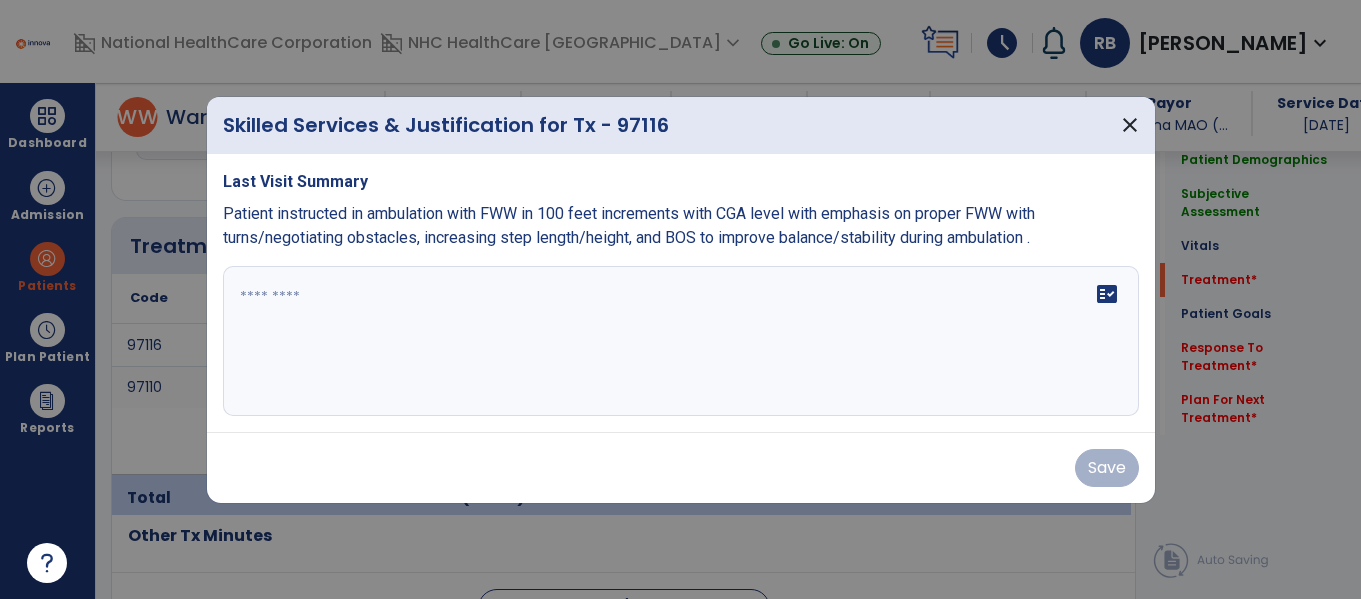 scroll, scrollTop: 1147, scrollLeft: 0, axis: vertical 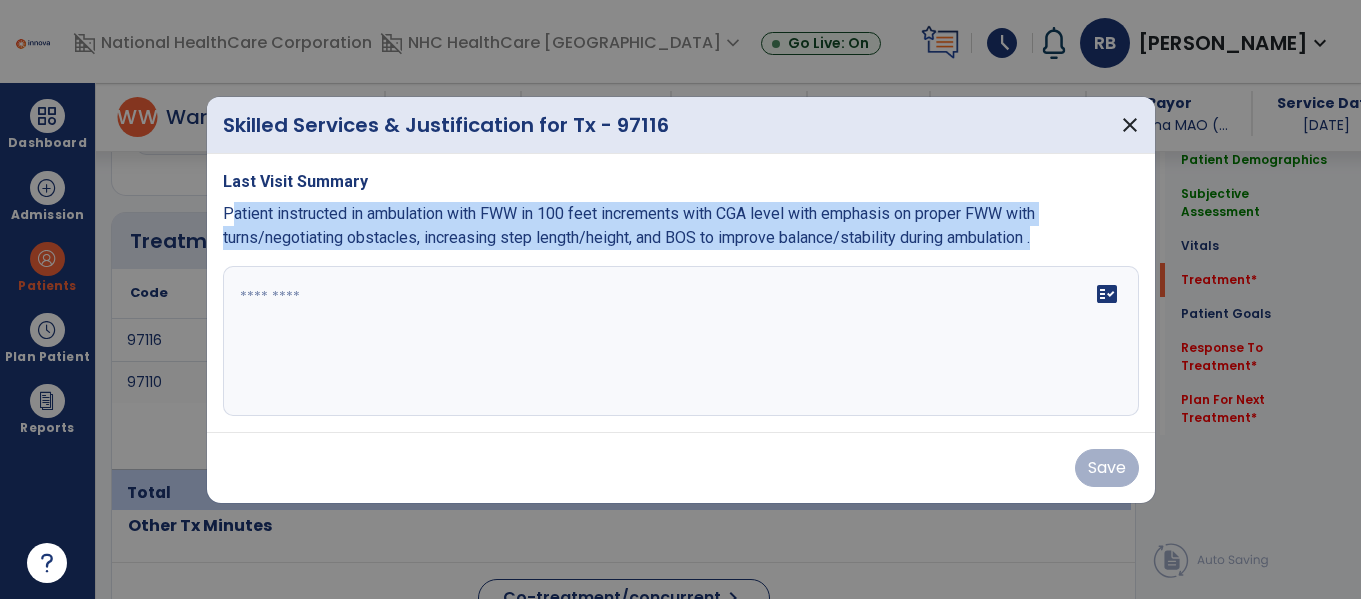 drag, startPoint x: 228, startPoint y: 216, endPoint x: 966, endPoint y: 257, distance: 739.138 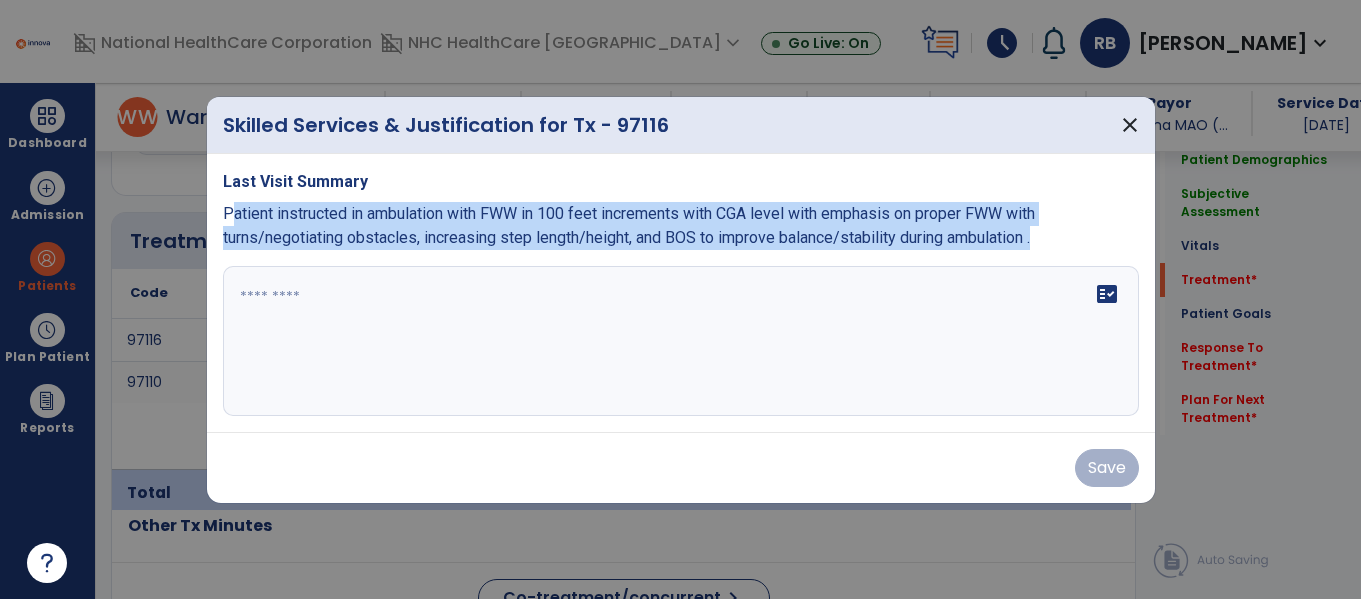 click on "Last Visit Summary Patient instructed in ambulation with FWW in 100 feet increments with CGA level with emphasis on proper FWW with turns/negotiating obstacles, increasing step length/height, and BOS to improve balance/stability during ambulation .    fact_check" at bounding box center [681, 293] 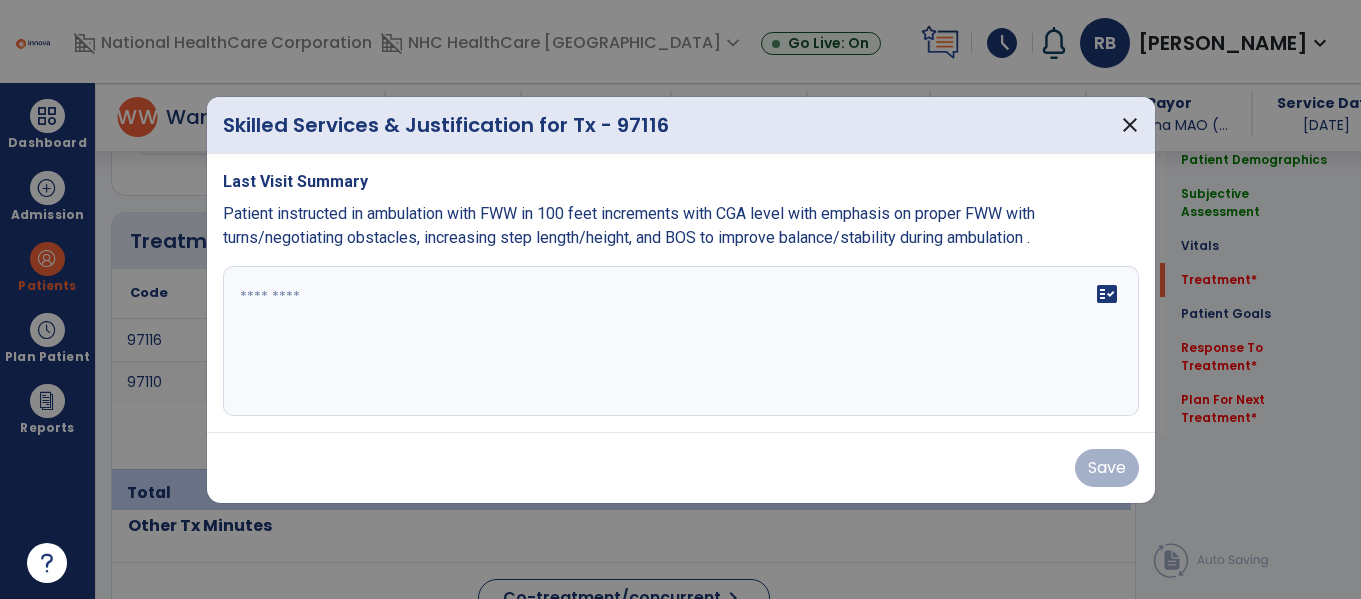 click on "Last Visit Summary Patient instructed in ambulation with FWW in 100 feet increments with CGA level with emphasis on proper FWW with turns/negotiating obstacles, increasing step length/height, and BOS to improve balance/stability during ambulation .    fact_check" at bounding box center [681, 293] 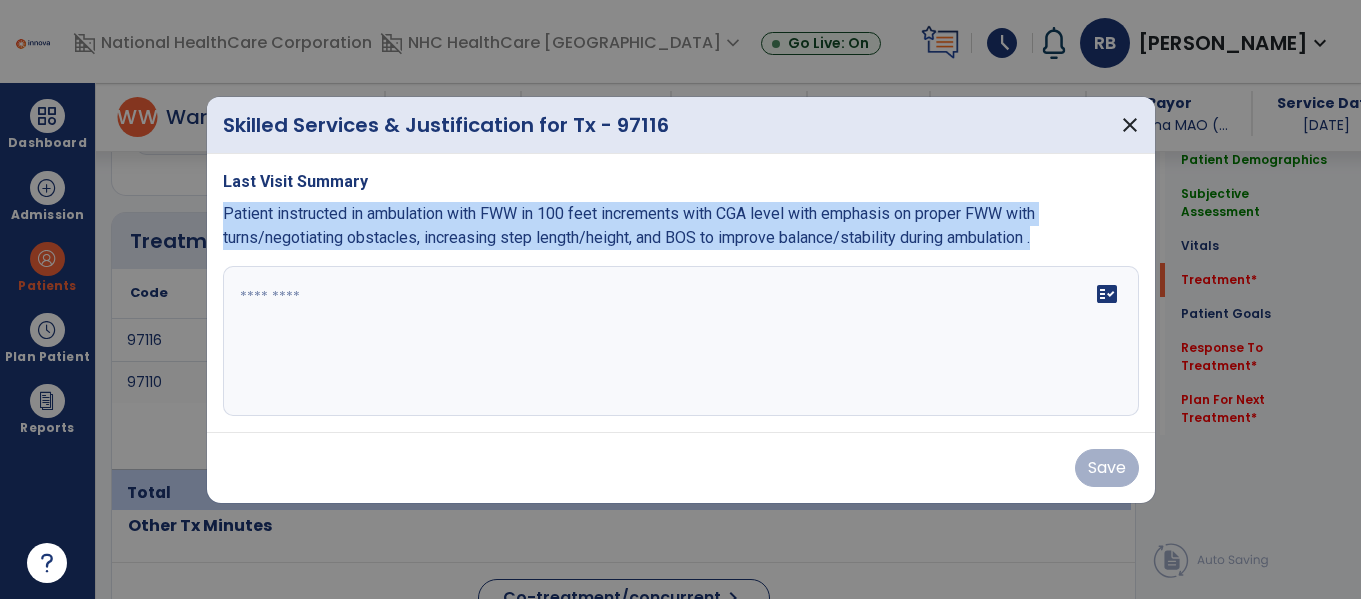 drag, startPoint x: 219, startPoint y: 216, endPoint x: 1034, endPoint y: 280, distance: 817.50903 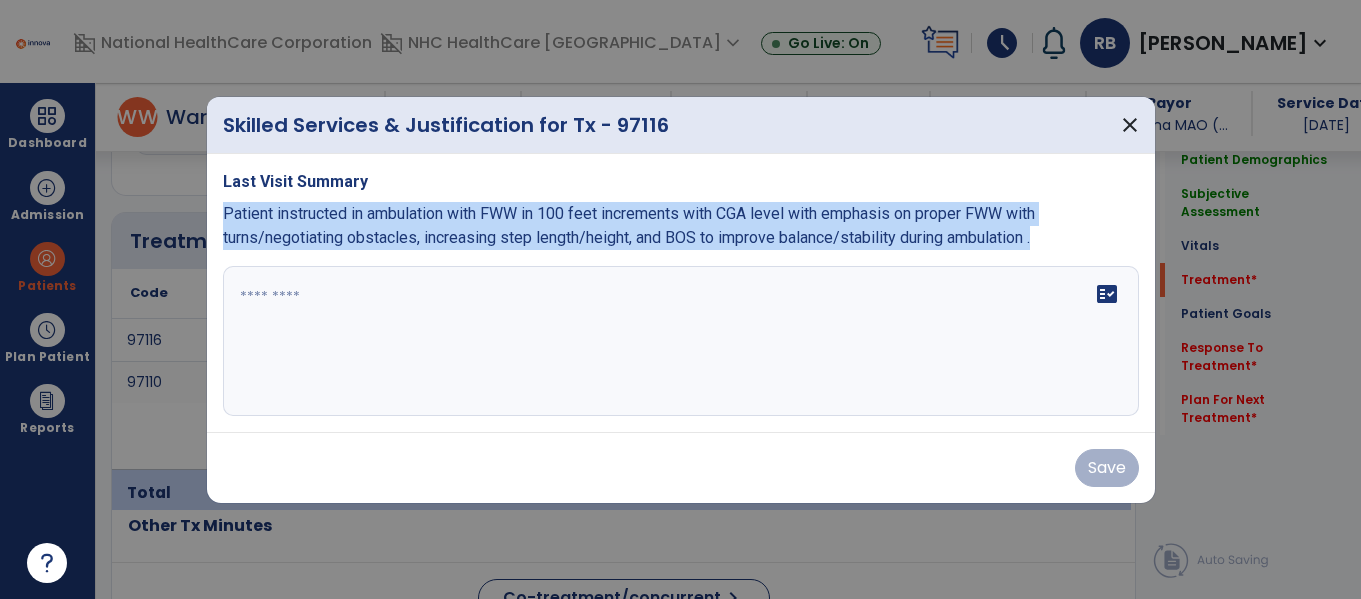 click on "Last Visit Summary Patient instructed in ambulation with FWW in 100 feet increments with CGA level with emphasis on proper FWW with turns/negotiating obstacles, increasing step length/height, and BOS to improve balance/stability during ambulation .    fact_check" at bounding box center (681, 293) 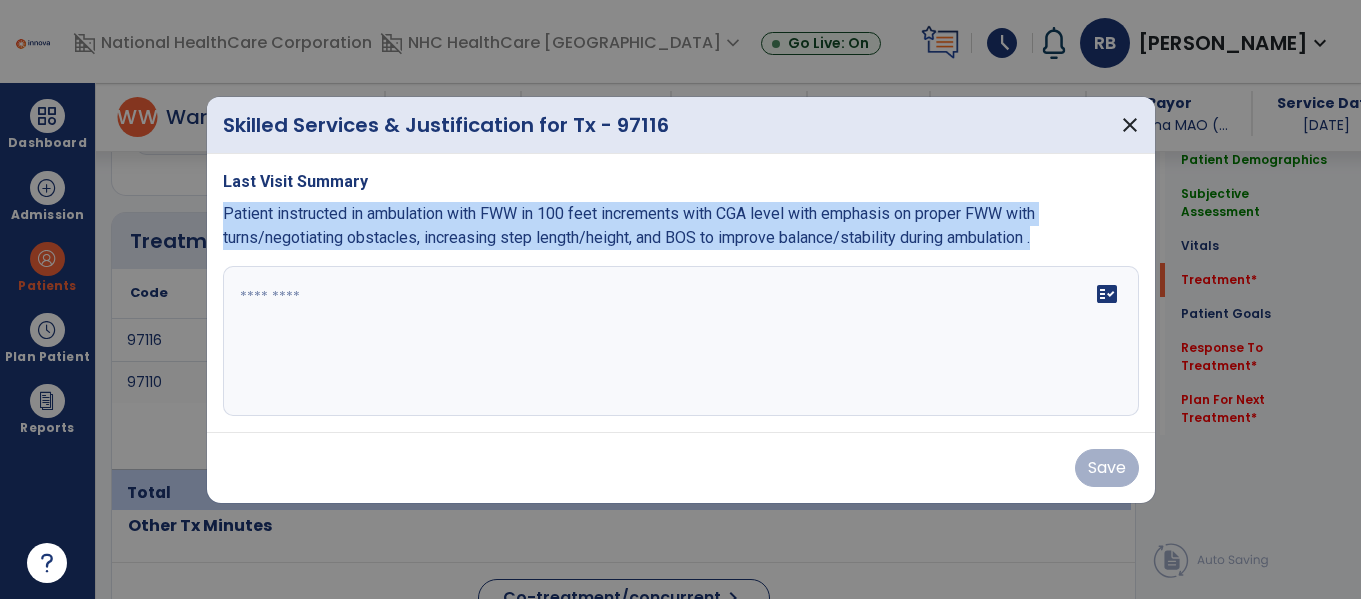copy on "Patient instructed in ambulation with FWW in 100 feet increments with CGA level with emphasis on proper FWW with turns/negotiating obstacles, increasing step length/height, and BOS to improve balance/stability during ambulation ." 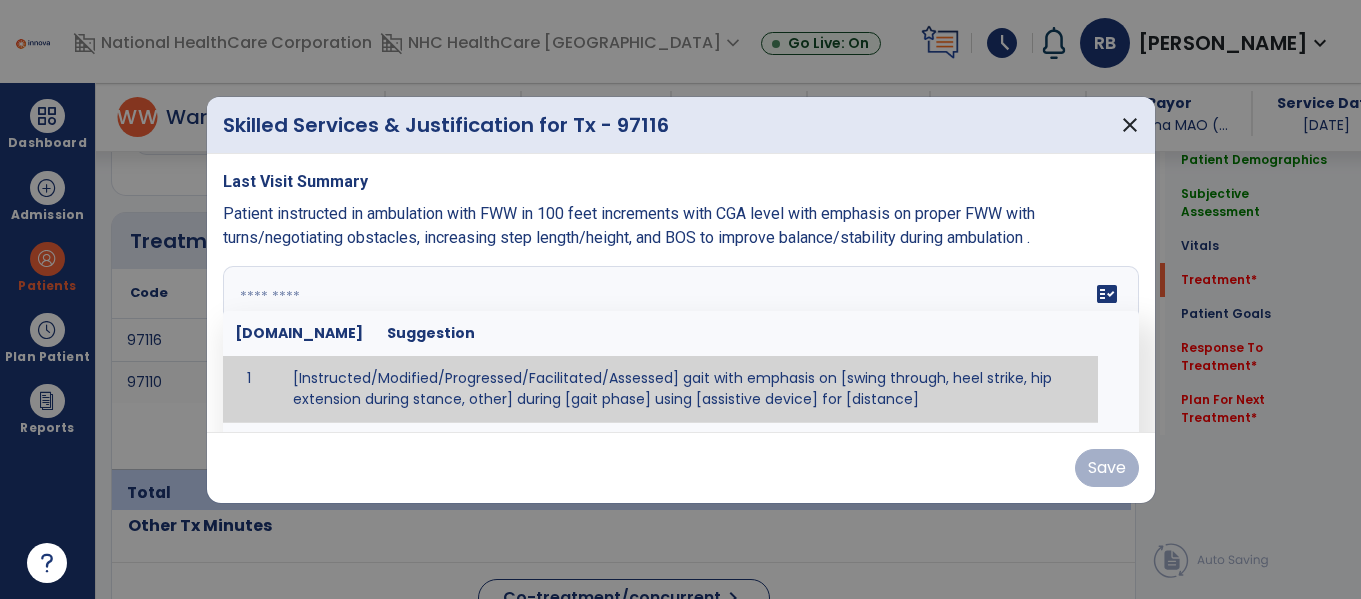 click on "fact_check  [DOMAIN_NAME] Suggestion 1 [Instructed/Modified/Progressed/Facilitated/Assessed] gait with emphasis on [swing through, heel strike, hip extension during stance, other] during [gait phase] using [assistive device] for [distance] 2 [Instructed/Modified/Progressed/Facilitated/Assessed] use of [assistive device] and [NWB, PWB, step-to gait pattern, step through gait pattern] 3 [Instructed/Modified/Progressed/Facilitated/Assessed] patient's ability to [ascend/descend # of steps, perform directional changes, walk on even/uneven surfaces, pick-up objects off floor, velocity changes, other] using [assistive device]. 4 [Instructed/Modified/Progressed/Facilitated/Assessed] pre-gait activities including [identify exercise] in order to prepare for gait training. 5" at bounding box center [681, 341] 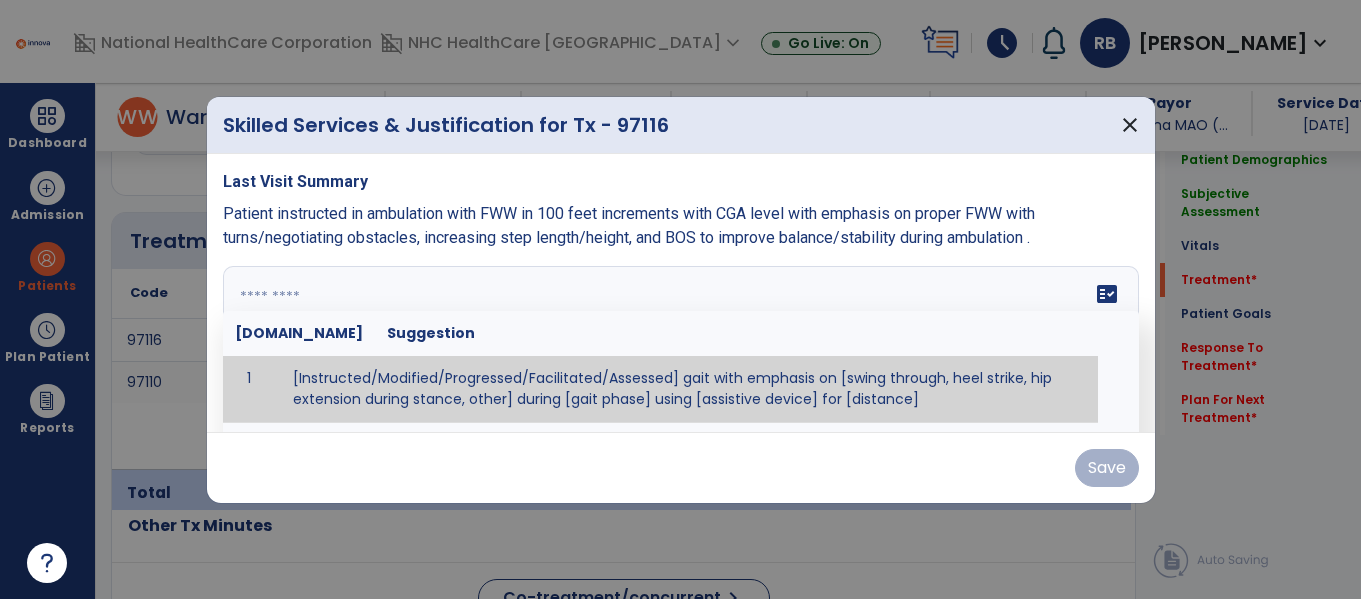 click on "fact_check  [DOMAIN_NAME] Suggestion 1 [Instructed/Modified/Progressed/Facilitated/Assessed] gait with emphasis on [swing through, heel strike, hip extension during stance, other] during [gait phase] using [assistive device] for [distance] 2 [Instructed/Modified/Progressed/Facilitated/Assessed] use of [assistive device] and [NWB, PWB, step-to gait pattern, step through gait pattern] 3 [Instructed/Modified/Progressed/Facilitated/Assessed] patient's ability to [ascend/descend # of steps, perform directional changes, walk on even/uneven surfaces, pick-up objects off floor, velocity changes, other] using [assistive device]. 4 [Instructed/Modified/Progressed/Facilitated/Assessed] pre-gait activities including [identify exercise] in order to prepare for gait training. 5" at bounding box center [681, 341] 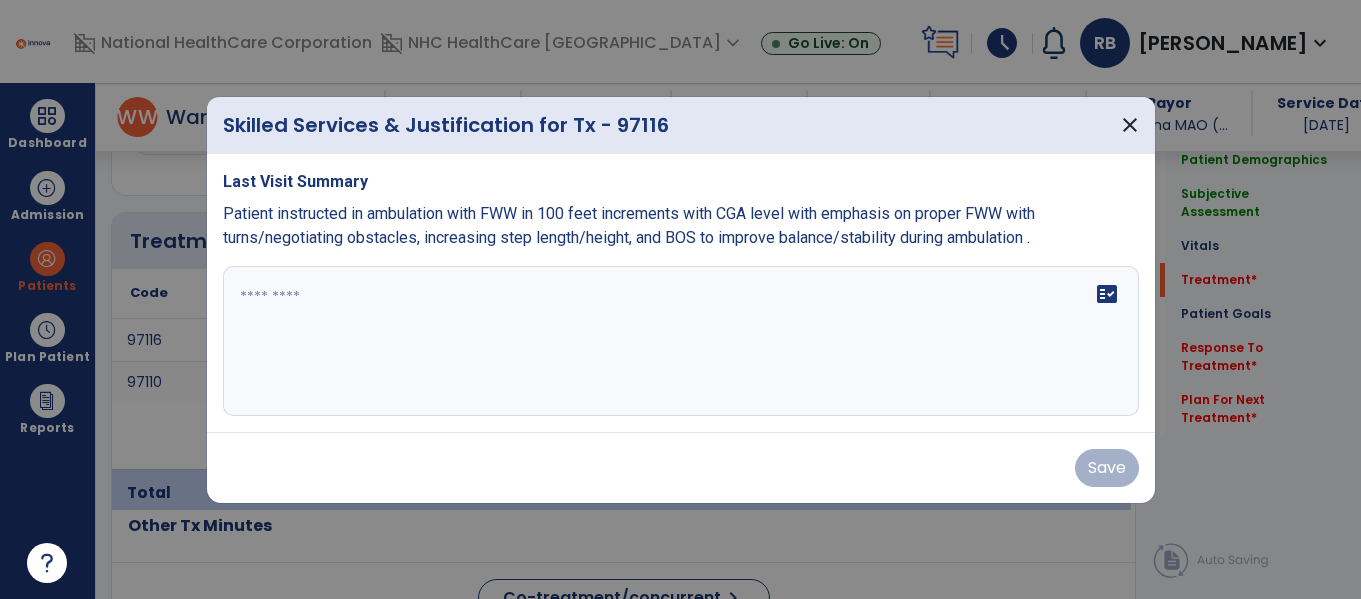 click on "fact_check" at bounding box center [681, 341] 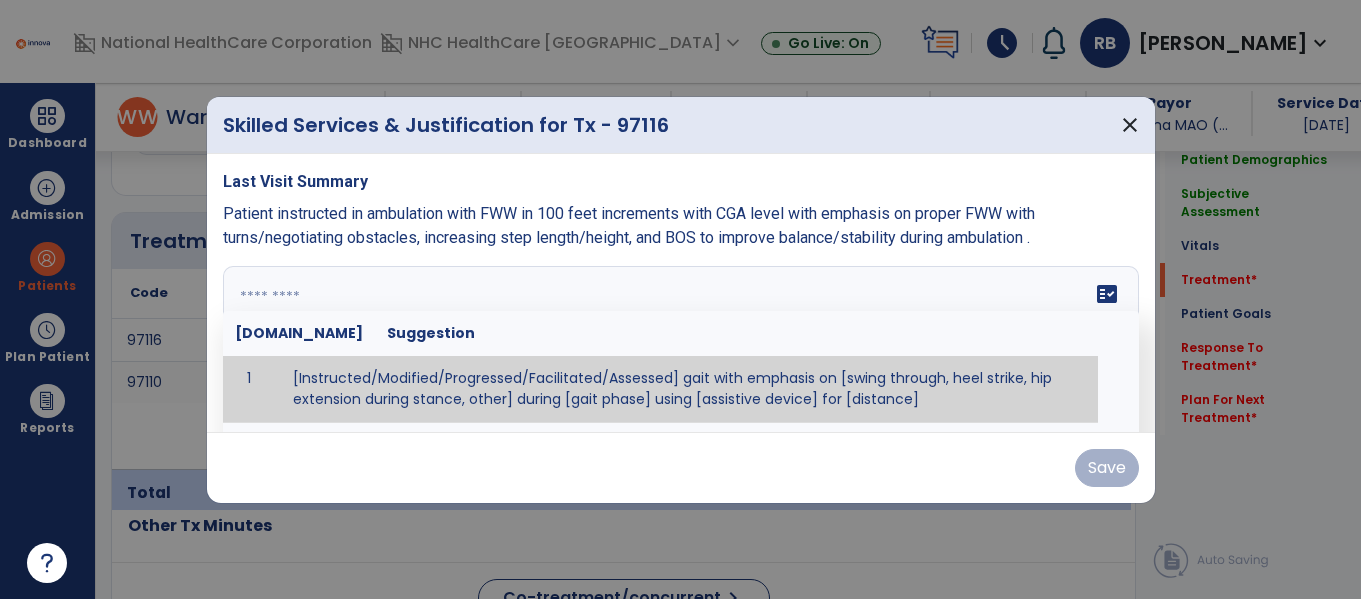 paste on "**********" 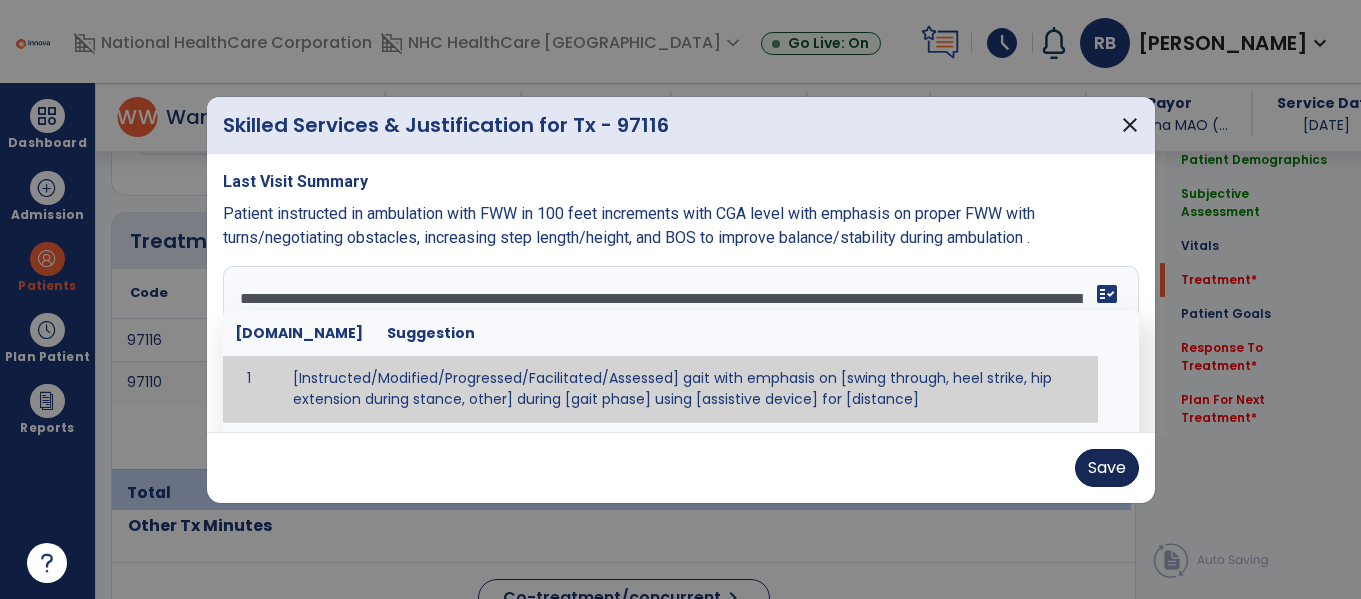 type on "**********" 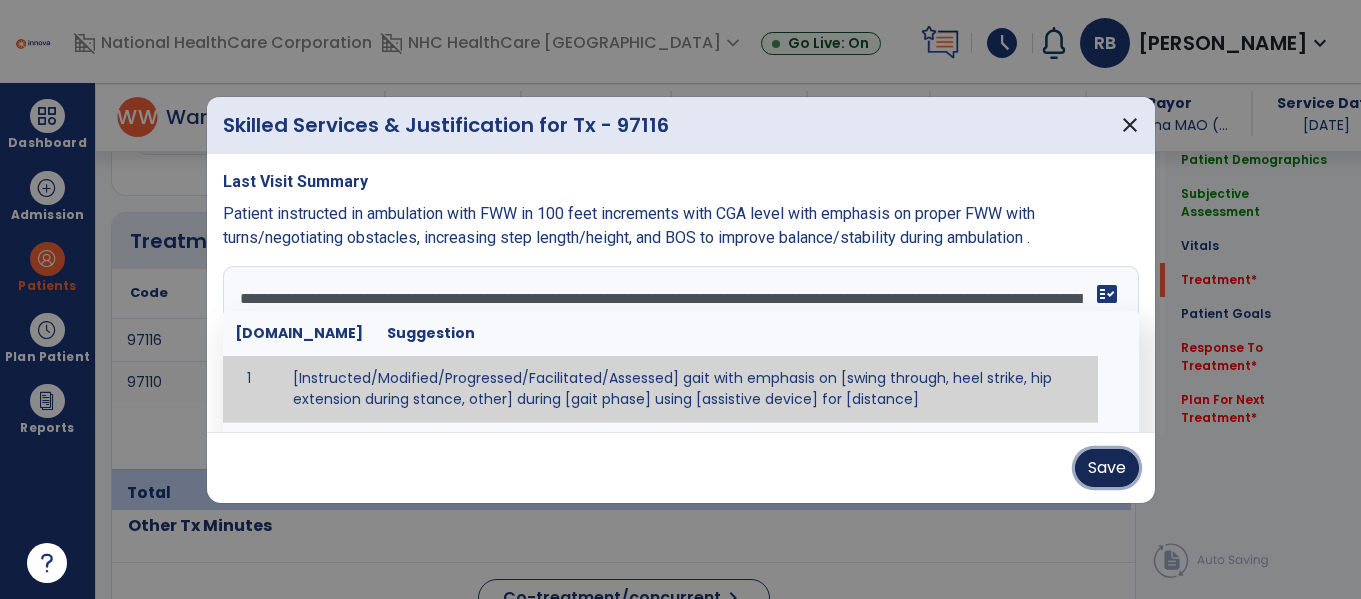 click on "Save" at bounding box center (1107, 468) 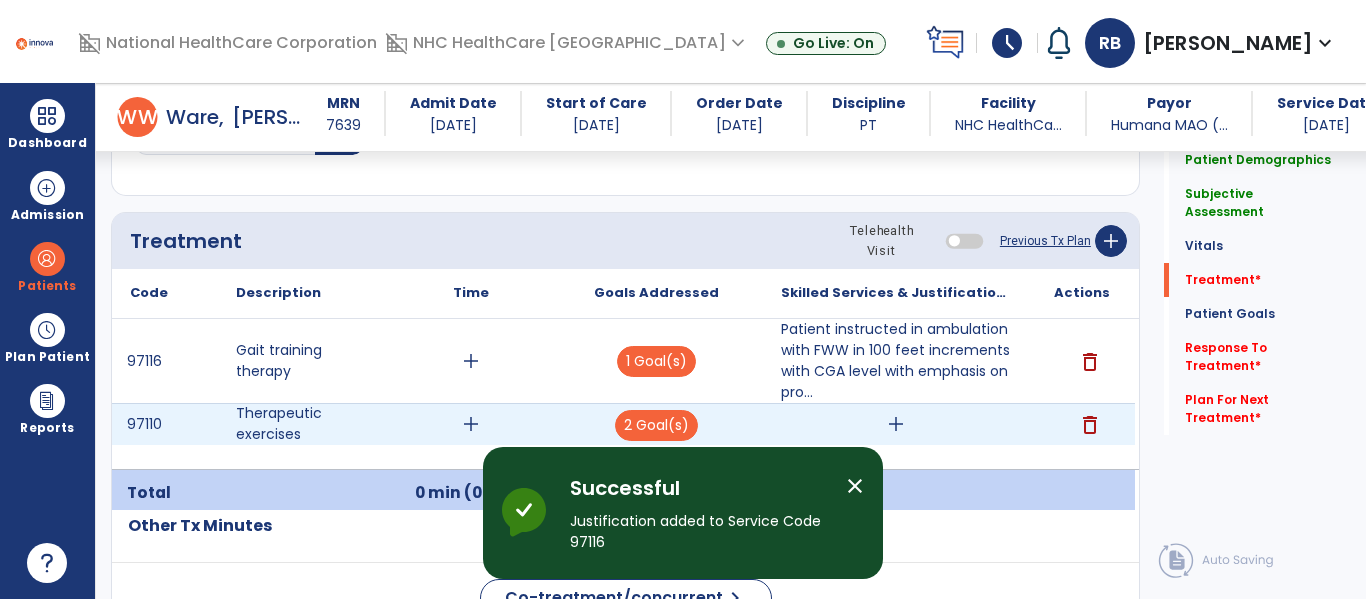 click on "add" at bounding box center (896, 424) 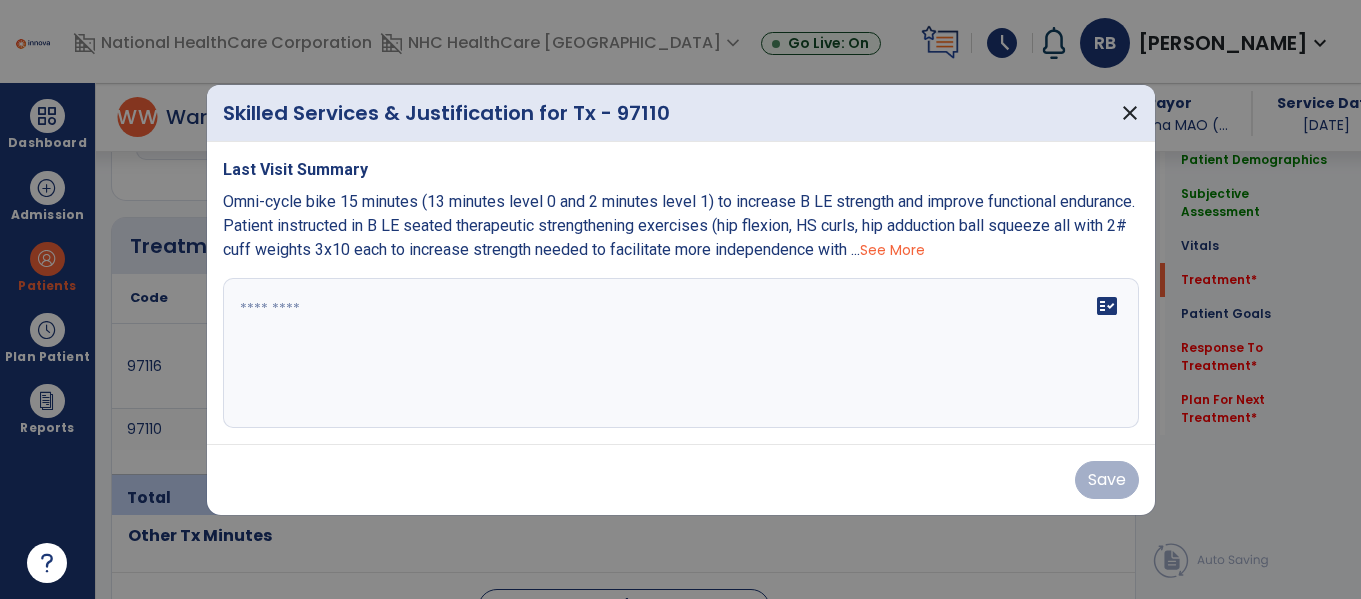 scroll, scrollTop: 1147, scrollLeft: 0, axis: vertical 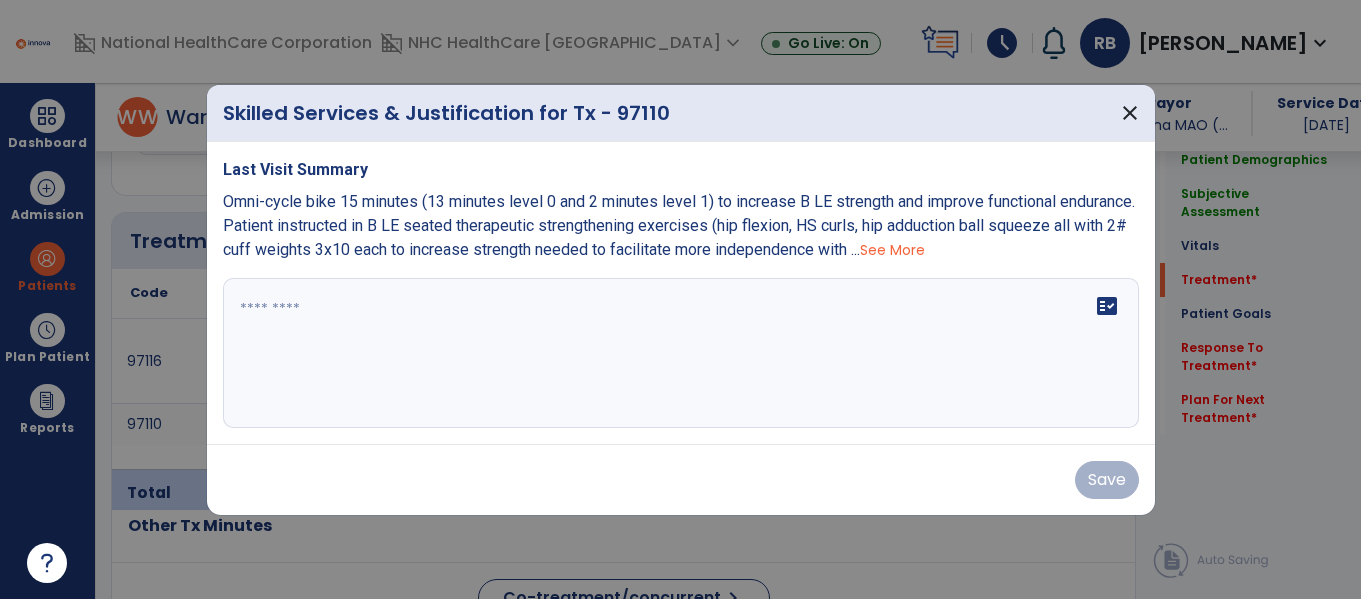 click on "See More" at bounding box center (892, 250) 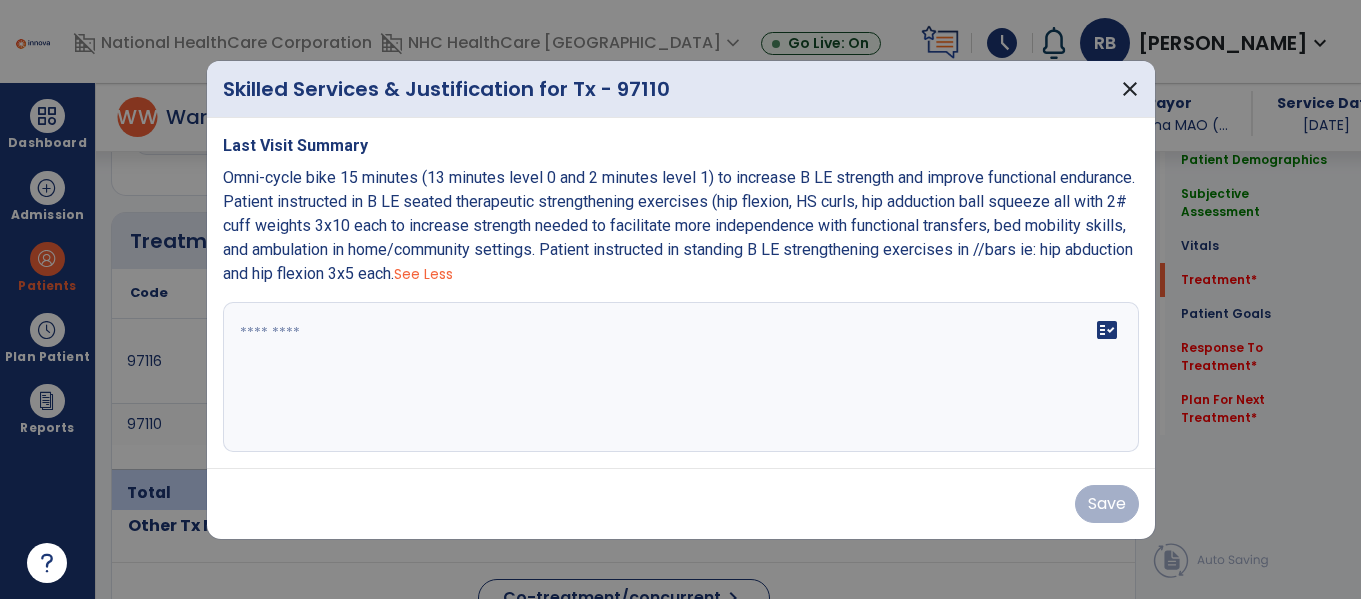 drag, startPoint x: 223, startPoint y: 178, endPoint x: 522, endPoint y: 282, distance: 316.57068 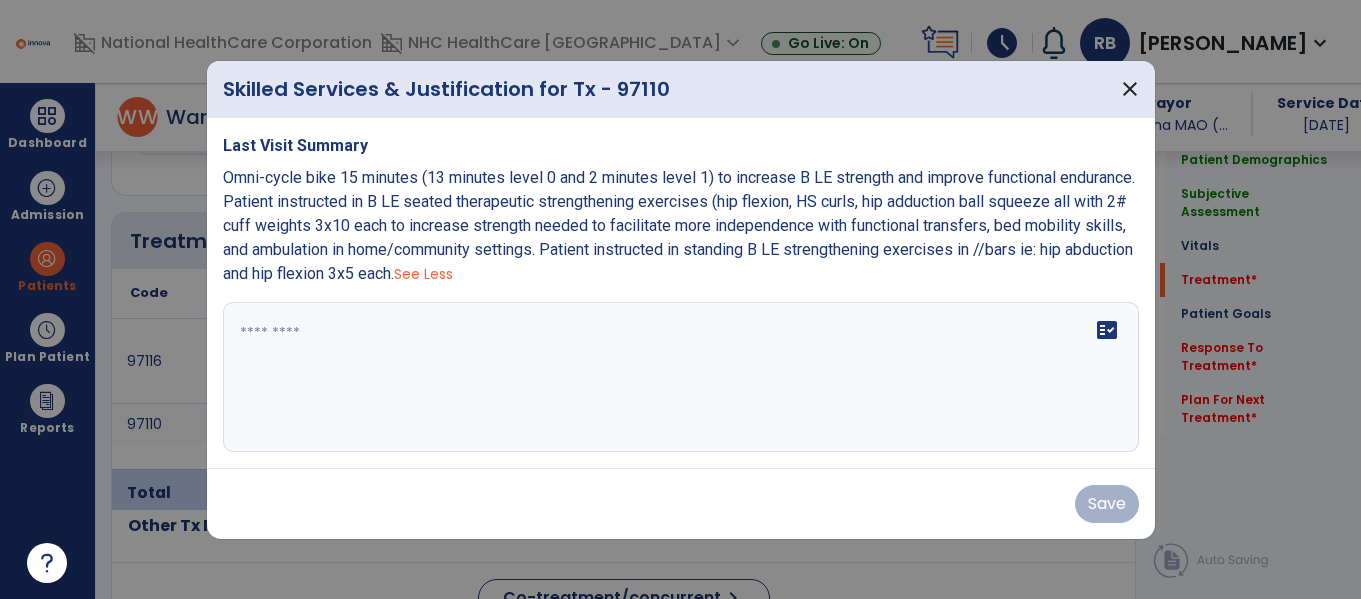click on "Omni-cycle bike 15 minutes (13 minutes level 0 and 2 minutes level 1) to increase B LE strength and improve functional endurance. Patient instructed in B LE seated therapeutic strengthening exercises (hip flexion, HS curls, hip adduction ball squeeze all with 2# cuff weights 3x10 each to increase strength needed to facilitate more independence with functional transfers, bed mobility skills, and ambulation in home/community settings. Patient instructed in standing B LE strengthening exercises in //bars ie: hip abduction and hip flexion 3x5 each." at bounding box center [679, 225] 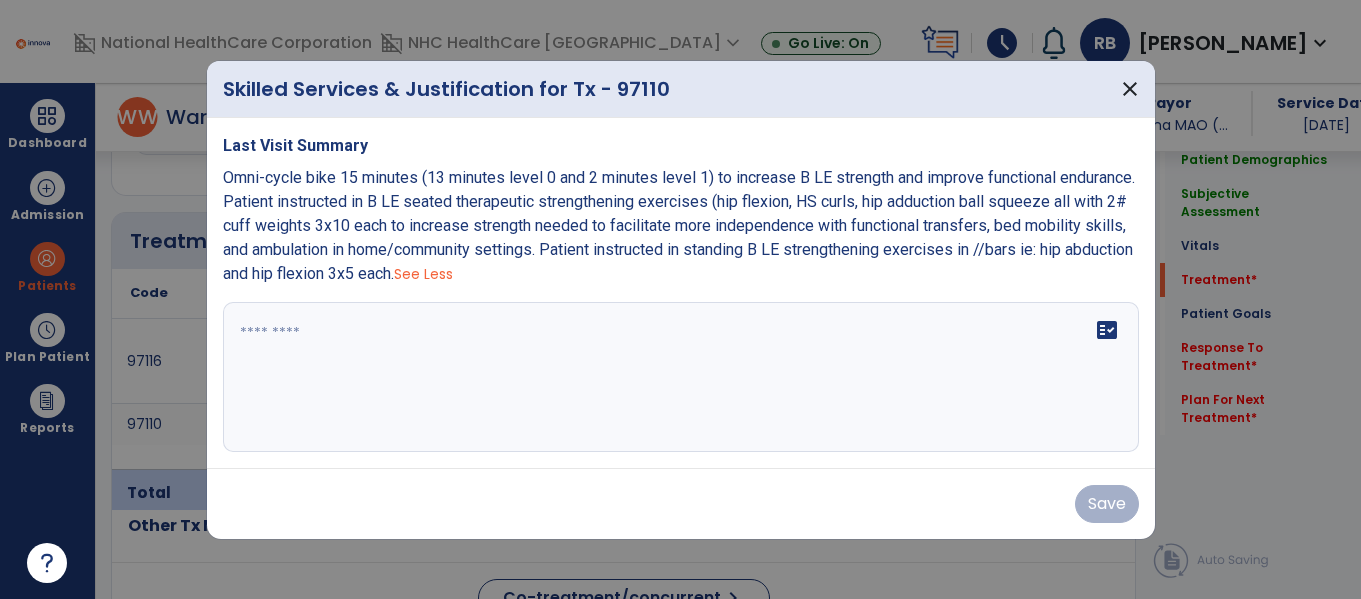 copy on "Omni-cycle bike 15 minutes (13 minutes level 0 and 2 minutes level 1) to increase B LE strength and improve functional endurance. Patient instructed in B LE seated therapeutic strengthening exercises (hip flexion, HS curls, hip adduction ball squeeze all with 2# cuff weights 3x10 each to increase strength needed to facilitate more independence with functional transfers, bed mobility skills, and ambulation in home/community settings. Patient instructed in standing B LE strengthening exercises in //bars ie: hip abduction and hip flexion 3x5 each." 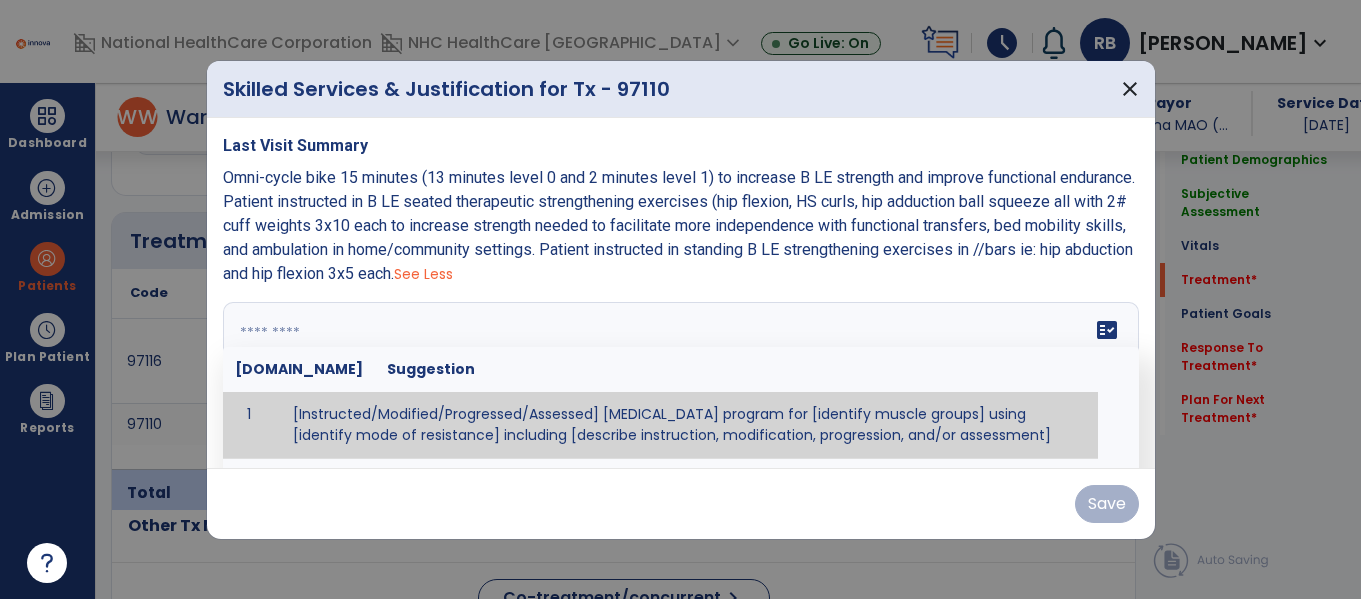click at bounding box center [678, 377] 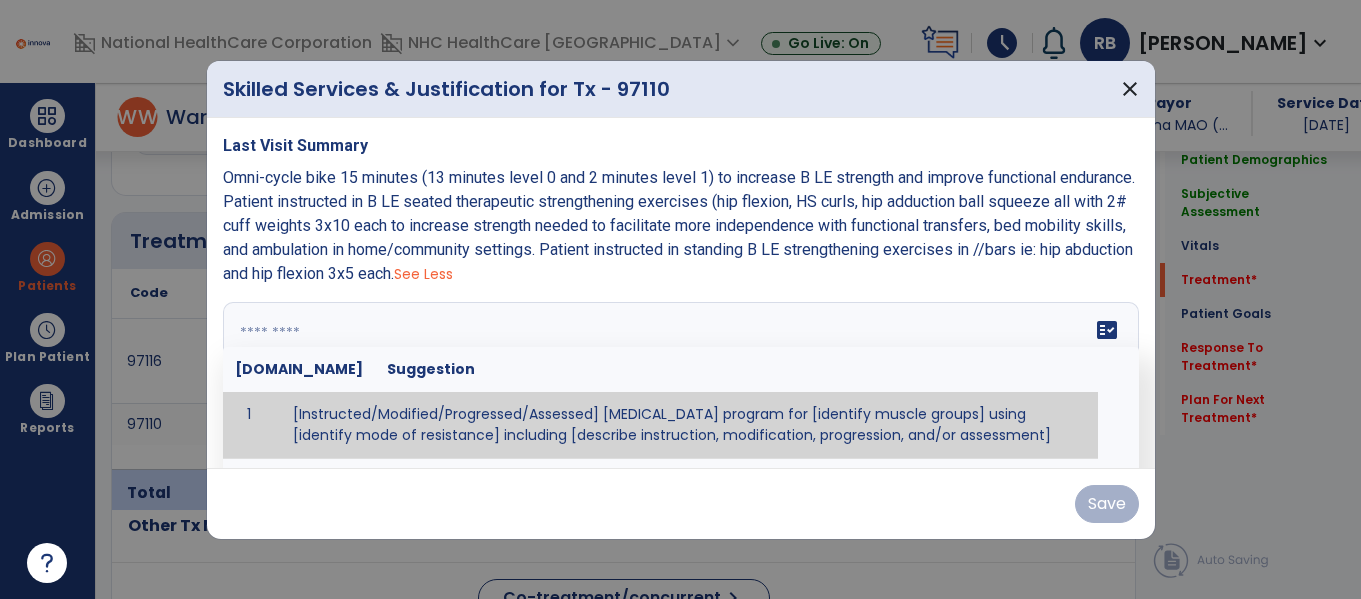 click at bounding box center [678, 377] 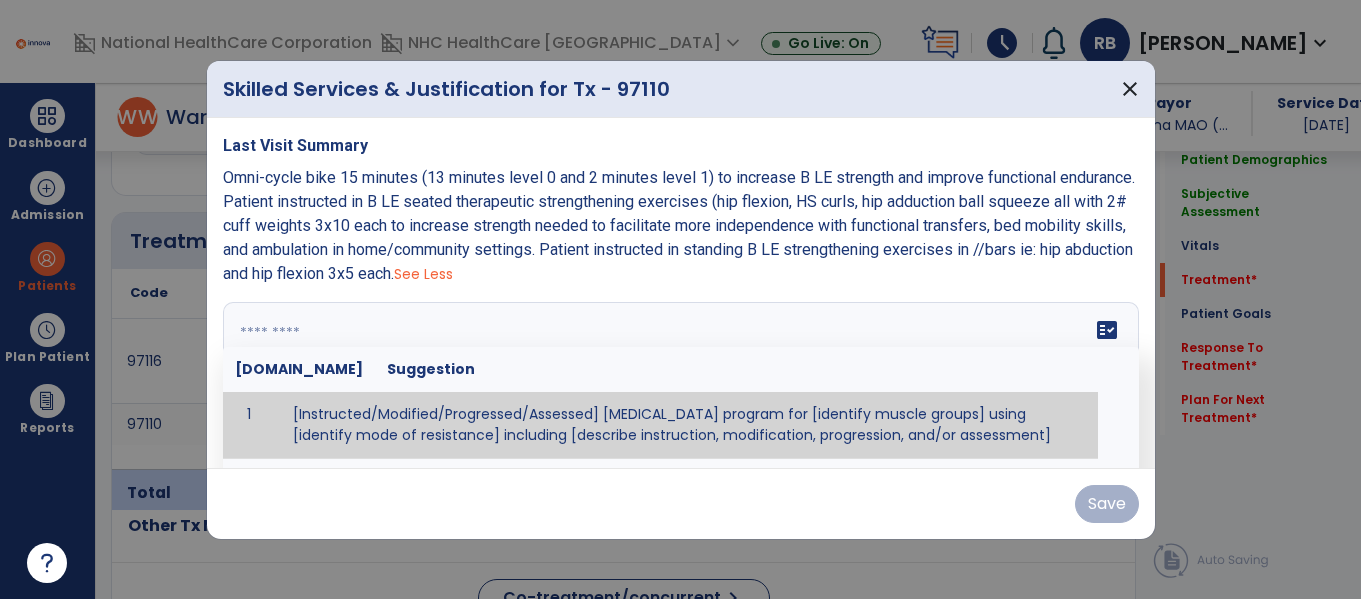 paste on "**********" 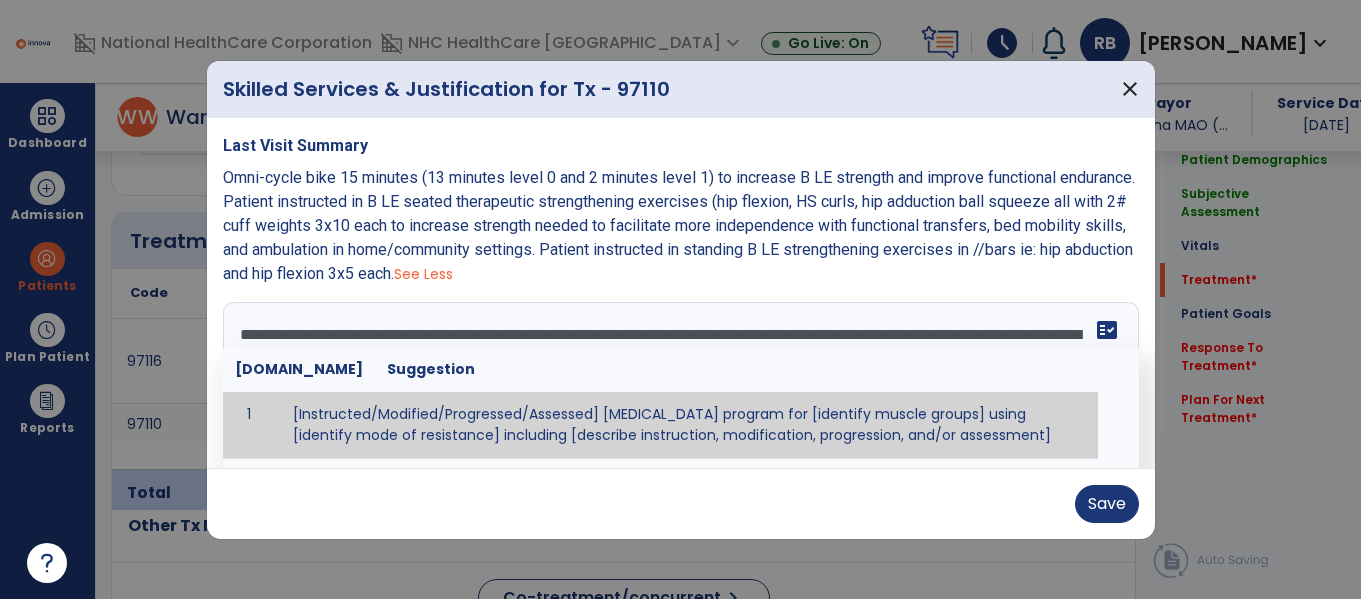 scroll, scrollTop: 16, scrollLeft: 0, axis: vertical 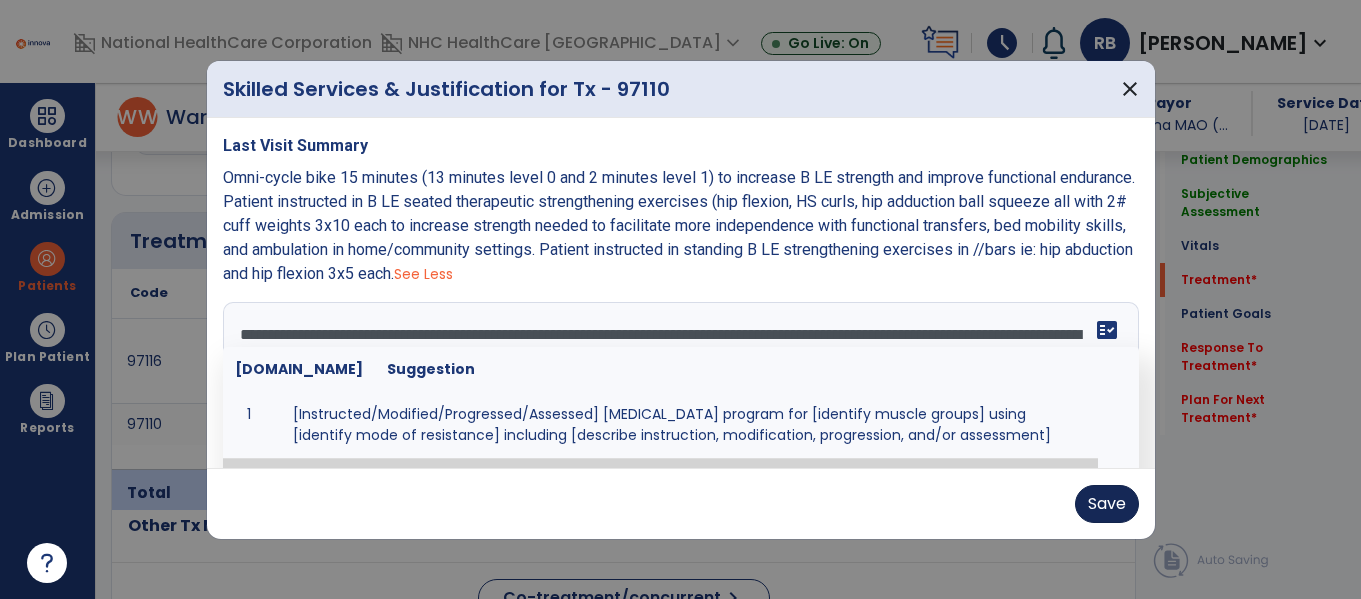 type on "**********" 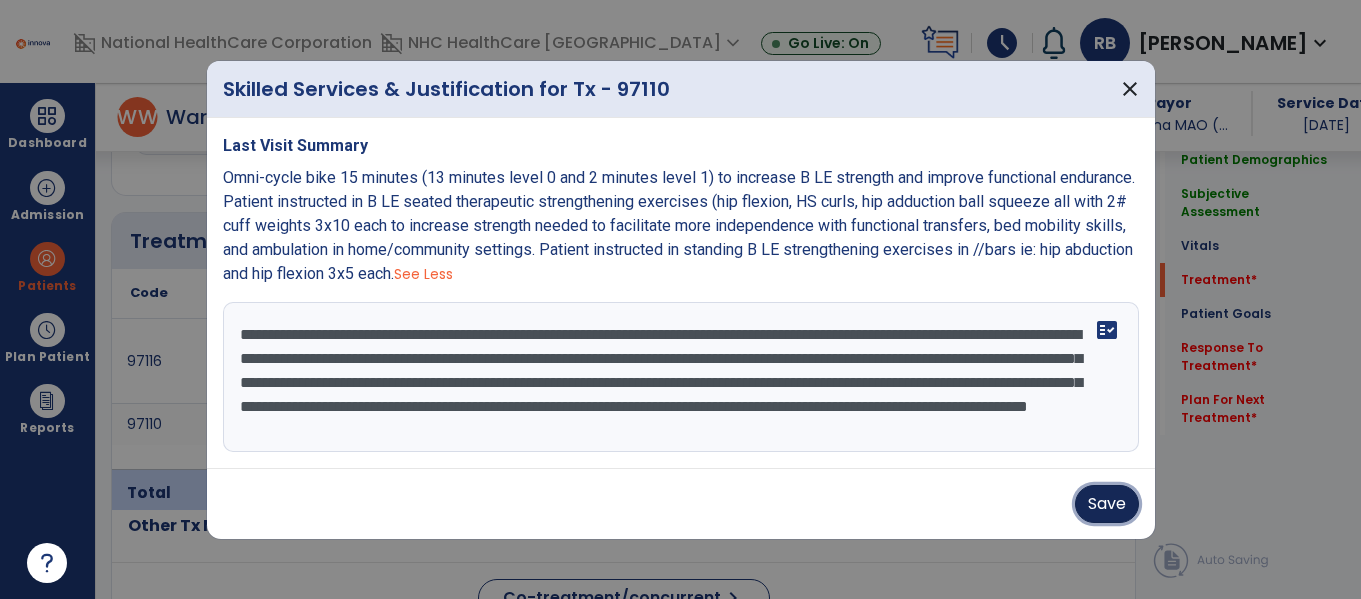 click on "Save" at bounding box center [1107, 504] 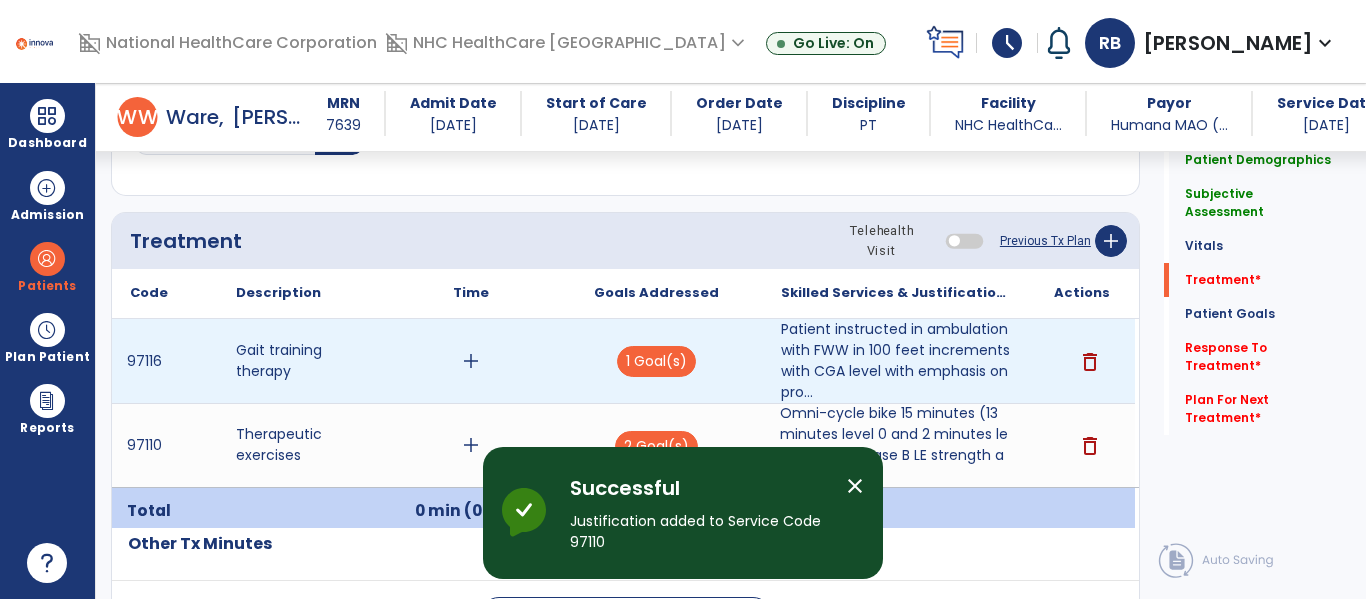click on "add" at bounding box center [471, 361] 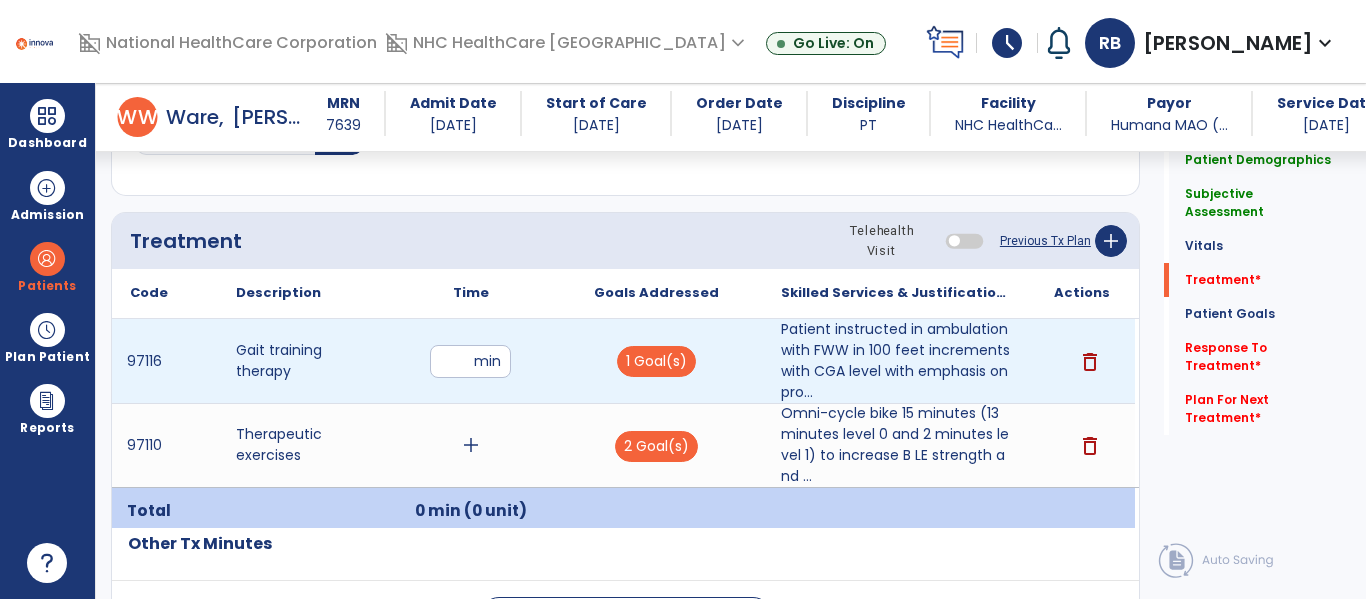 type on "**" 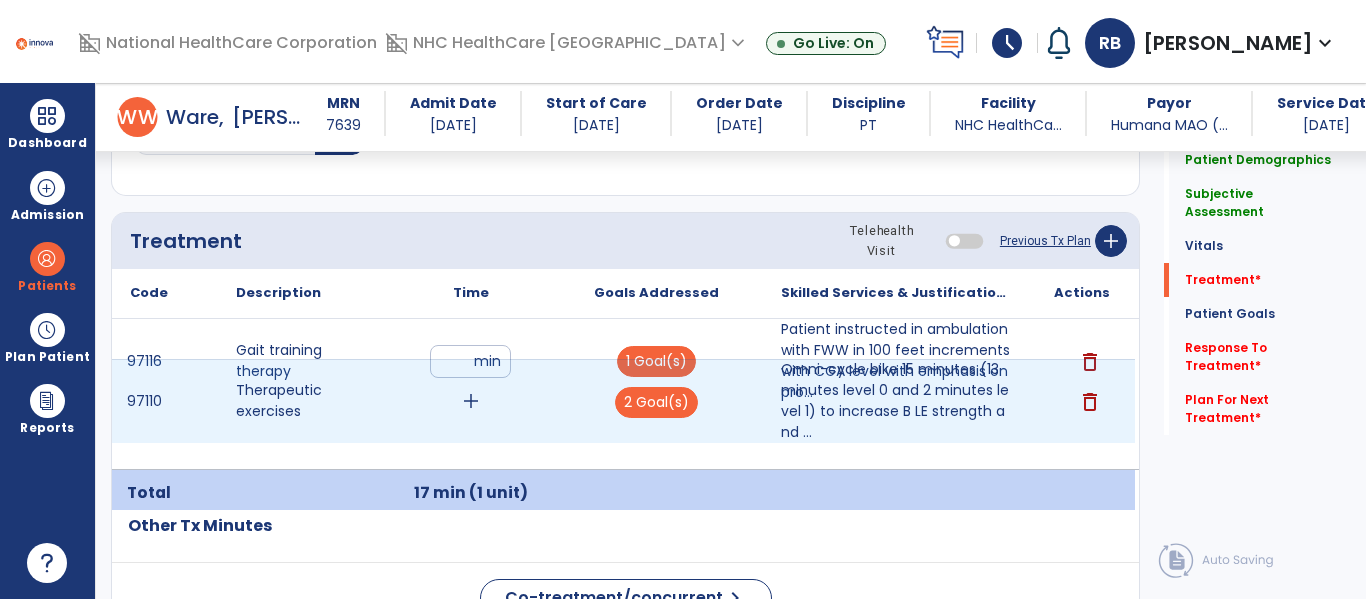 click on "97116  Gait training therapy  ** min  1 Goal(s)  Patient instructed in ambulation with FWW in 100 feet increments with CGA level with emphasis on pro...  delete 97110  Therapeutic exercises  add  2 Goal(s)  Omni-cycle bike 15 minutes (13 minutes level 0 and 2 minutes level 1) to increase B LE strength and ...   Omni-cycle bike 15 minutes (13 minutes level 0 and 2 minutes level 1) to increase B LE strength and improve functional endurance. Patient instructed in B LE seated therapeutic strengthening exercises (hip flexion, HS curls, hip adduction ball squeeze all with 2# cuff weights 3x10 each to increase strength needed to facilitate more independence with functional transfers, bed mobility skills, and ambulation in home/community settings. Patient instructed in standing B LE strengthening exercises in //bars ie: hip abduction and hip flexion 3x5 each.   delete" at bounding box center [623, 394] 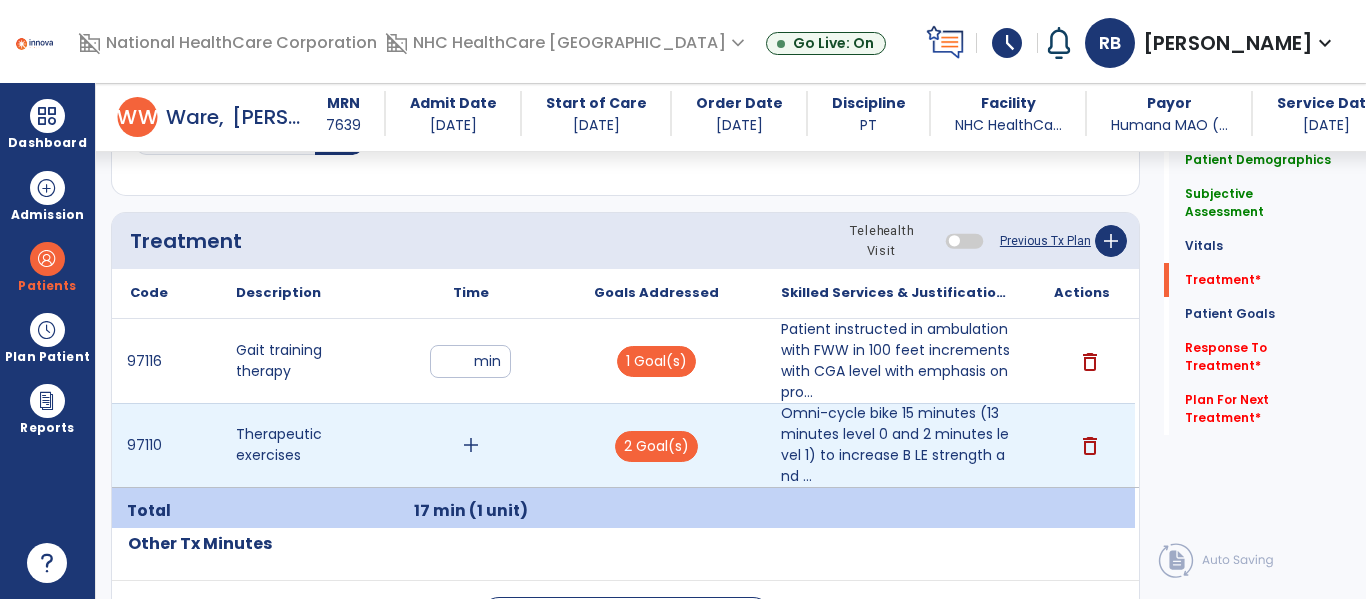 click on "add" at bounding box center [471, 445] 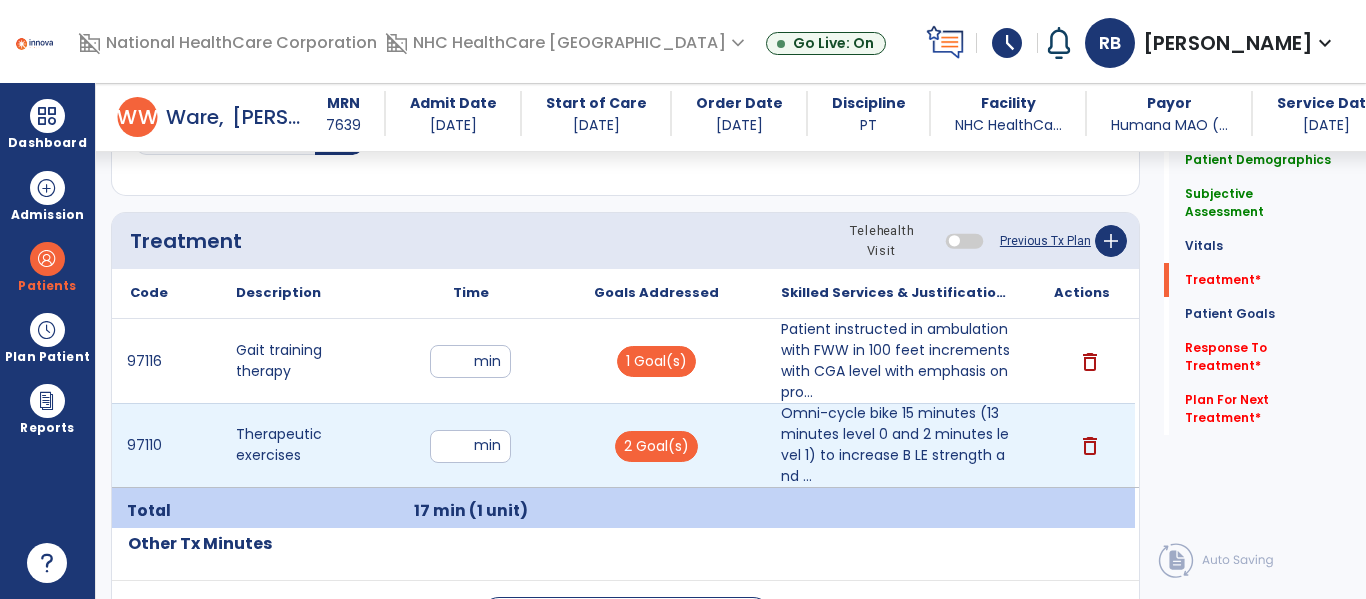 type on "**" 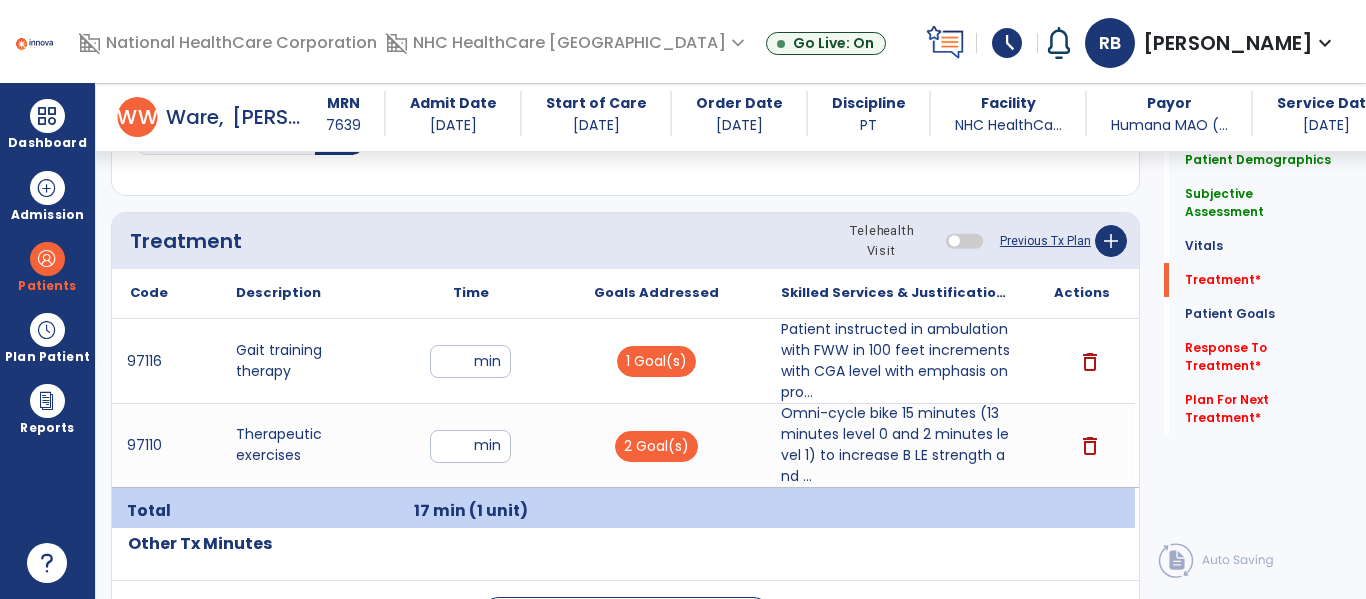 click on "Response To Treatment   *  Response To Treatment   *" 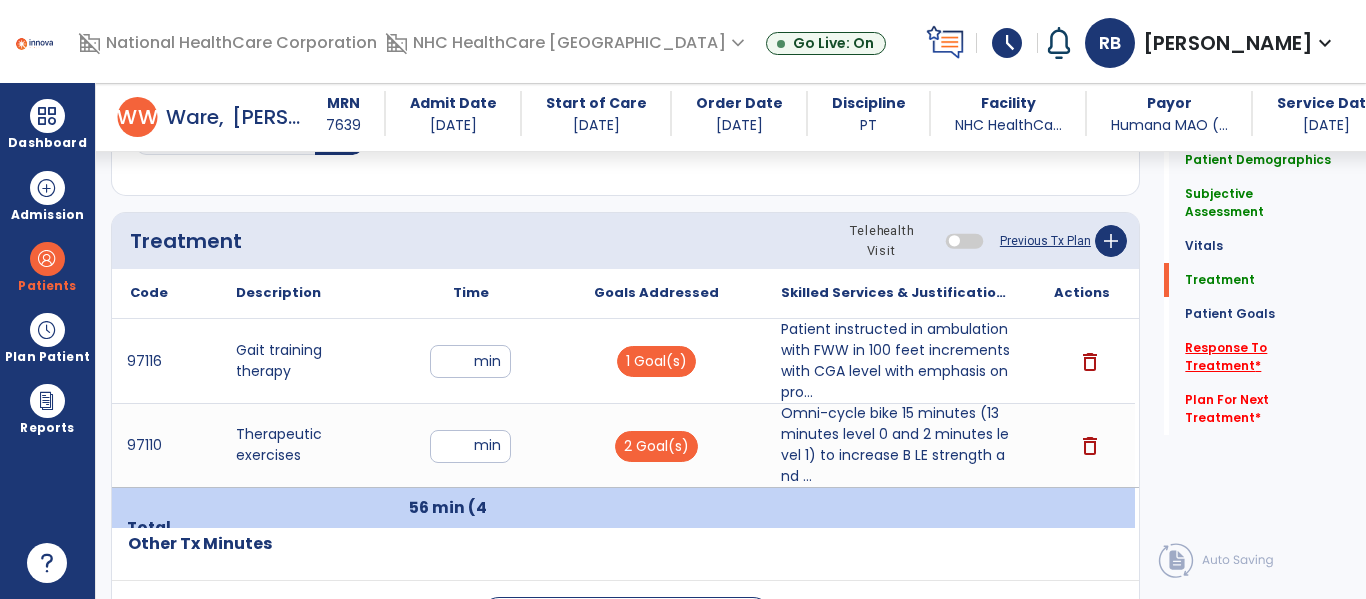 click on "Response To Treatment   *" 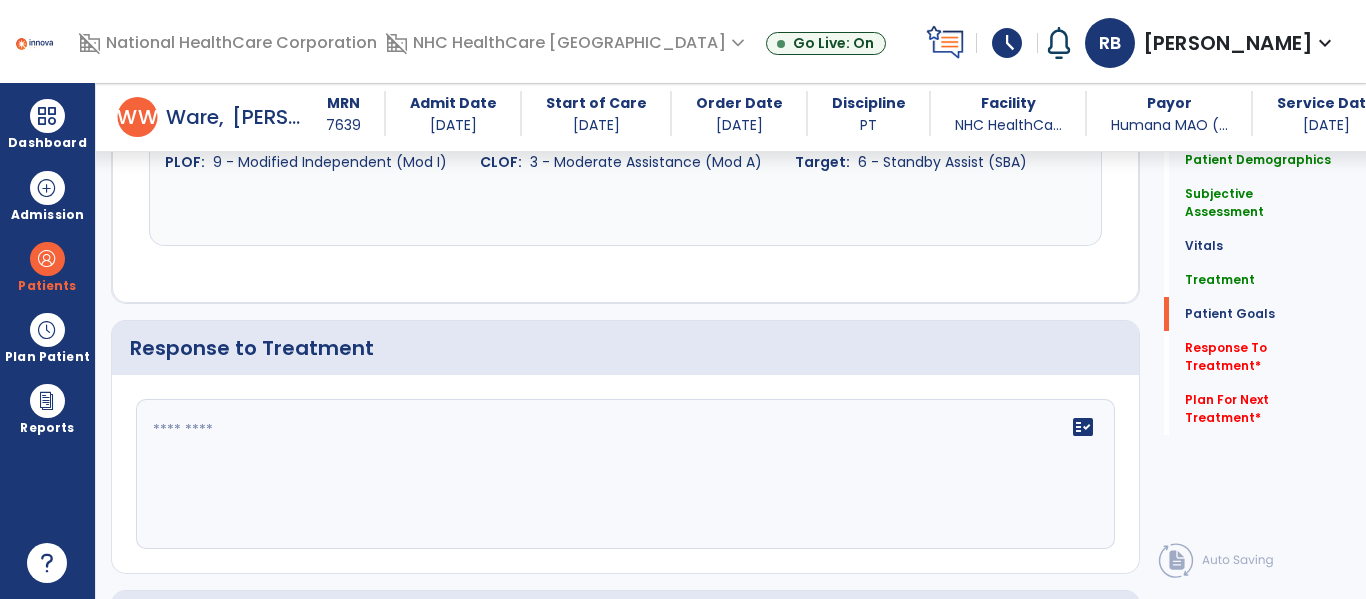 scroll, scrollTop: 2685, scrollLeft: 0, axis: vertical 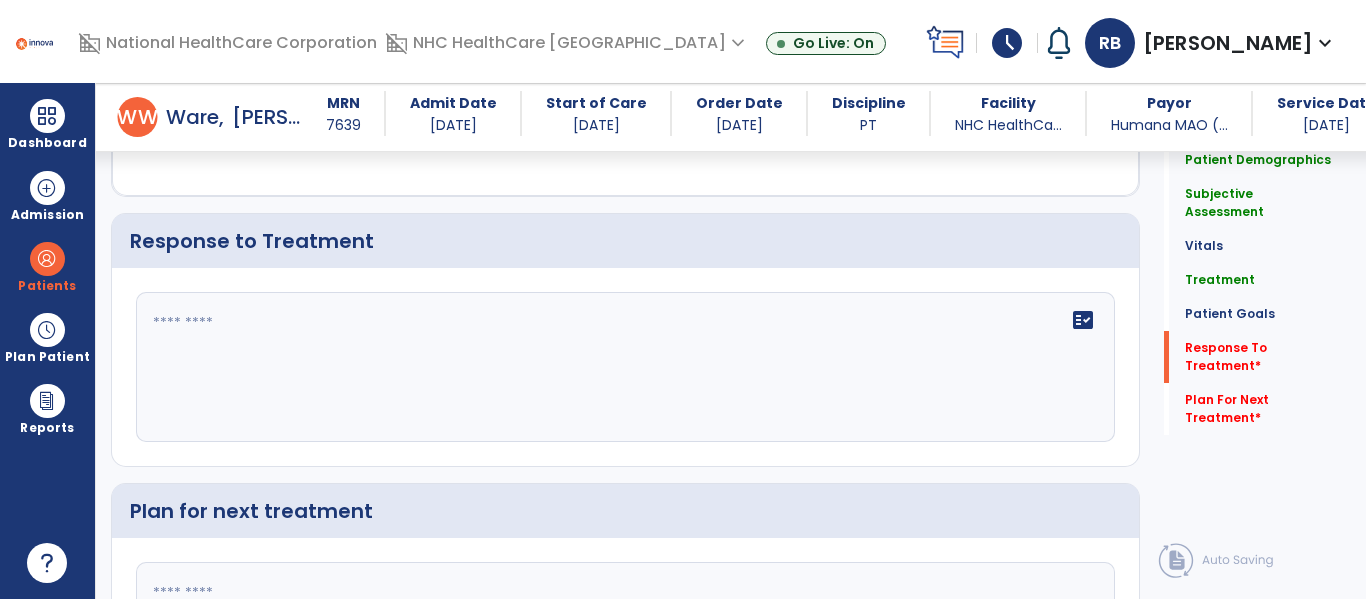 click on "fact_check" 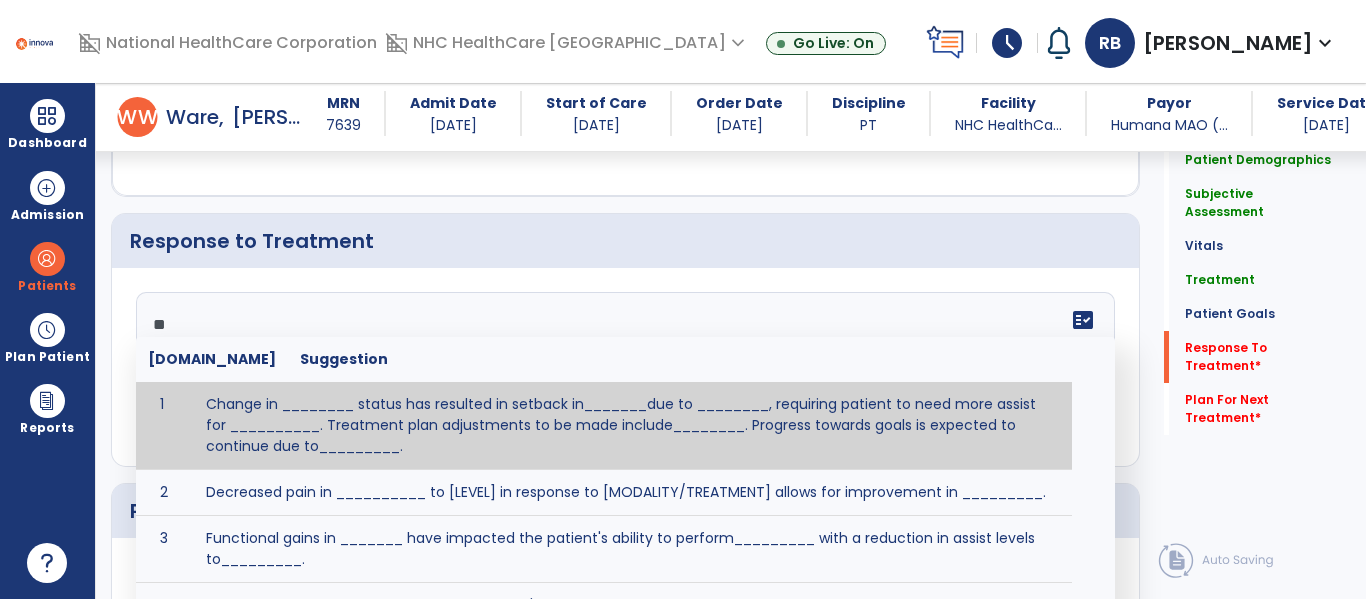 type on "*" 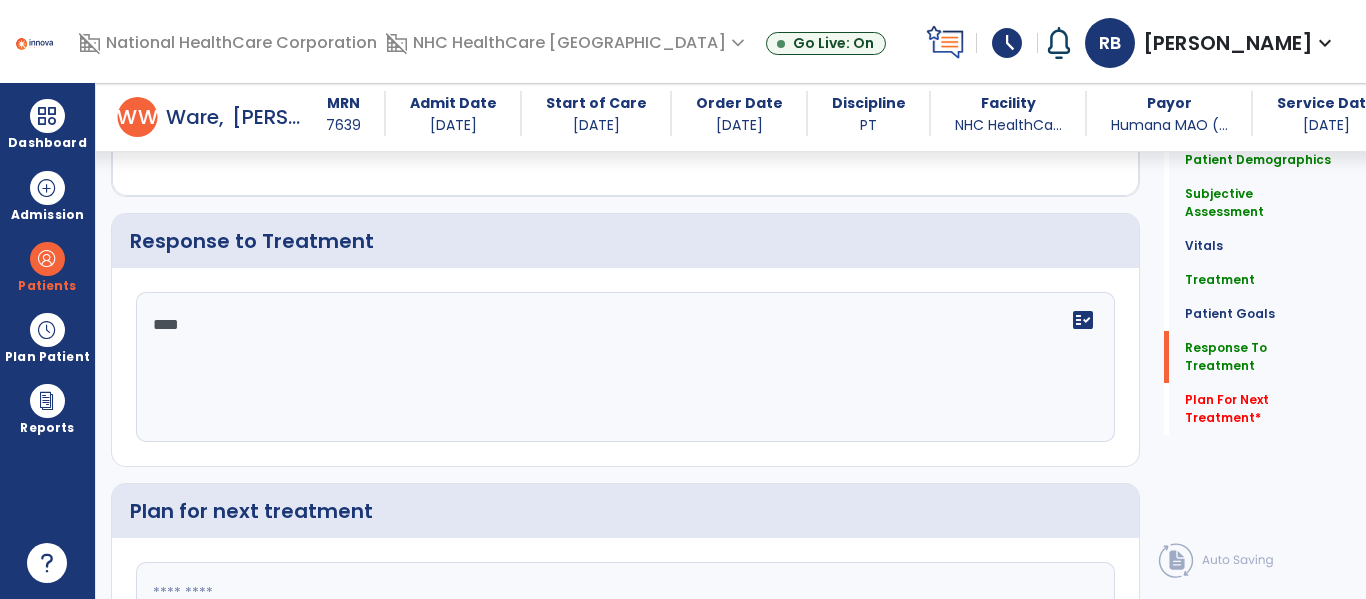 scroll, scrollTop: 2685, scrollLeft: 0, axis: vertical 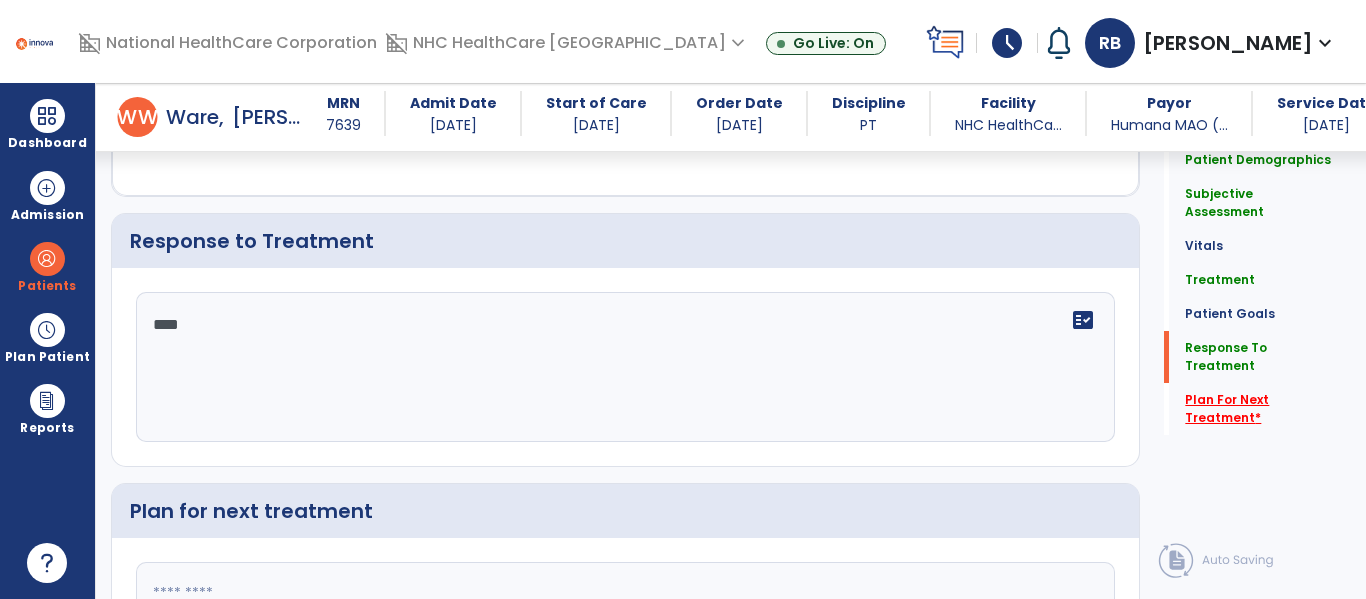type on "****" 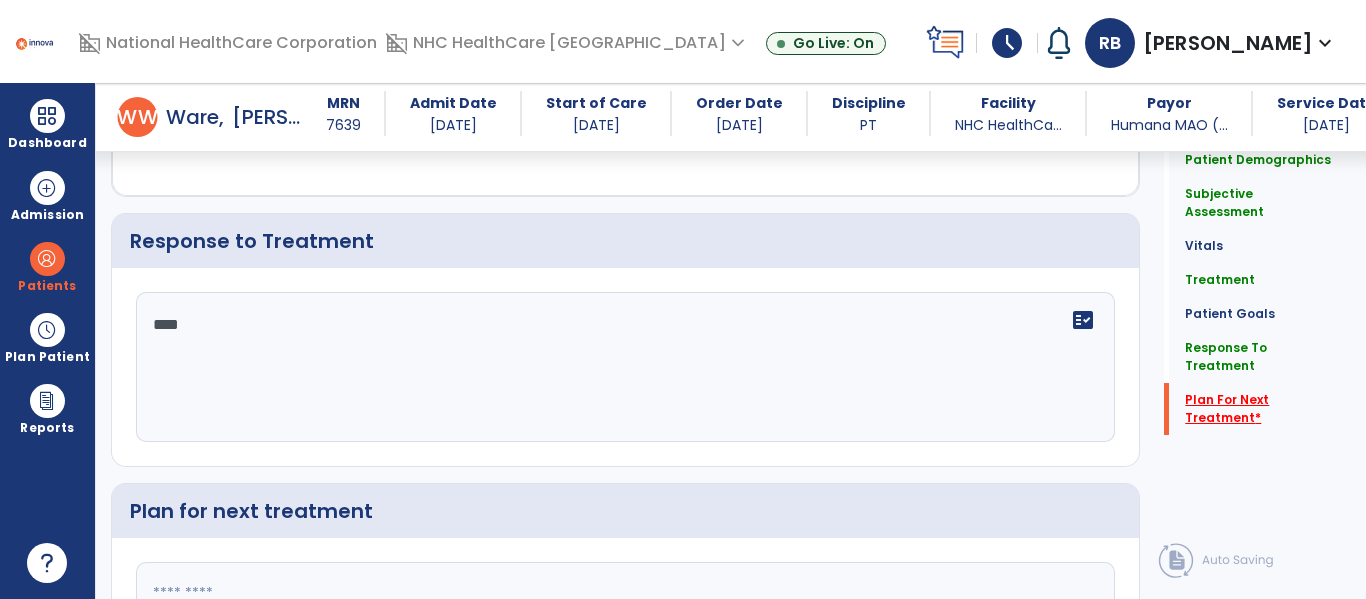scroll, scrollTop: 2890, scrollLeft: 0, axis: vertical 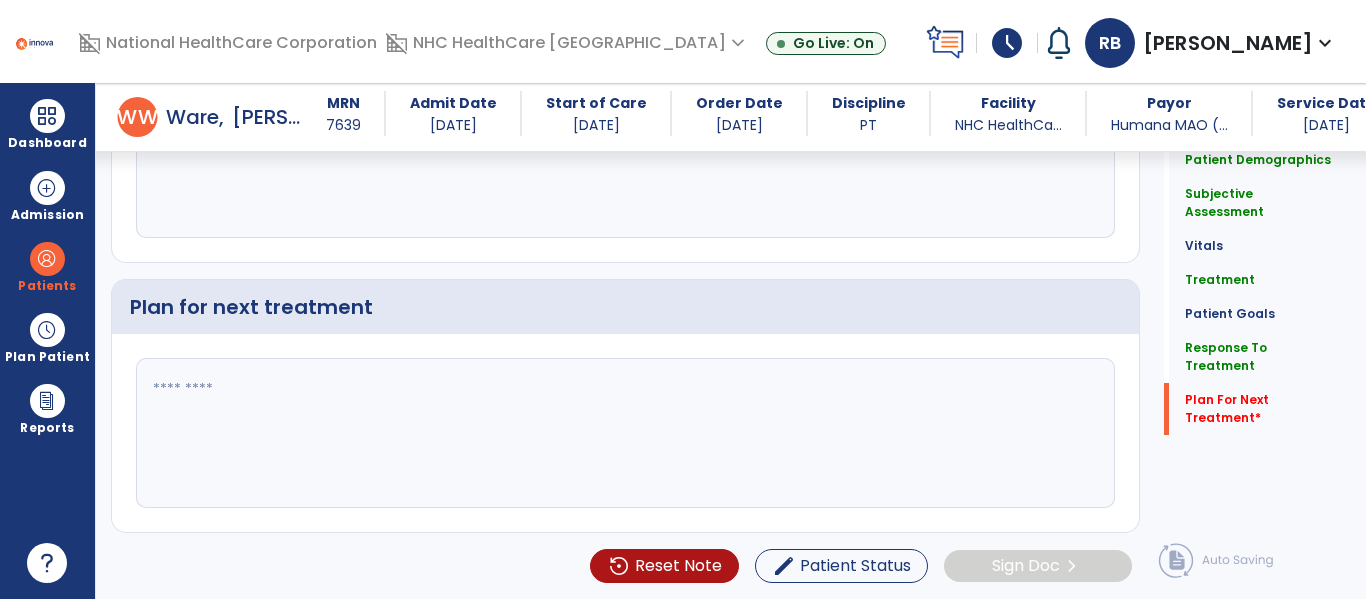 click 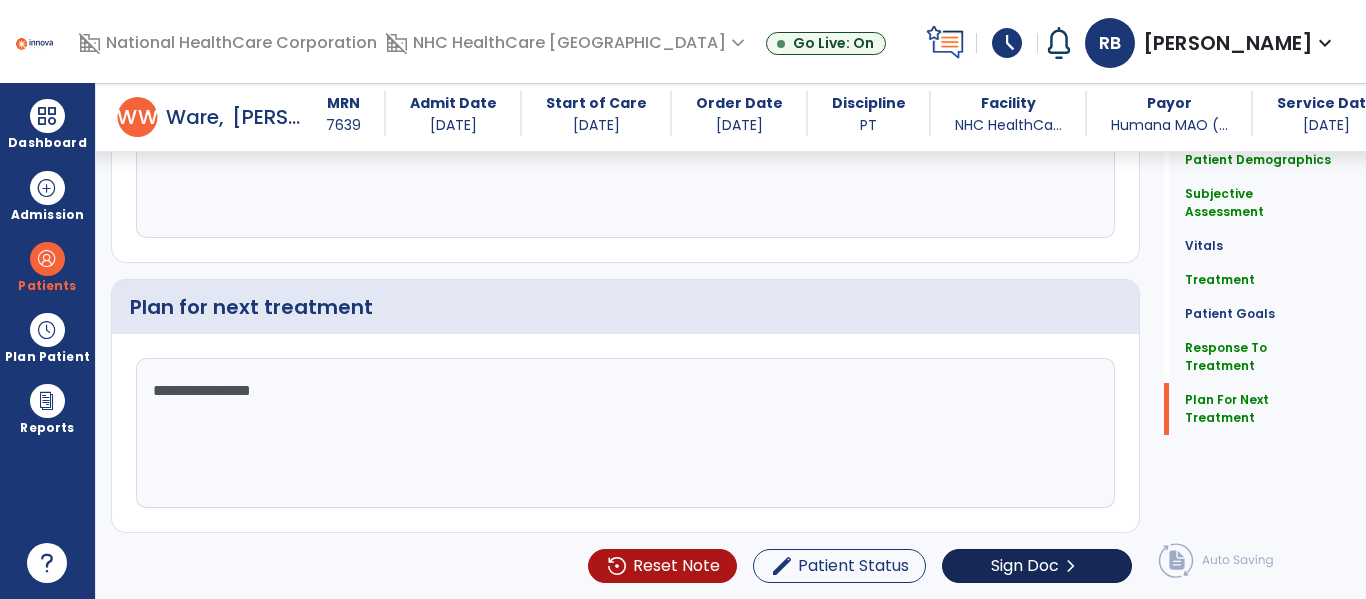 type on "**********" 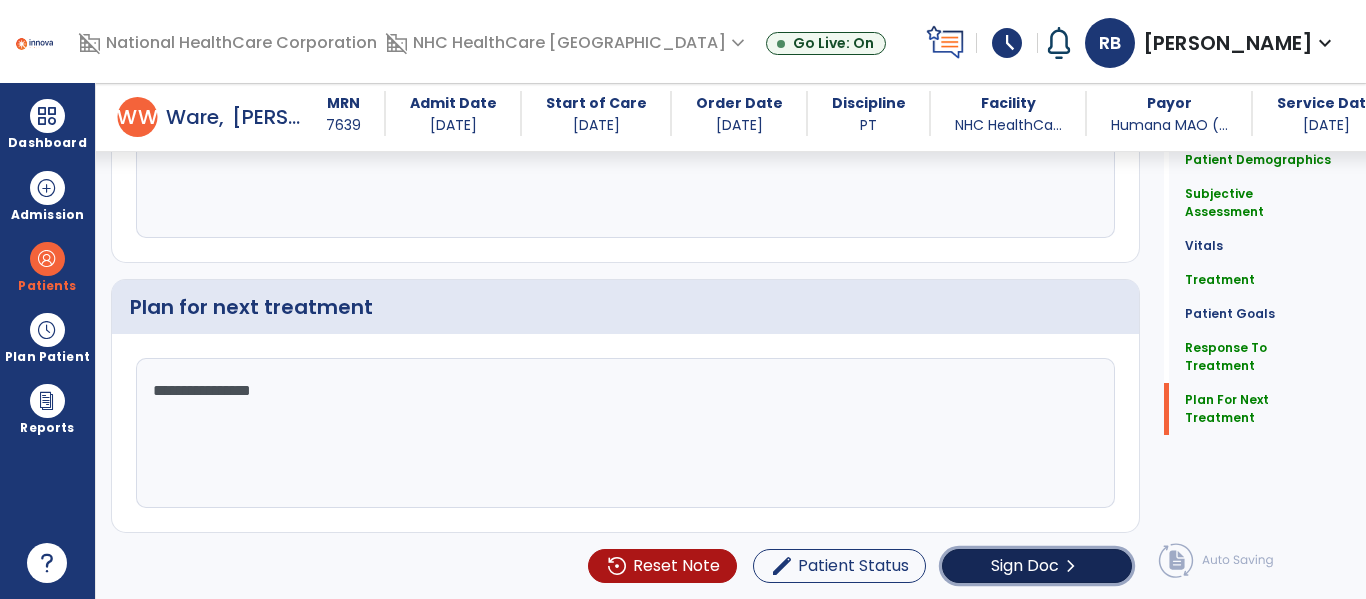 click on "Sign Doc" 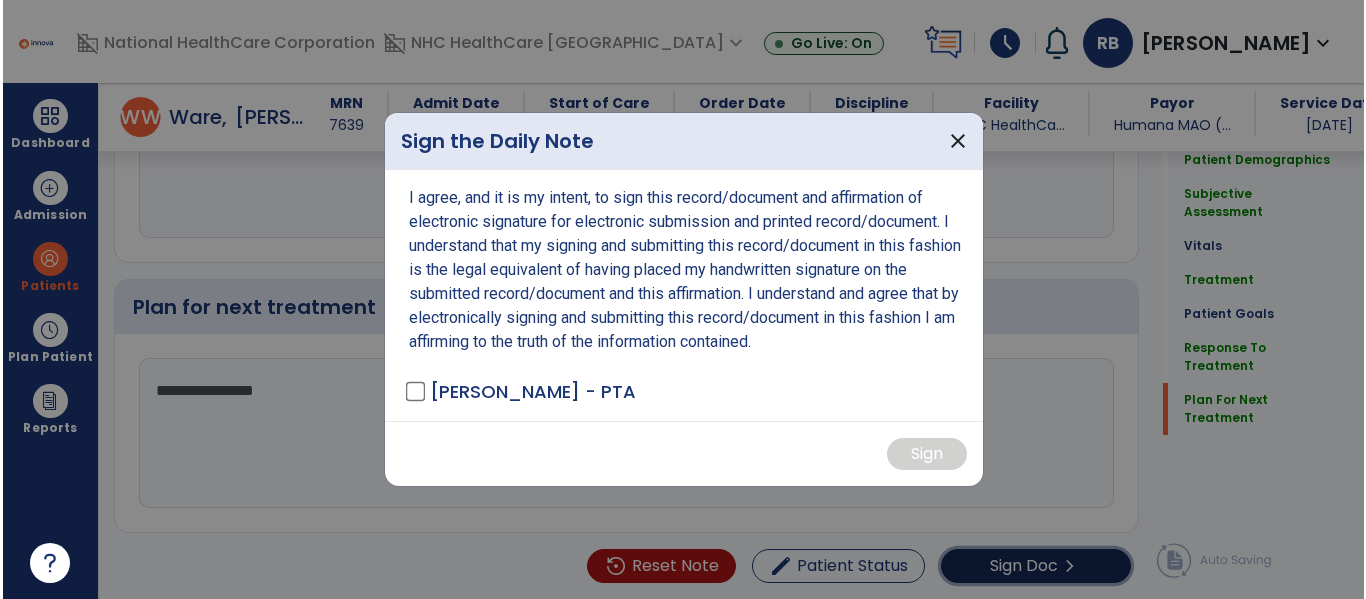 scroll, scrollTop: 2890, scrollLeft: 0, axis: vertical 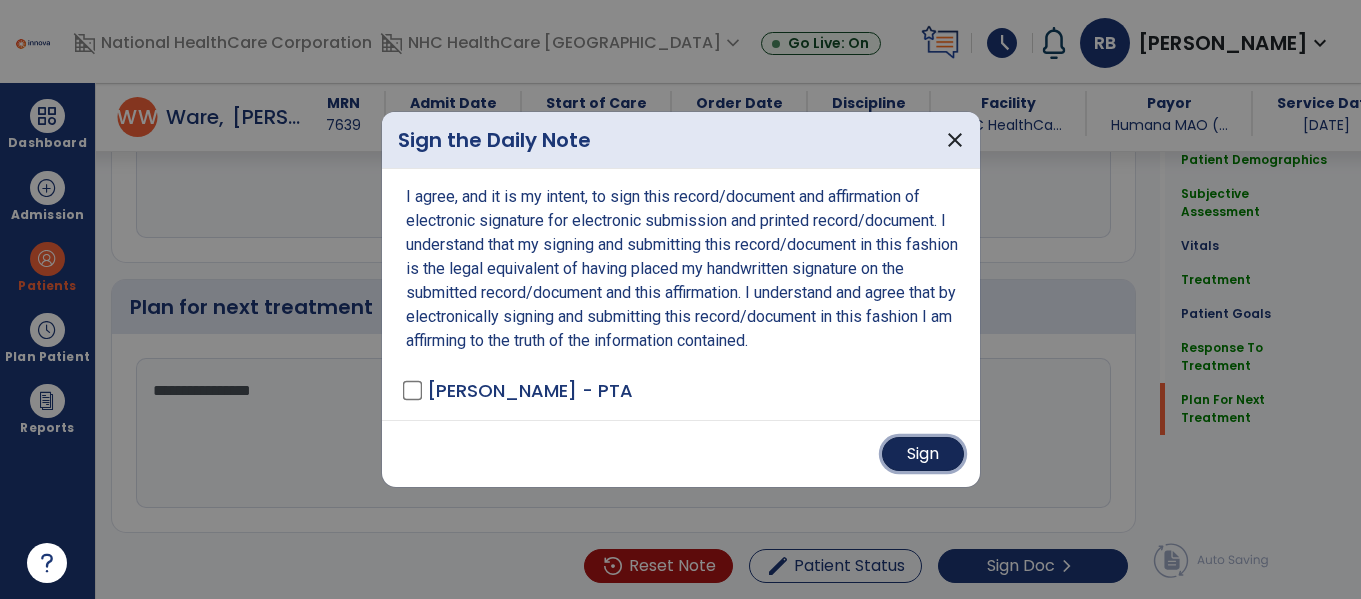 click on "Sign" at bounding box center (923, 454) 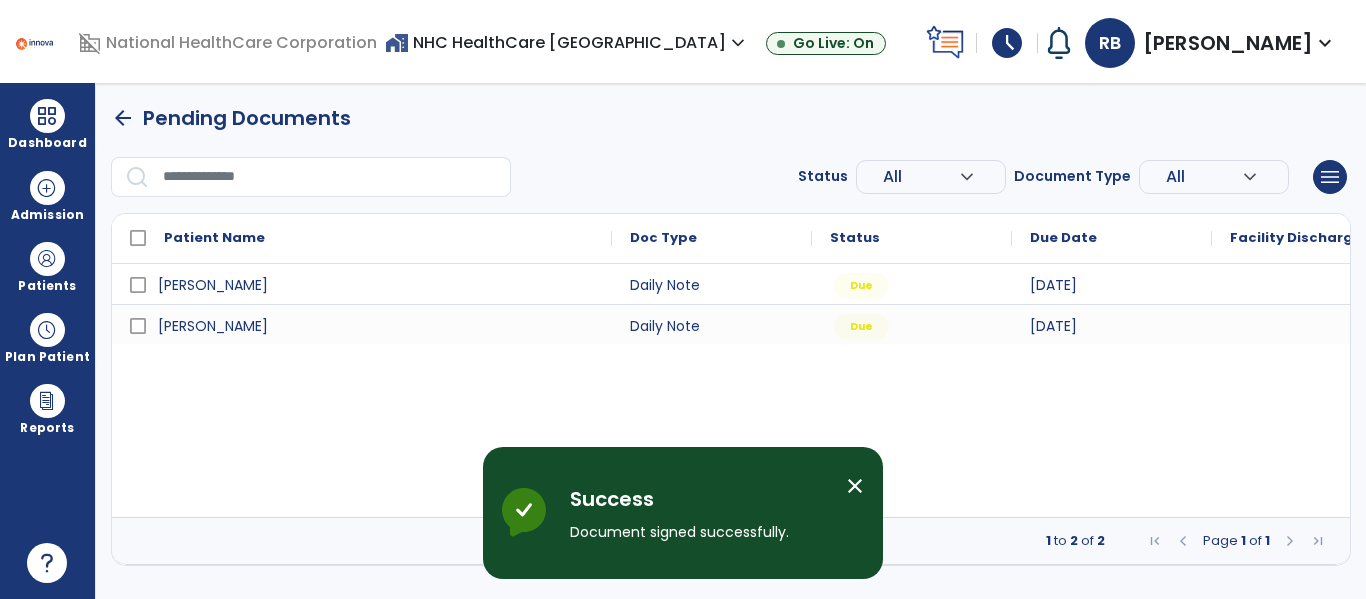 scroll, scrollTop: 0, scrollLeft: 0, axis: both 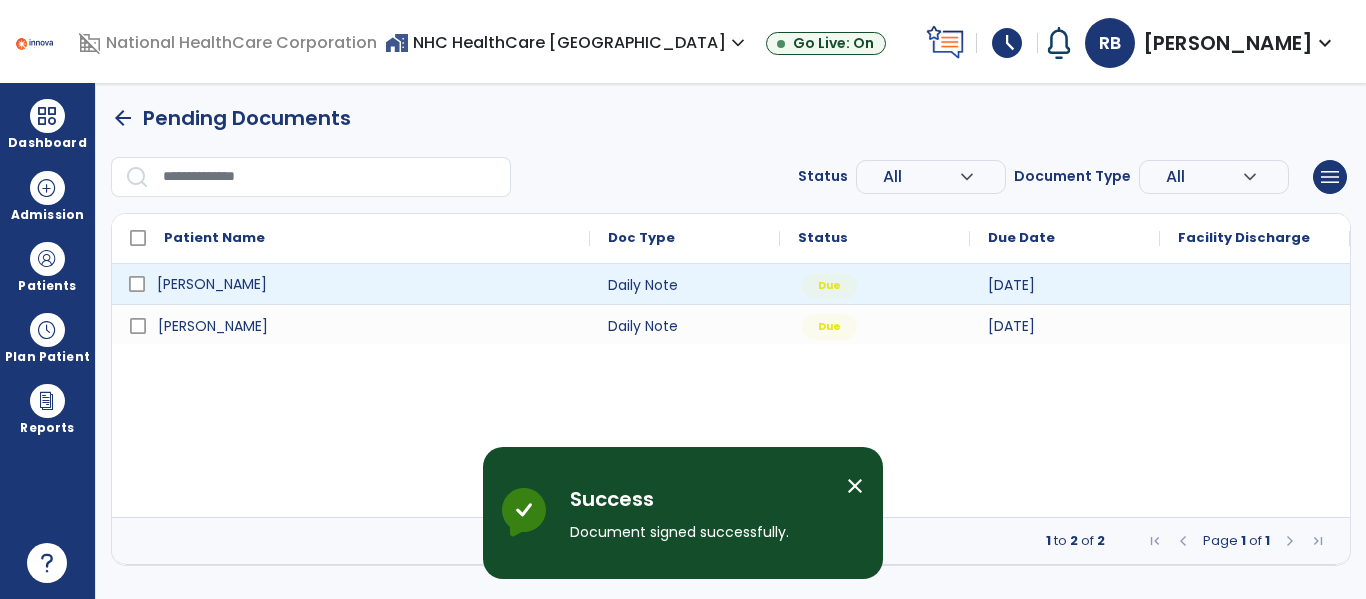 click on "[PERSON_NAME]" at bounding box center [365, 284] 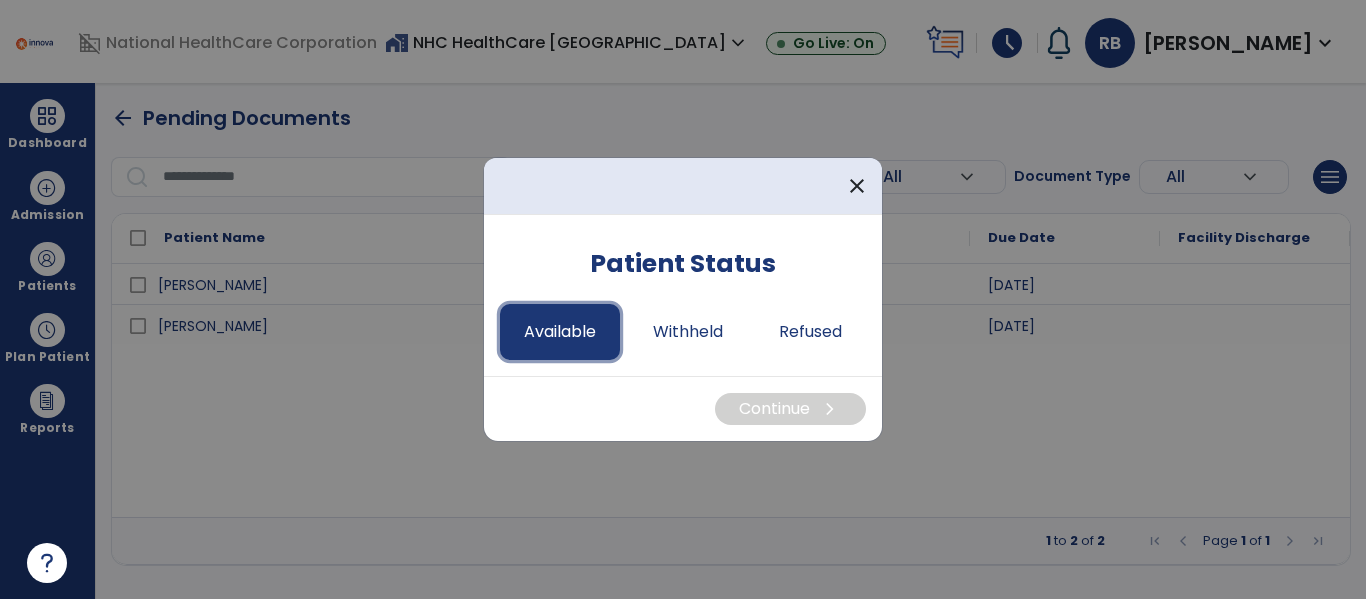 click on "Available" at bounding box center (560, 332) 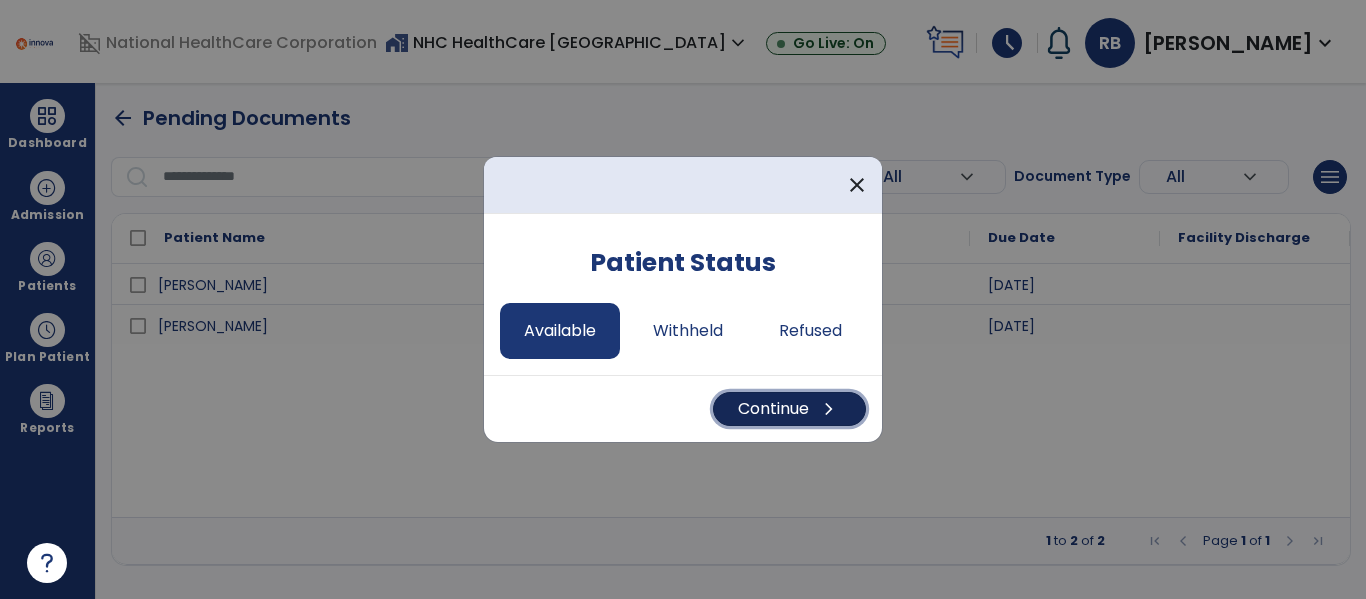 click on "Continue   chevron_right" at bounding box center [789, 409] 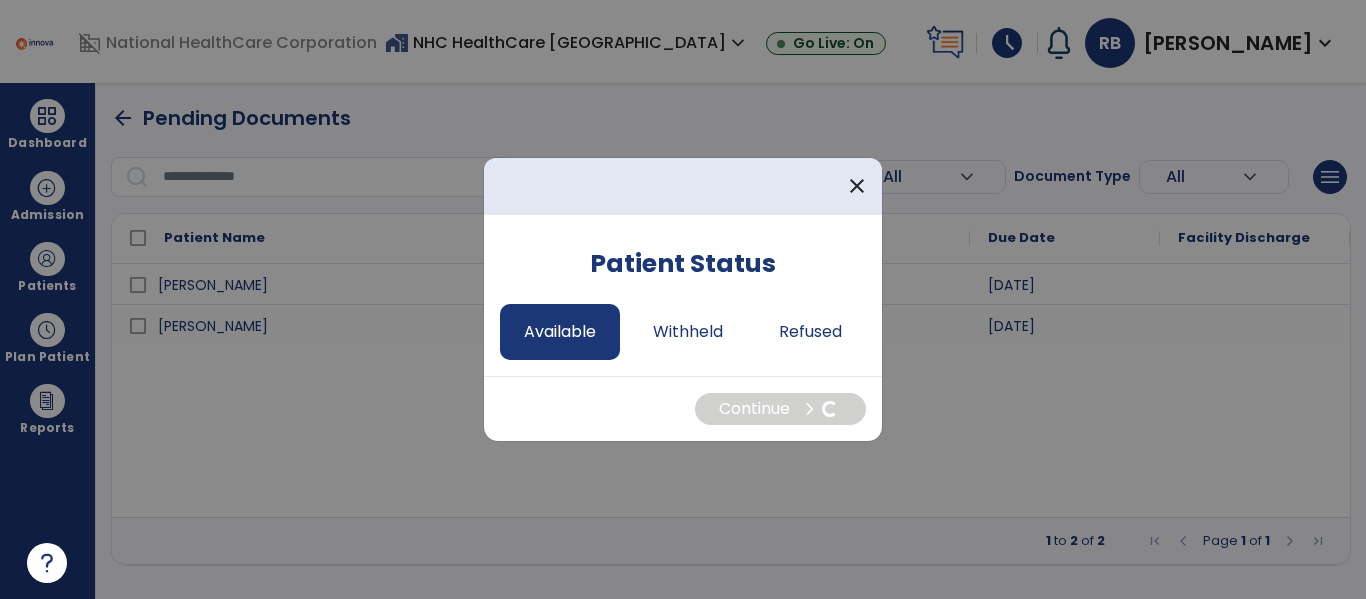 select on "*" 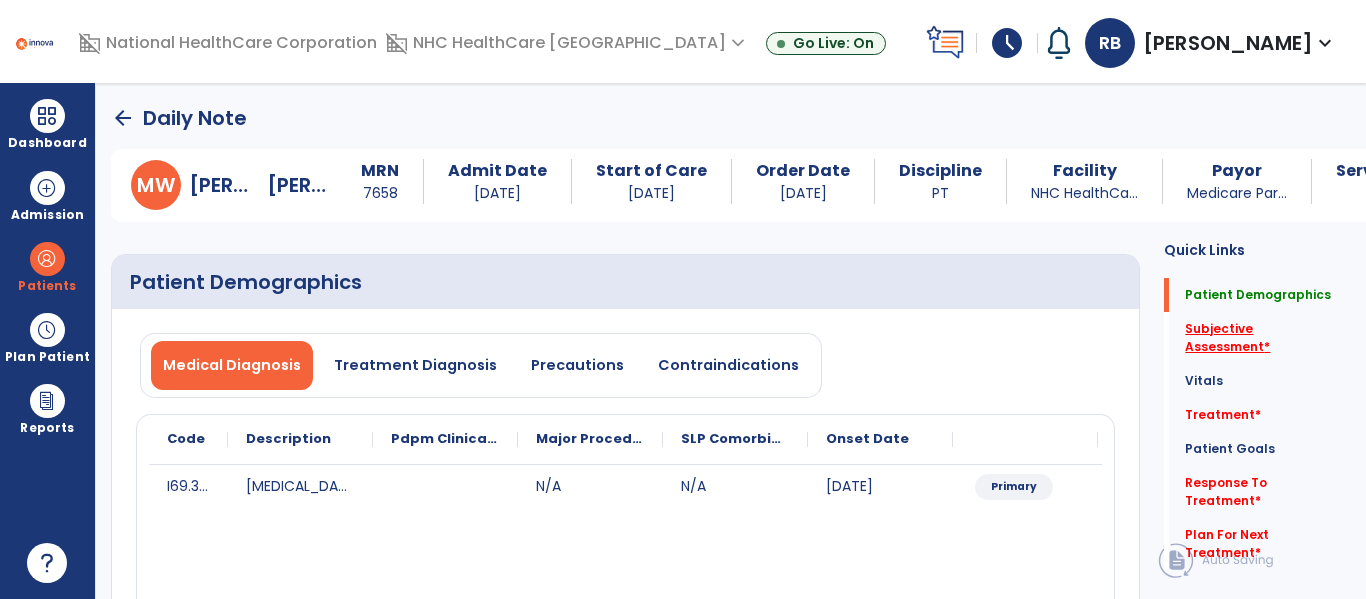 click on "Subjective Assessment   *" 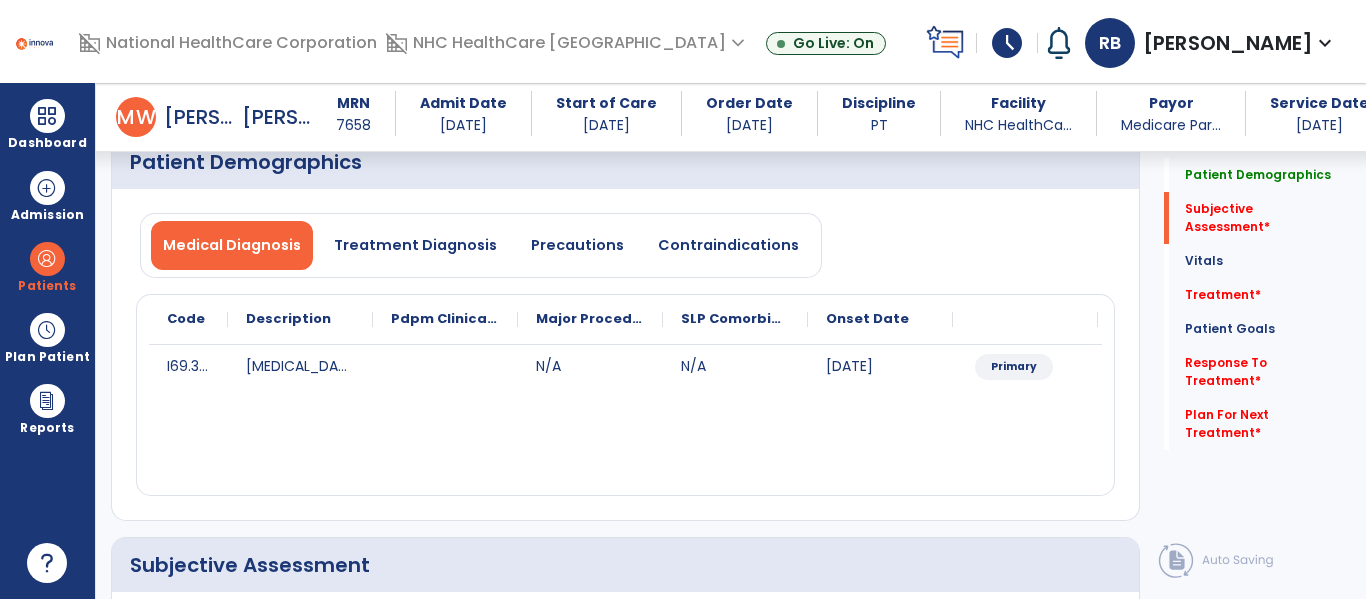 scroll, scrollTop: 457, scrollLeft: 0, axis: vertical 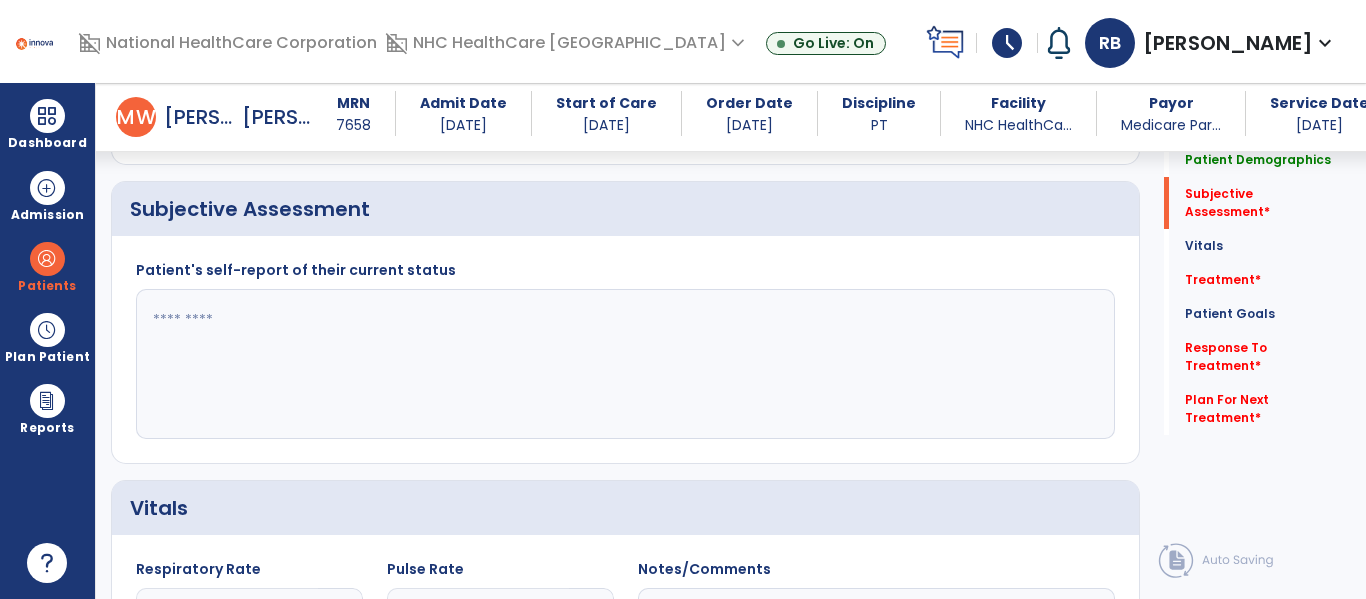 click 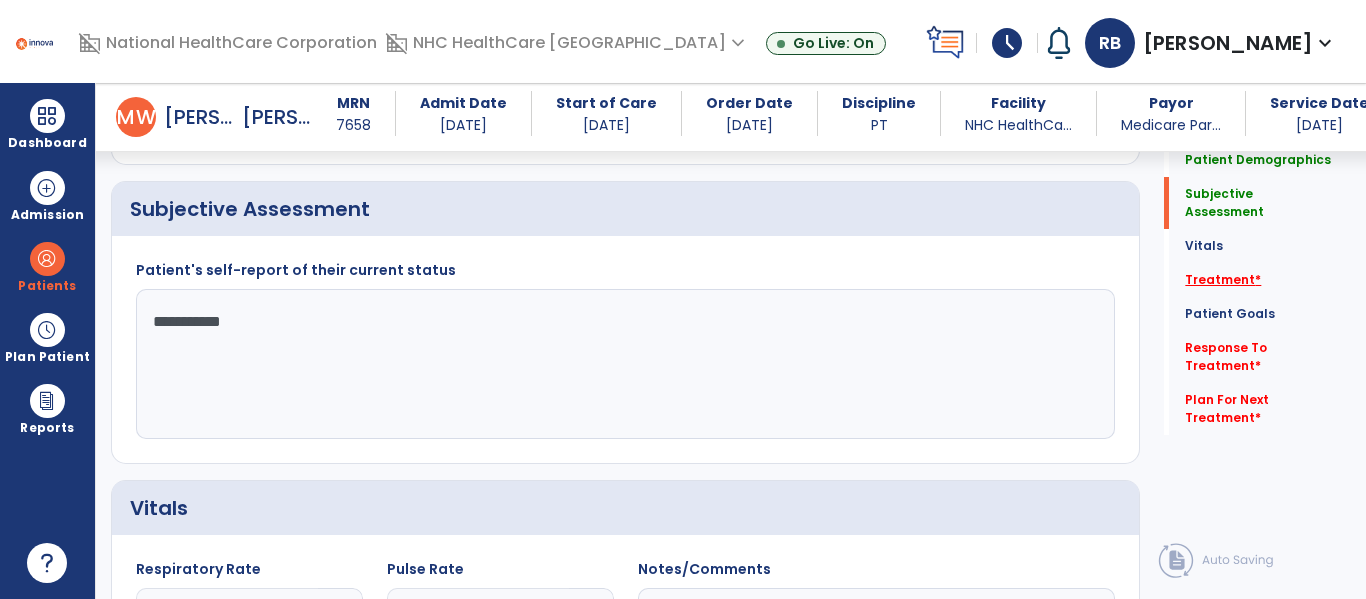 type on "**********" 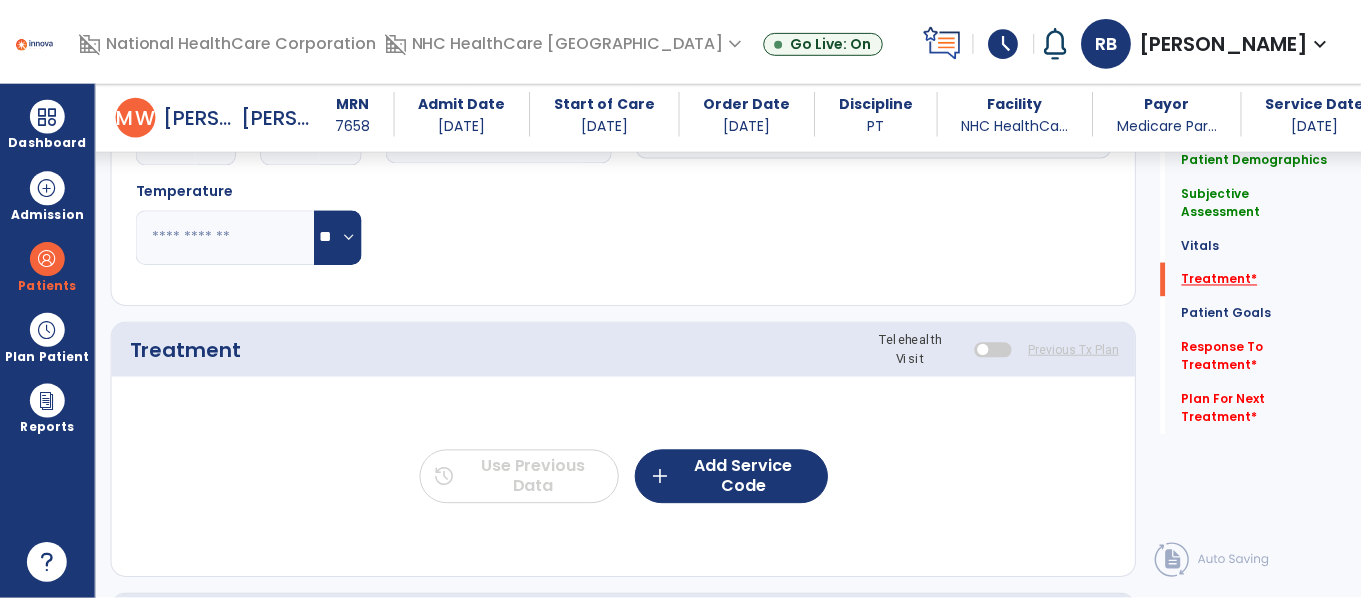 scroll, scrollTop: 1147, scrollLeft: 0, axis: vertical 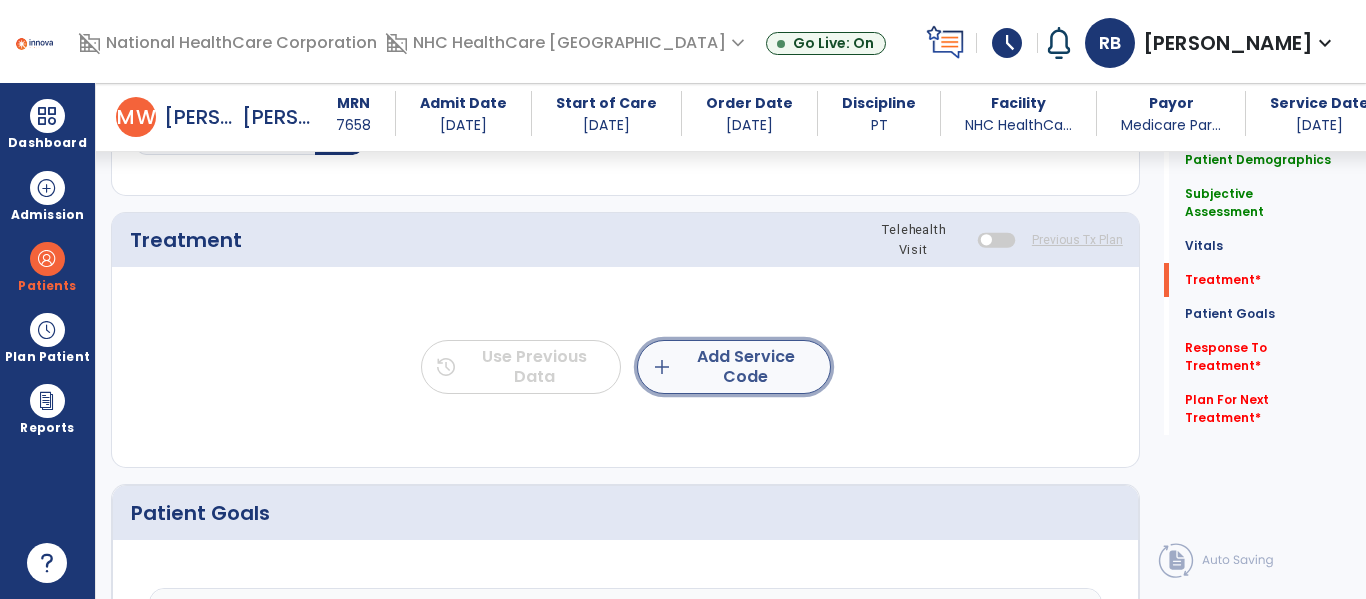 click on "add  Add Service Code" 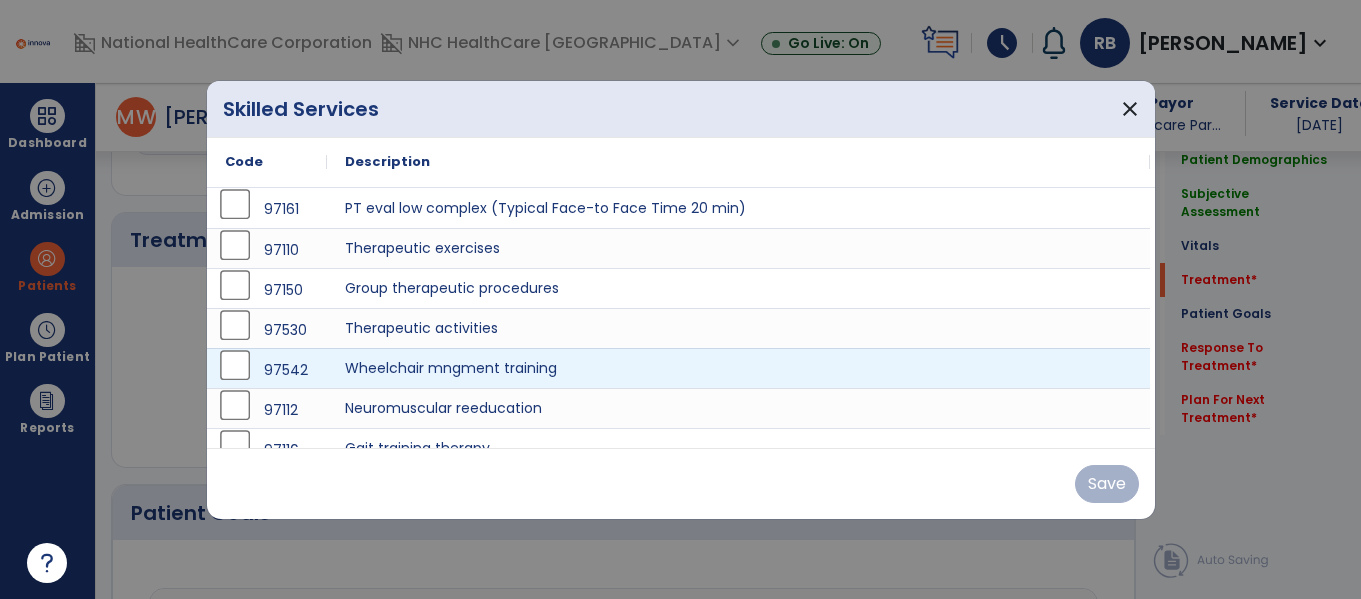 scroll, scrollTop: 1147, scrollLeft: 0, axis: vertical 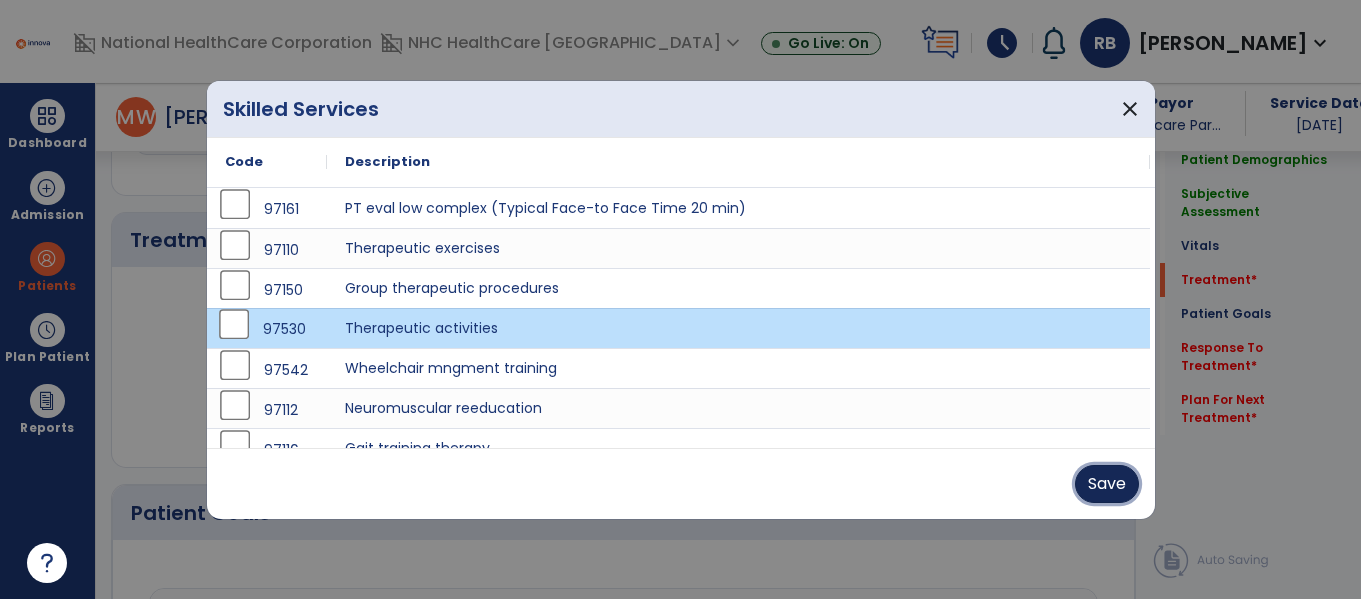 click on "Save" at bounding box center [1107, 484] 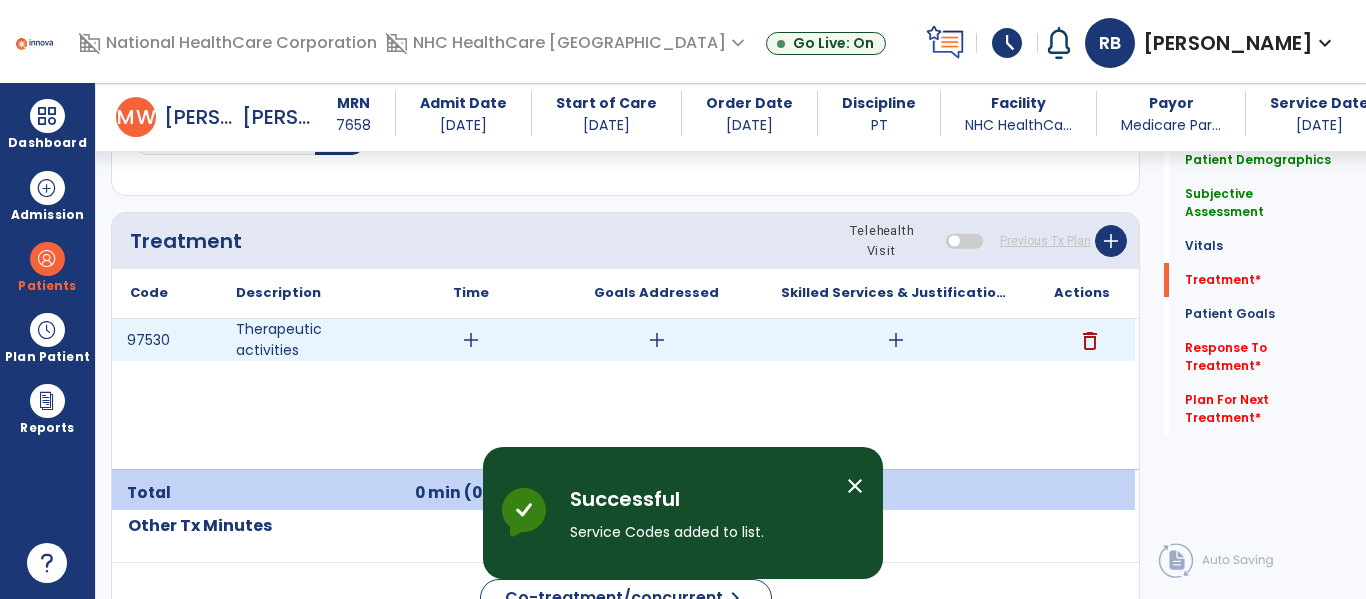 click on "add" at bounding box center (896, 340) 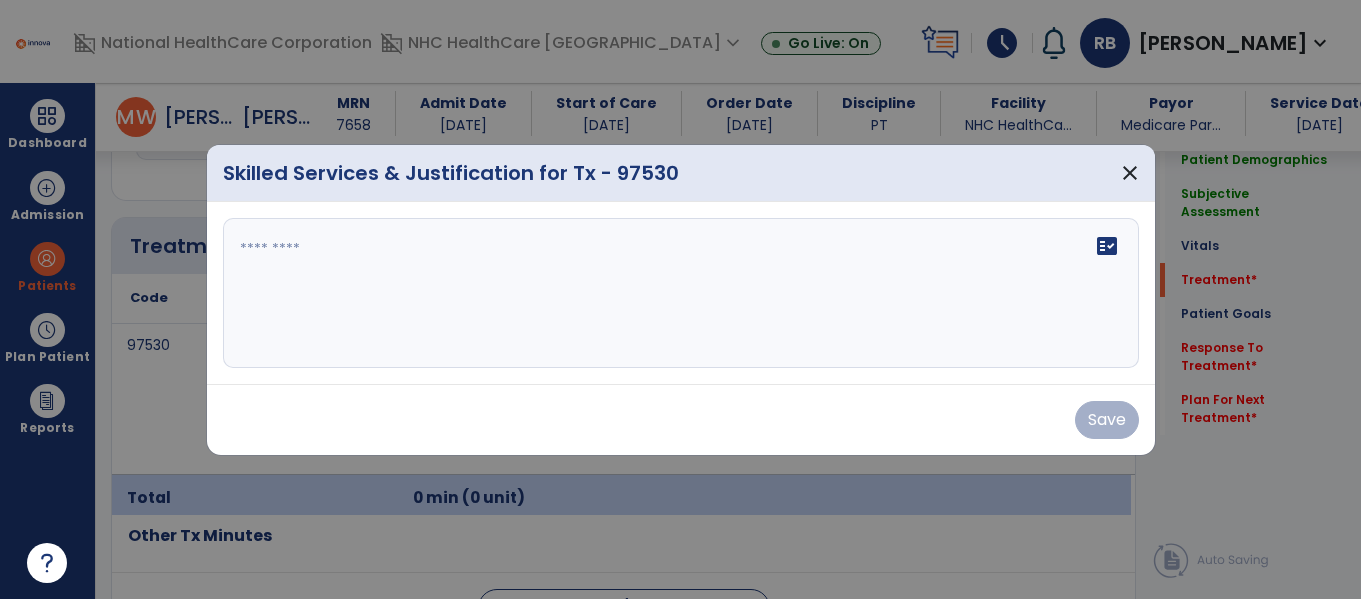 scroll, scrollTop: 1147, scrollLeft: 0, axis: vertical 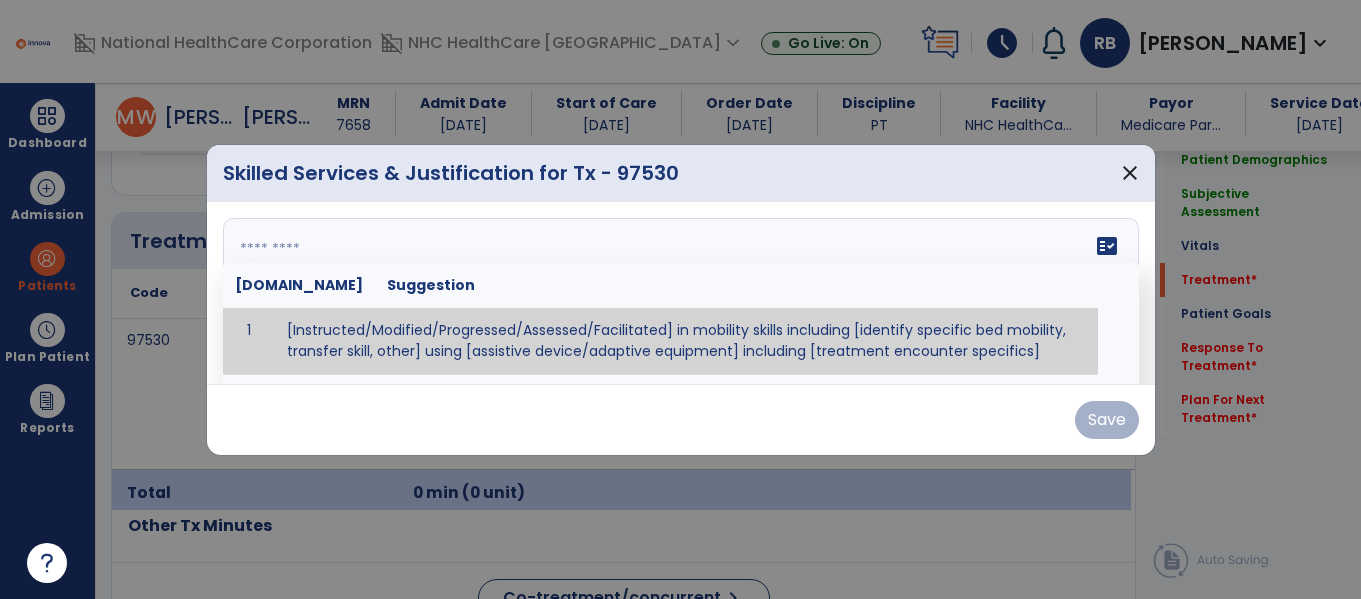 click on "fact_check  [DOMAIN_NAME] Suggestion 1 [Instructed/Modified/Progressed/Assessed/Facilitated] in mobility skills including [identify specific bed mobility, transfer skill, other] using [assistive device/adaptive equipment] including [treatment encounter specifics]" at bounding box center (681, 293) 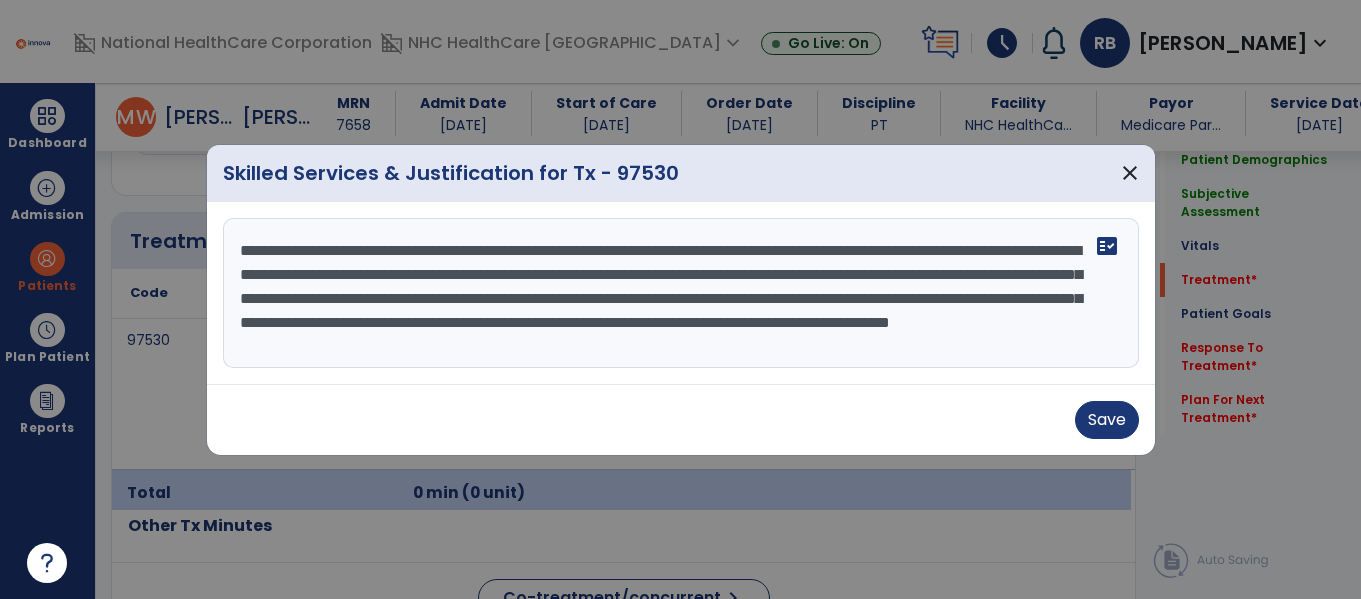scroll, scrollTop: 16, scrollLeft: 0, axis: vertical 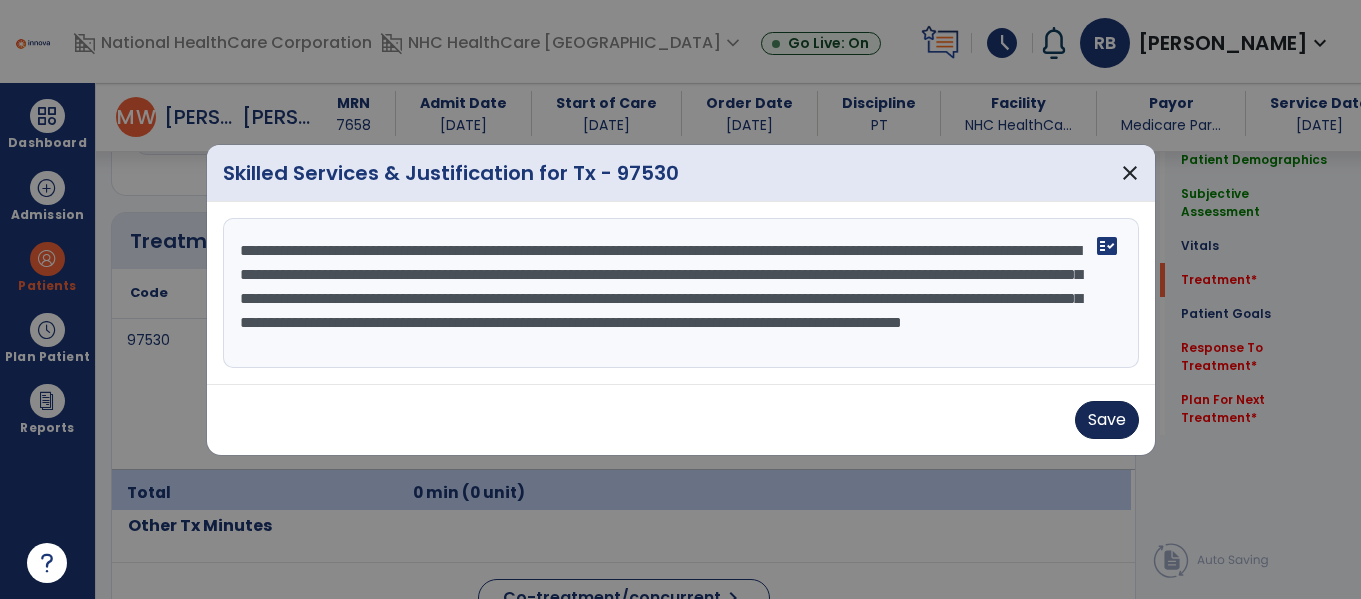 type on "**********" 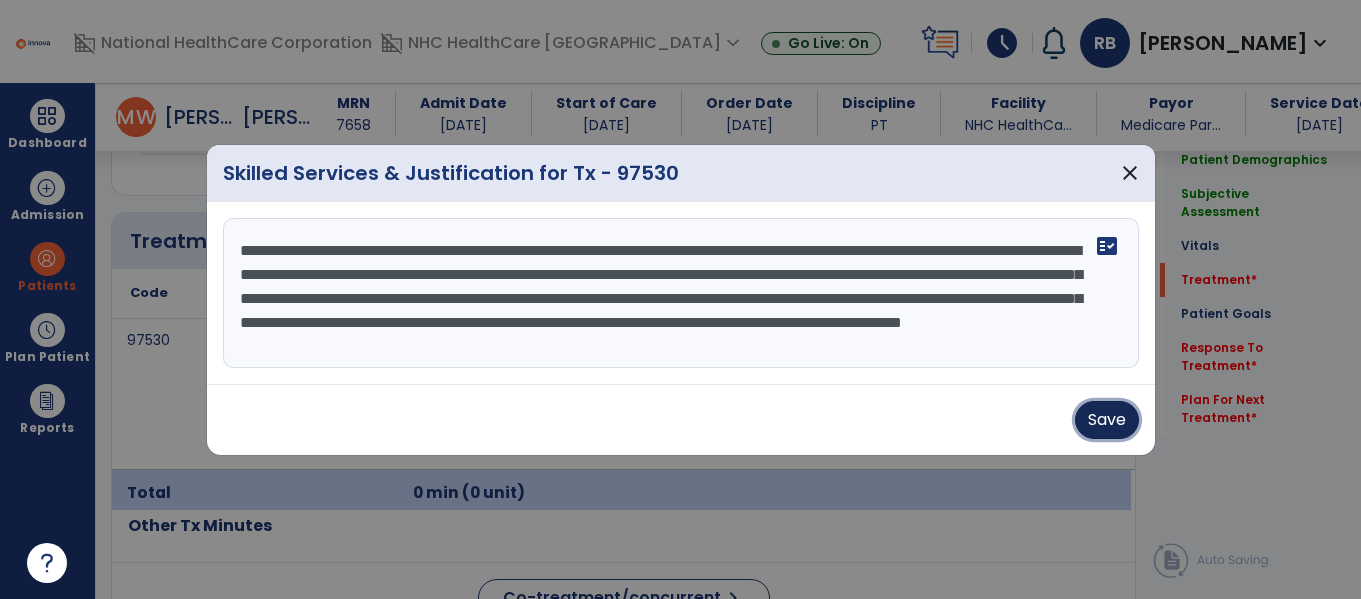 click on "Save" at bounding box center [1107, 420] 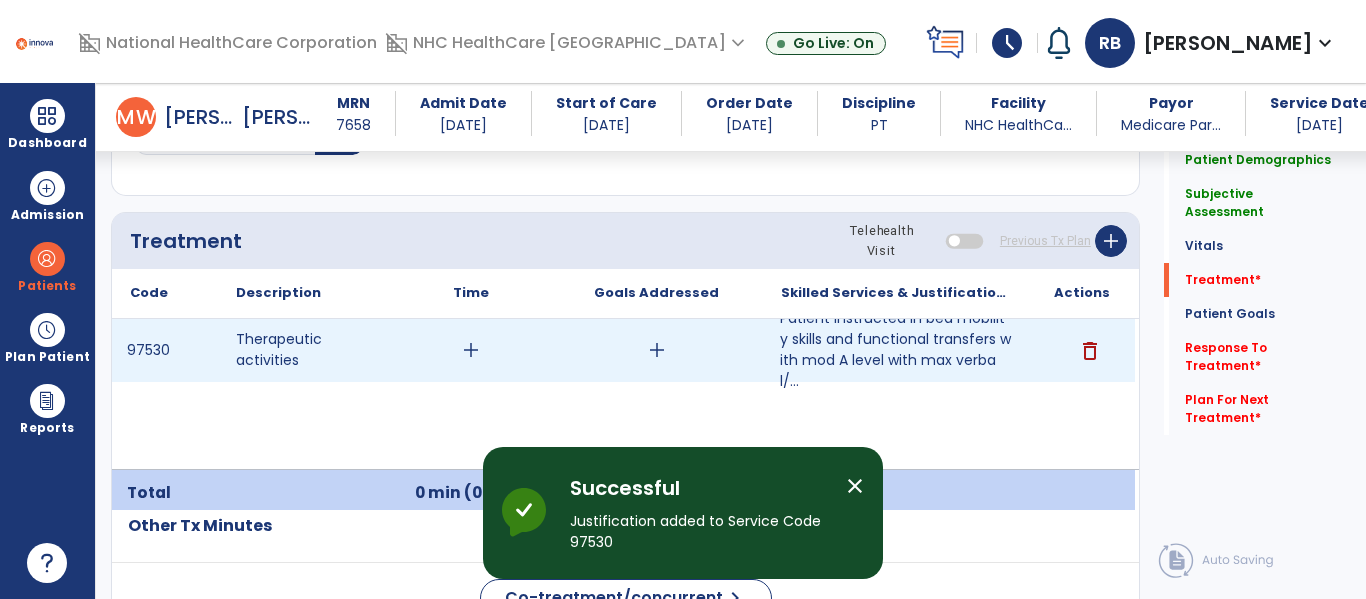 click on "add" at bounding box center [656, 350] 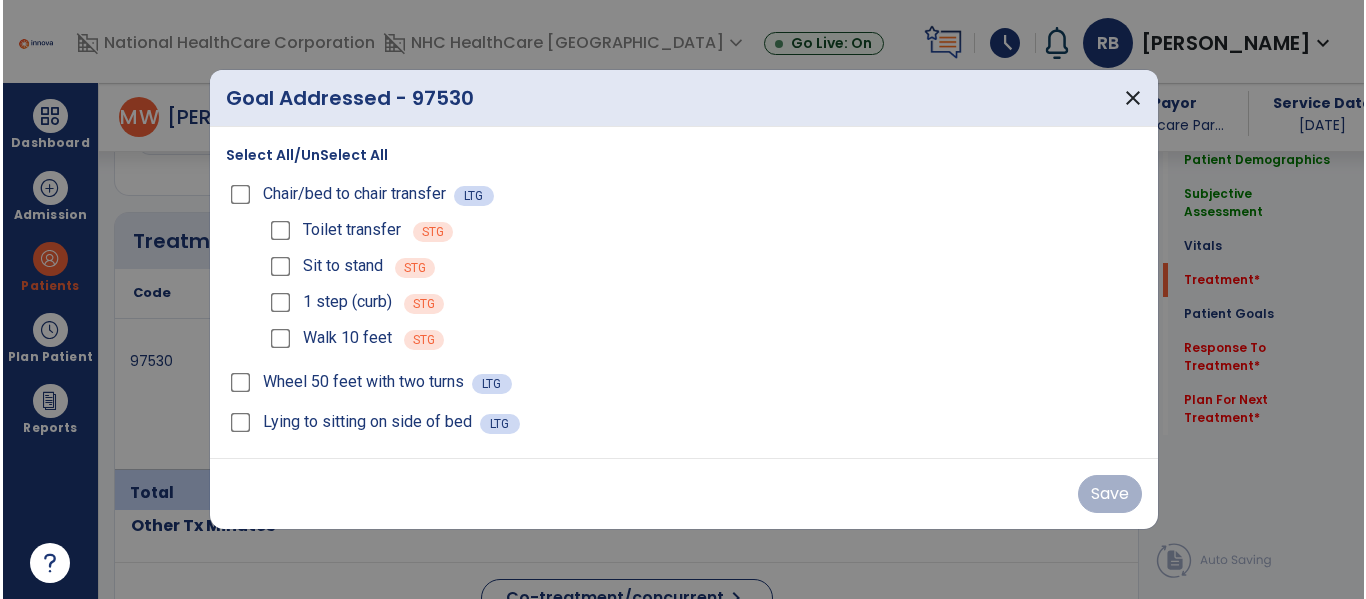 scroll, scrollTop: 1147, scrollLeft: 0, axis: vertical 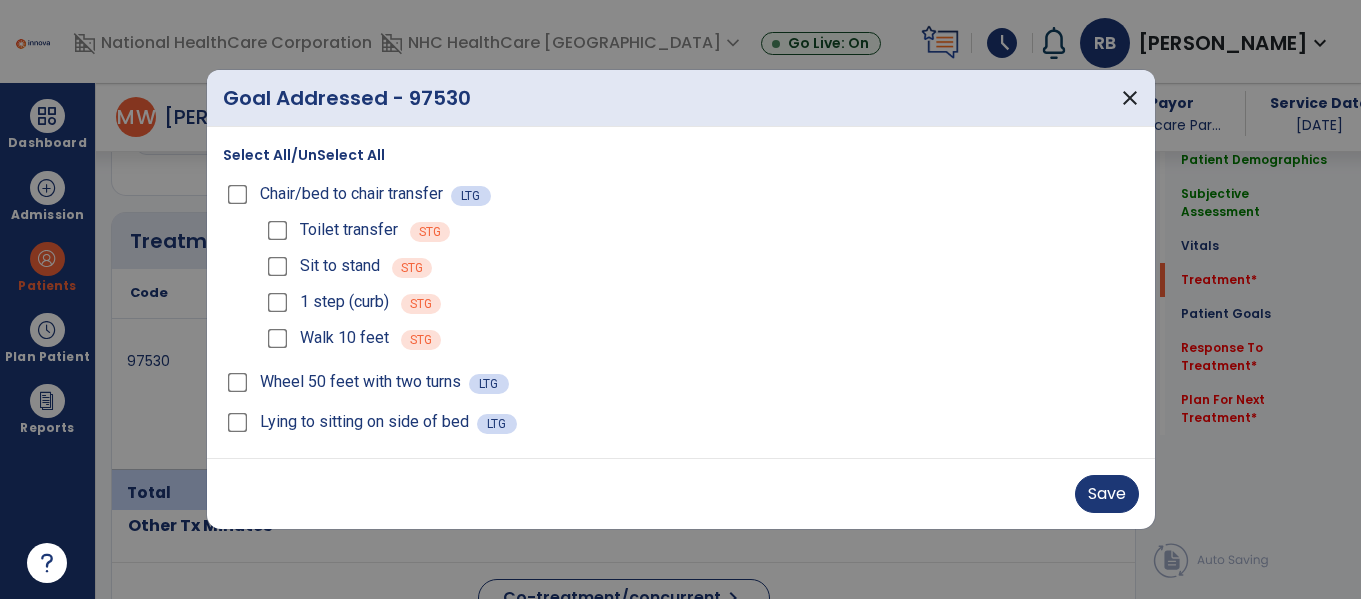 click on "Select All/UnSelect All Chair/bed to chair transfer  LTG  Toilet transfer  STG  Sit to stand  STG  1 step (curb)  STG  Walk 10 feet  STG  Wheel 50 feet with two turns  LTG  Lying to sitting on side of bed  LTG" at bounding box center (681, 292) 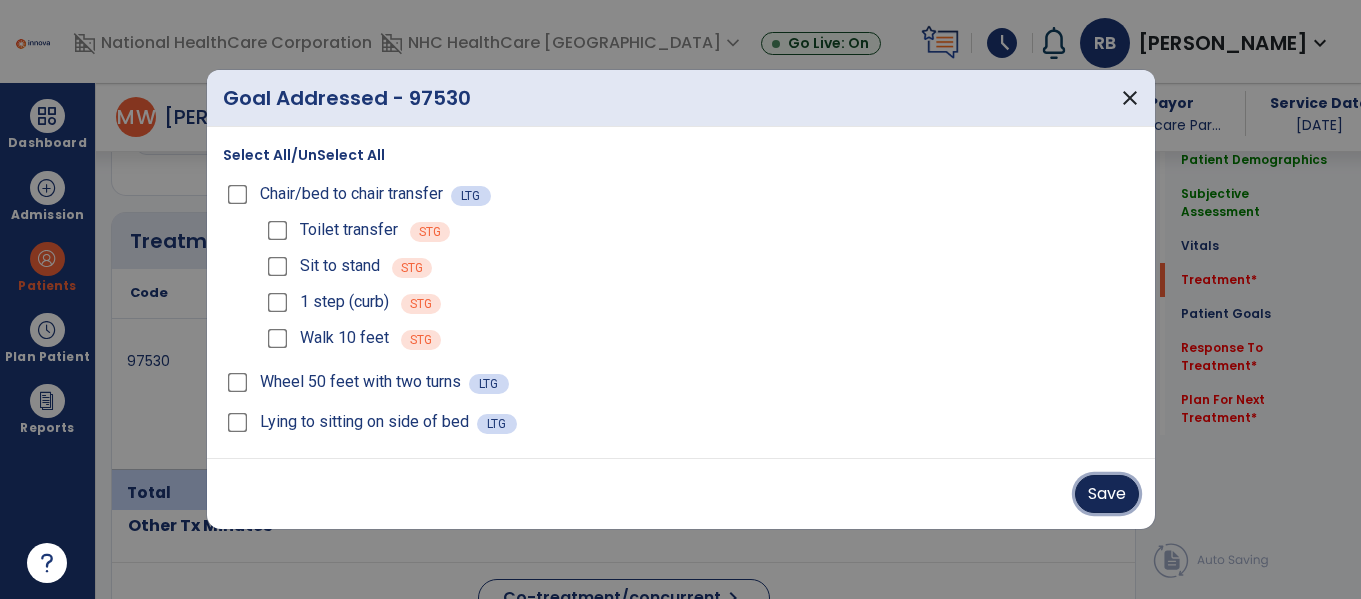 click on "Save" at bounding box center [1107, 494] 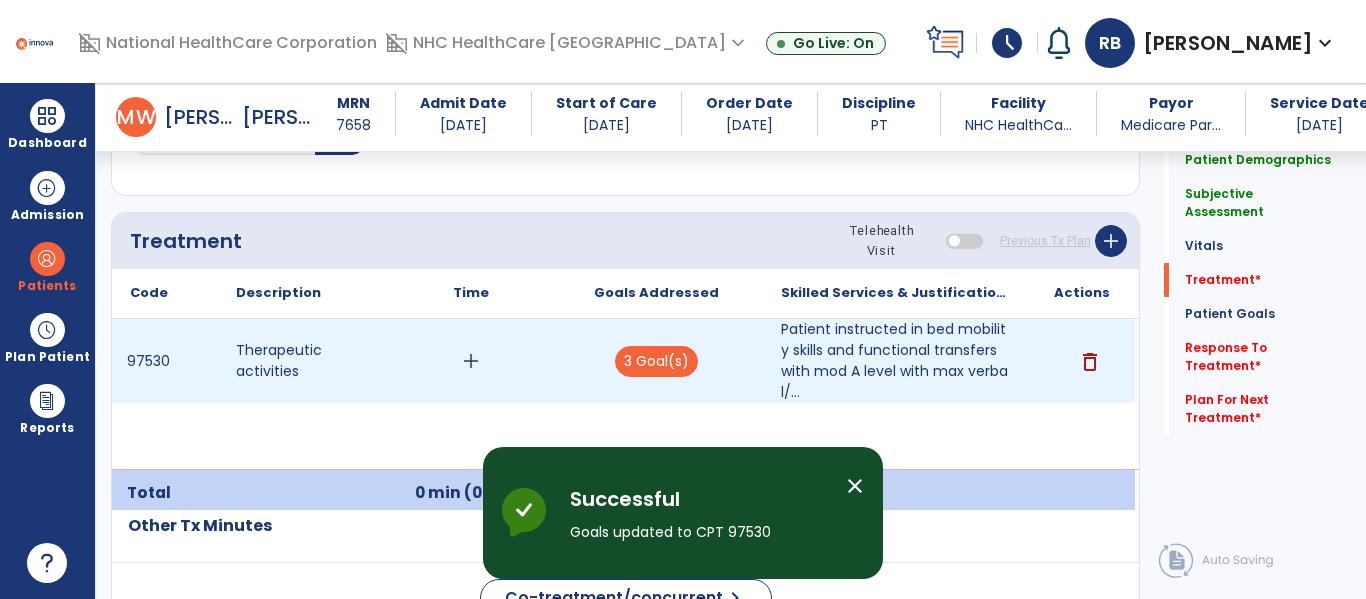 click on "add" at bounding box center [470, 361] 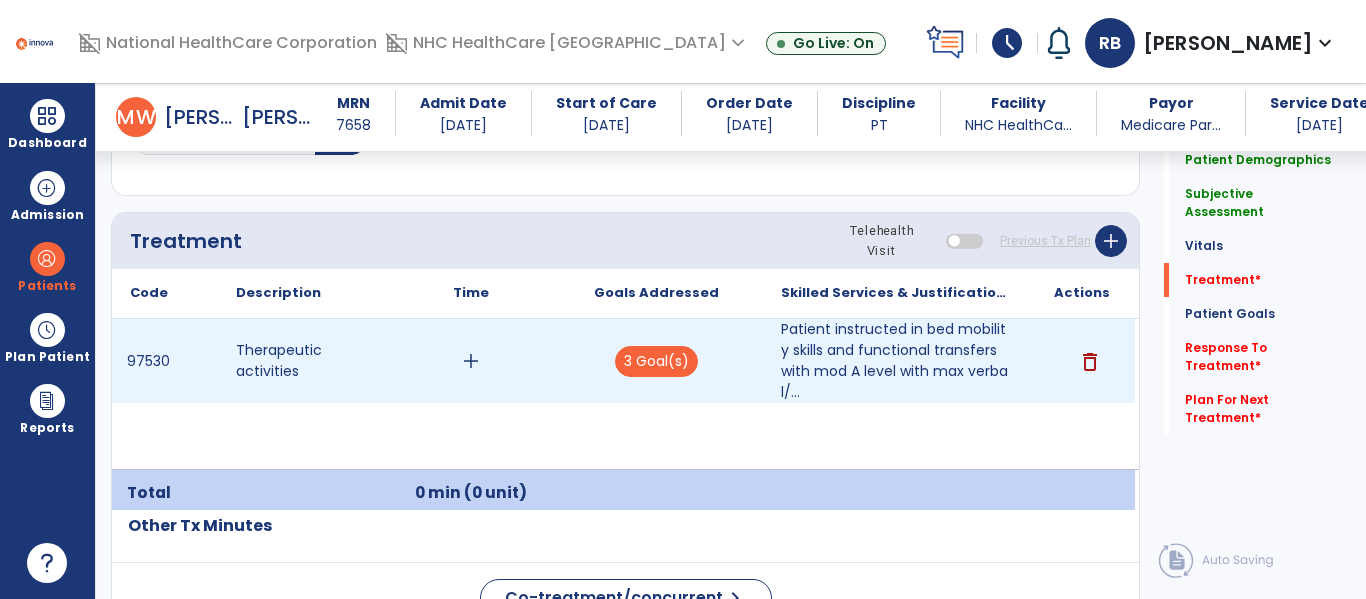 click on "add" at bounding box center [471, 361] 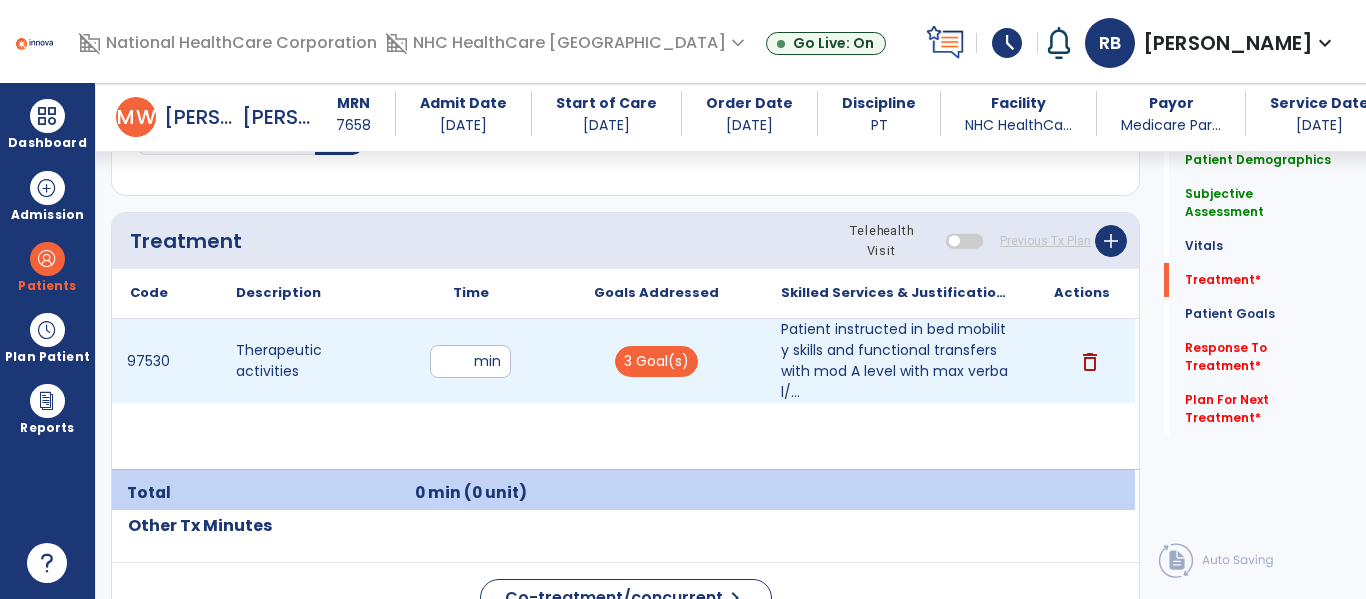 type on "**" 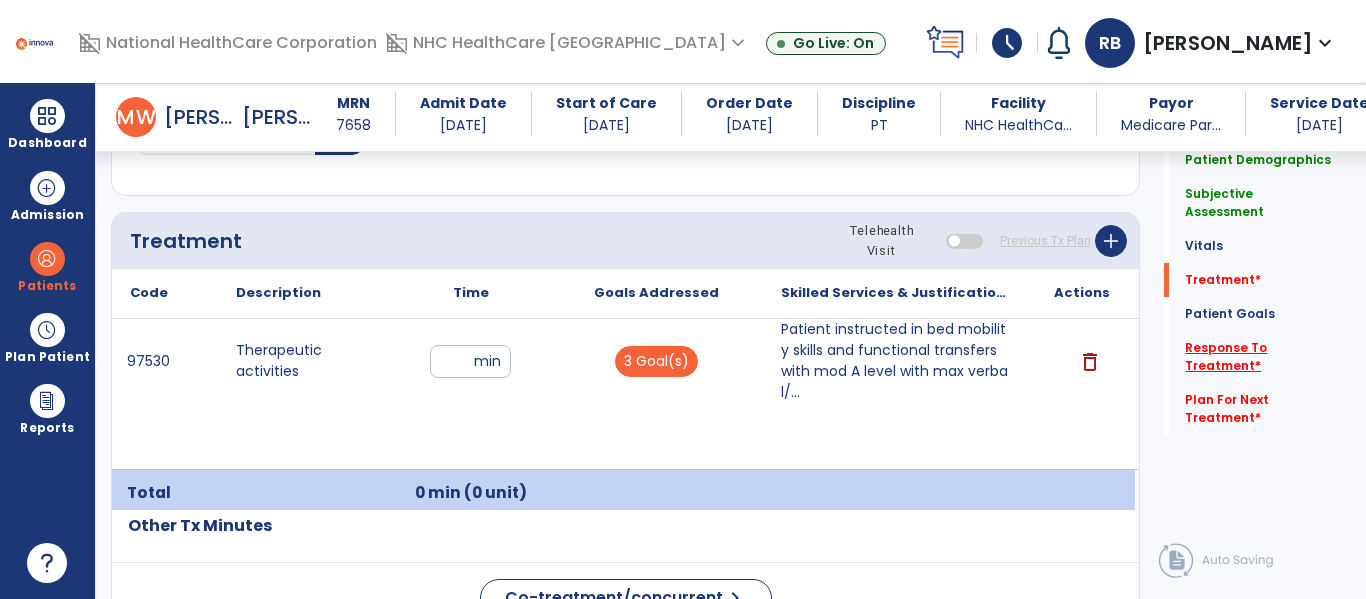 click on "Response To Treatment   *" 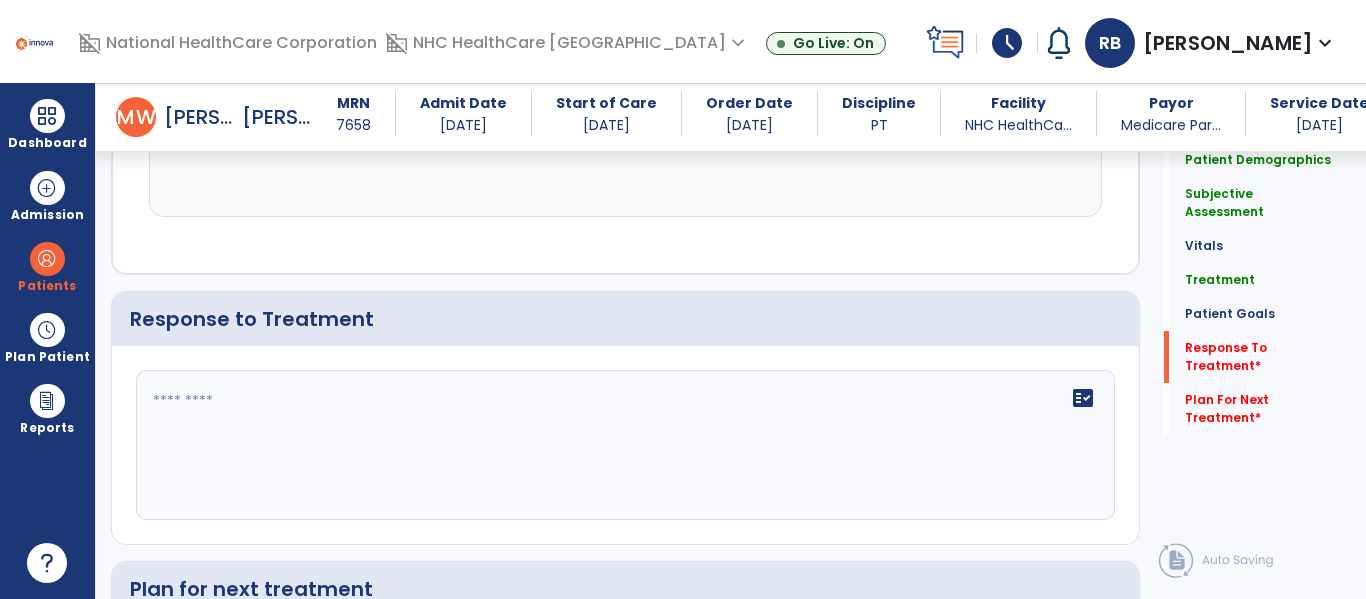 scroll, scrollTop: 2804, scrollLeft: 0, axis: vertical 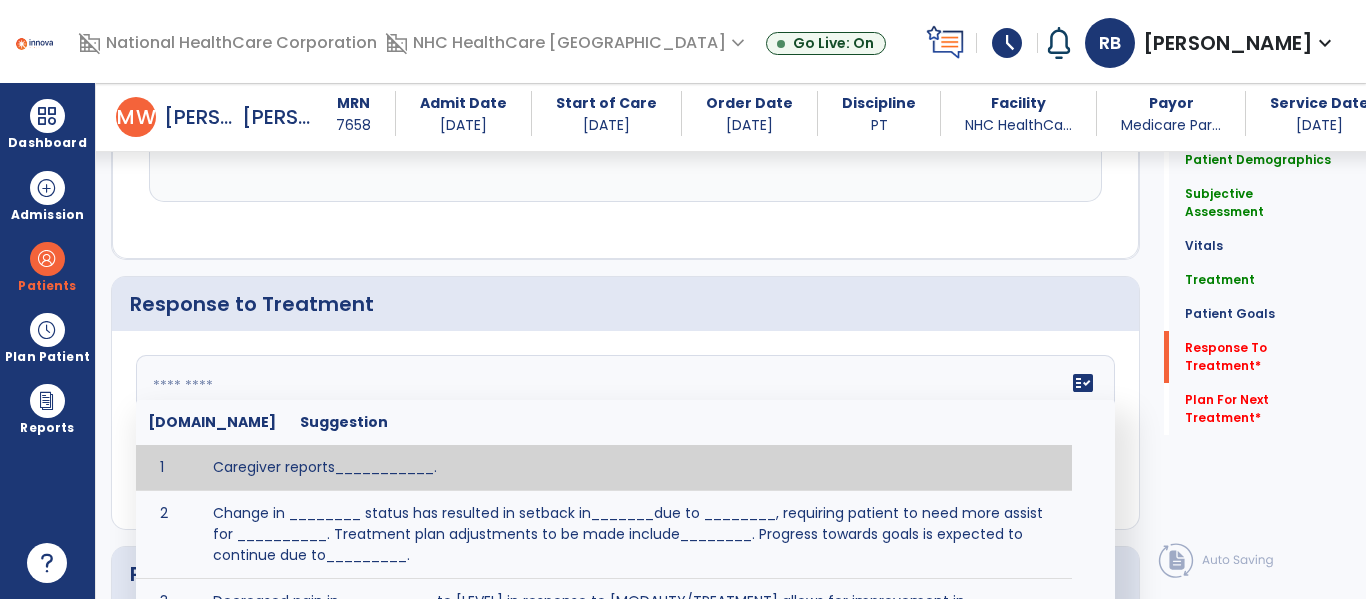 click on "fact_check  [DOMAIN_NAME] Suggestion 1 Caregiver reports___________. 2 Change in ________ status has resulted in setback in_______due to ________, requiring patient to need more assist for __________.   Treatment plan adjustments to be made include________.  Progress towards goals is expected to continue due to_________. 3 Decreased pain in __________ to [LEVEL] in response to [MODALITY/TREATMENT] allows for improvement in _________. 4 Functional gains in _______ have impacted the patient's ability to perform_________ with a reduction in assist levels to_________. 5 Functional progress this week has been significant due to__________. 6 Gains in ________ have improved the patient's ability to perform ______with decreased levels of assist to___________. 7 Improvement in ________allows patient to tolerate higher levels of challenges in_________. 8 Pain in [AREA] has decreased to [LEVEL] in response to [TREATMENT/MODALITY], allowing fore ease in completing__________. 9 10 11 12 13 14 15 16 17 18 19 20 21" 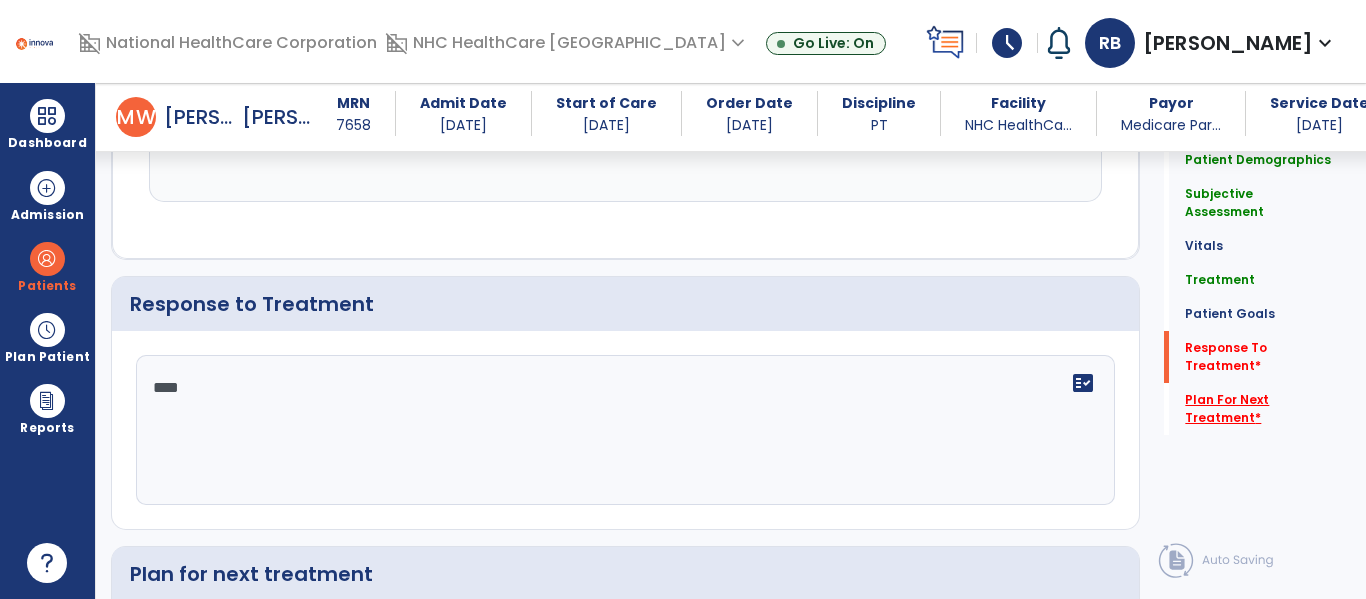 type on "****" 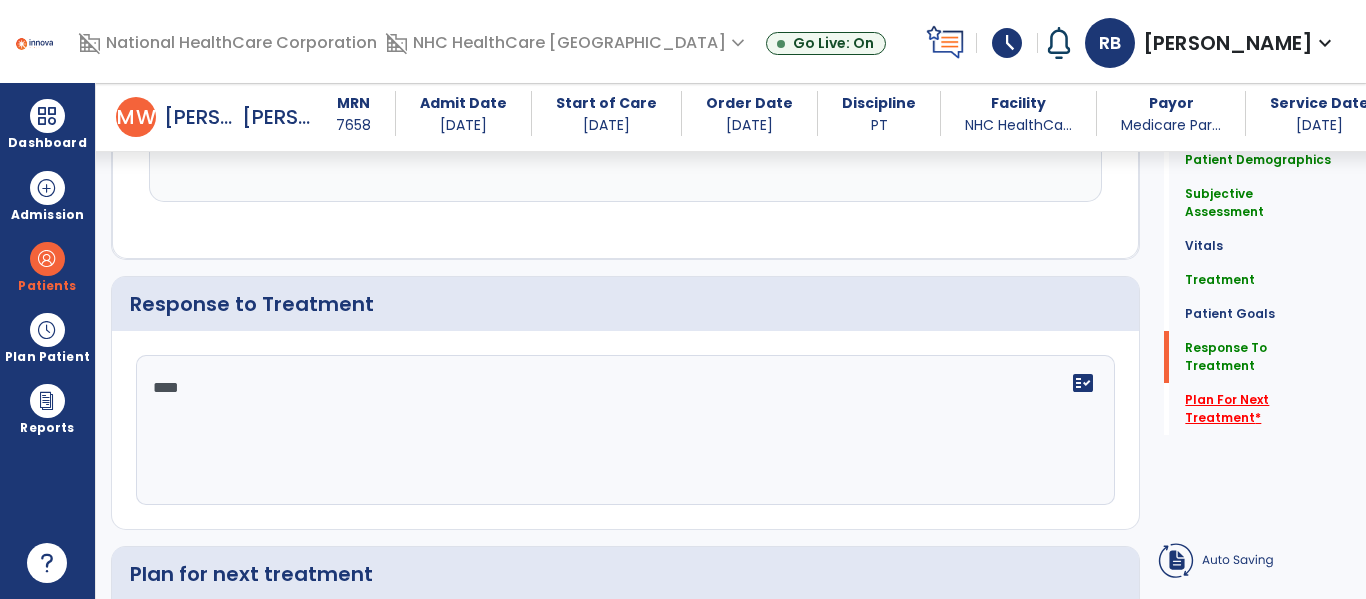 click on "Plan For Next Treatment   *" 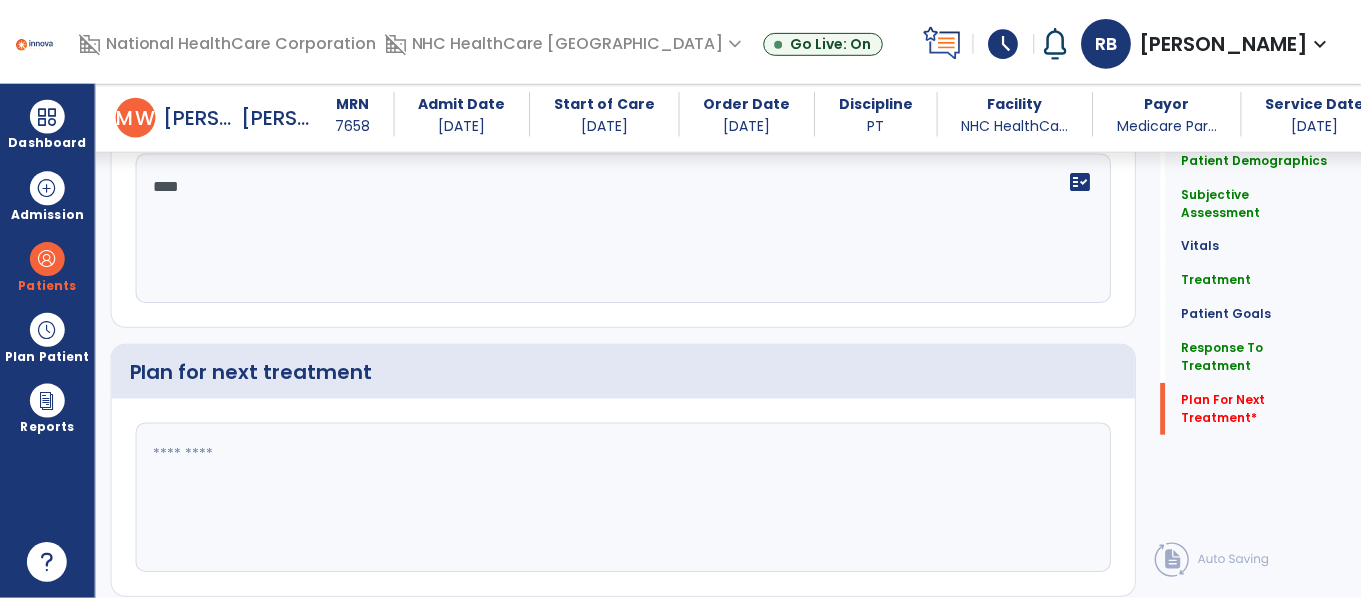 scroll, scrollTop: 3009, scrollLeft: 0, axis: vertical 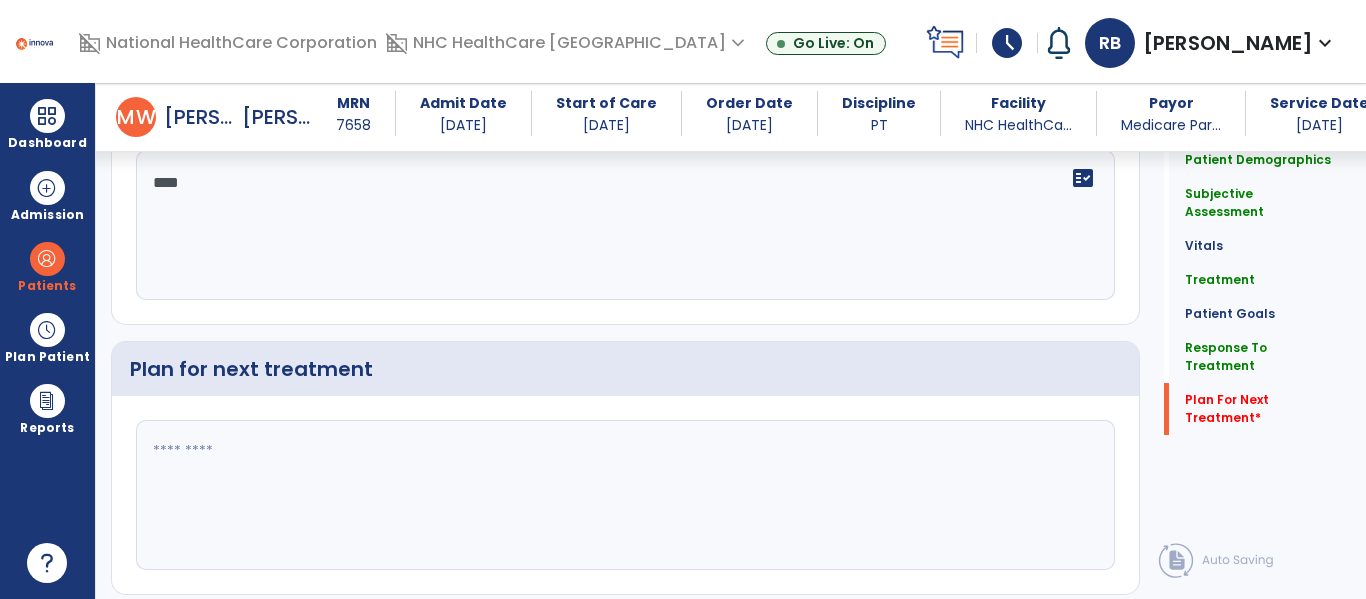 click 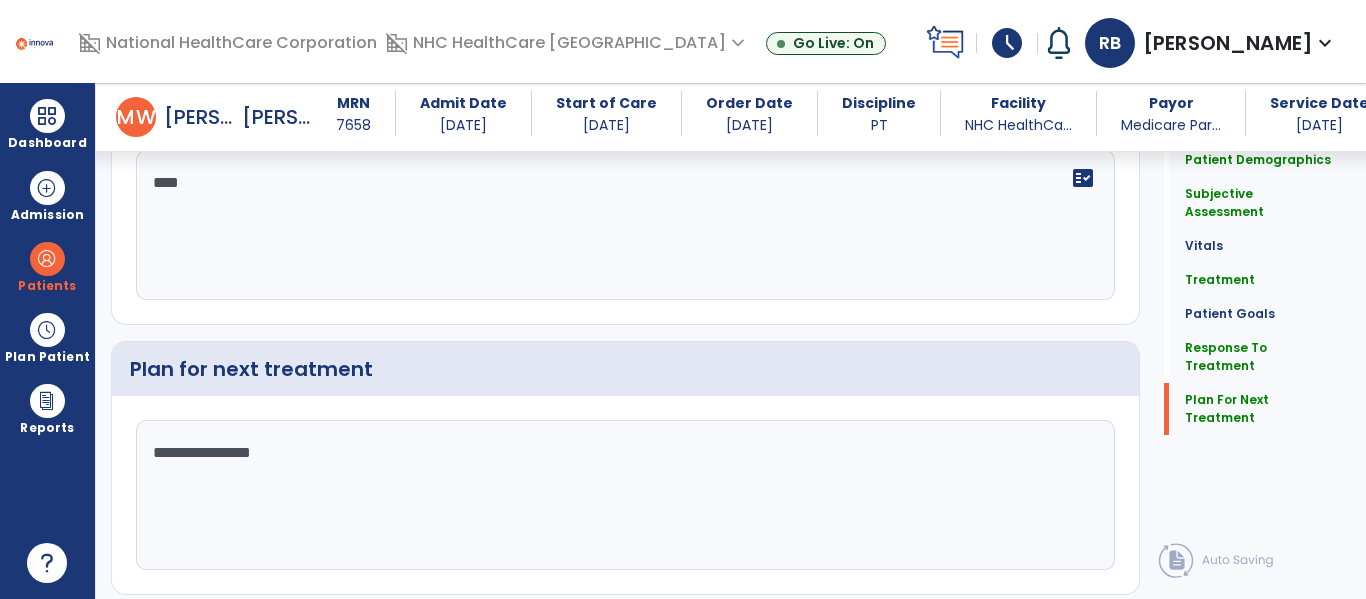 type on "**********" 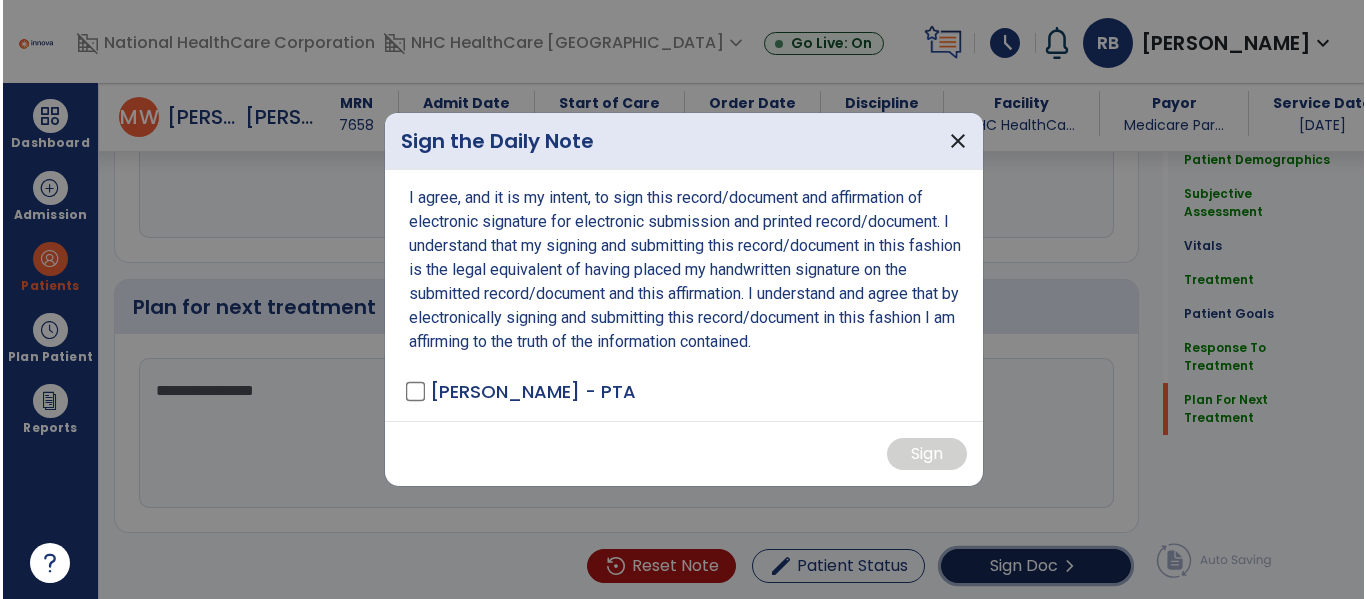 scroll, scrollTop: 3072, scrollLeft: 0, axis: vertical 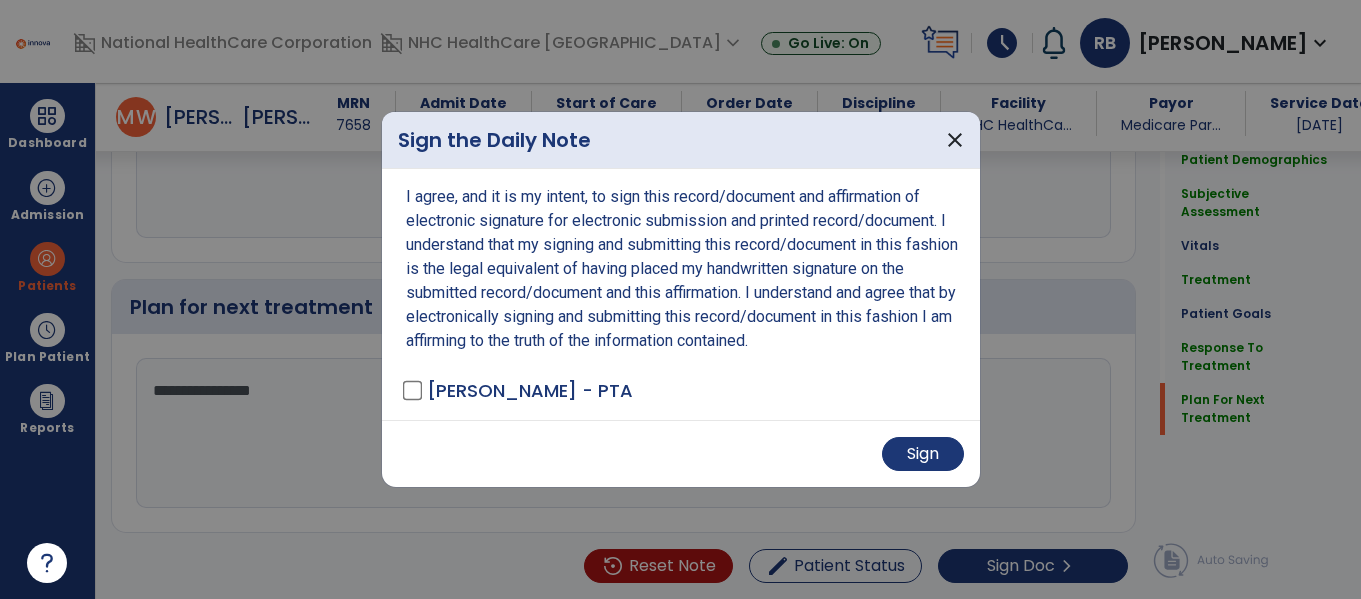 click on "Sign" at bounding box center [681, 453] 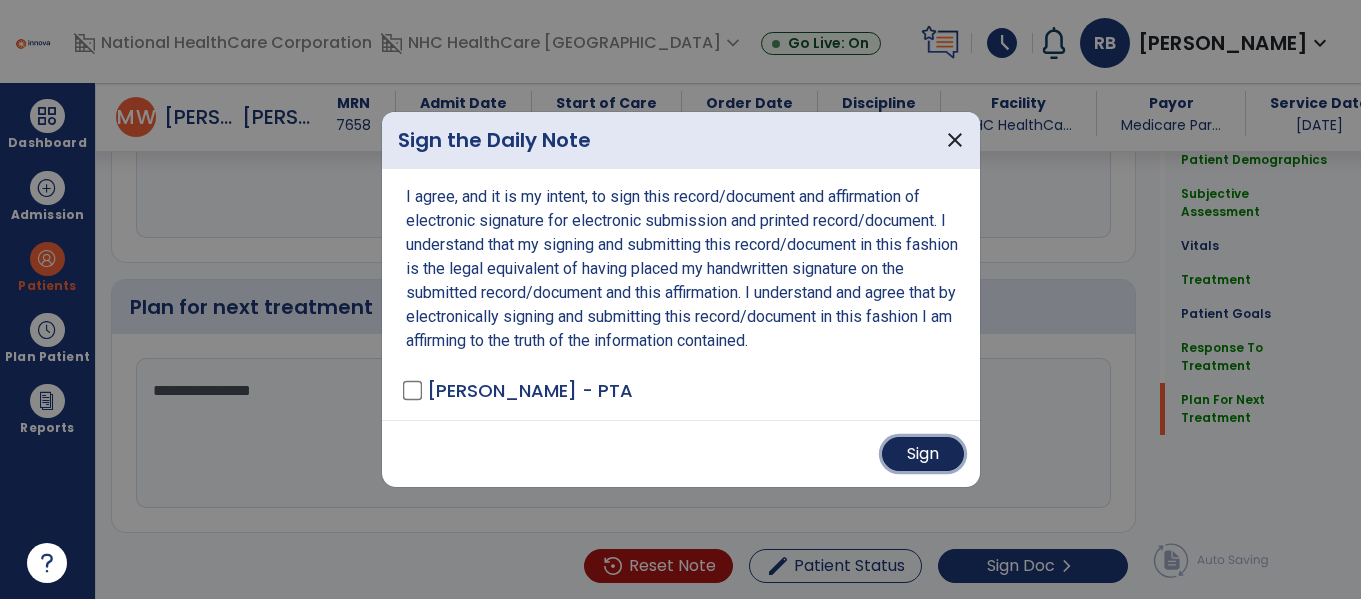 click on "Sign" at bounding box center [923, 454] 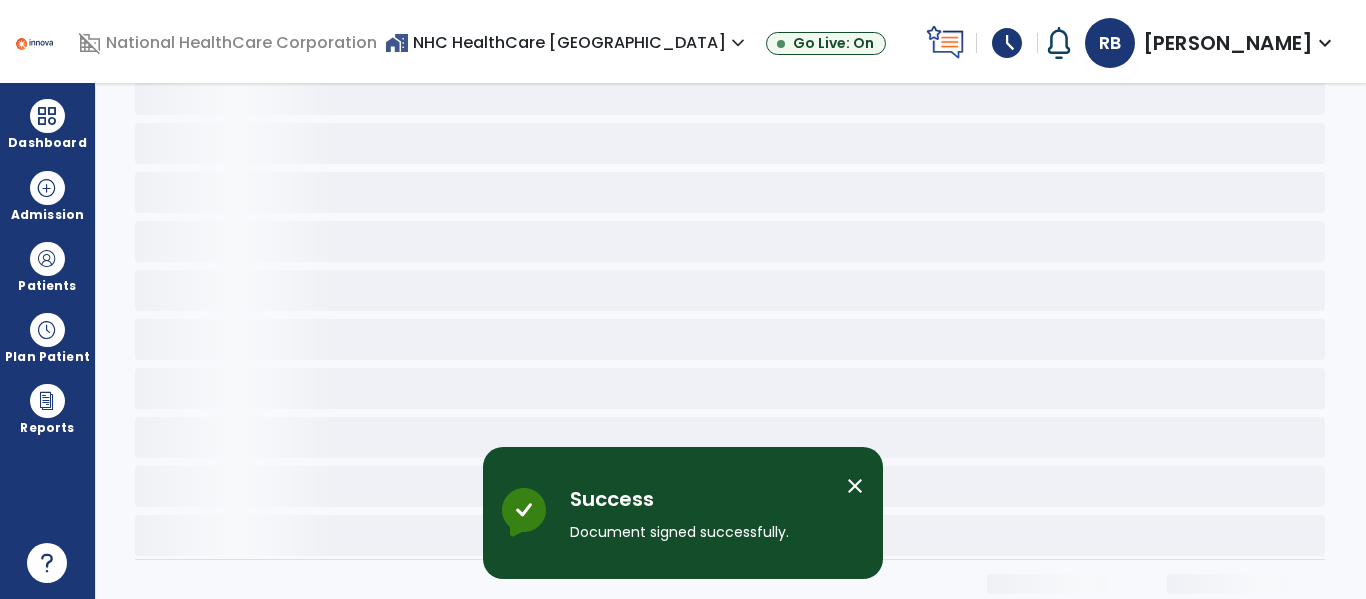 scroll, scrollTop: 0, scrollLeft: 0, axis: both 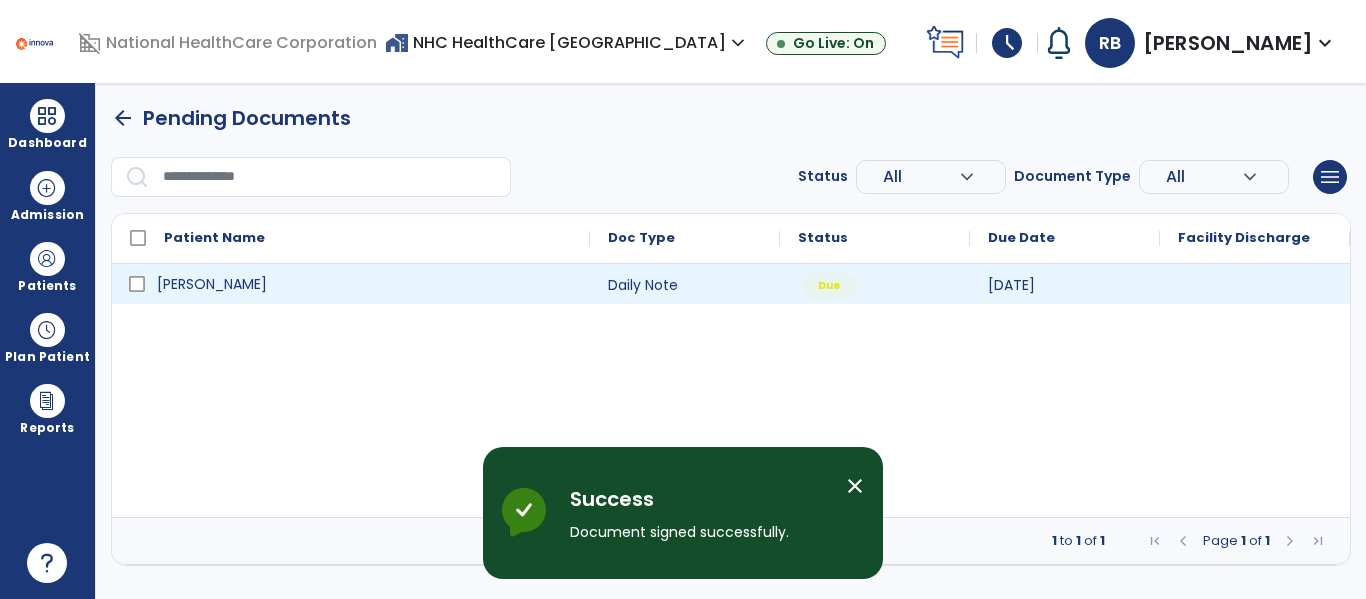 click on "[PERSON_NAME]" at bounding box center [365, 284] 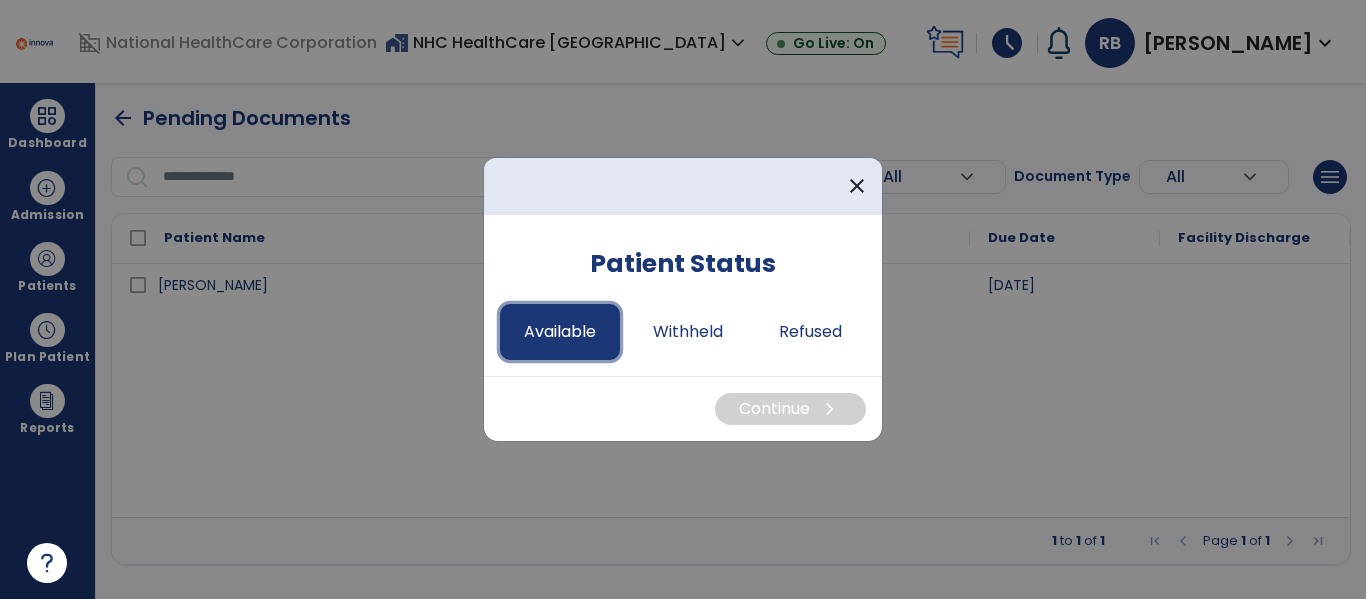 click on "Available" at bounding box center [560, 332] 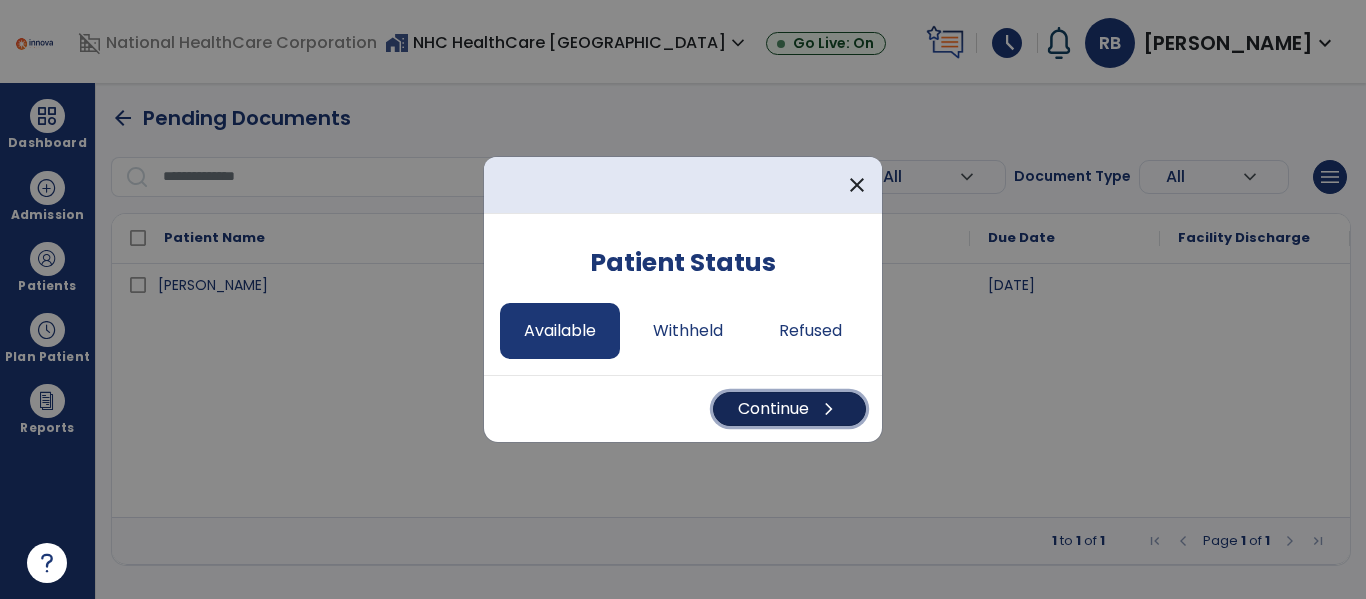 click on "Continue   chevron_right" at bounding box center [789, 409] 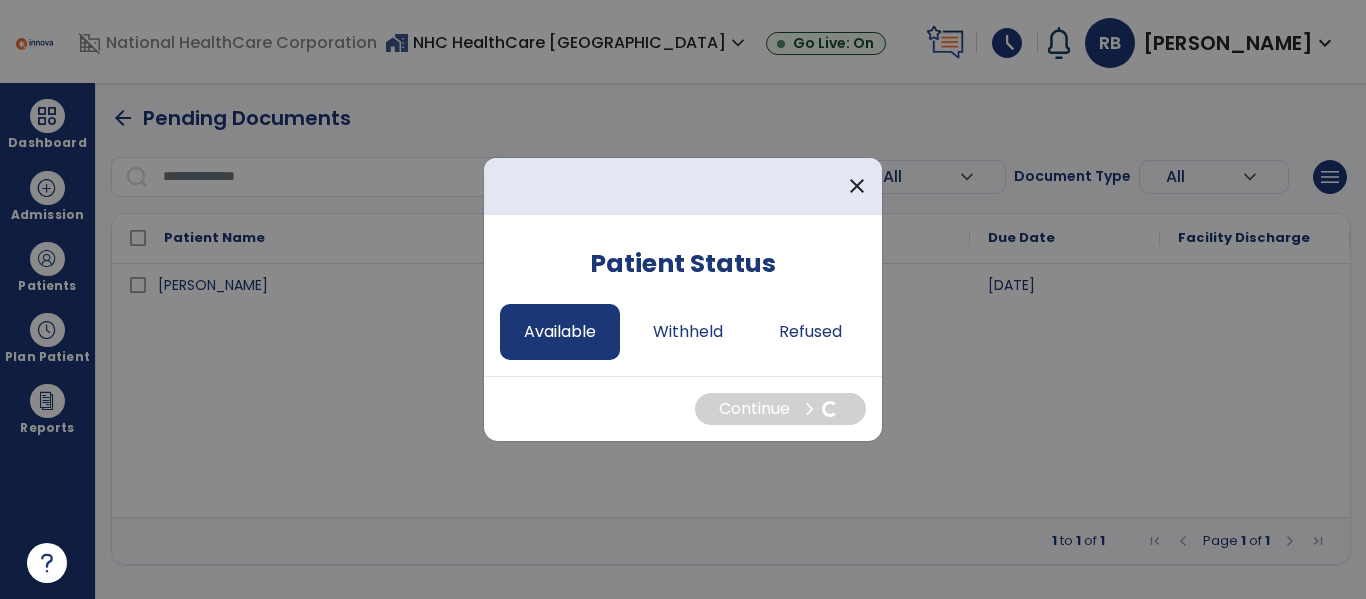 select on "*" 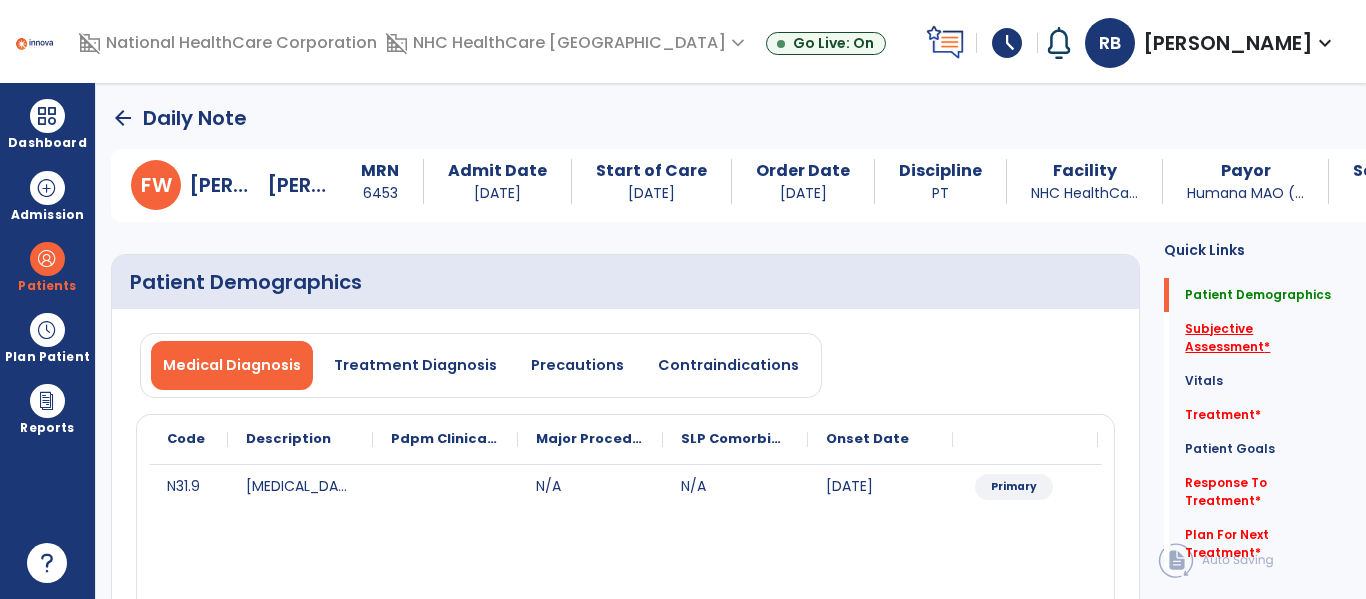 click on "Subjective Assessment   *" 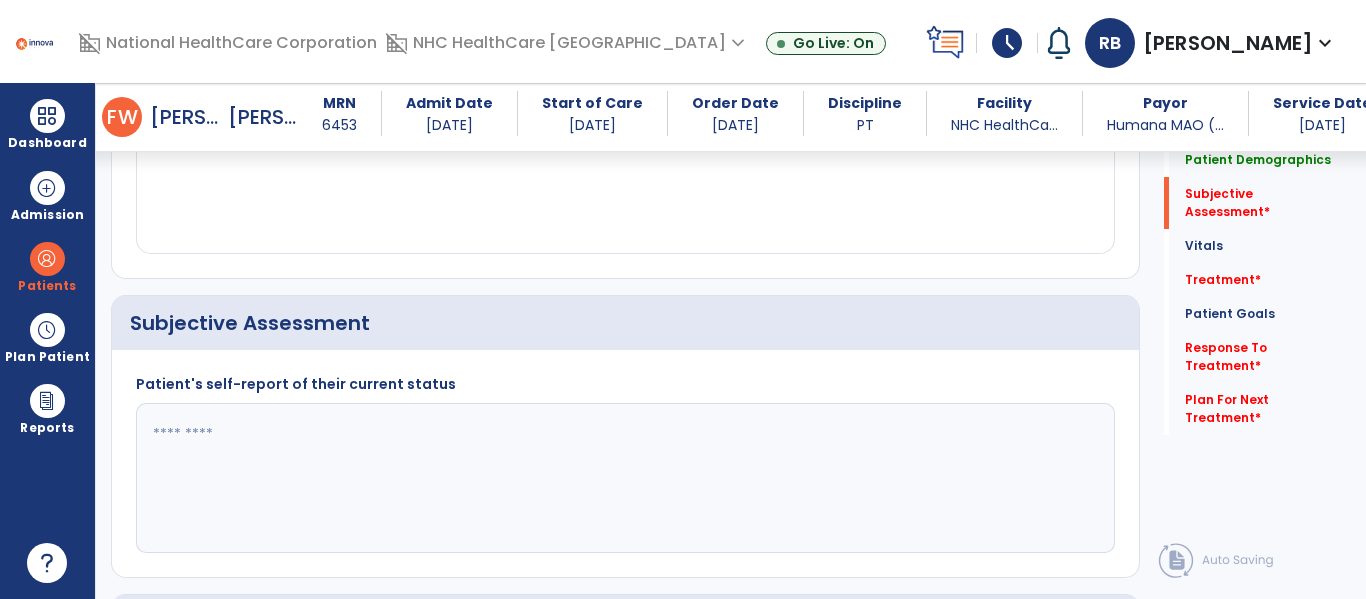 scroll, scrollTop: 457, scrollLeft: 0, axis: vertical 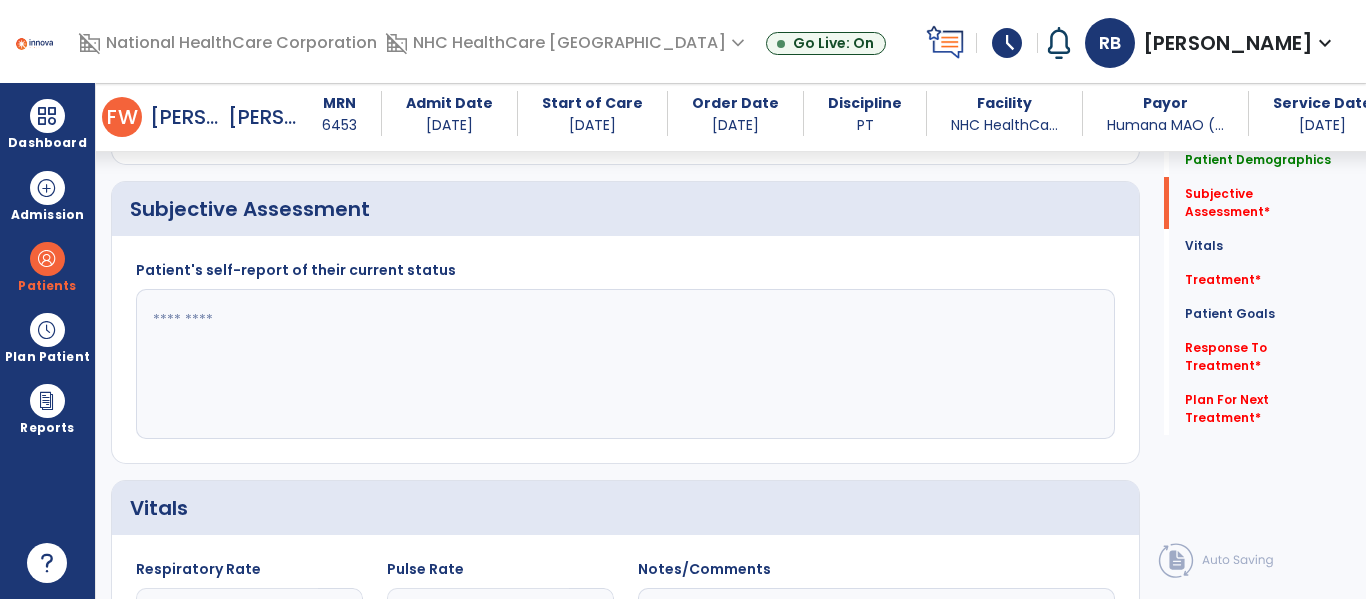 click 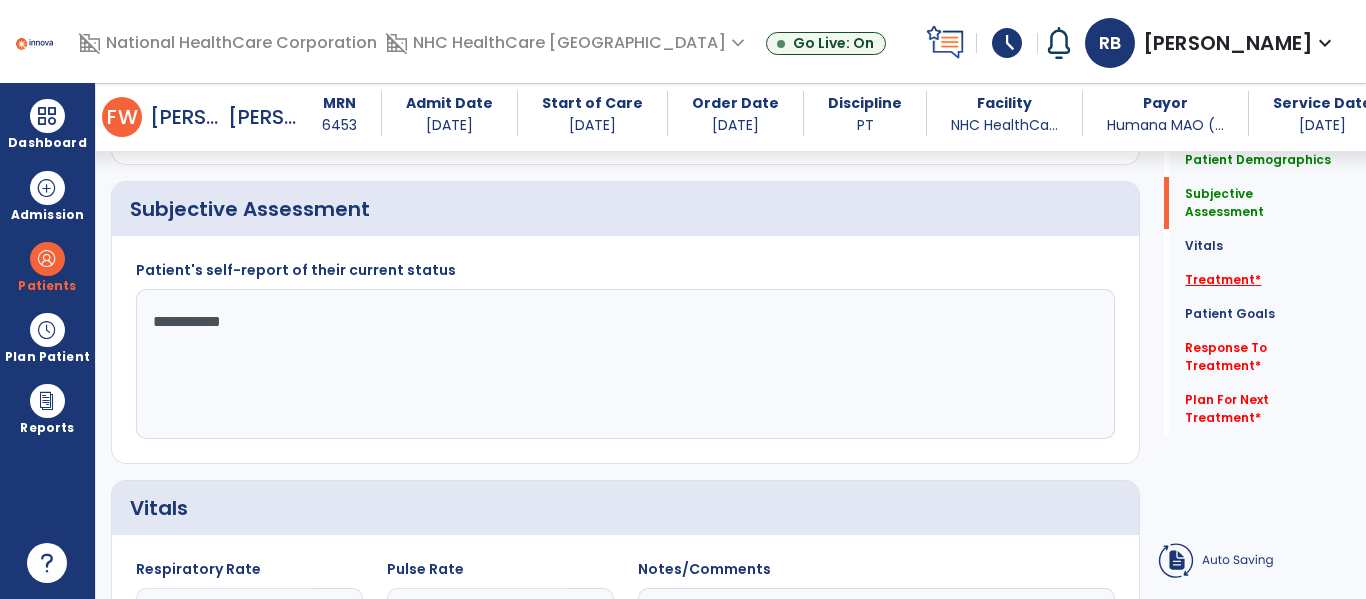 type on "**********" 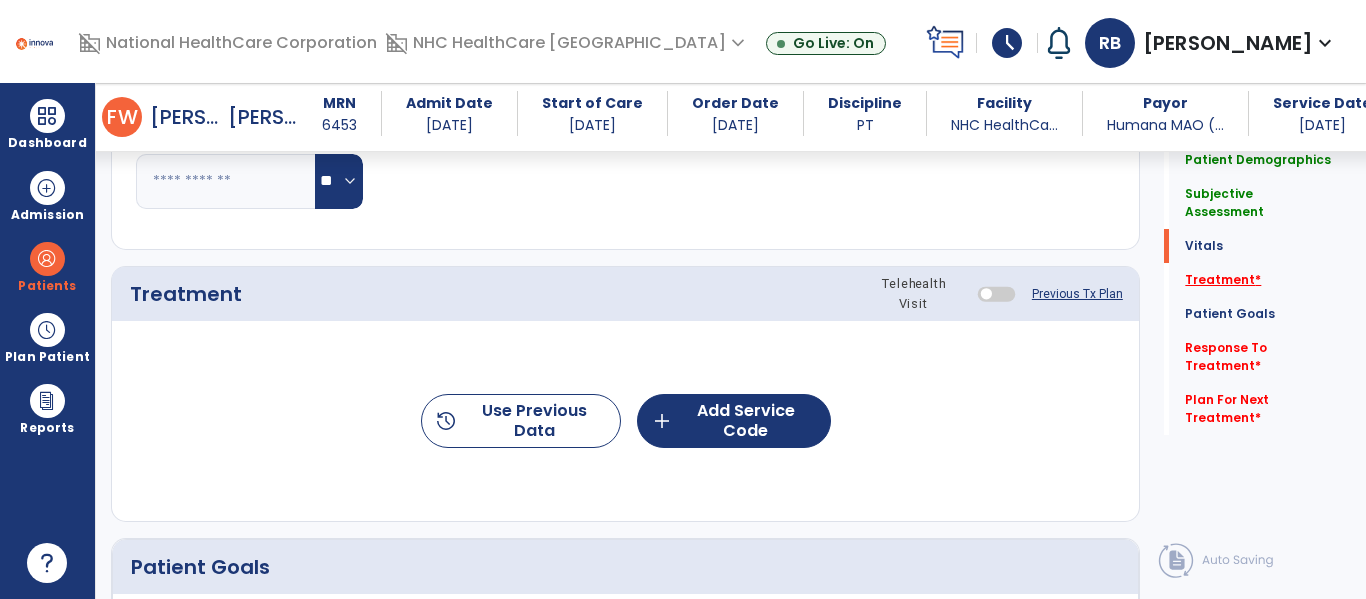 click on "Treatment   *" 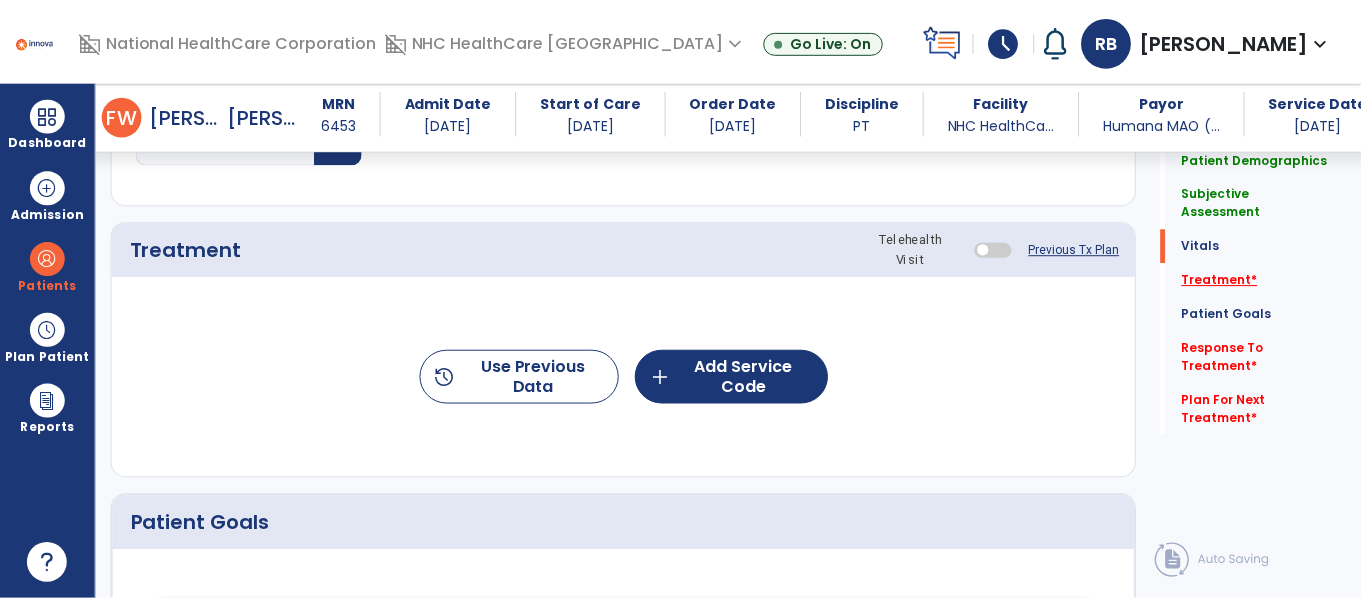 scroll, scrollTop: 1147, scrollLeft: 0, axis: vertical 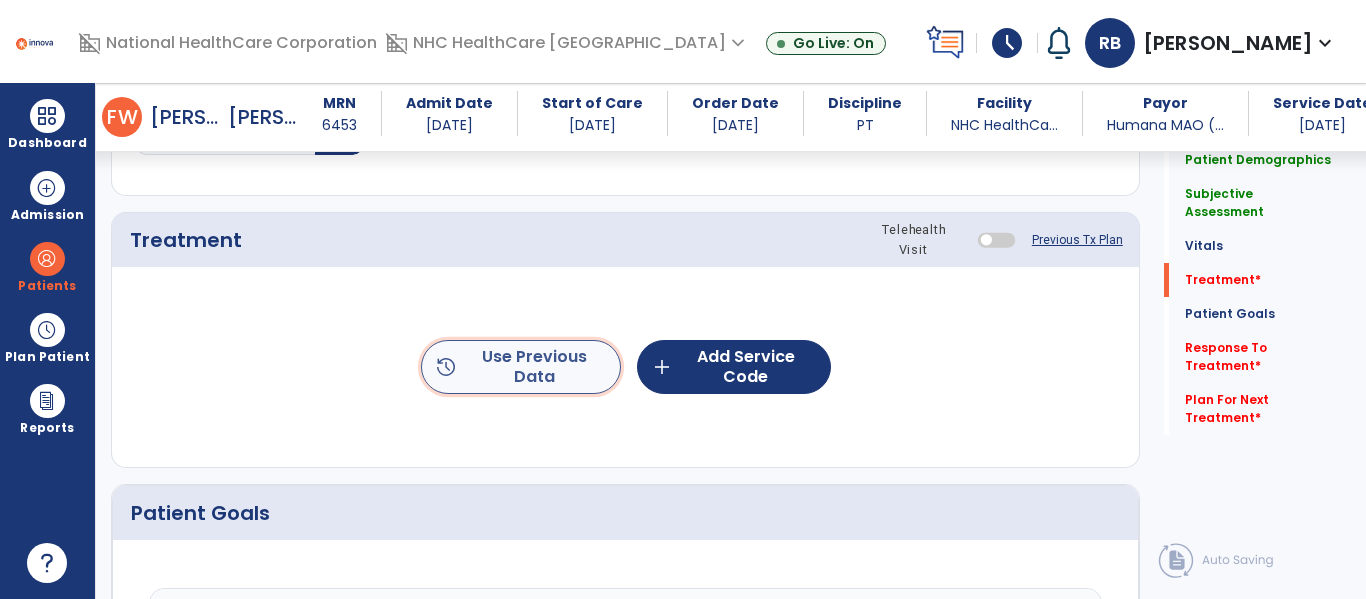 click on "history  Use Previous Data" 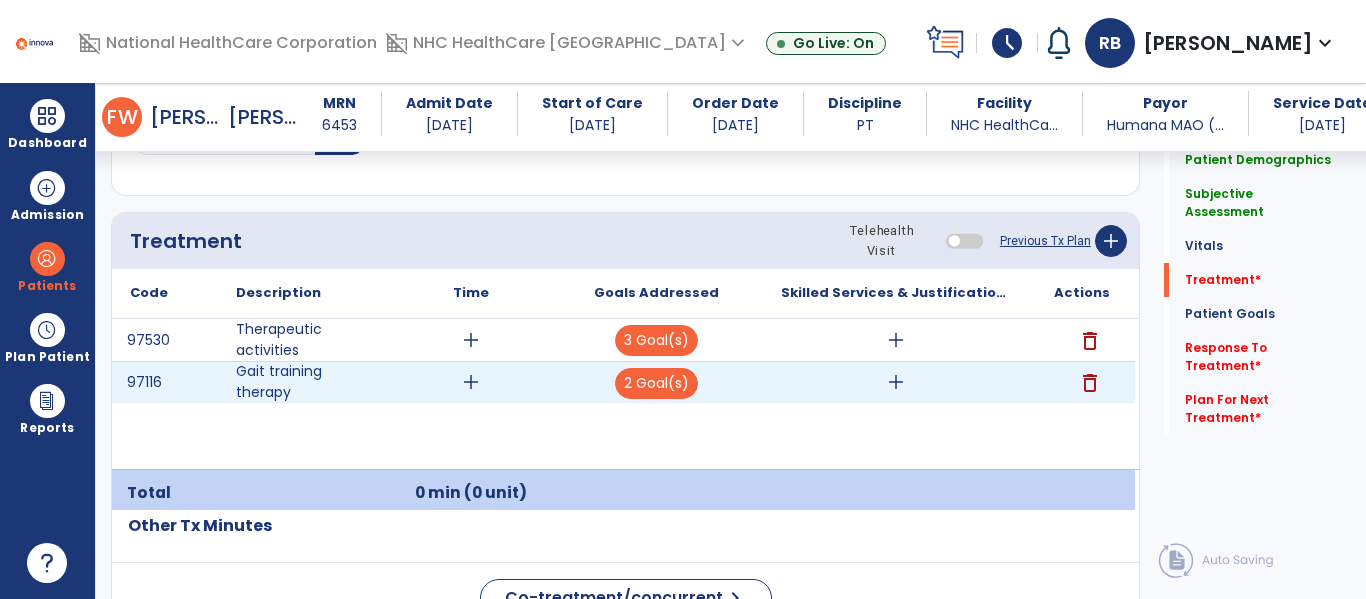 click on "add" at bounding box center (896, 382) 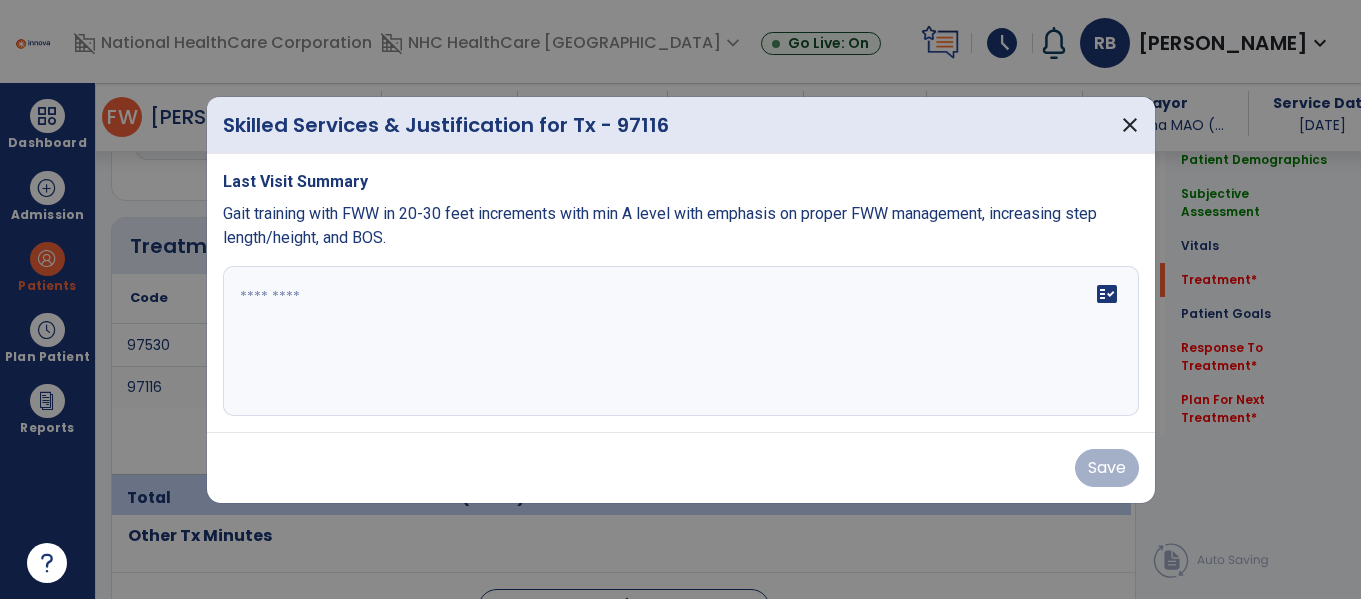 scroll, scrollTop: 1147, scrollLeft: 0, axis: vertical 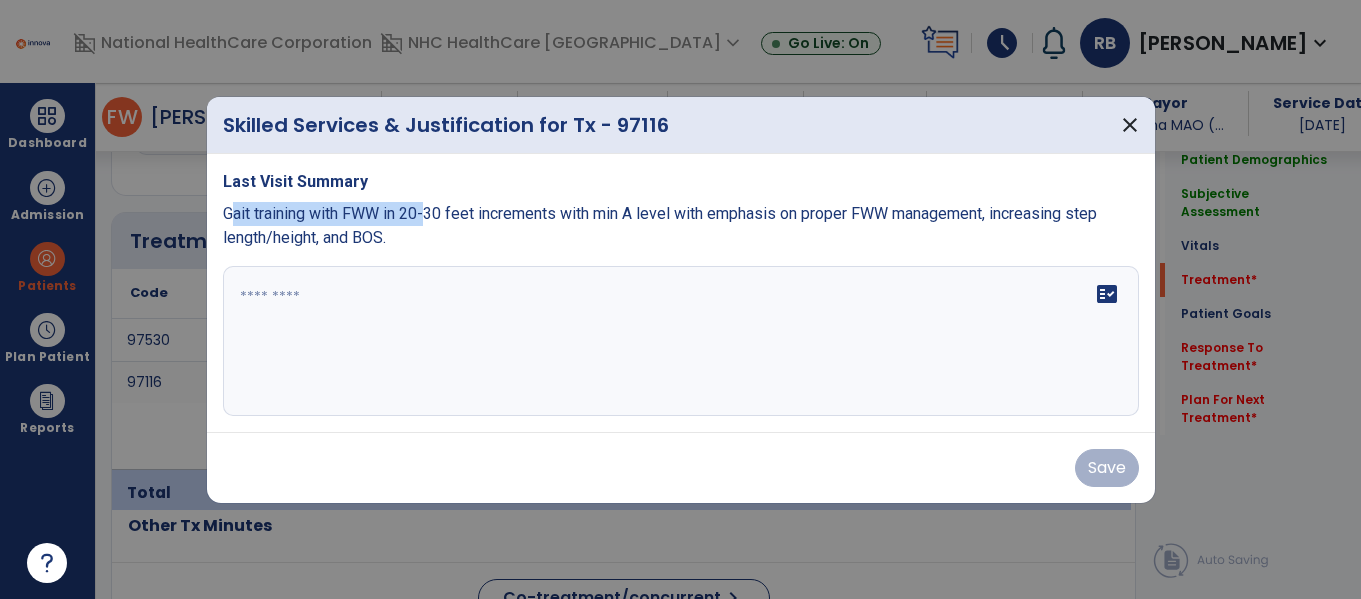 drag, startPoint x: 229, startPoint y: 213, endPoint x: 435, endPoint y: 215, distance: 206.0097 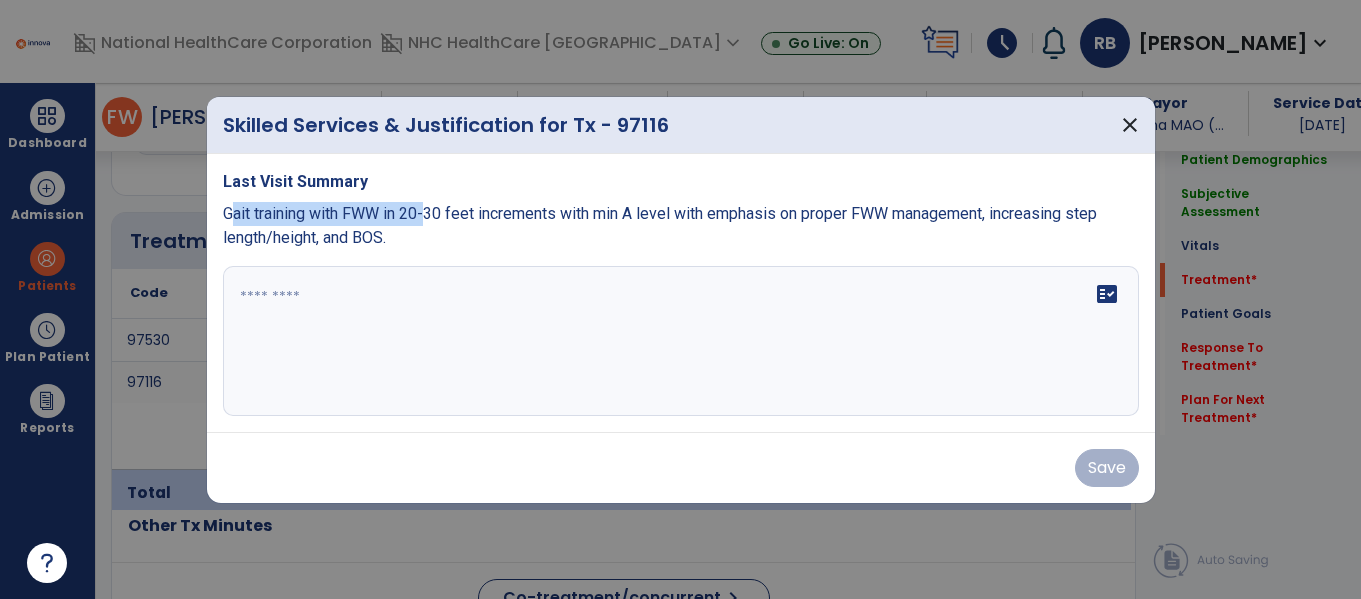 click on "Gait training with FWW in 20-30 feet increments with min A level with emphasis on proper FWW management, increasing step length/height, and BOS." at bounding box center [660, 225] 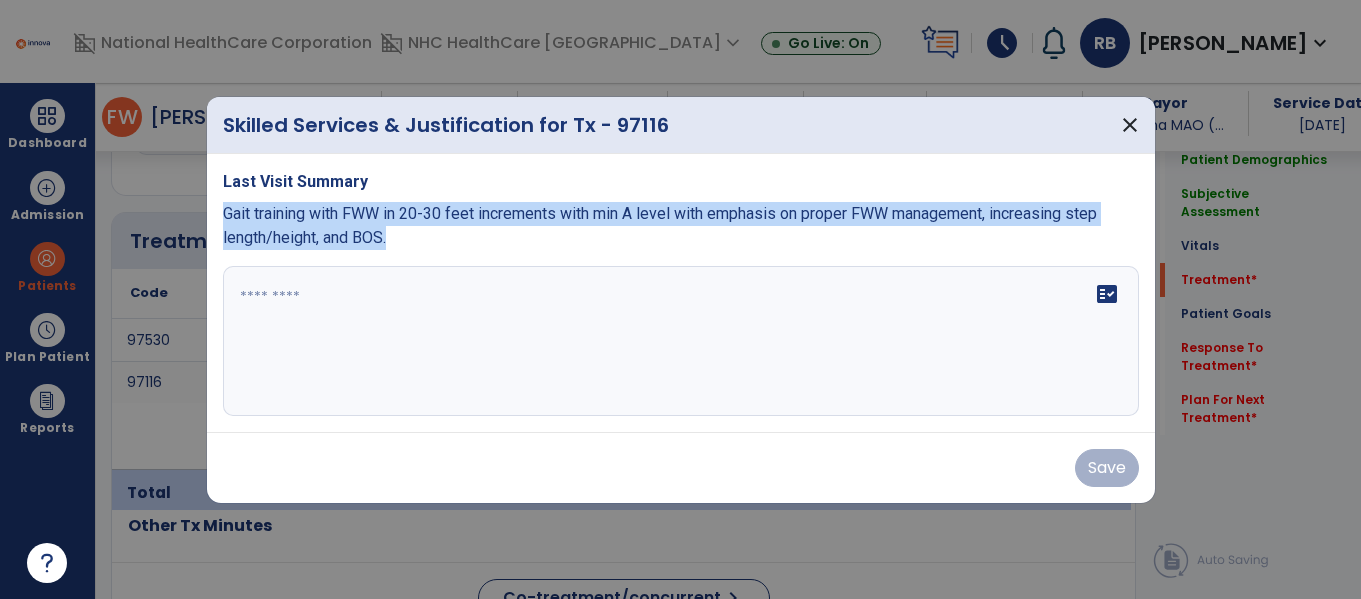 drag, startPoint x: 213, startPoint y: 210, endPoint x: 525, endPoint y: 259, distance: 315.8243 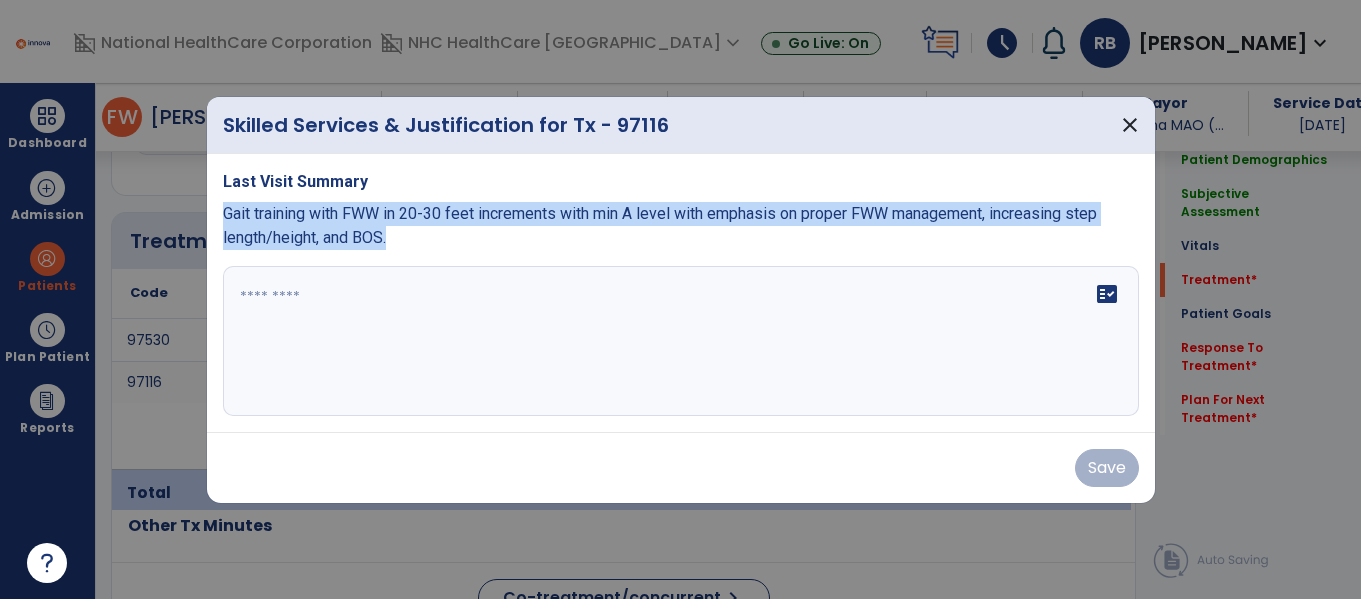 click on "Last Visit Summary Gait training with FWW in 20-30 feet increments with min A level with emphasis on proper FWW management, increasing step length/height, and BOS.
fact_check" at bounding box center [681, 293] 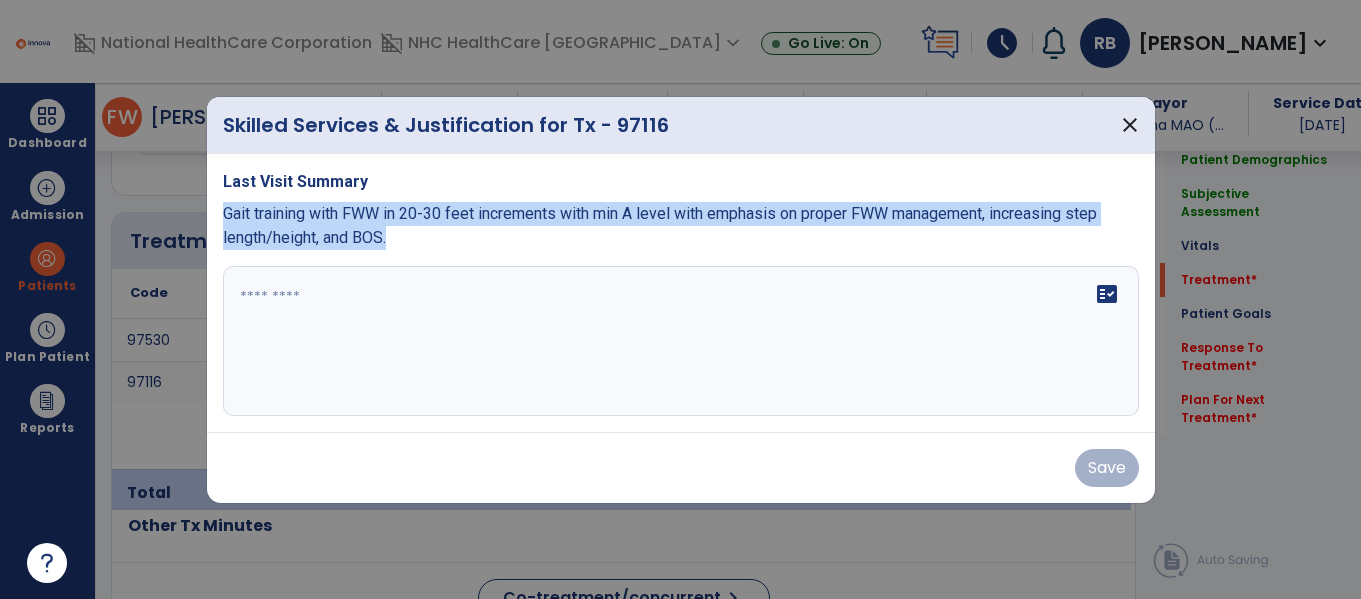 copy on "Gait training with FWW in 20-30 feet increments with min A level with emphasis on proper FWW management, increasing step length/height, and BOS." 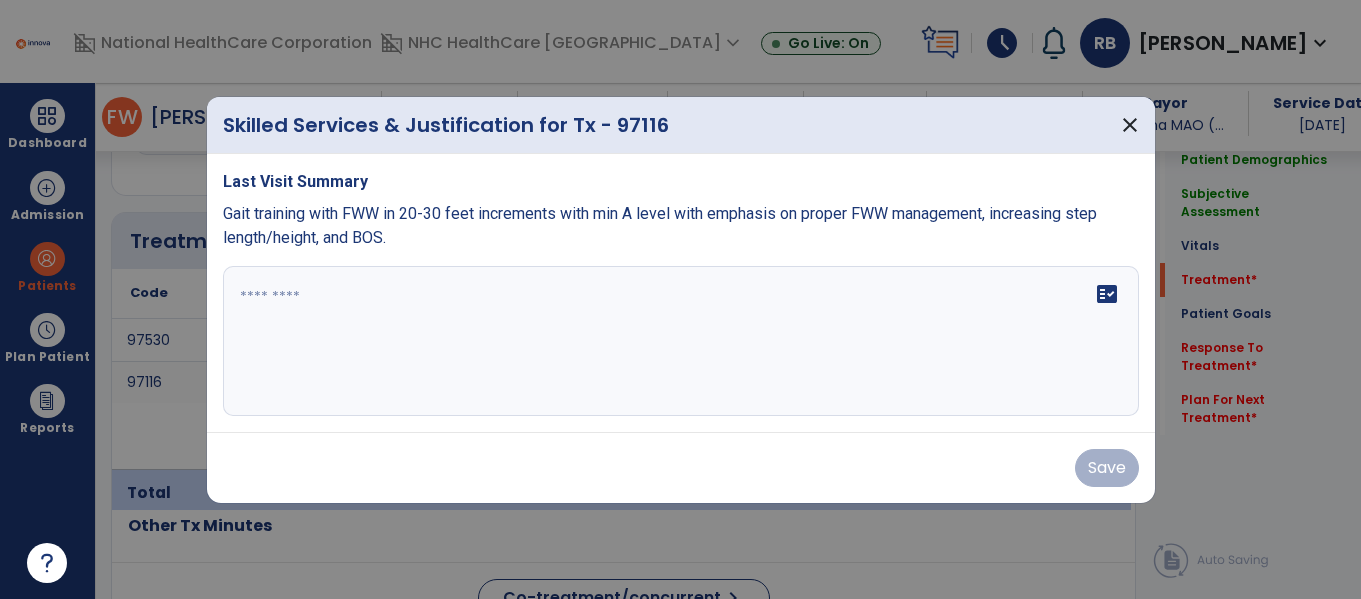click at bounding box center [681, 341] 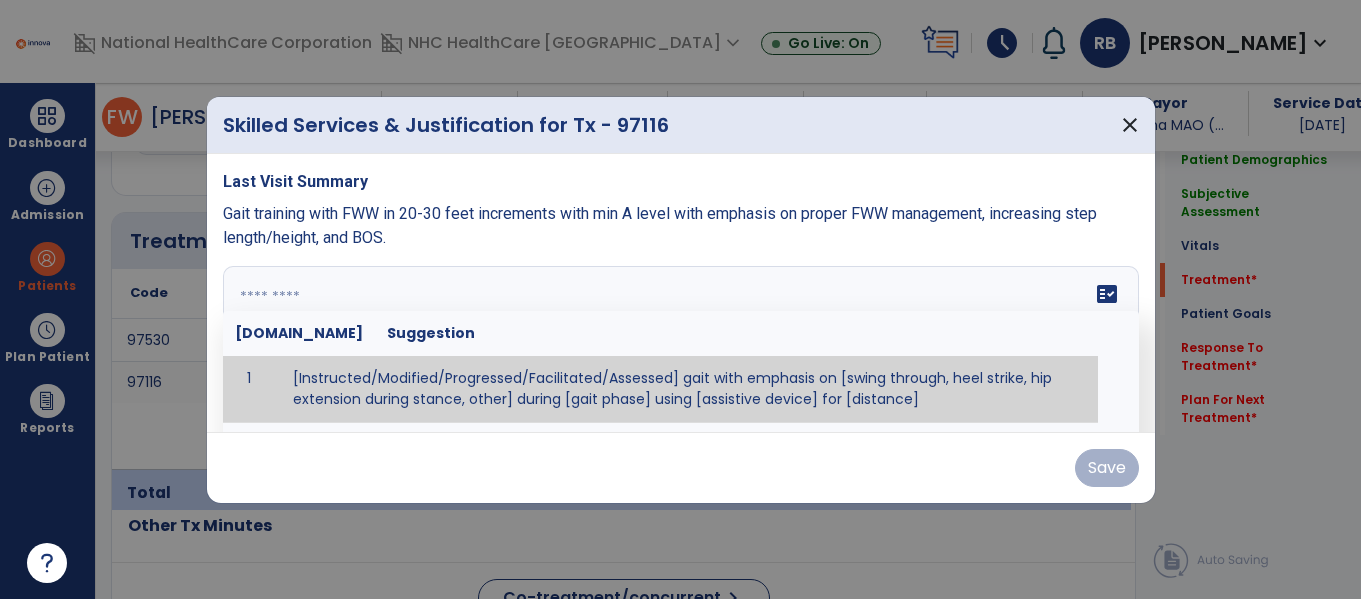 click at bounding box center [678, 341] 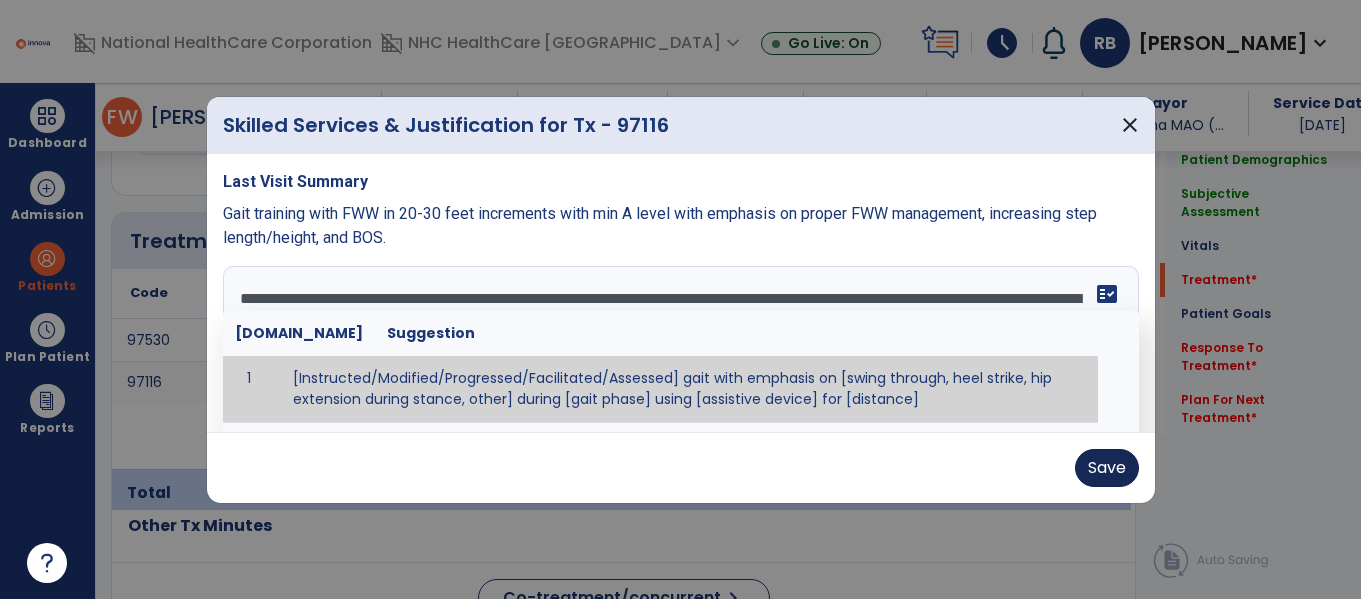 type on "**********" 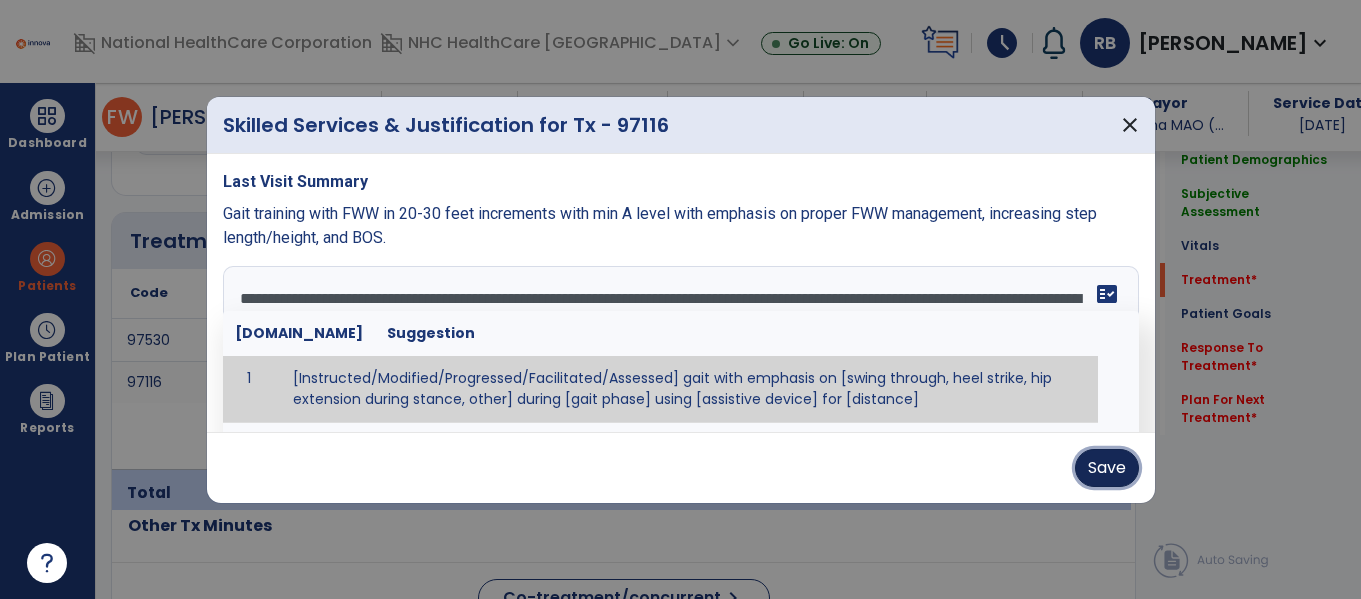 click on "Save" at bounding box center [1107, 468] 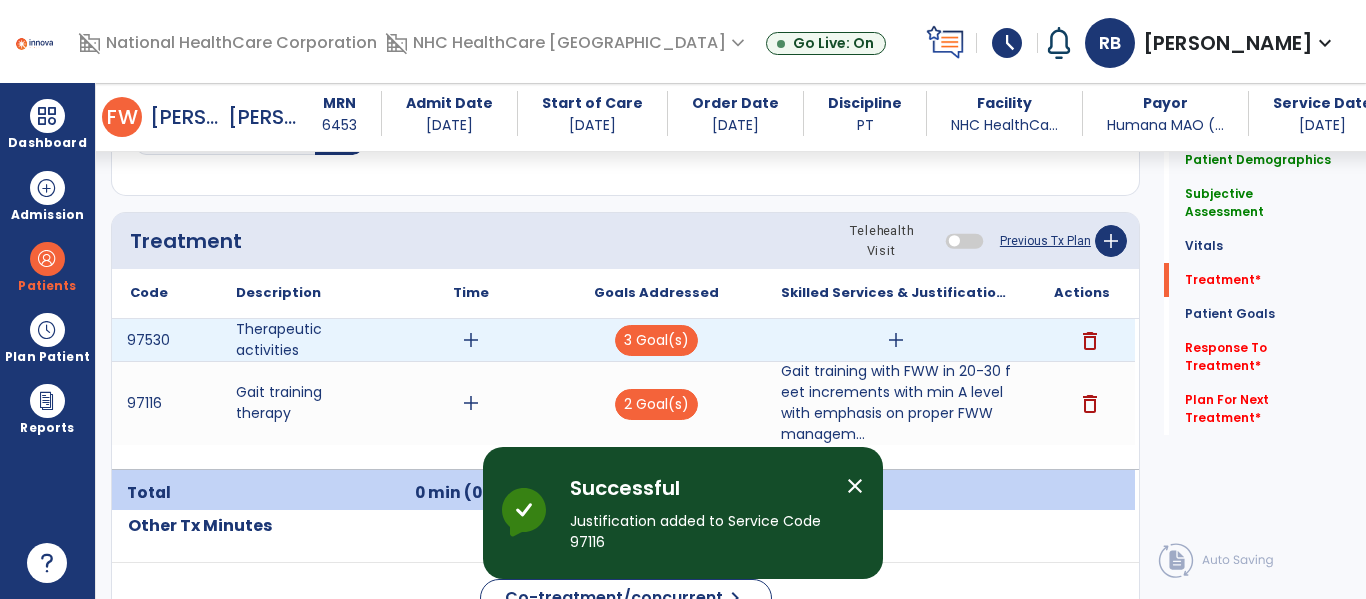 click on "add" at bounding box center (896, 340) 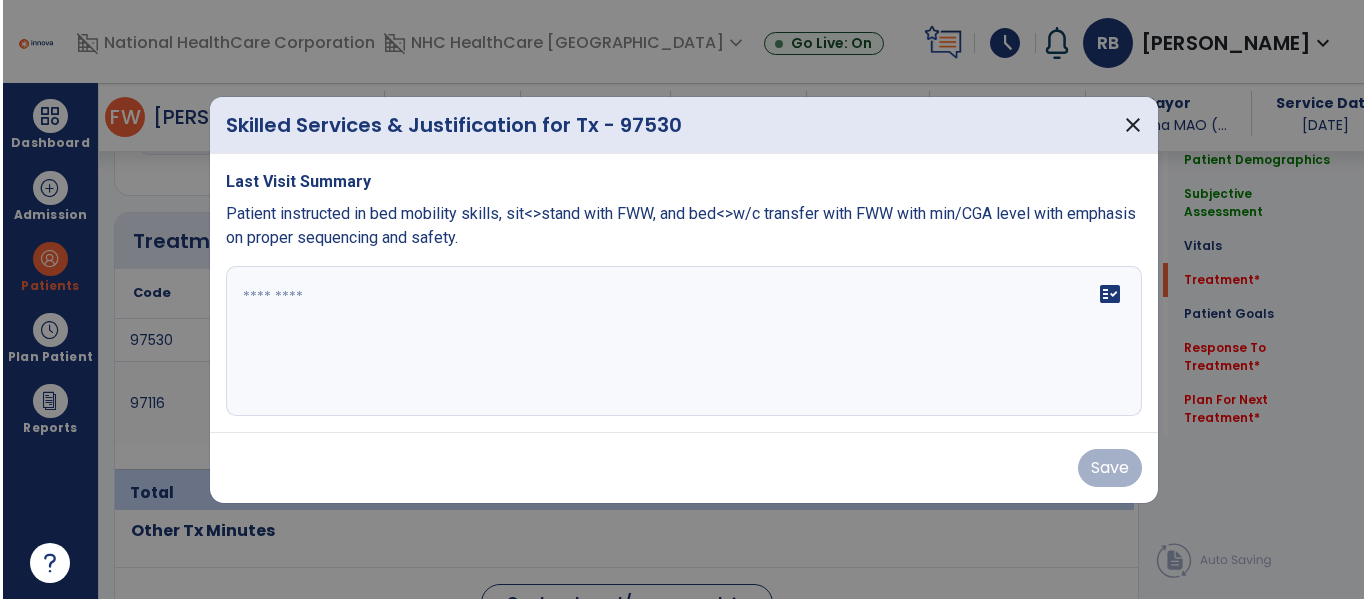 scroll, scrollTop: 1147, scrollLeft: 0, axis: vertical 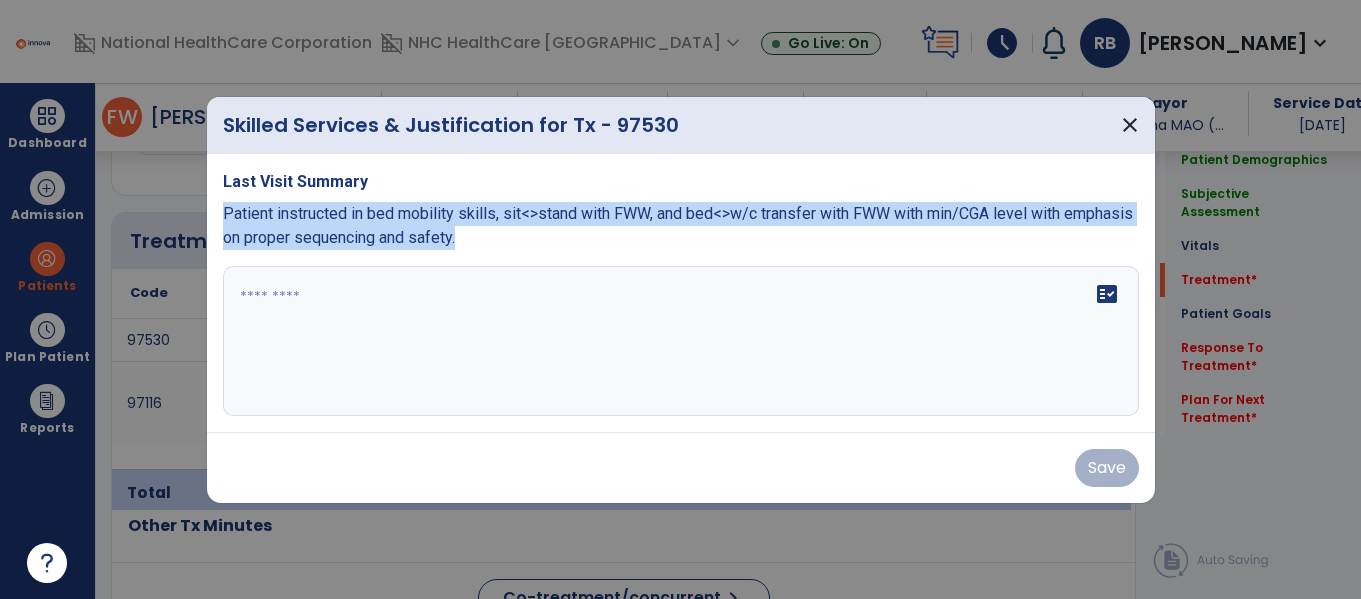 drag, startPoint x: 222, startPoint y: 211, endPoint x: 605, endPoint y: 263, distance: 386.51392 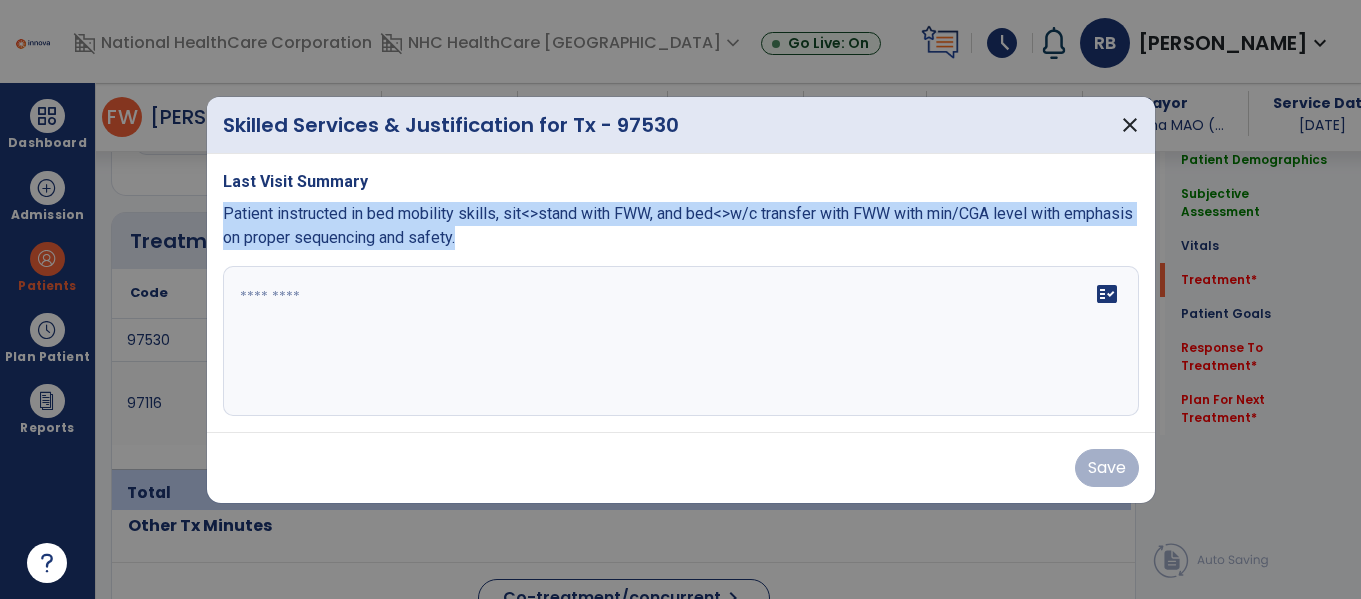 click on "Last Visit Summary Patient instructed in bed mobility skills, sit<>stand with FWW, and bed<>w/c transfer with FWW with min/CGA level with emphasis on proper sequencing and safety.   fact_check" at bounding box center [681, 293] 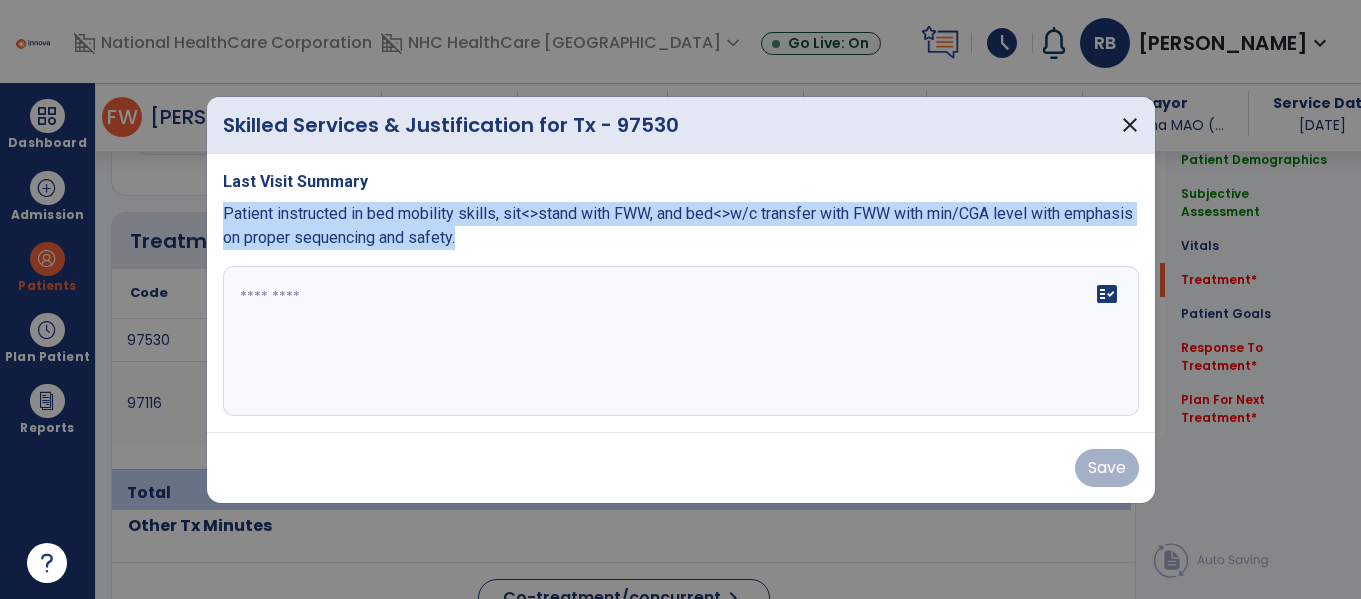 copy on "Patient instructed in bed mobility skills, sit<>stand with FWW, and bed<>w/c transfer with FWW with min/CGA level with emphasis on proper sequencing and safety." 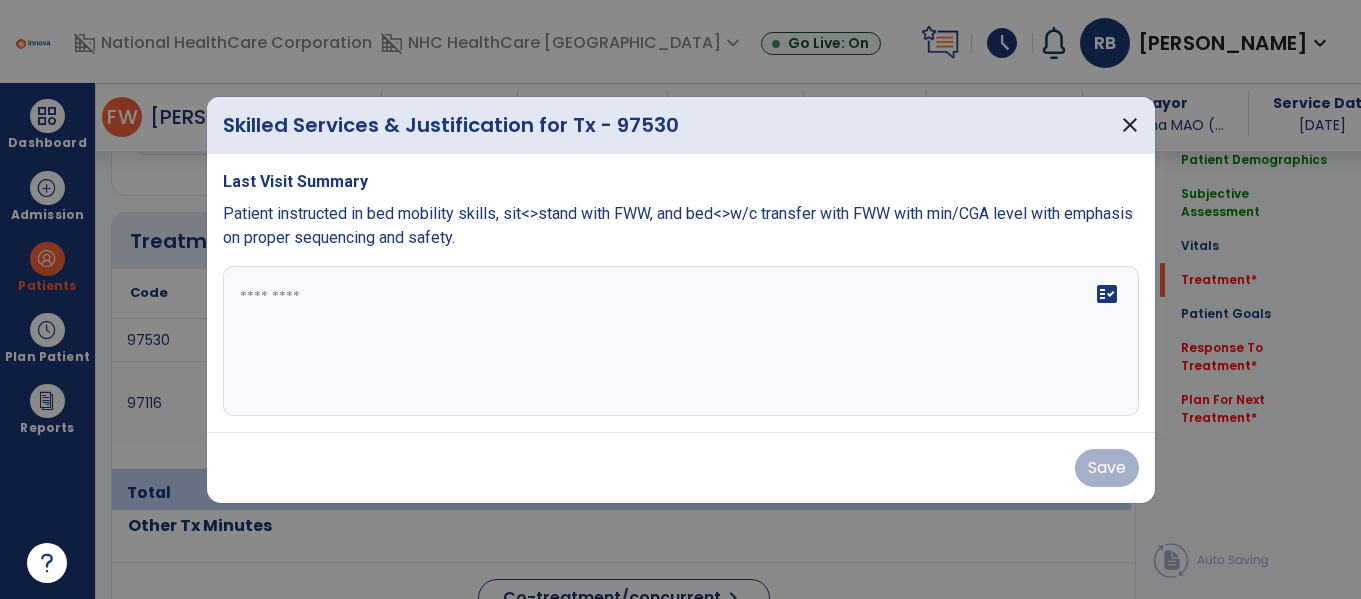 click at bounding box center (681, 341) 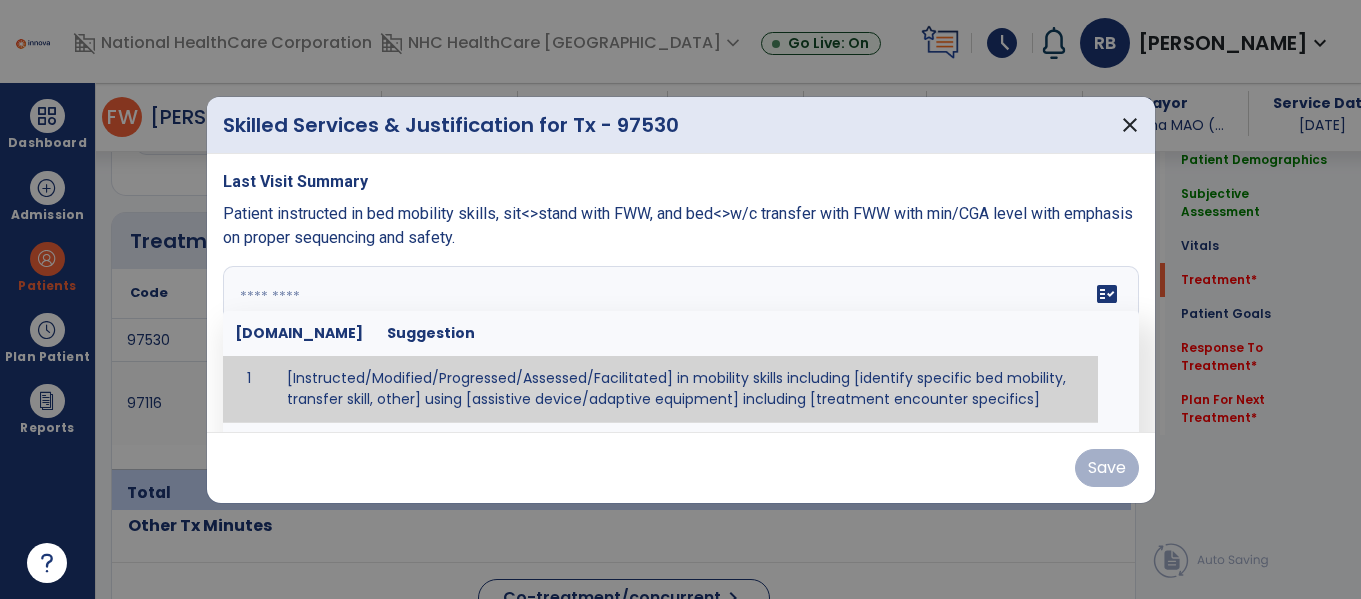 click at bounding box center [678, 341] 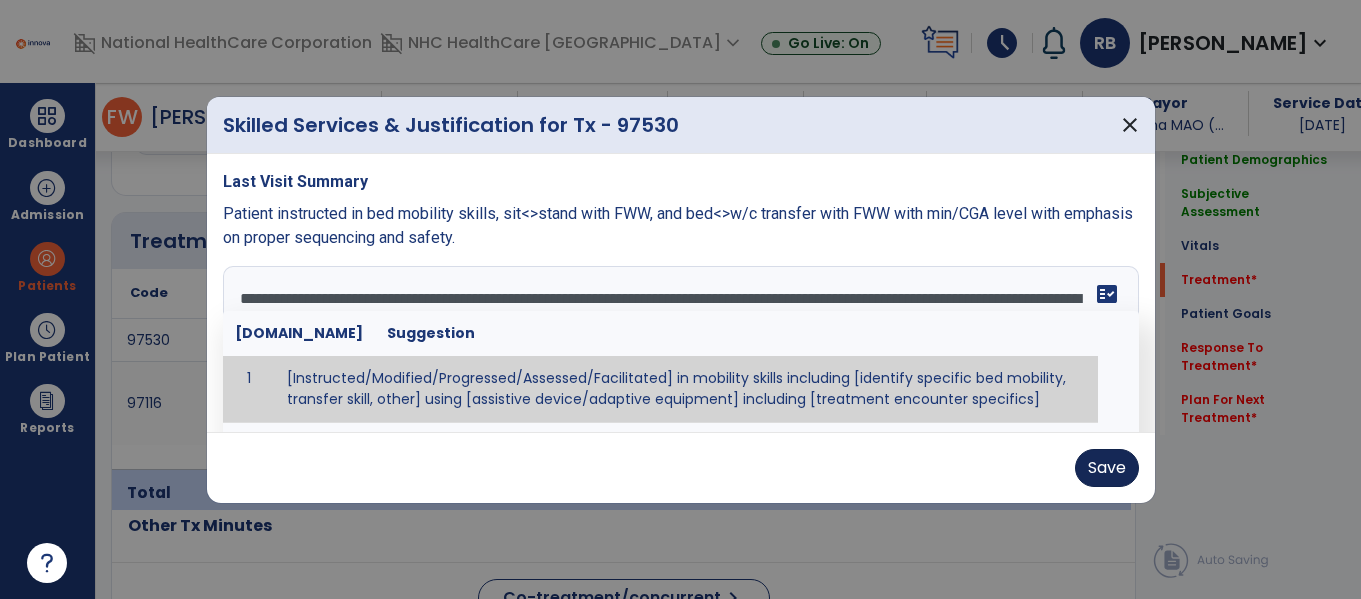 type on "**********" 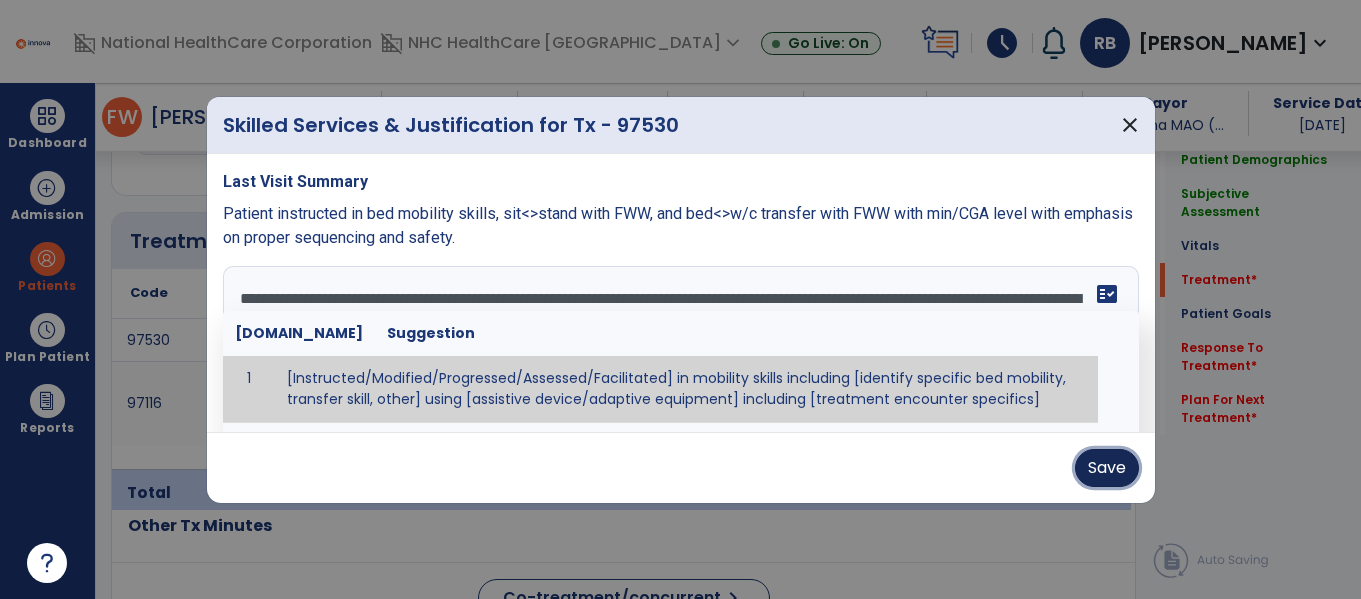 click on "Save" at bounding box center (1107, 468) 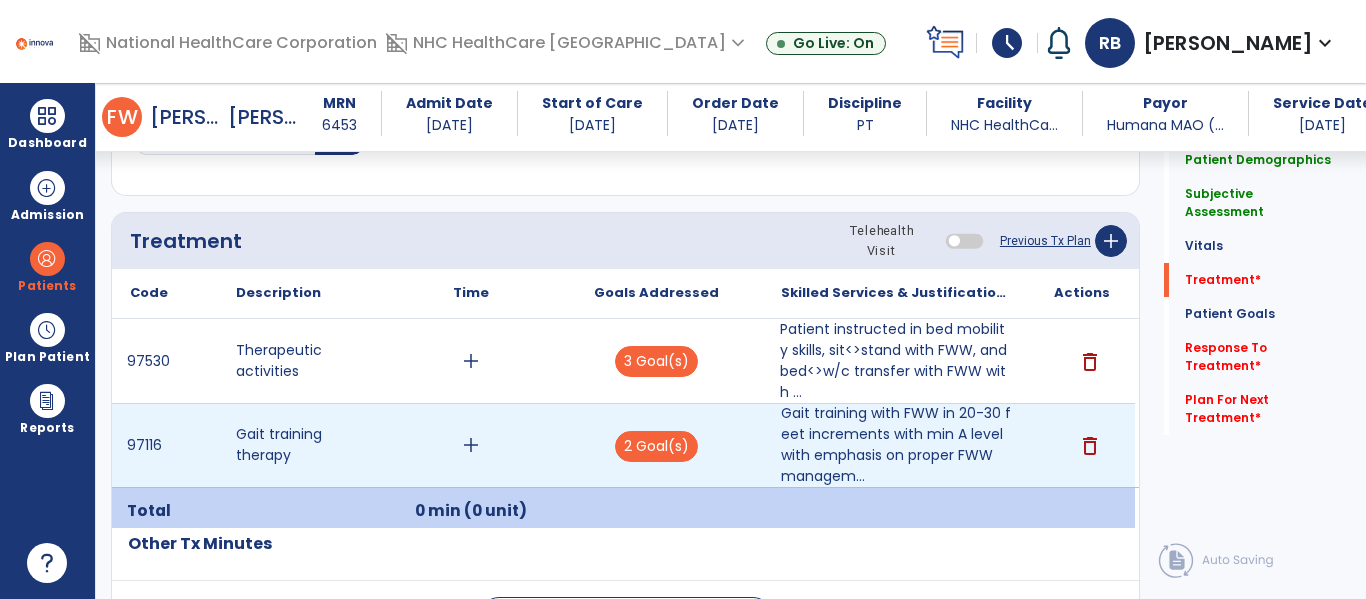 click on "add" at bounding box center [471, 445] 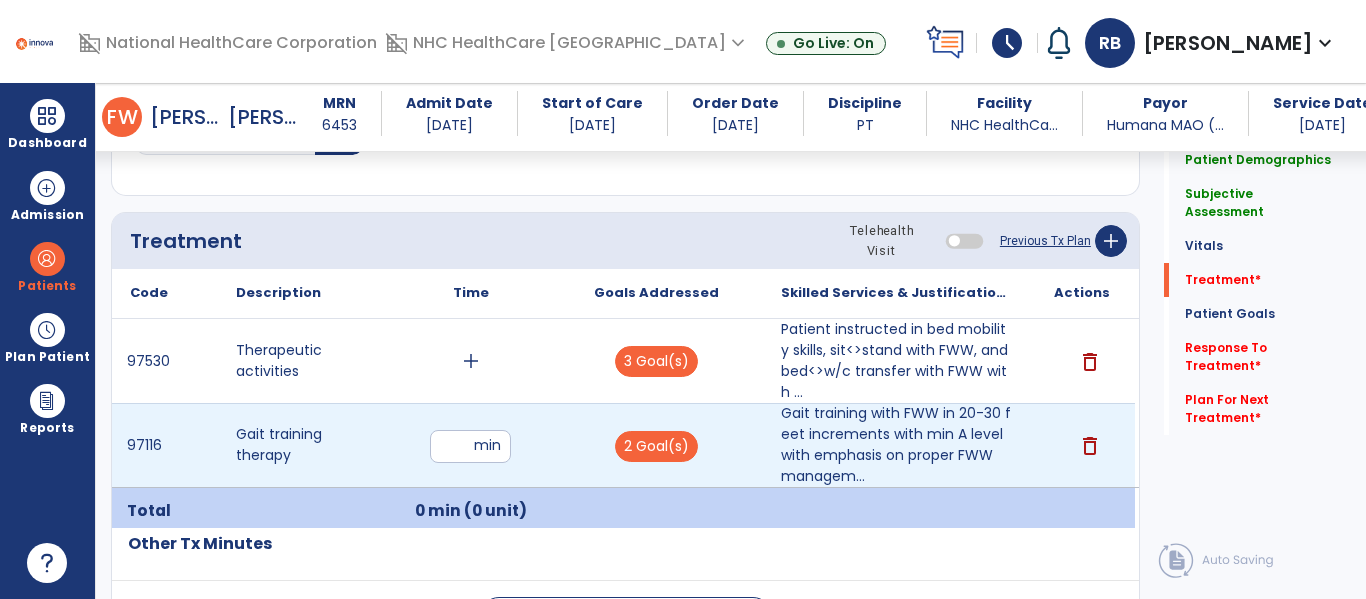 type on "**" 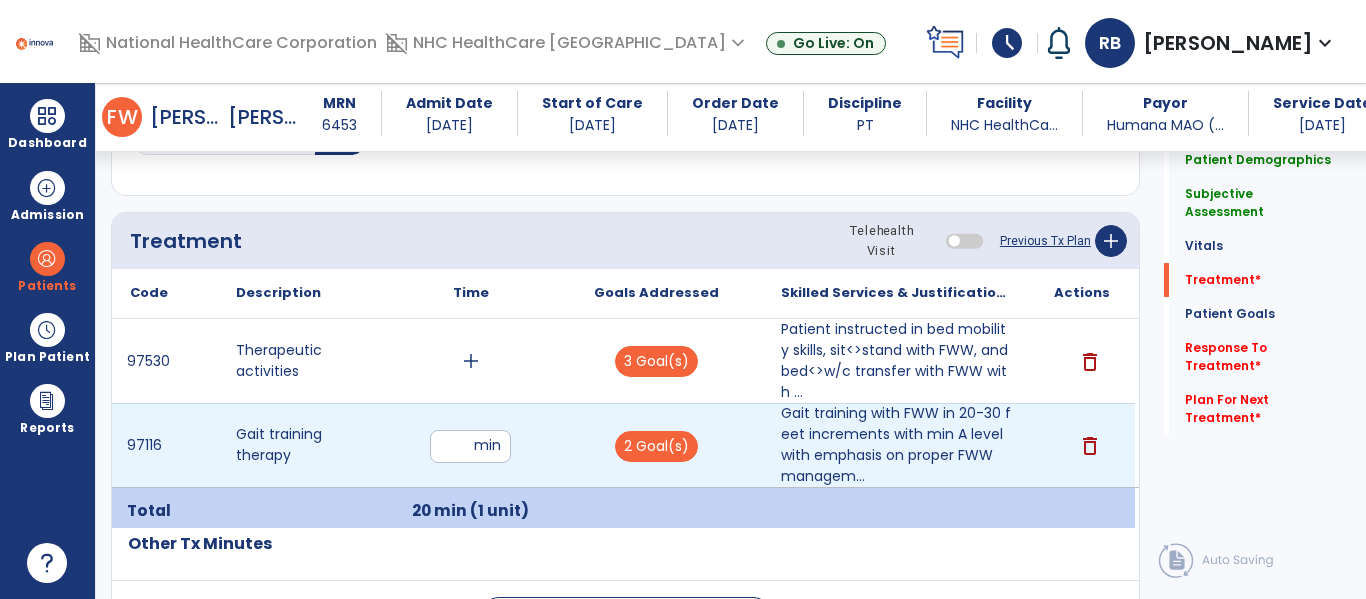 click on "**" at bounding box center (470, 446) 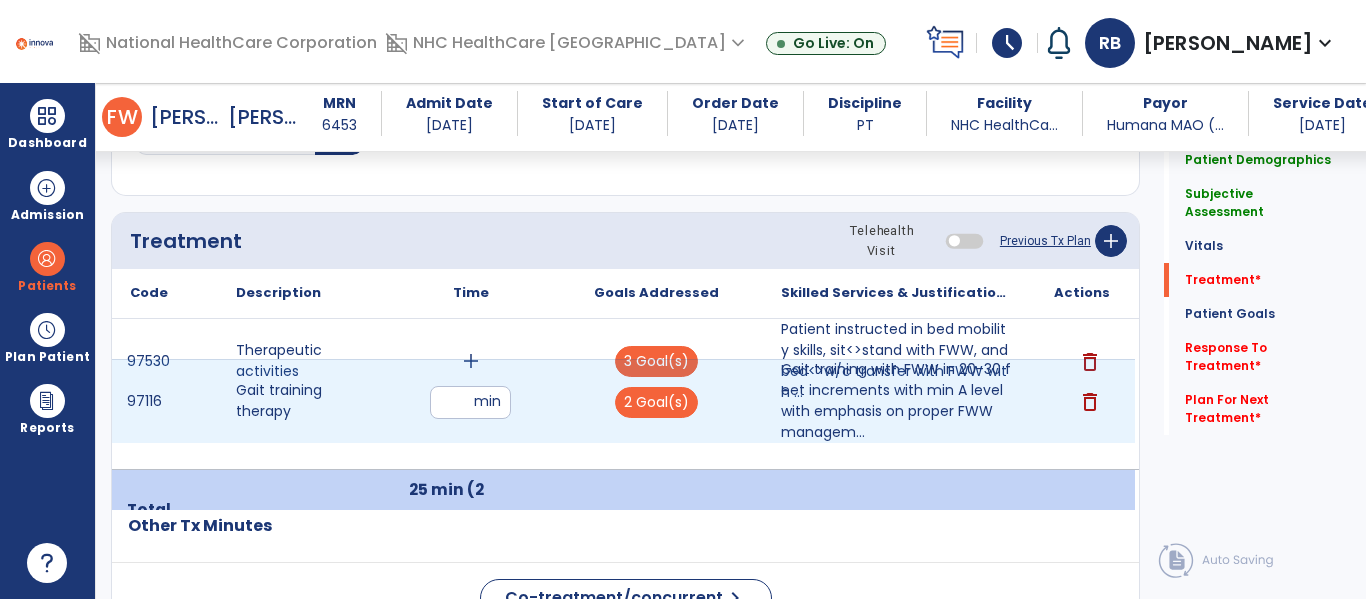 click on "add" at bounding box center [471, 361] 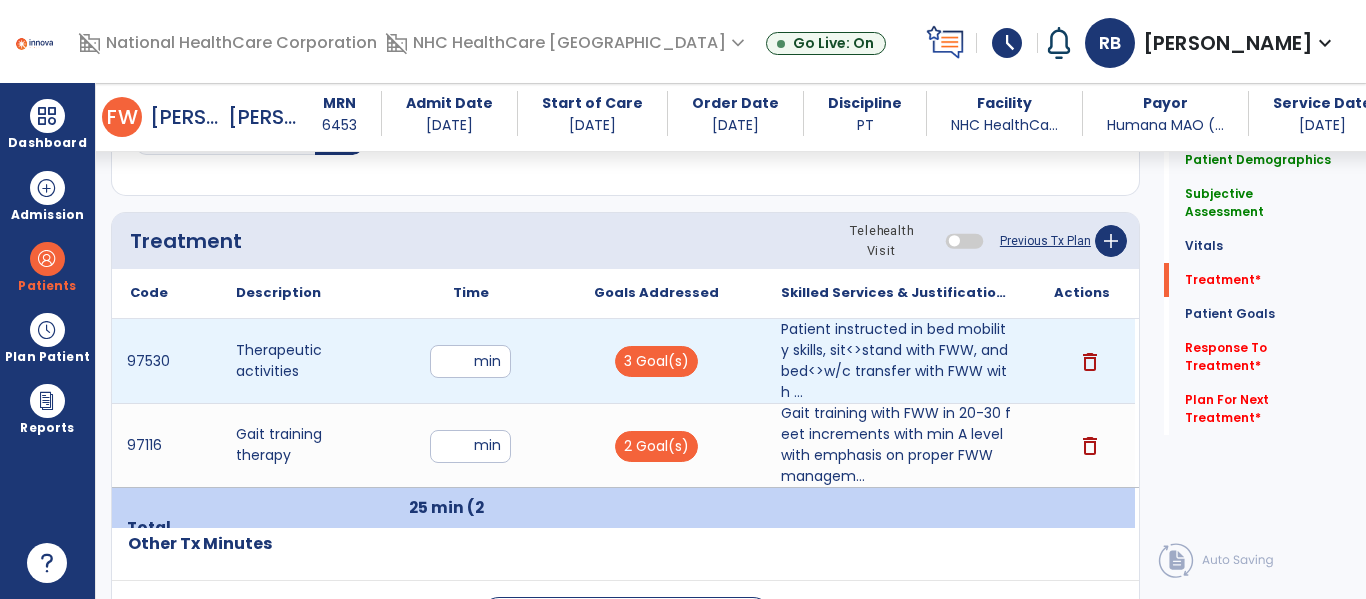 type on "**" 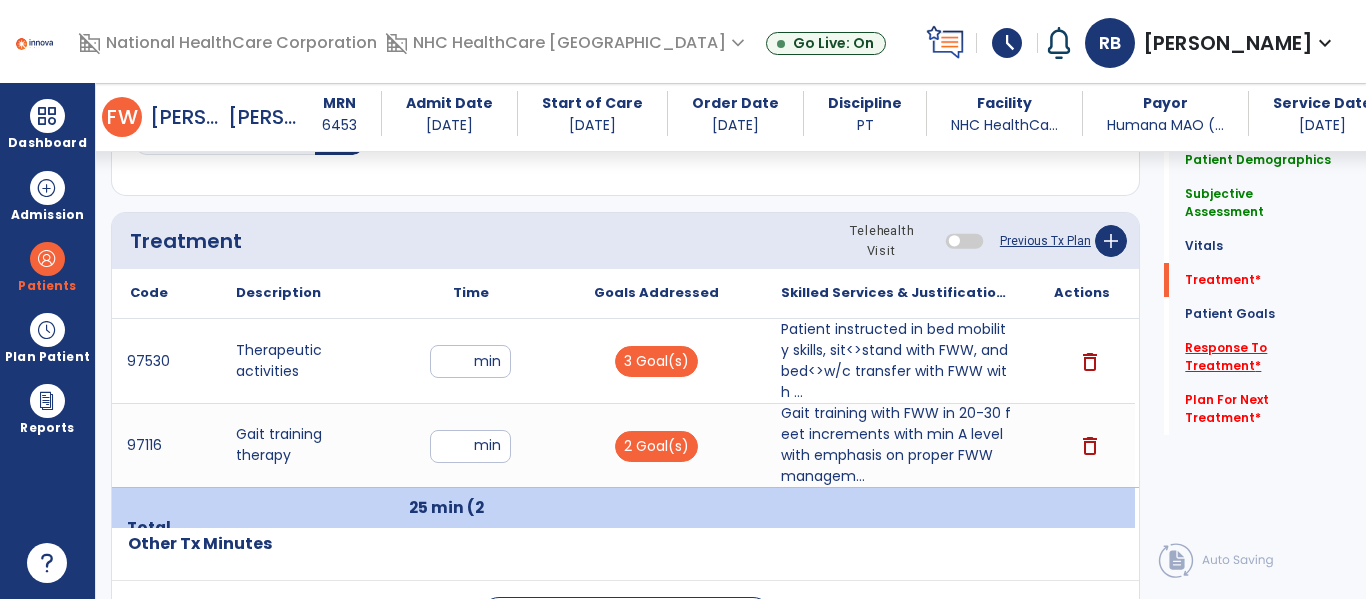 click on "Response To Treatment   *" 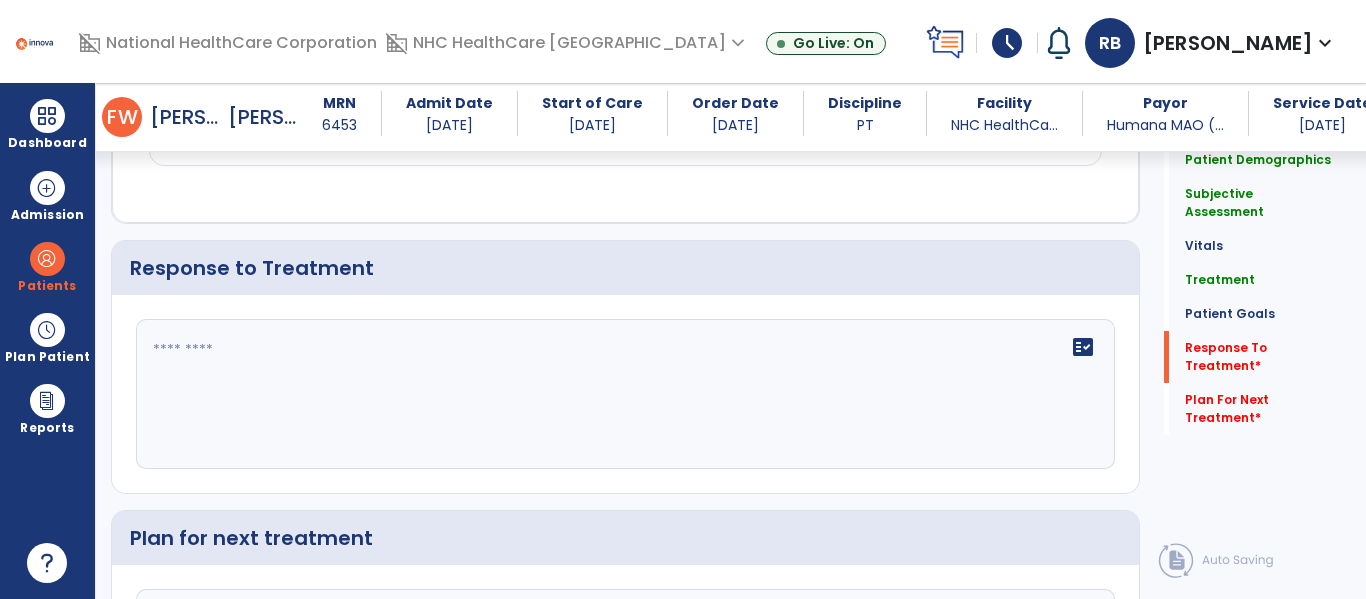 scroll, scrollTop: 2524, scrollLeft: 0, axis: vertical 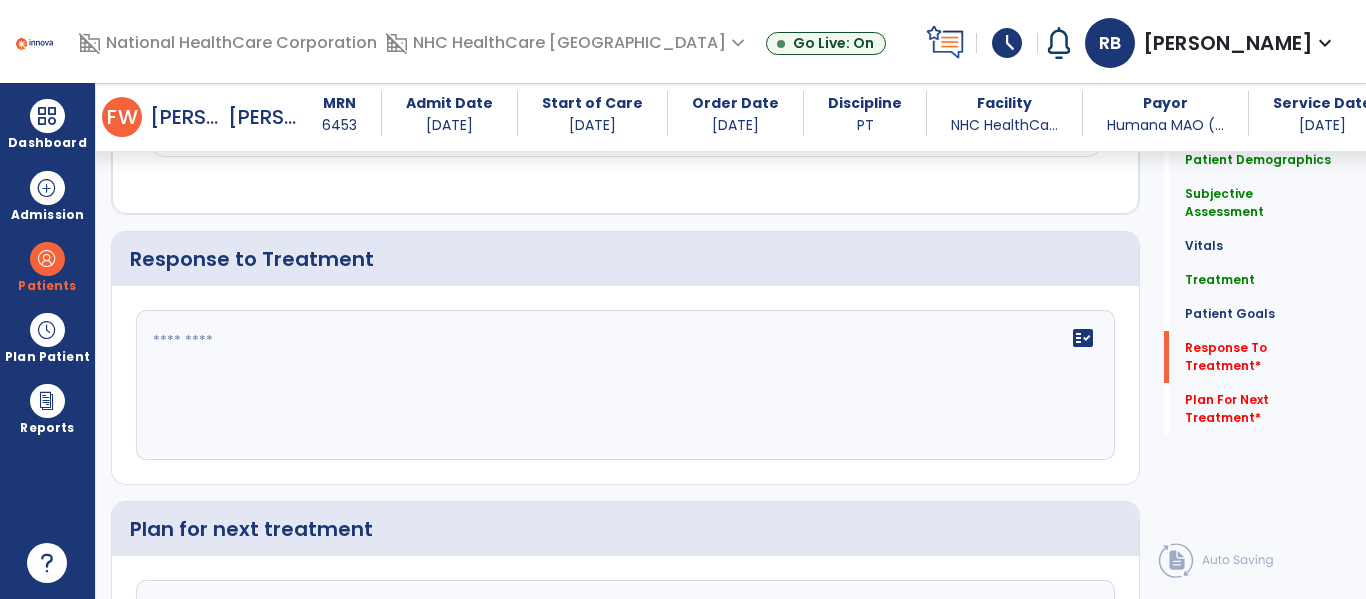 click on "fact_check" 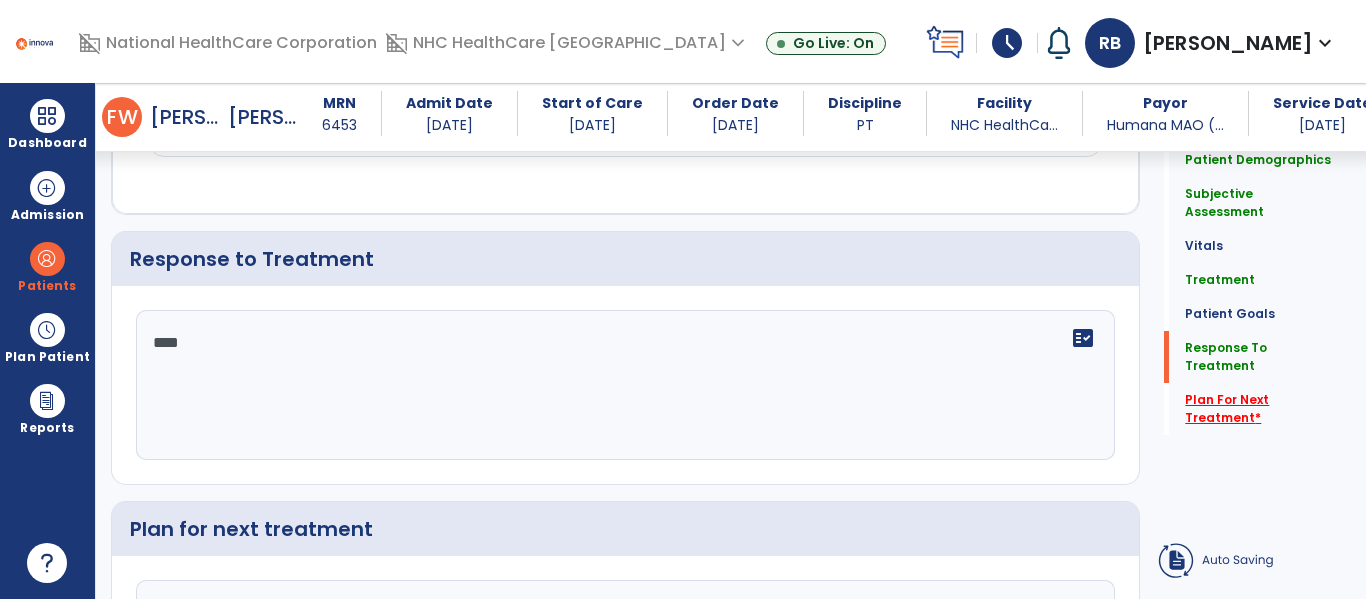 type on "****" 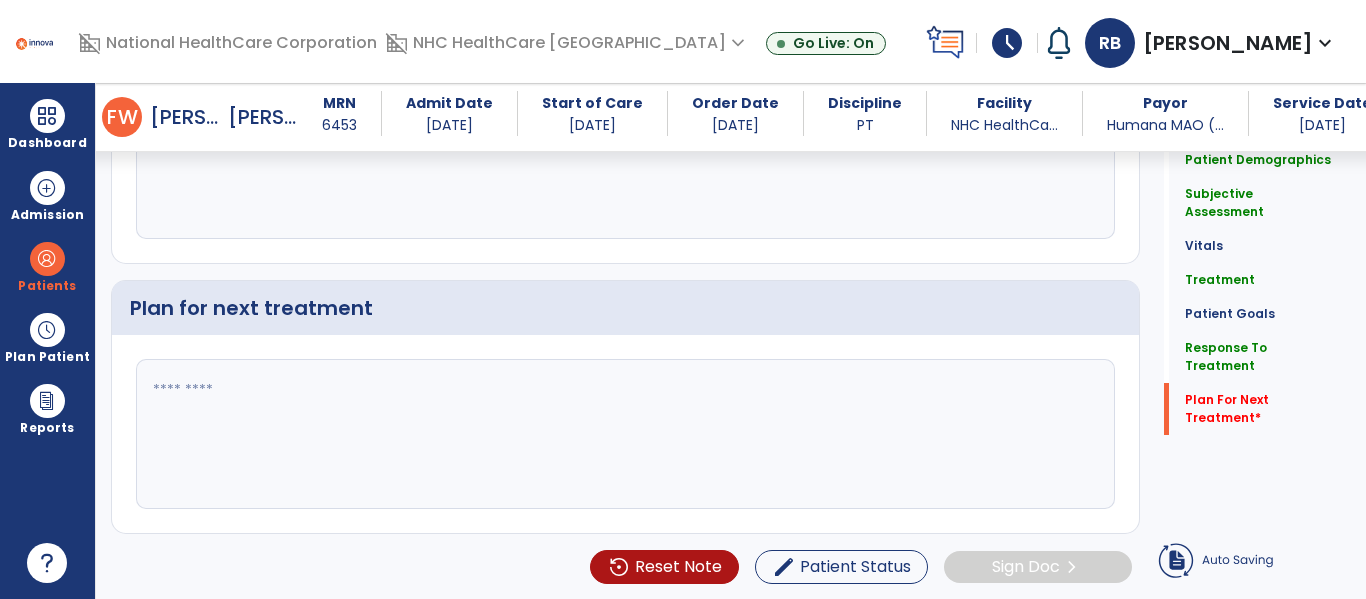 scroll, scrollTop: 2747, scrollLeft: 0, axis: vertical 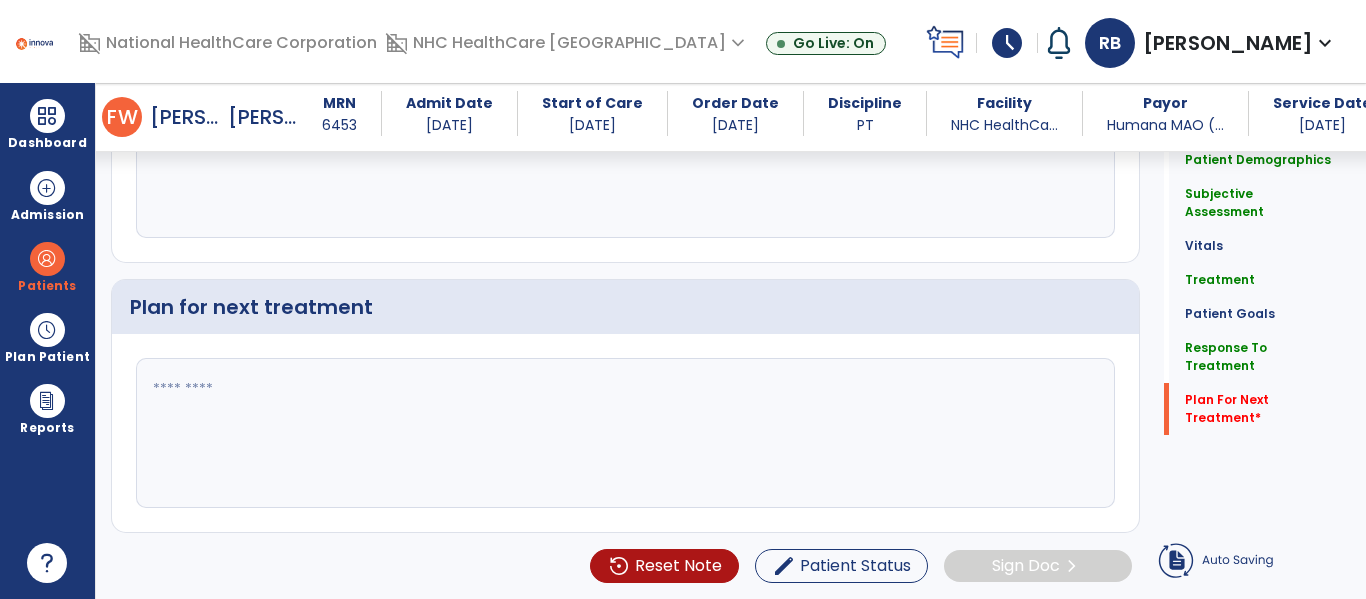 click 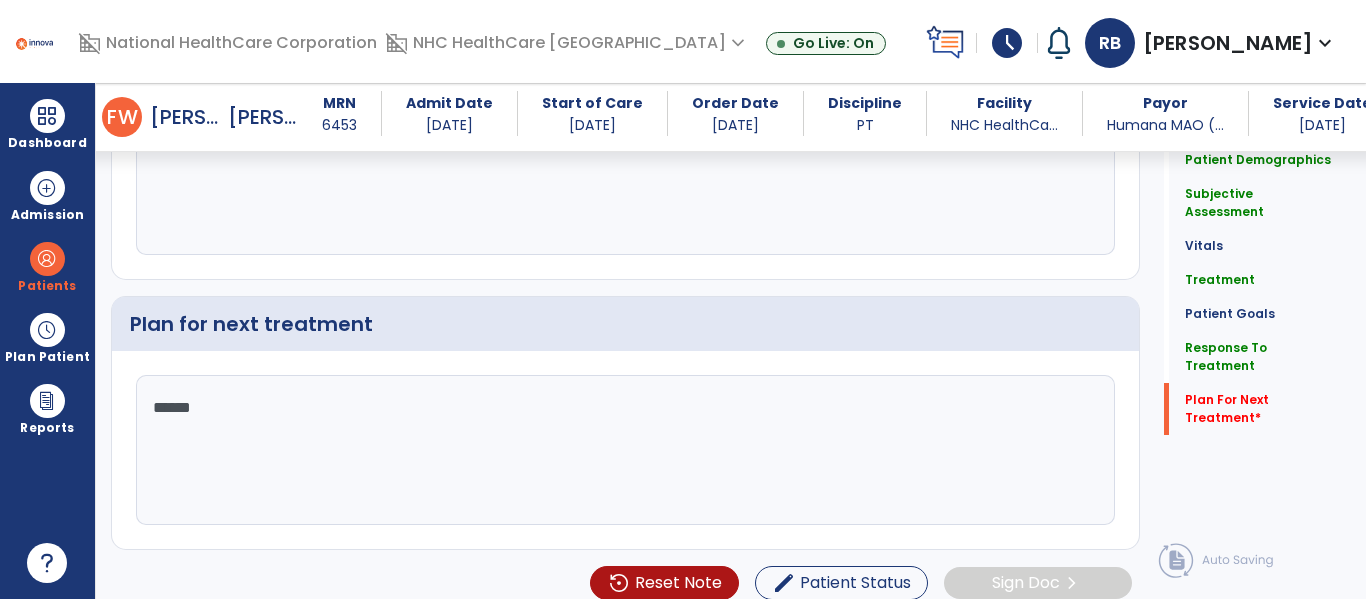 scroll, scrollTop: 2747, scrollLeft: 0, axis: vertical 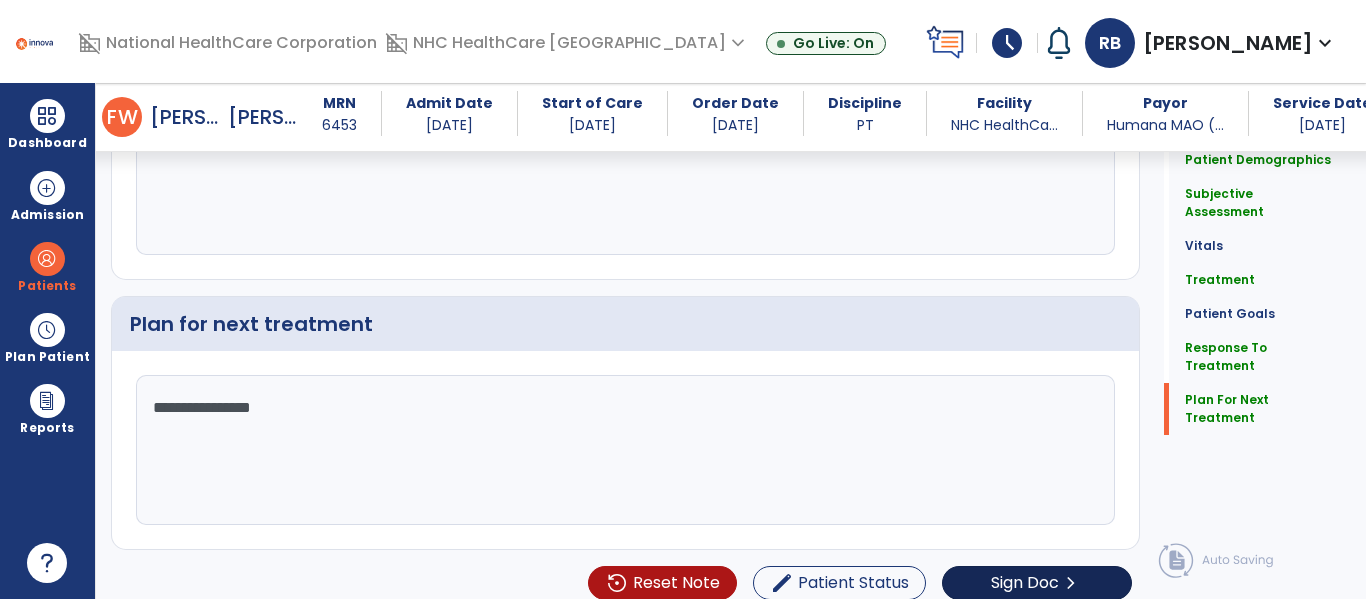 type on "**********" 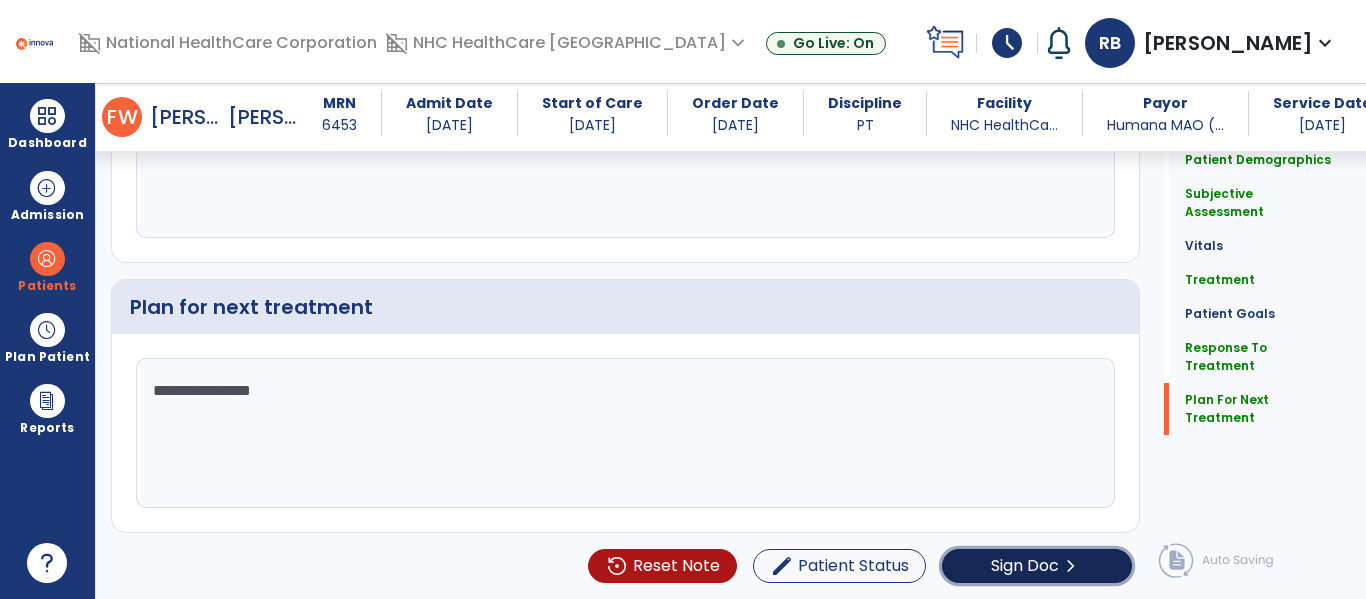 click on "Sign Doc" 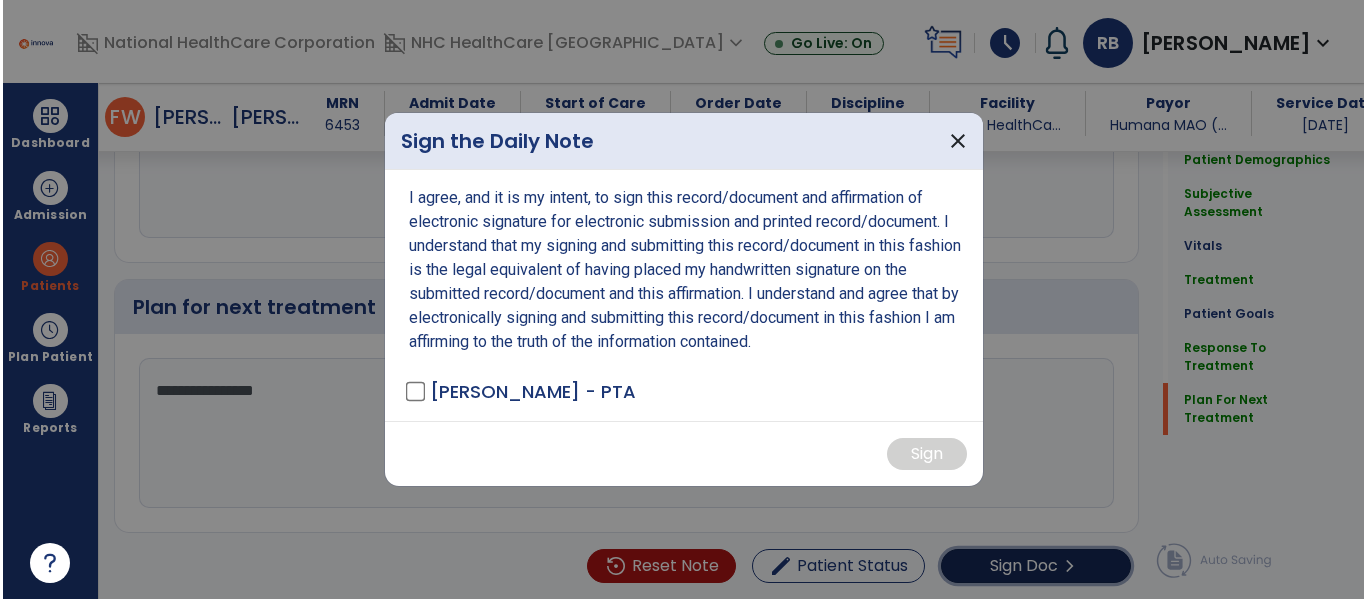 scroll, scrollTop: 2747, scrollLeft: 0, axis: vertical 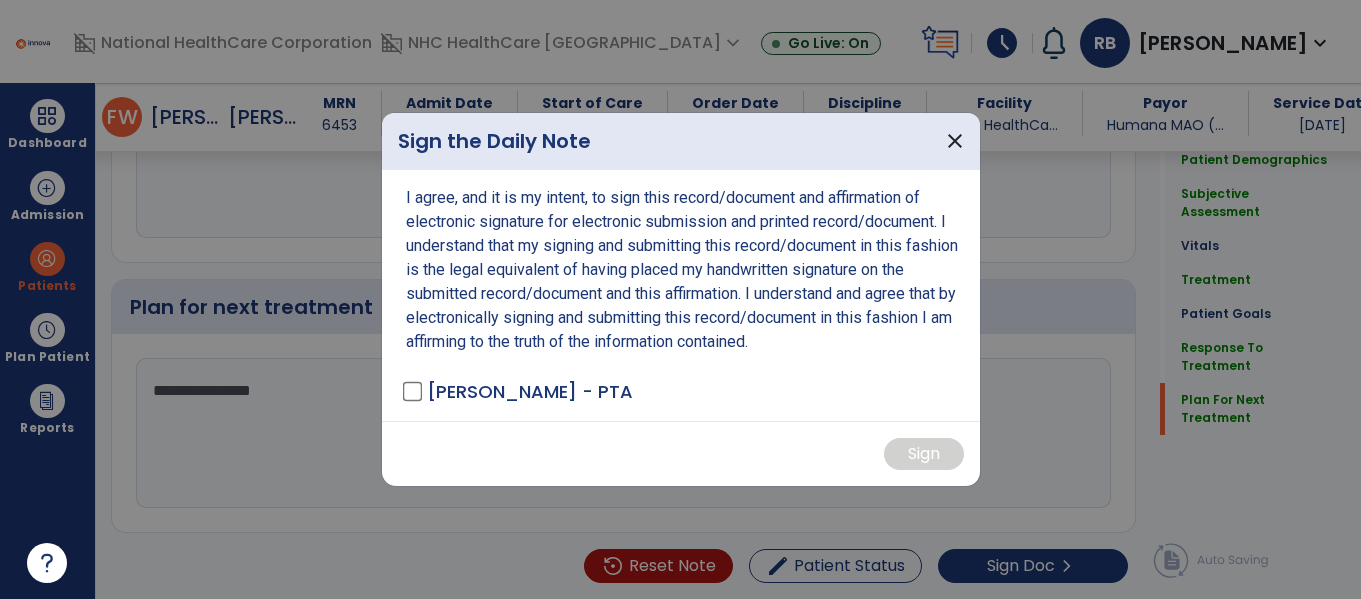click on "[PERSON_NAME]  - PTA" at bounding box center [519, 391] 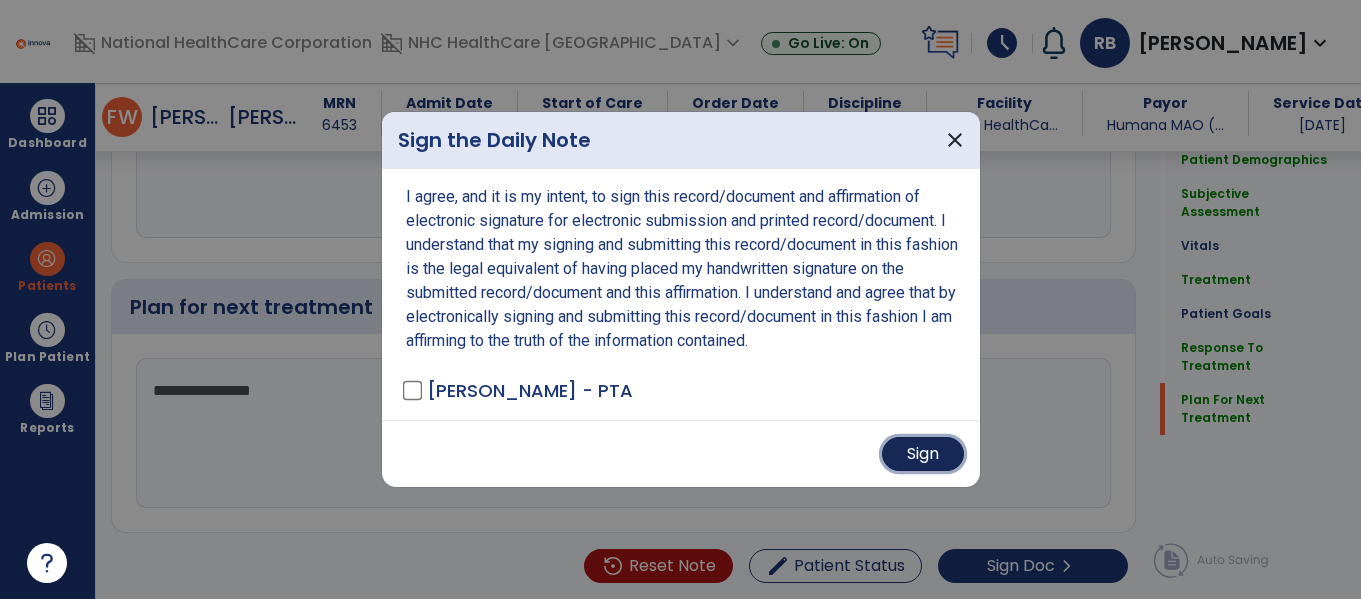 click on "Sign" at bounding box center (923, 454) 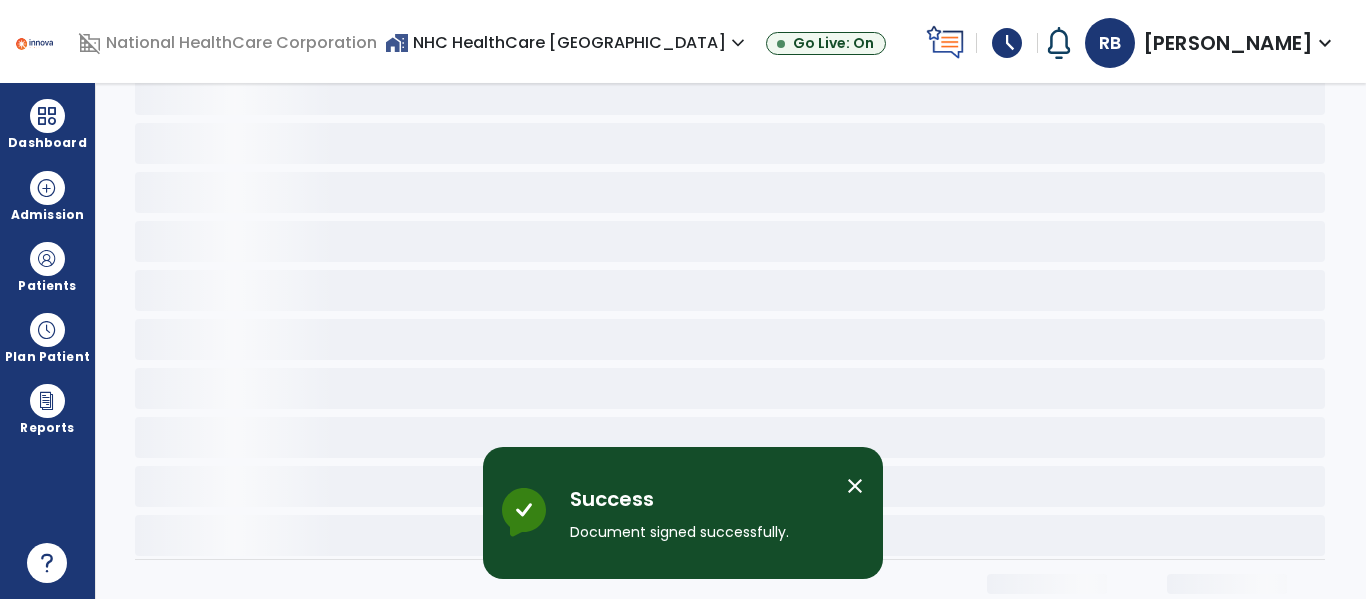scroll, scrollTop: 0, scrollLeft: 0, axis: both 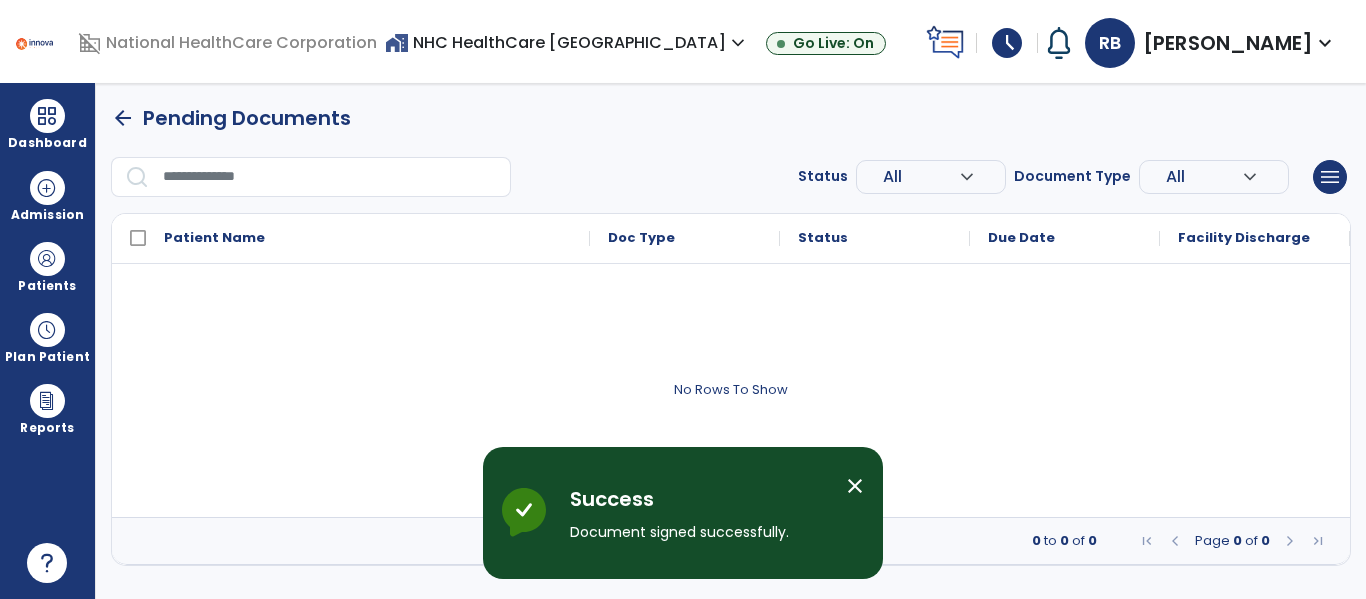 drag, startPoint x: 851, startPoint y: 488, endPoint x: 619, endPoint y: 371, distance: 259.83264 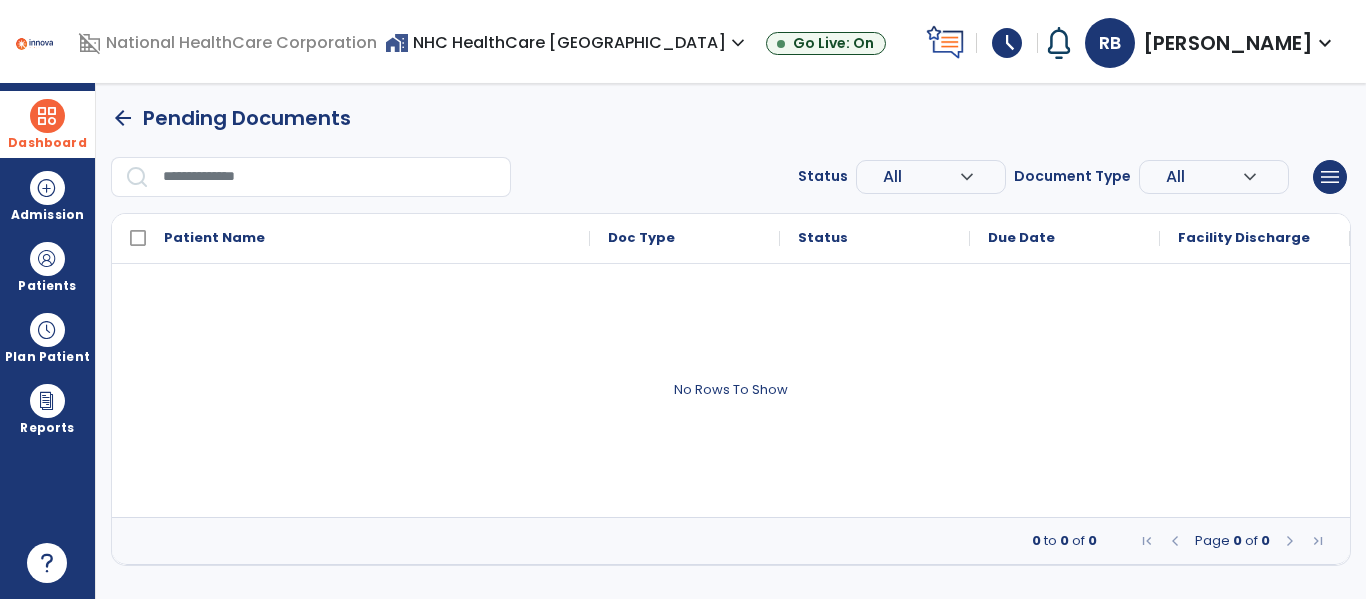click at bounding box center (47, 116) 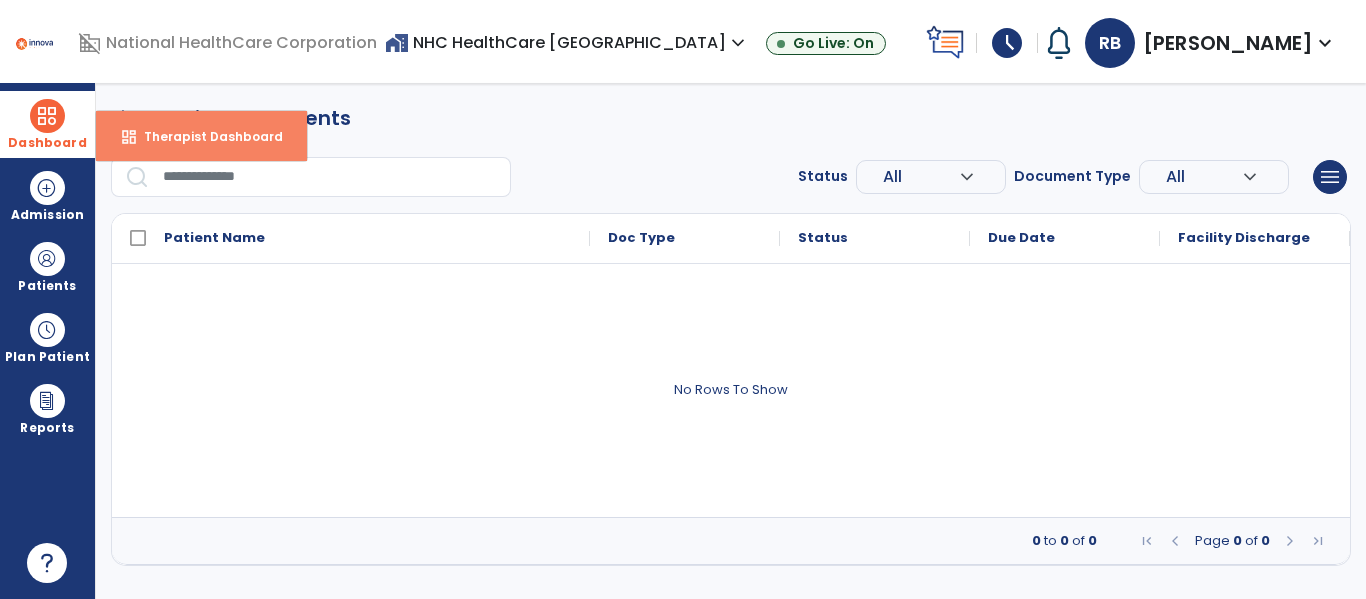 click on "dashboard  Therapist Dashboard" at bounding box center [201, 136] 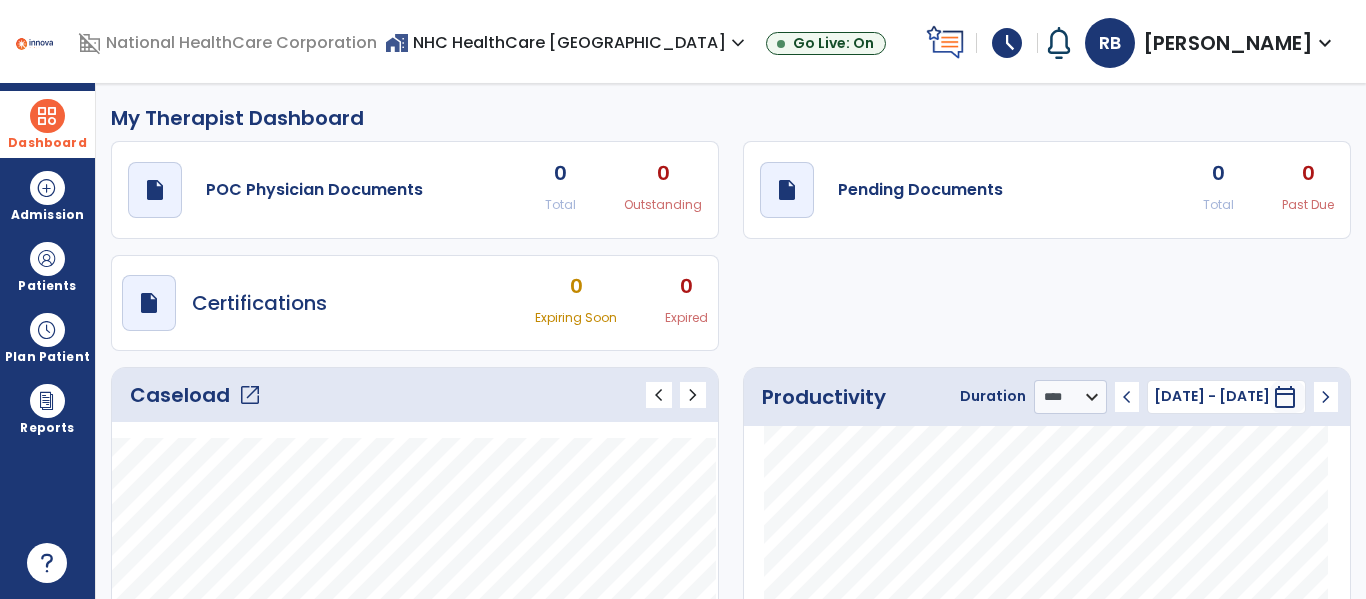 click on "schedule" at bounding box center (1007, 43) 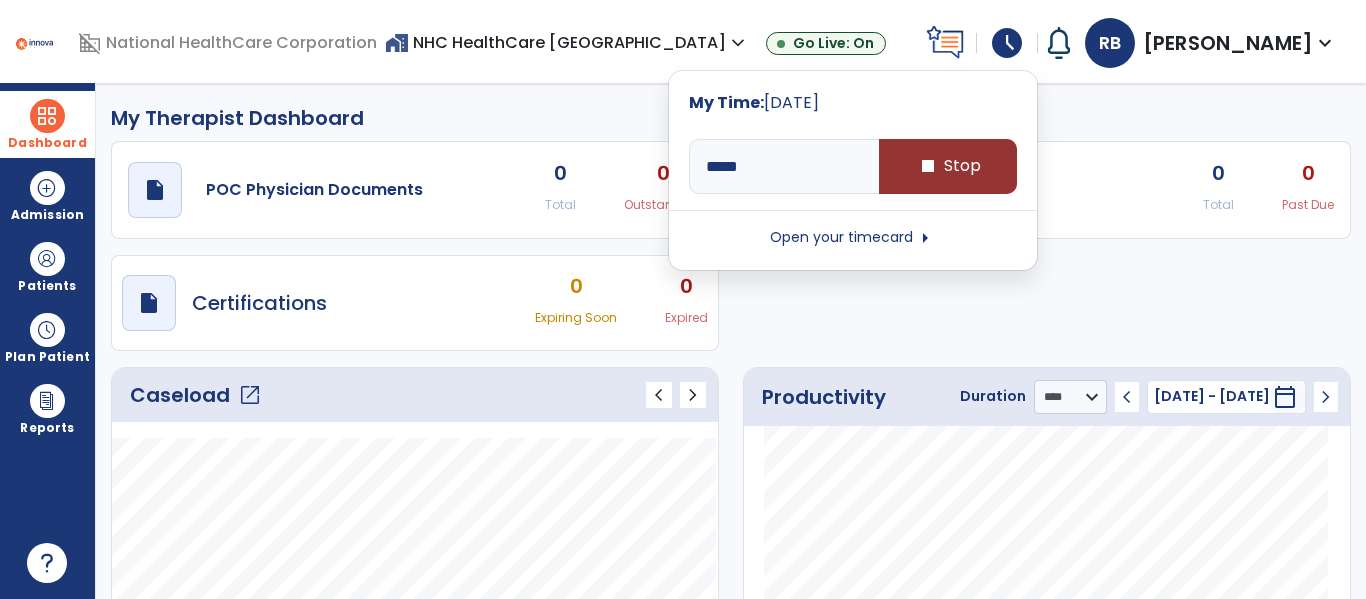 click on "stop" at bounding box center [928, 166] 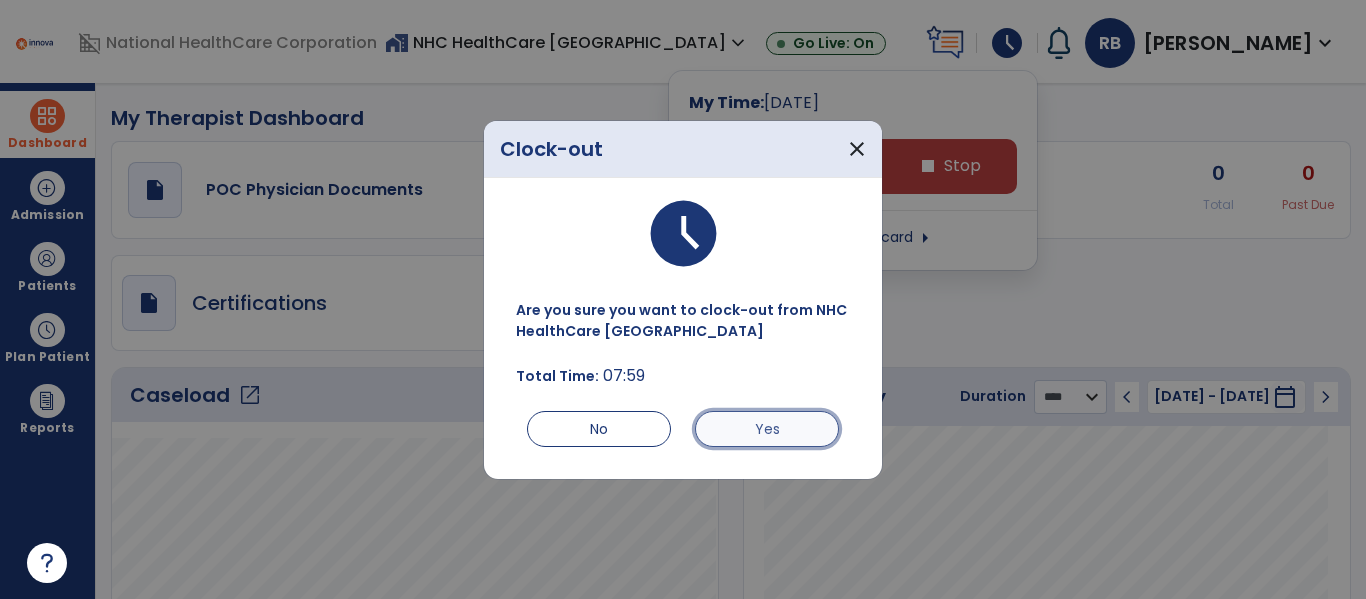 click on "Yes" at bounding box center [767, 429] 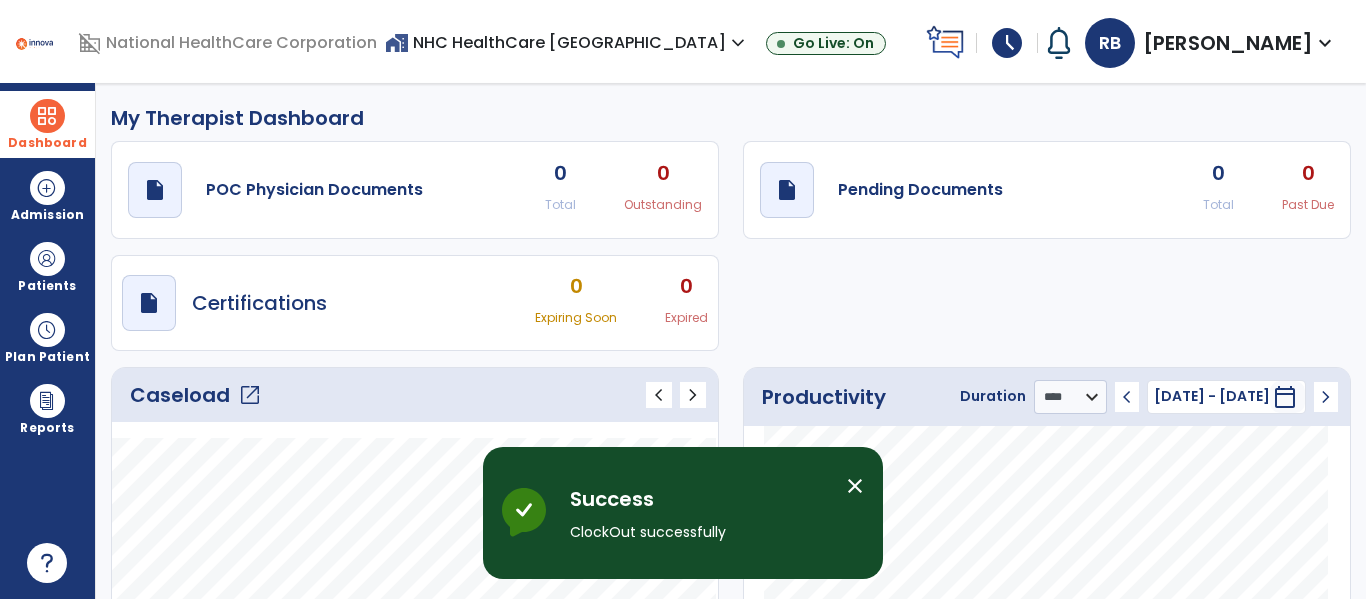 click on "close" at bounding box center [855, 486] 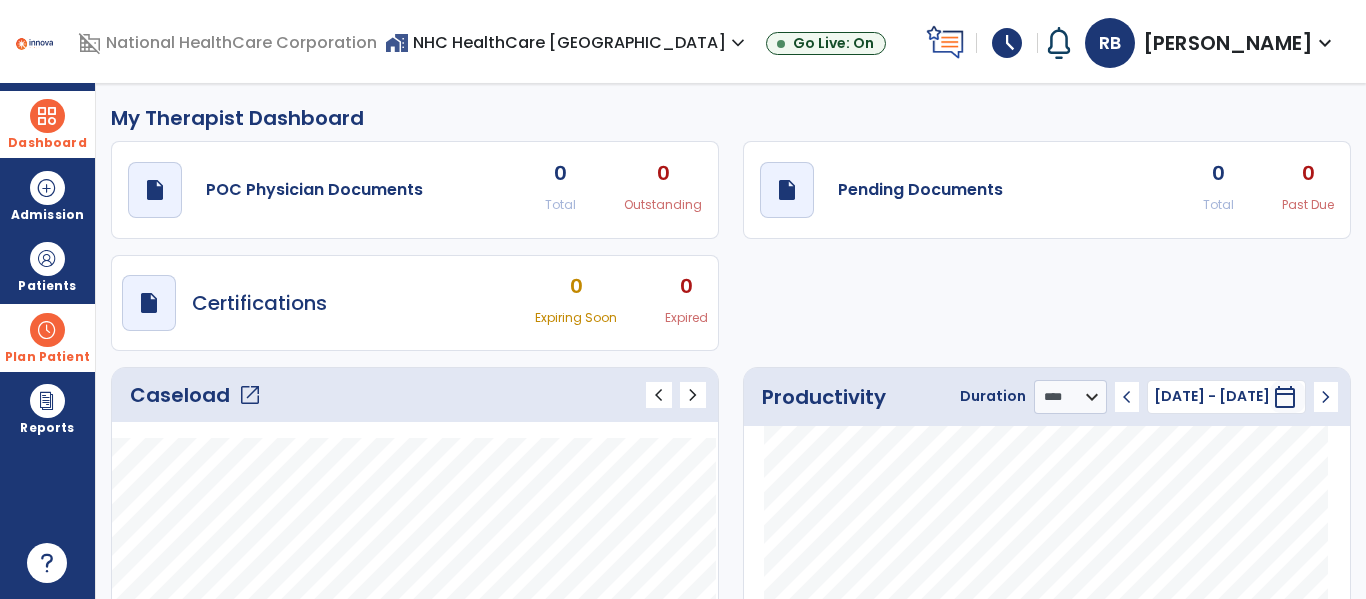 click at bounding box center (47, 330) 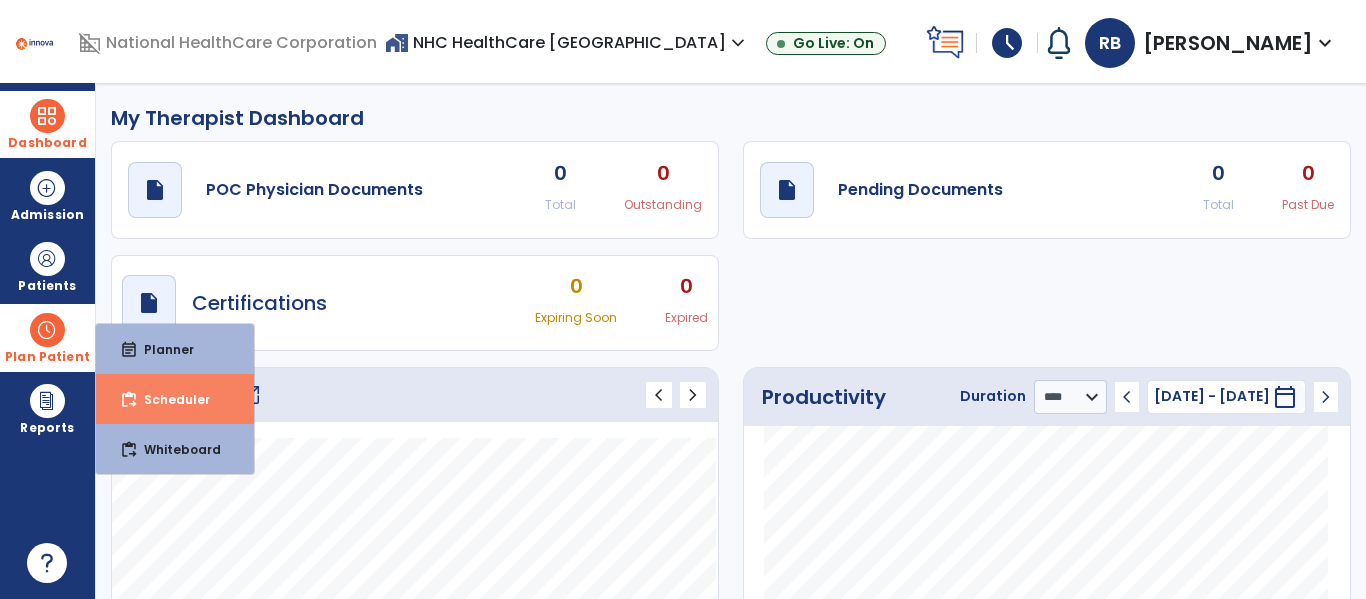 click on "Scheduler" at bounding box center [169, 399] 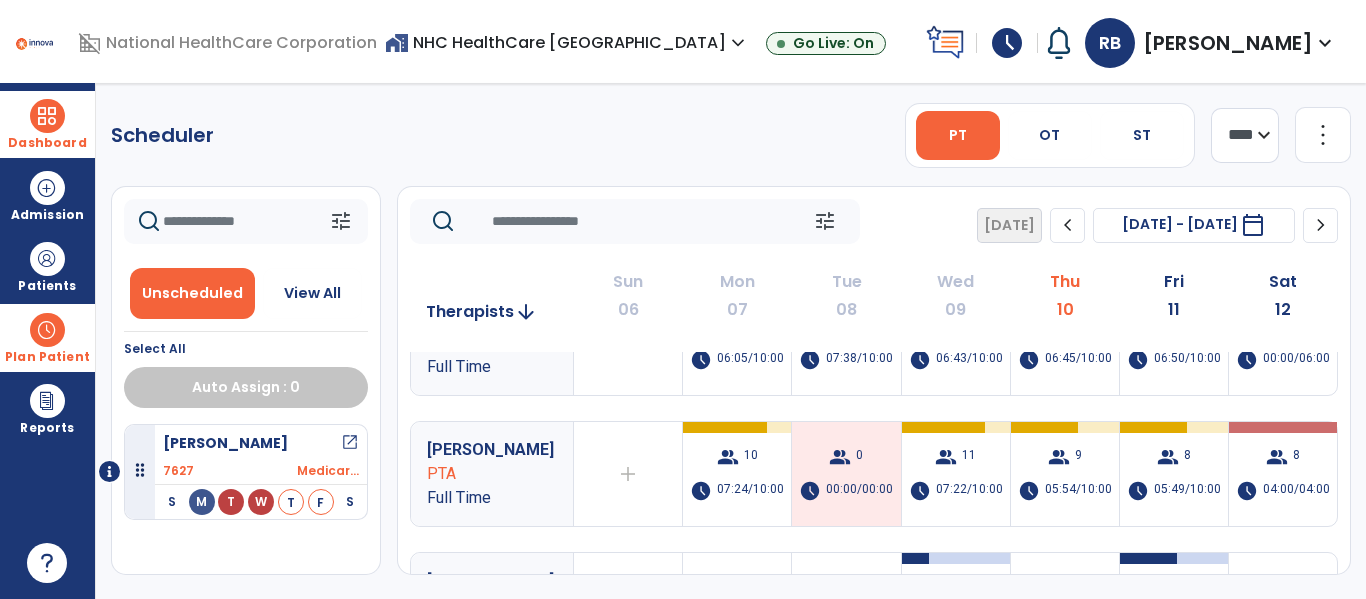 scroll, scrollTop: 500, scrollLeft: 0, axis: vertical 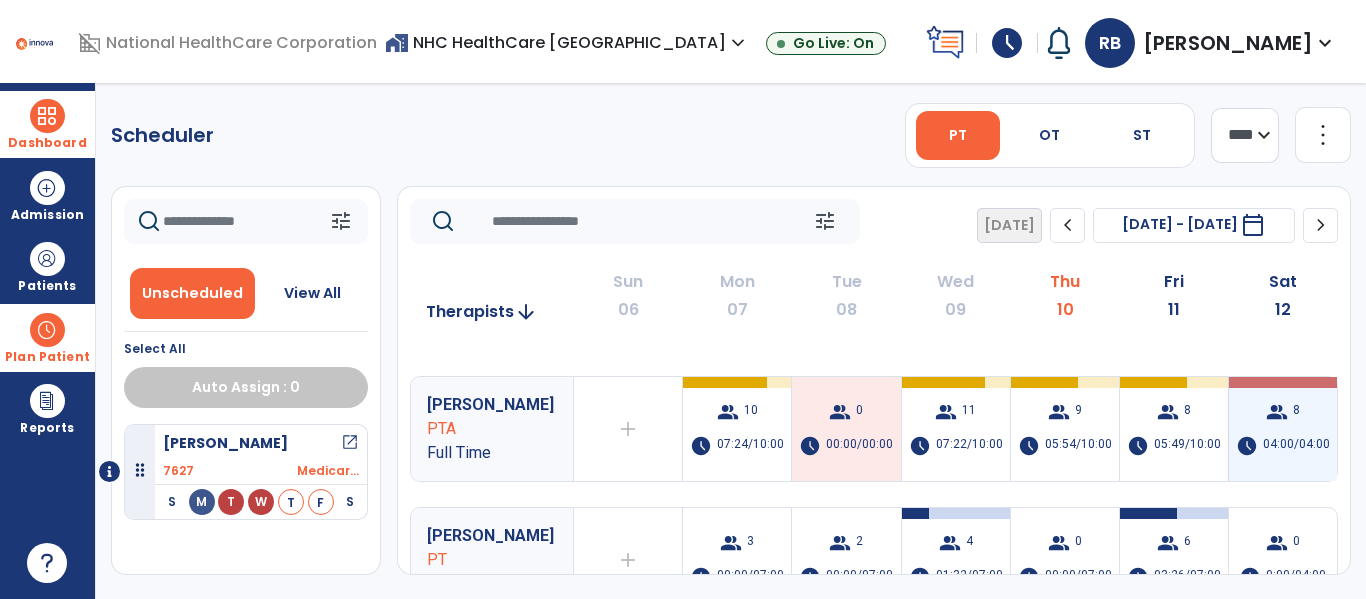 click on "group  8  schedule  04:00/04:00" at bounding box center (1283, 429) 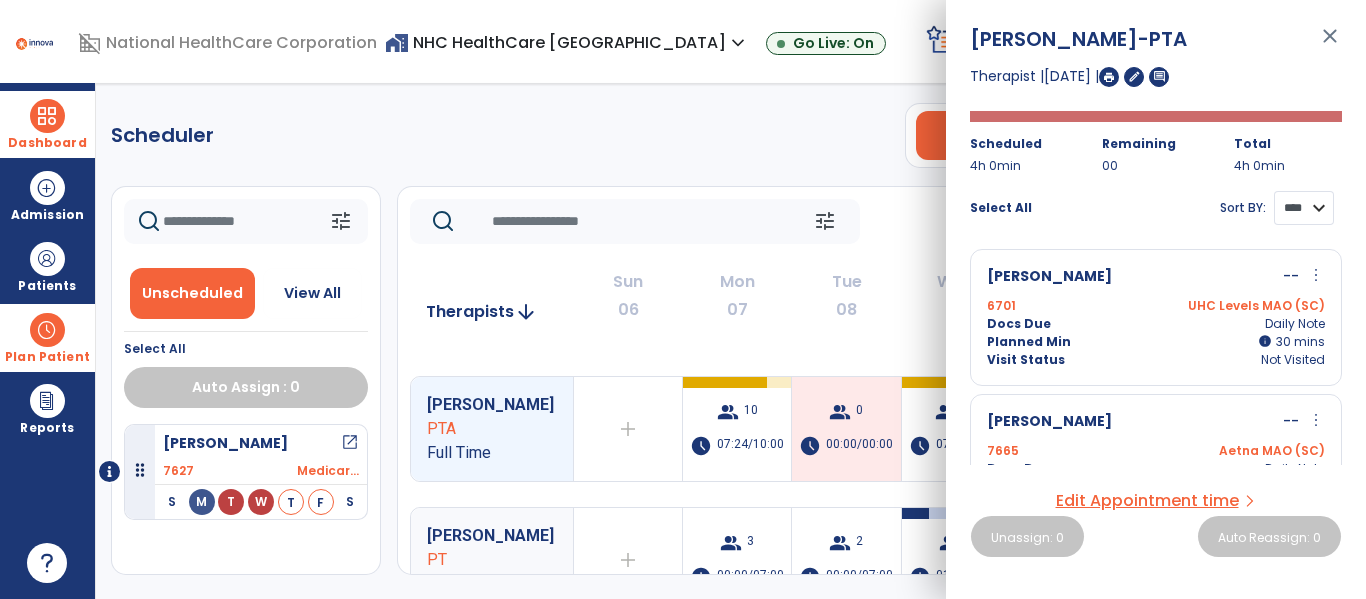 click on "**** ****" at bounding box center (1304, 208) 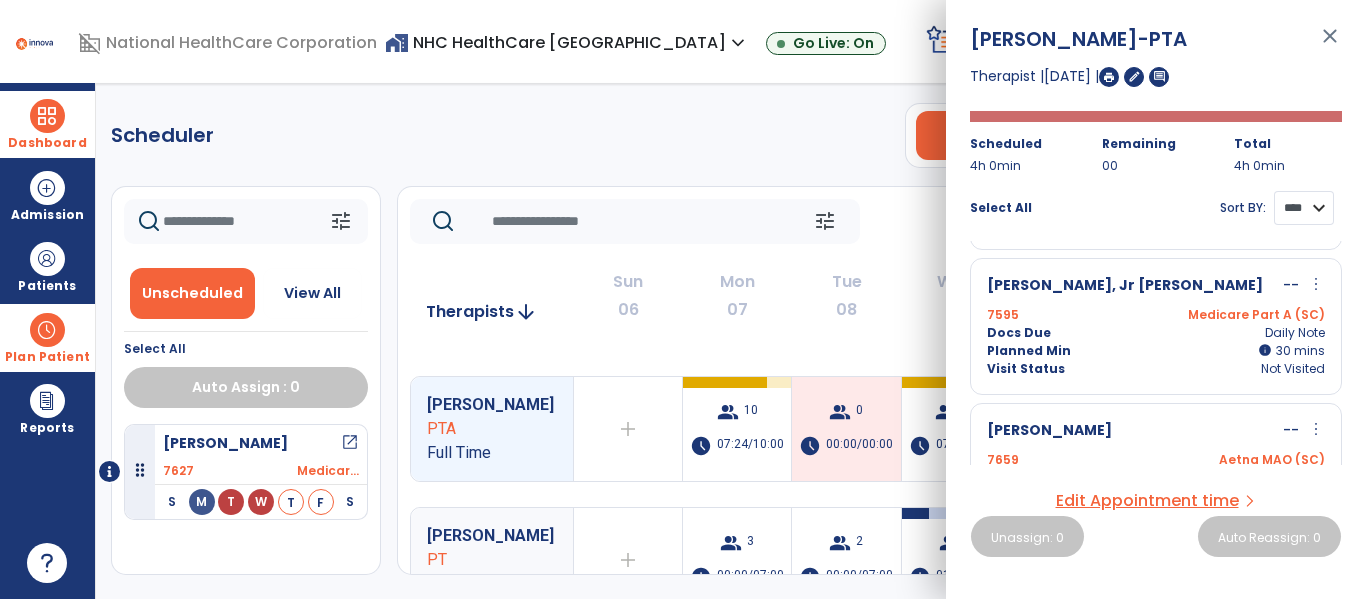 scroll, scrollTop: 0, scrollLeft: 0, axis: both 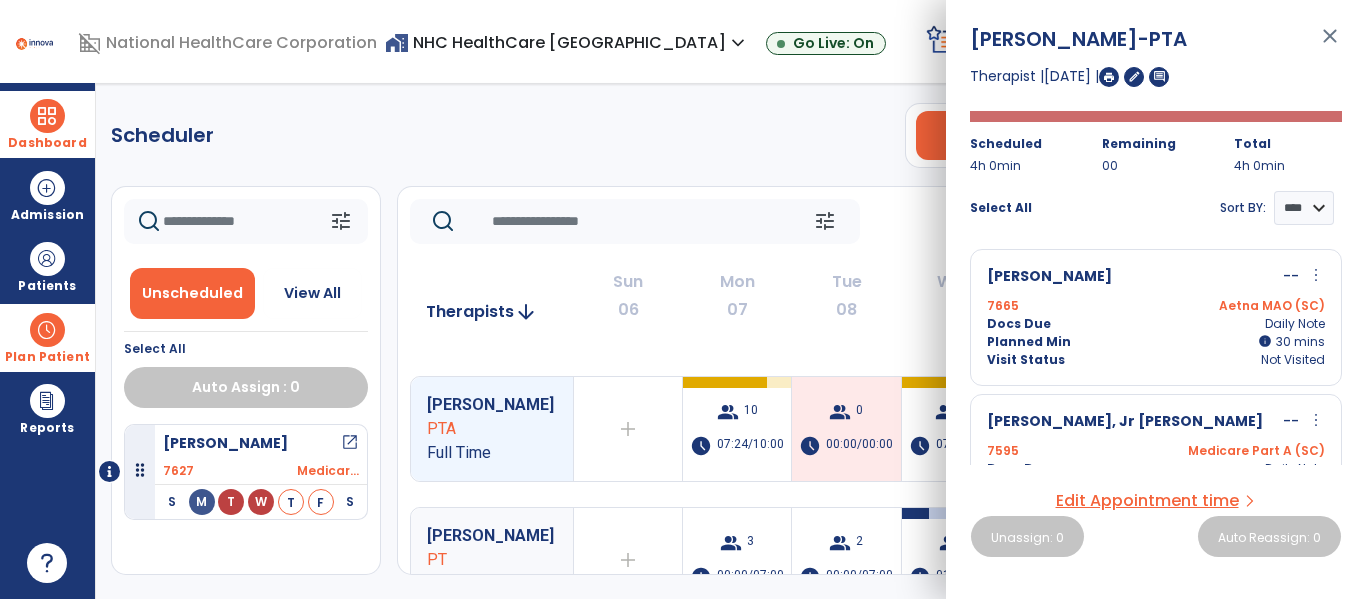 click on "tune" 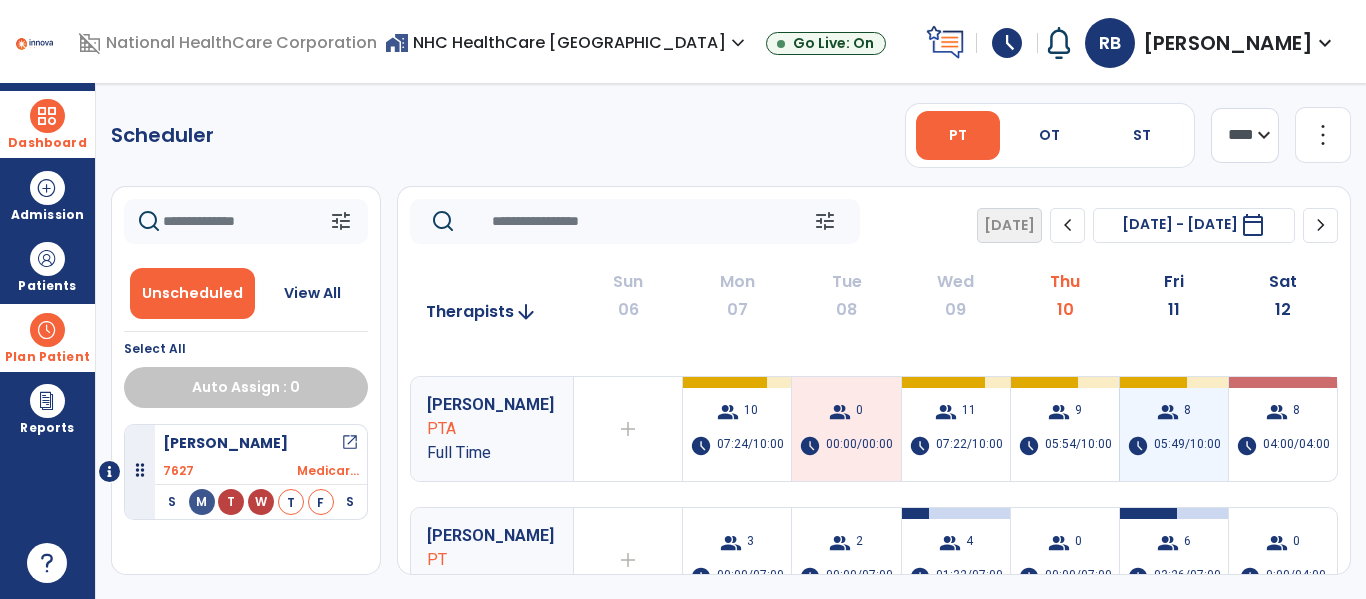 click on "group  8  schedule  05:49/10:00" at bounding box center [1174, 429] 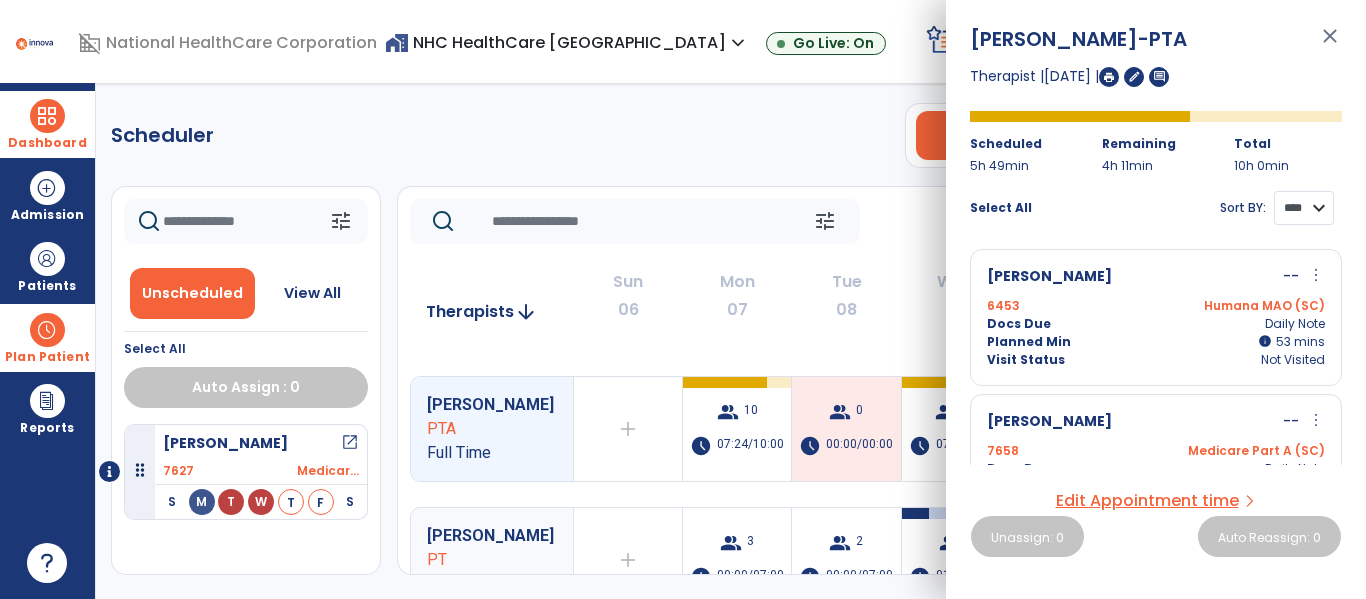 click on "**** ****" at bounding box center (1304, 208) 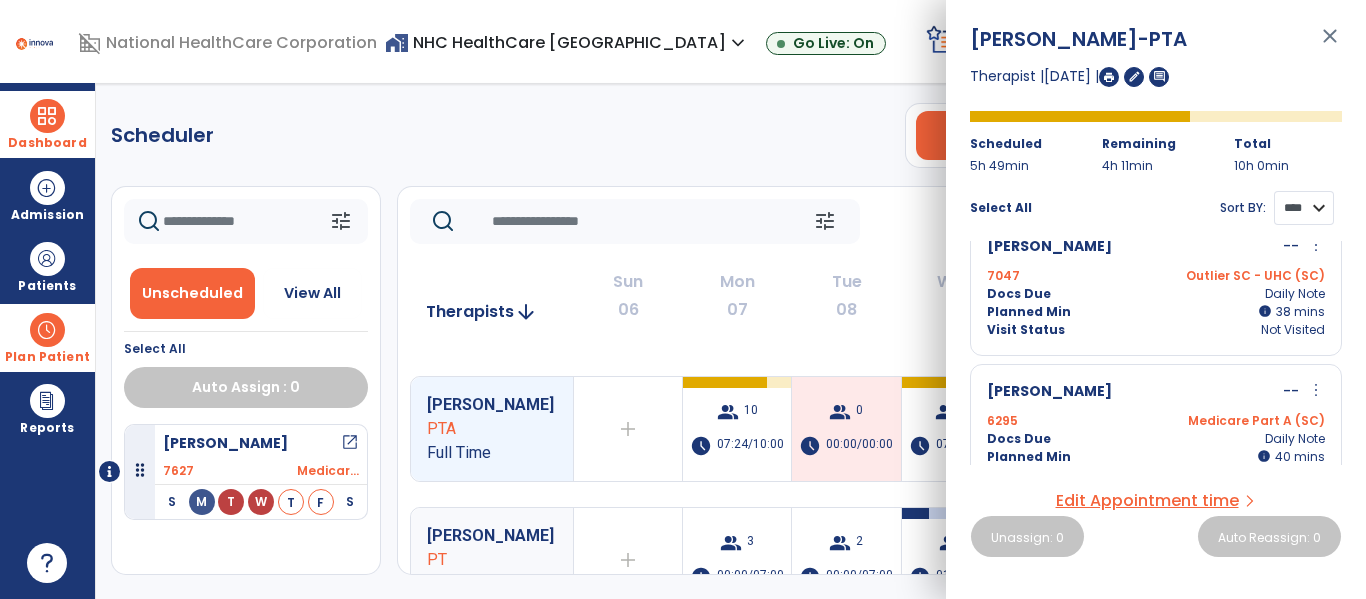 scroll, scrollTop: 936, scrollLeft: 0, axis: vertical 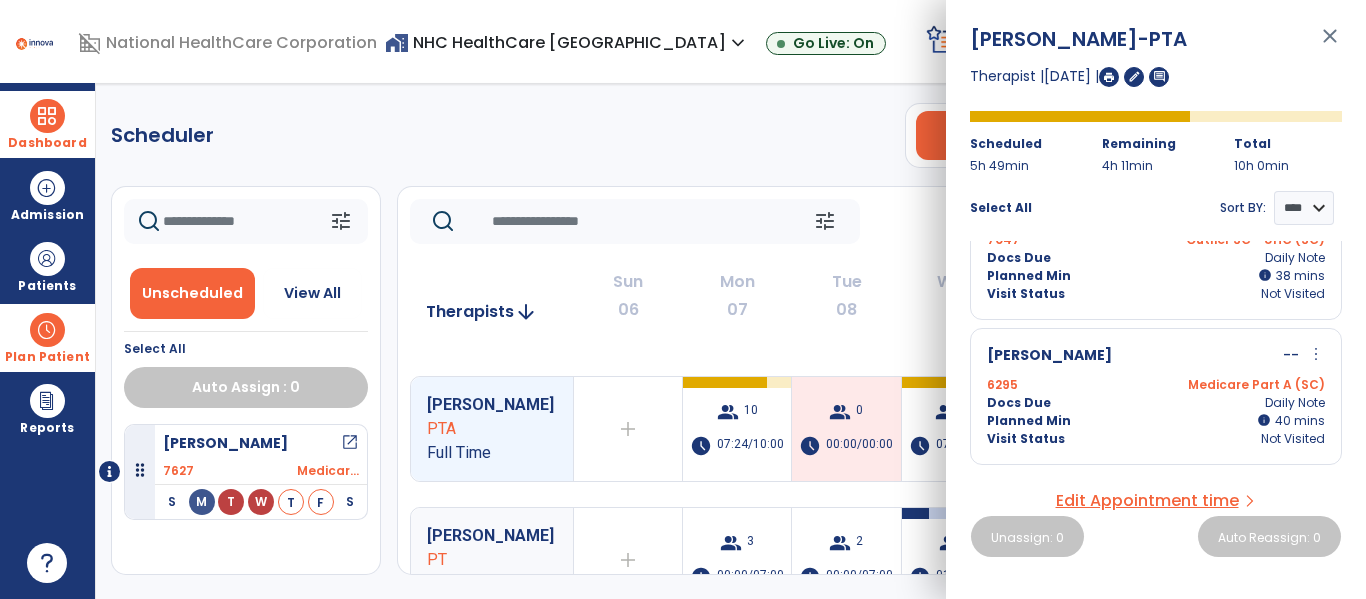 click on "Scheduler   PT   OT   ST  **** *** more_vert  Manage Labor   View All Therapists   Print" 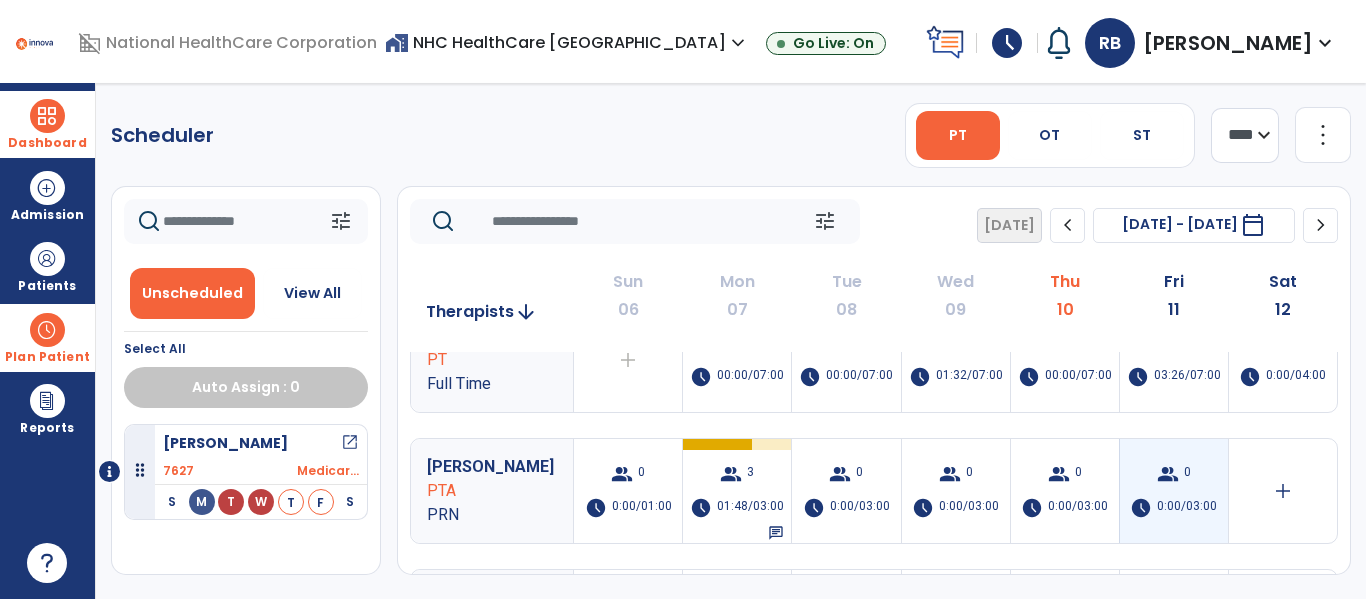 scroll, scrollTop: 600, scrollLeft: 0, axis: vertical 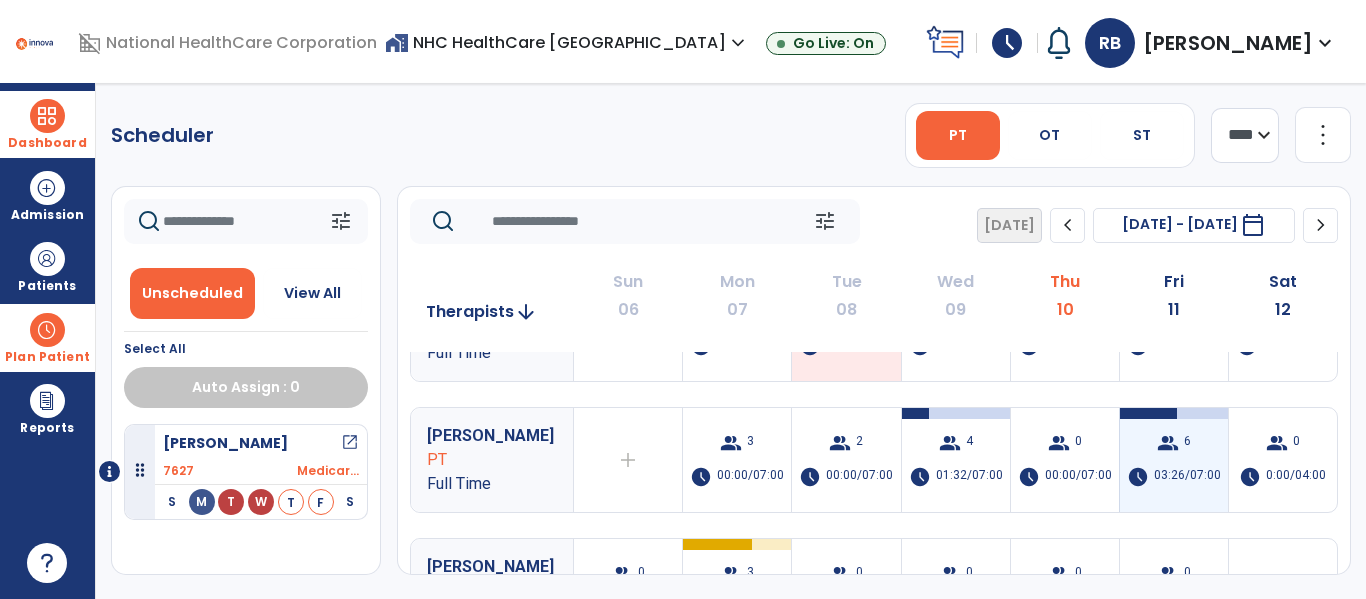 click on "03:26/07:00" at bounding box center [1187, 477] 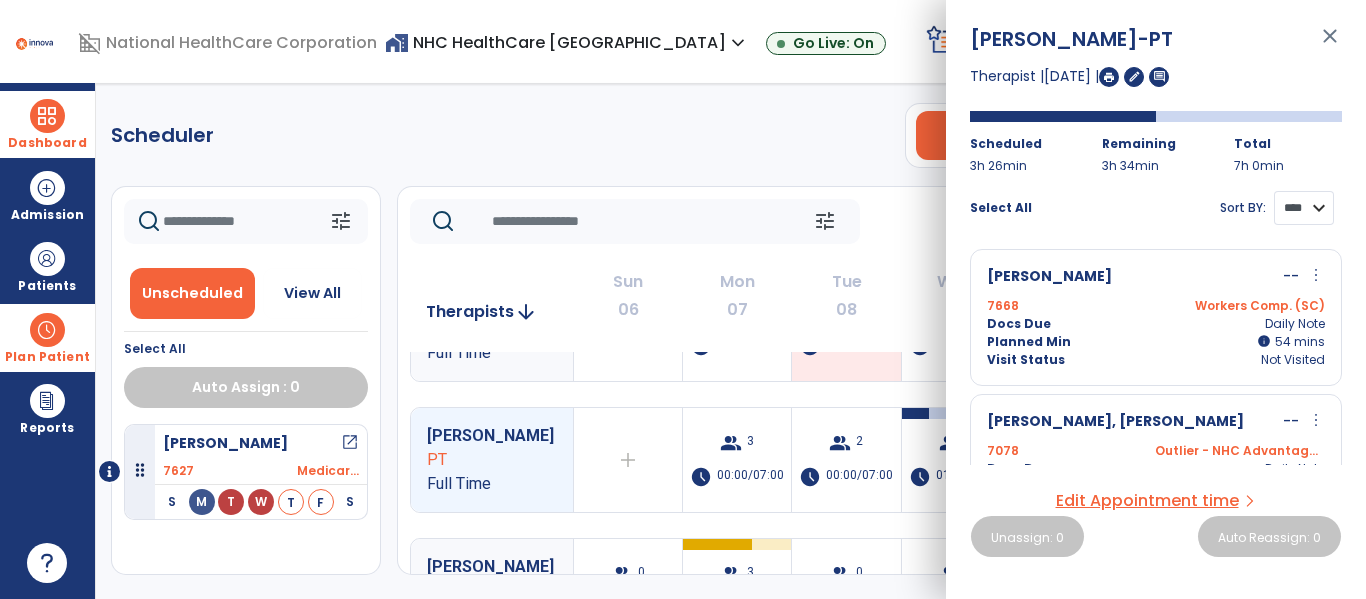click on "**** ****" at bounding box center [1304, 208] 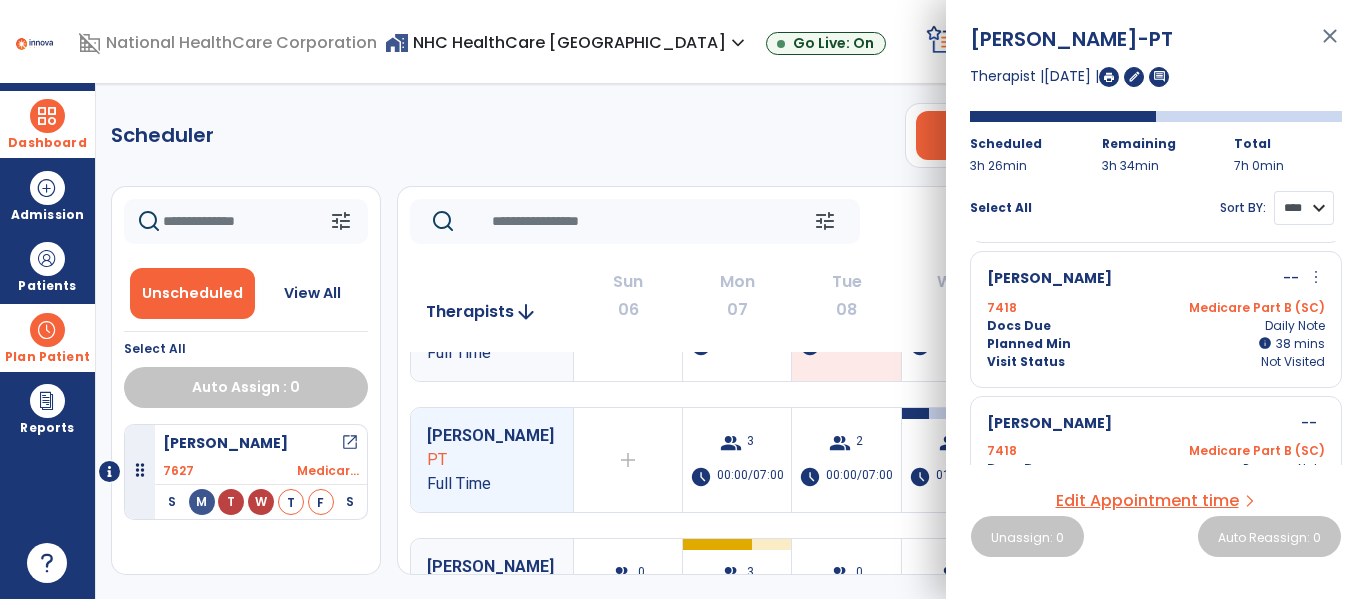 scroll, scrollTop: 400, scrollLeft: 0, axis: vertical 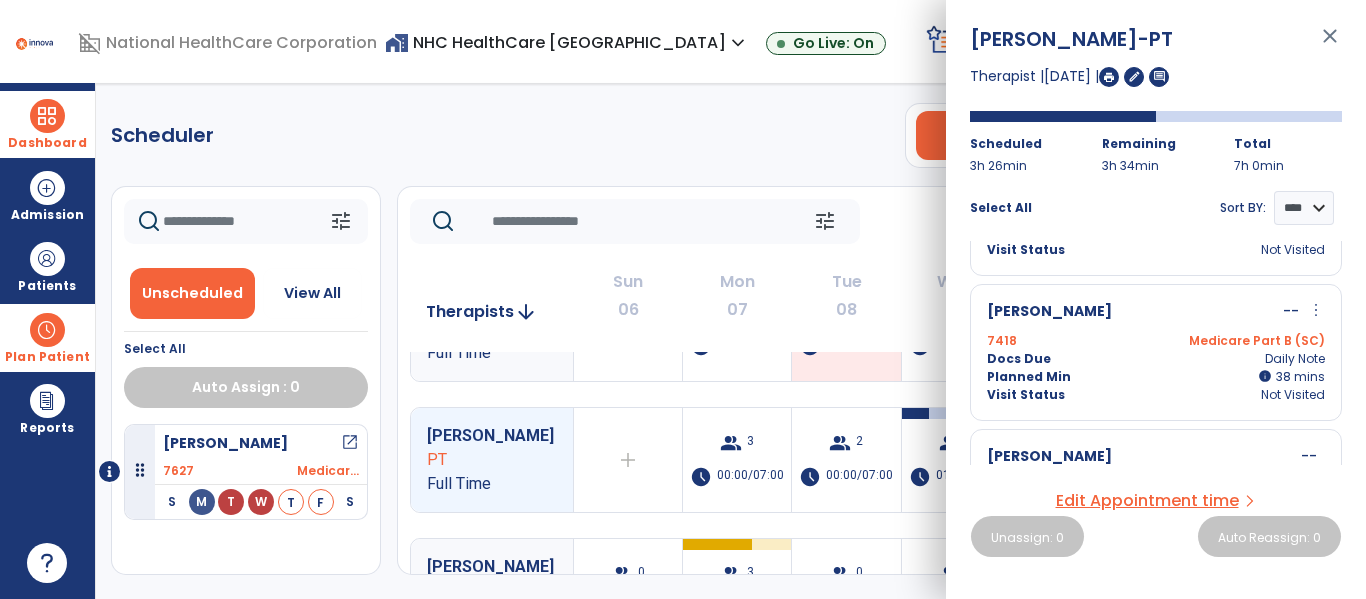 click on "7418 Medicare Part B (SC)" at bounding box center [1156, 341] 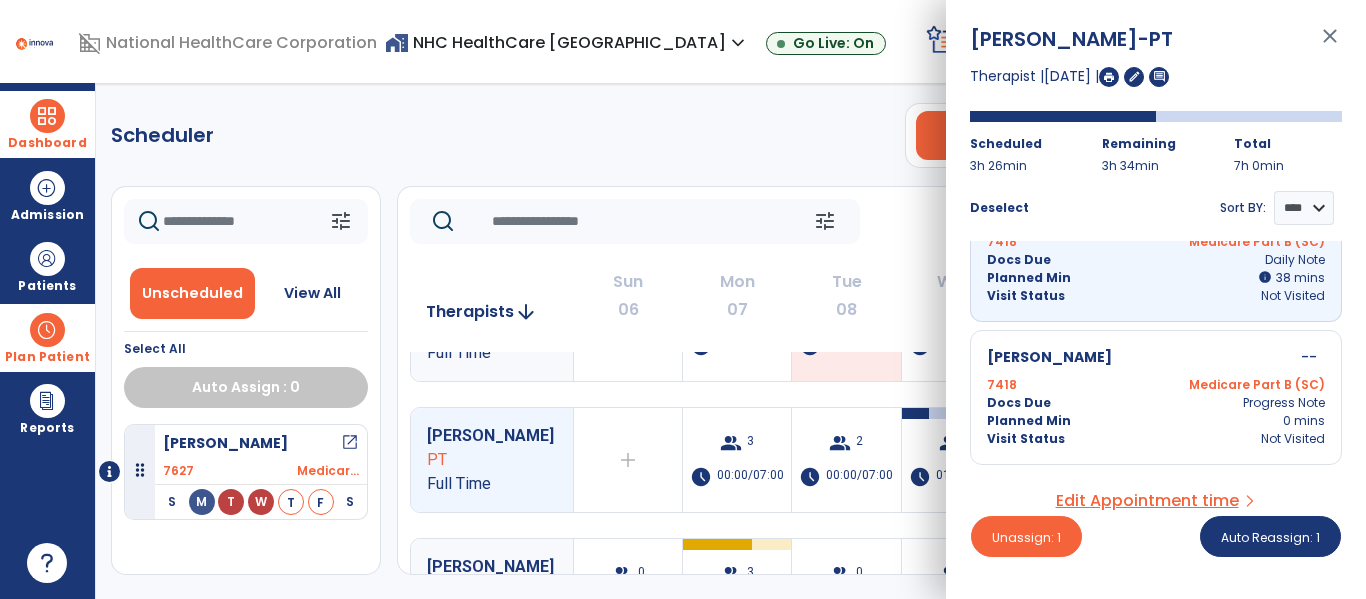 scroll, scrollTop: 500, scrollLeft: 0, axis: vertical 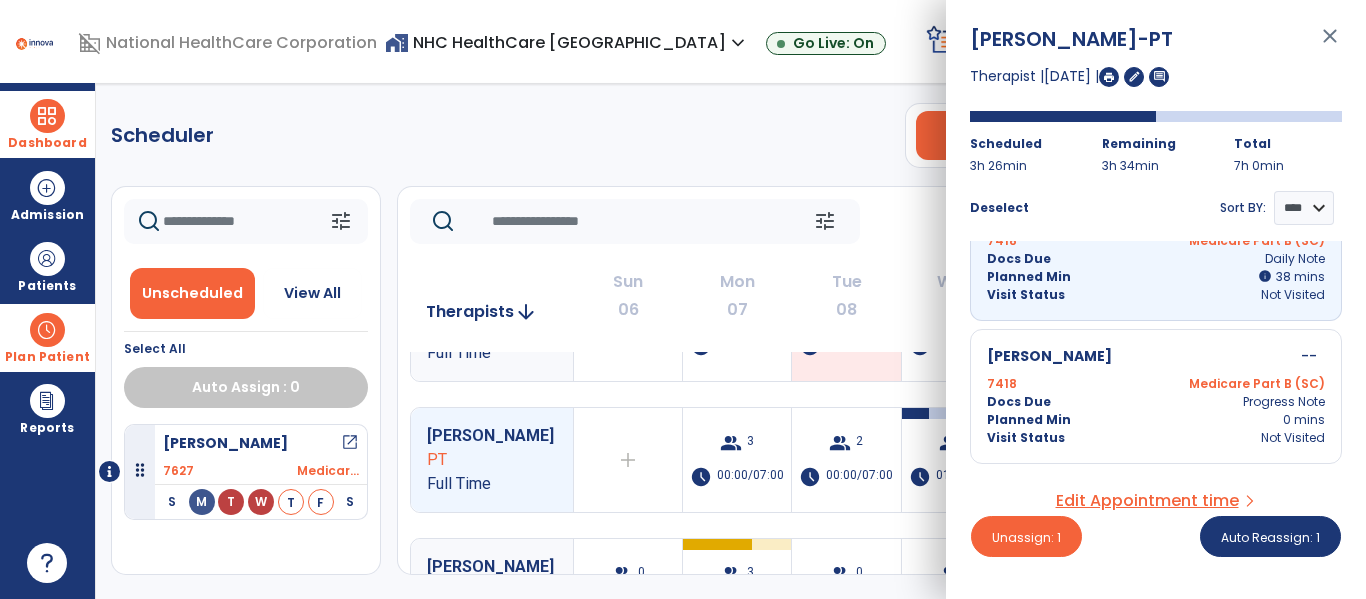 click on "Scheduler   PT   OT   ST  **** *** more_vert  Manage Labor   View All Therapists   Print" 